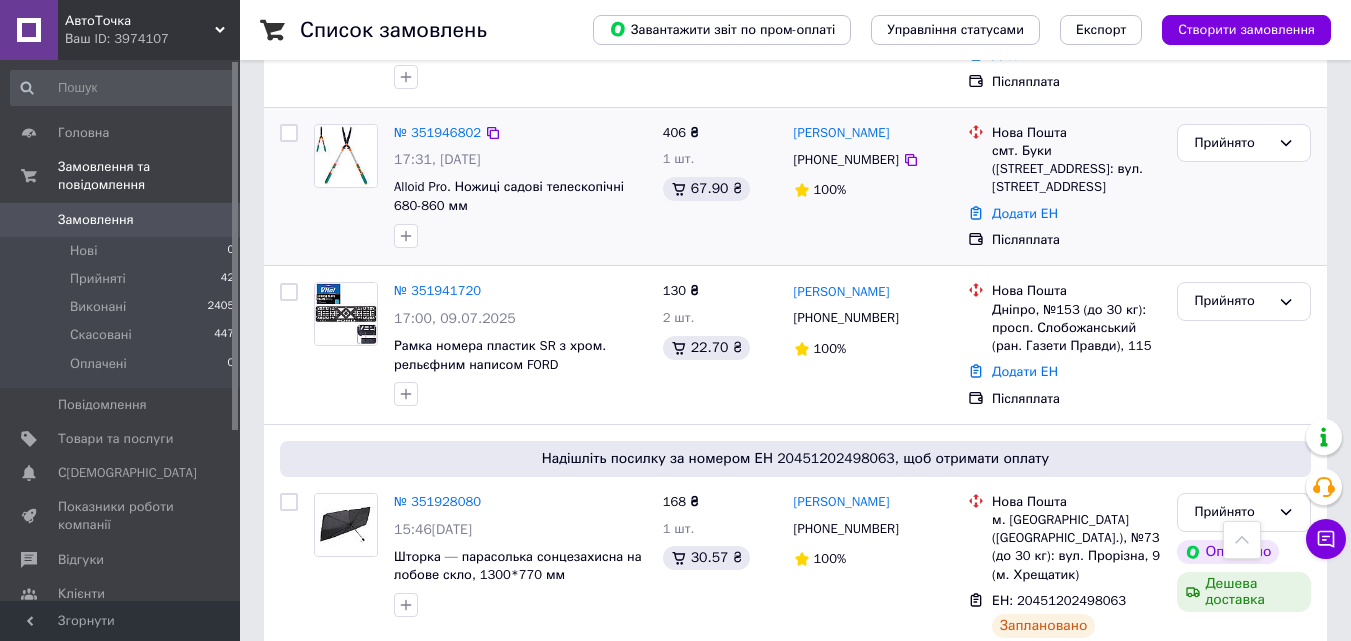 scroll, scrollTop: 1000, scrollLeft: 0, axis: vertical 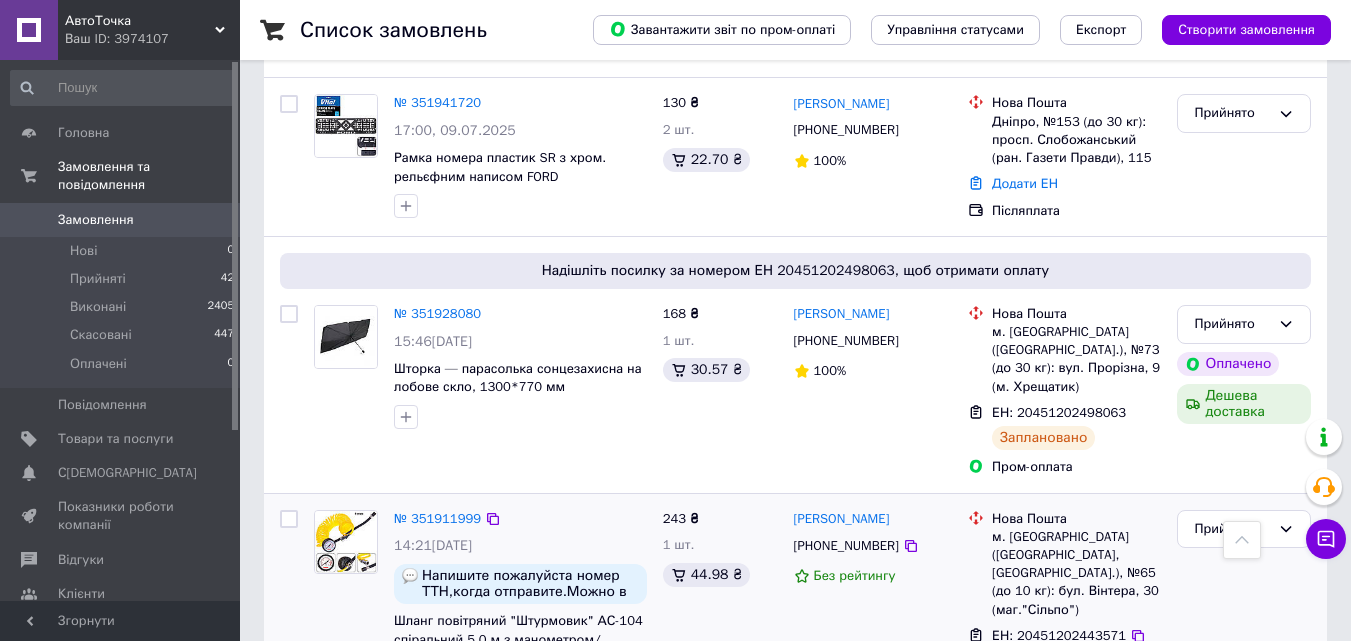 click on "243 ₴ 1 шт. 44.98 ₴" at bounding box center (720, 605) 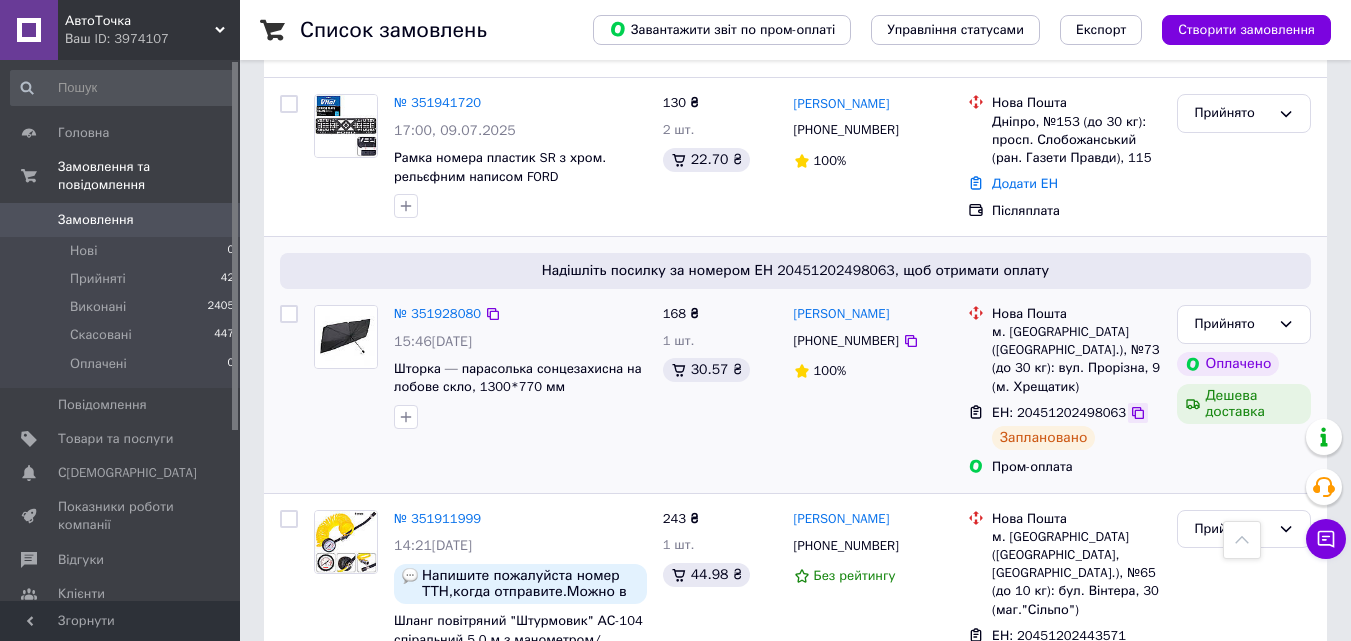 click 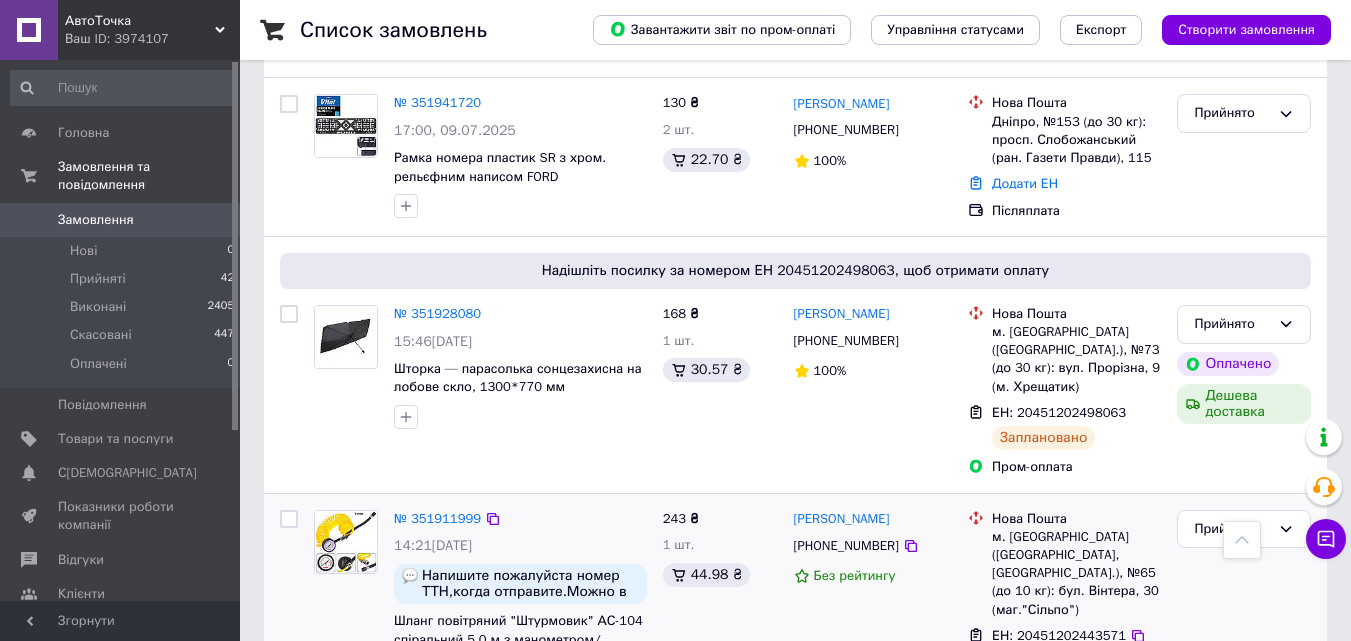 click on "Юрий Авраменко +380669378892 Без рейтингу" at bounding box center (873, 605) 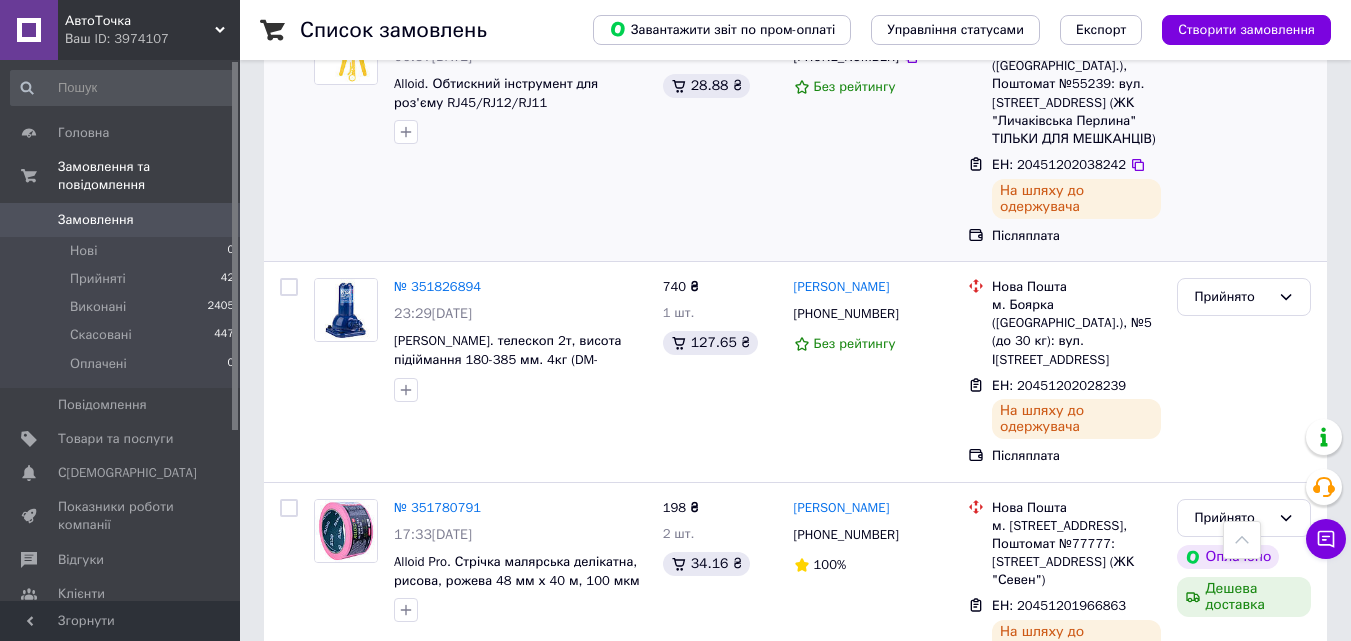 scroll, scrollTop: 2600, scrollLeft: 0, axis: vertical 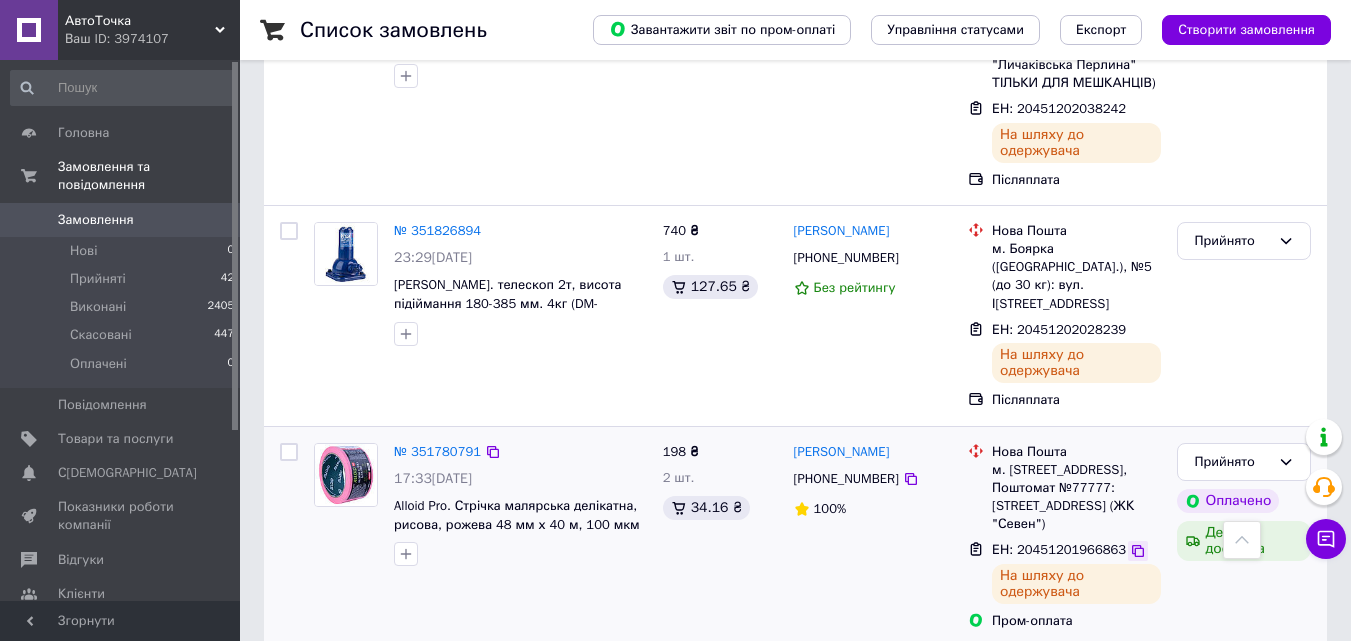 click 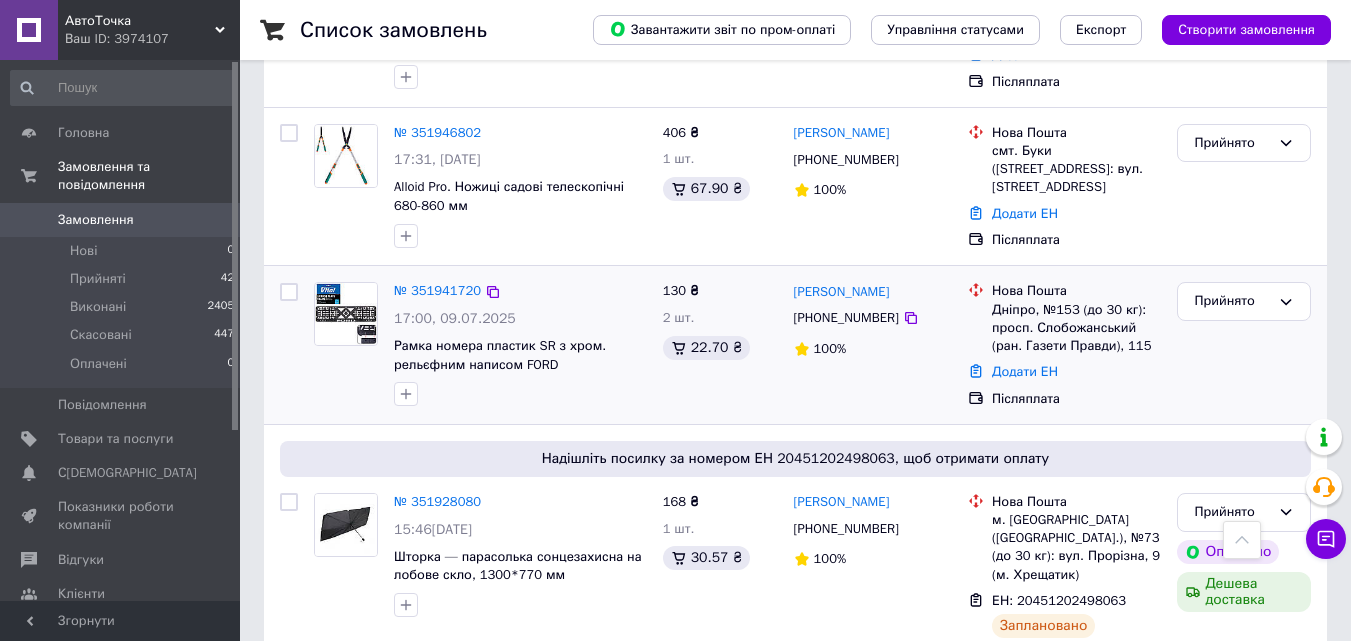 scroll, scrollTop: 800, scrollLeft: 0, axis: vertical 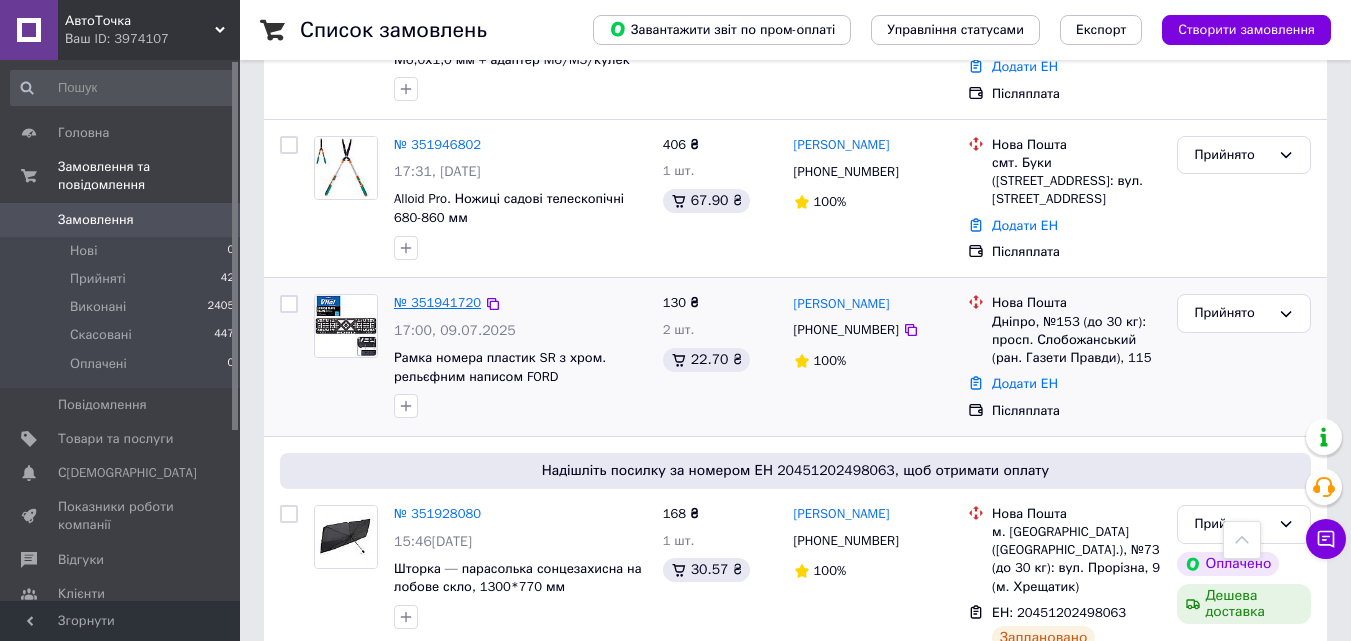 click on "№ 351941720" at bounding box center [437, 302] 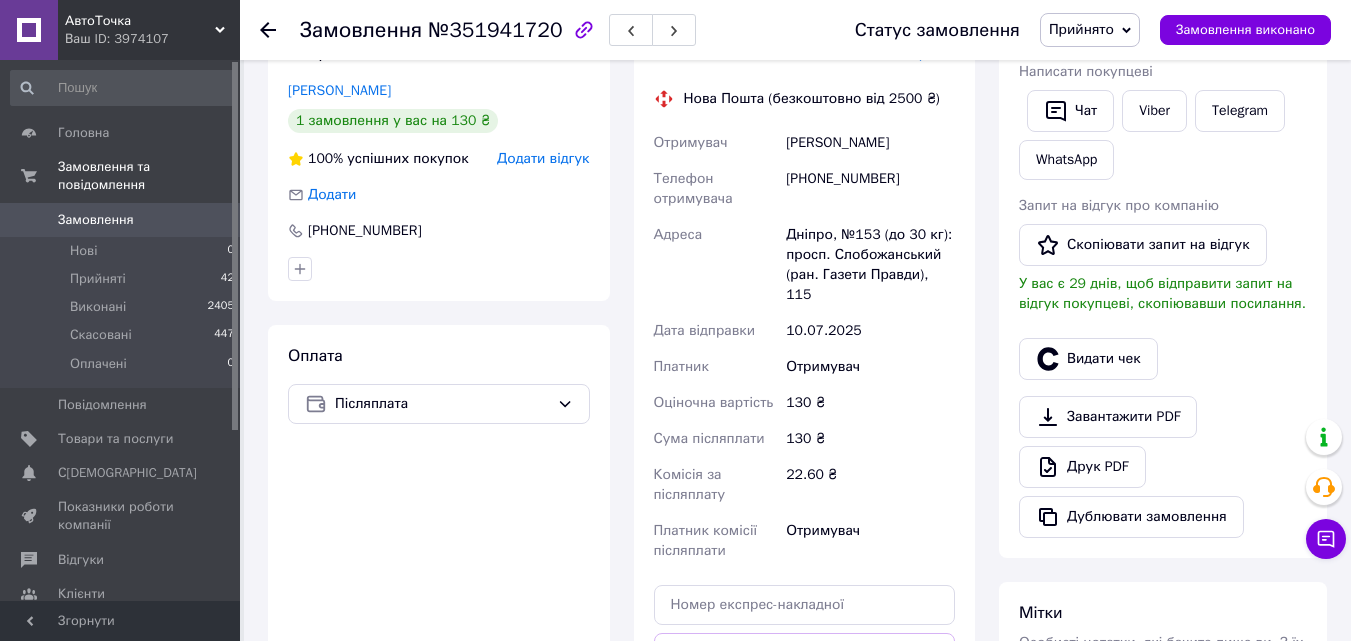scroll, scrollTop: 400, scrollLeft: 0, axis: vertical 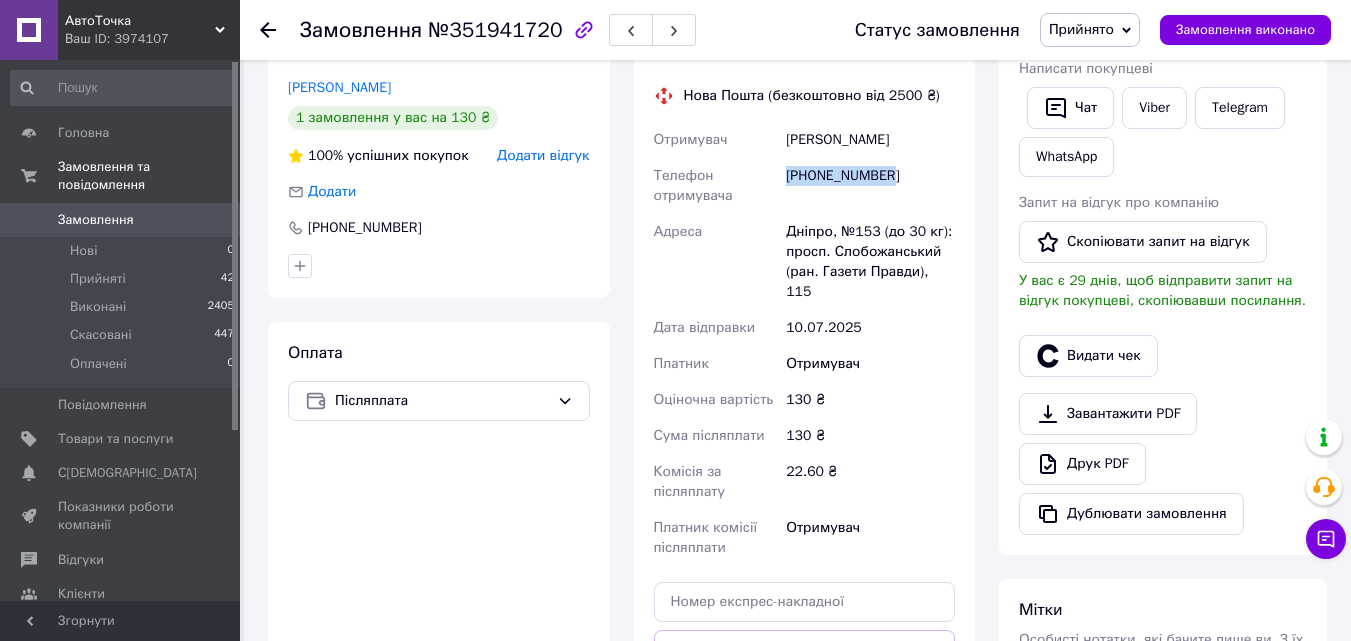 drag, startPoint x: 885, startPoint y: 173, endPoint x: 789, endPoint y: 182, distance: 96.42095 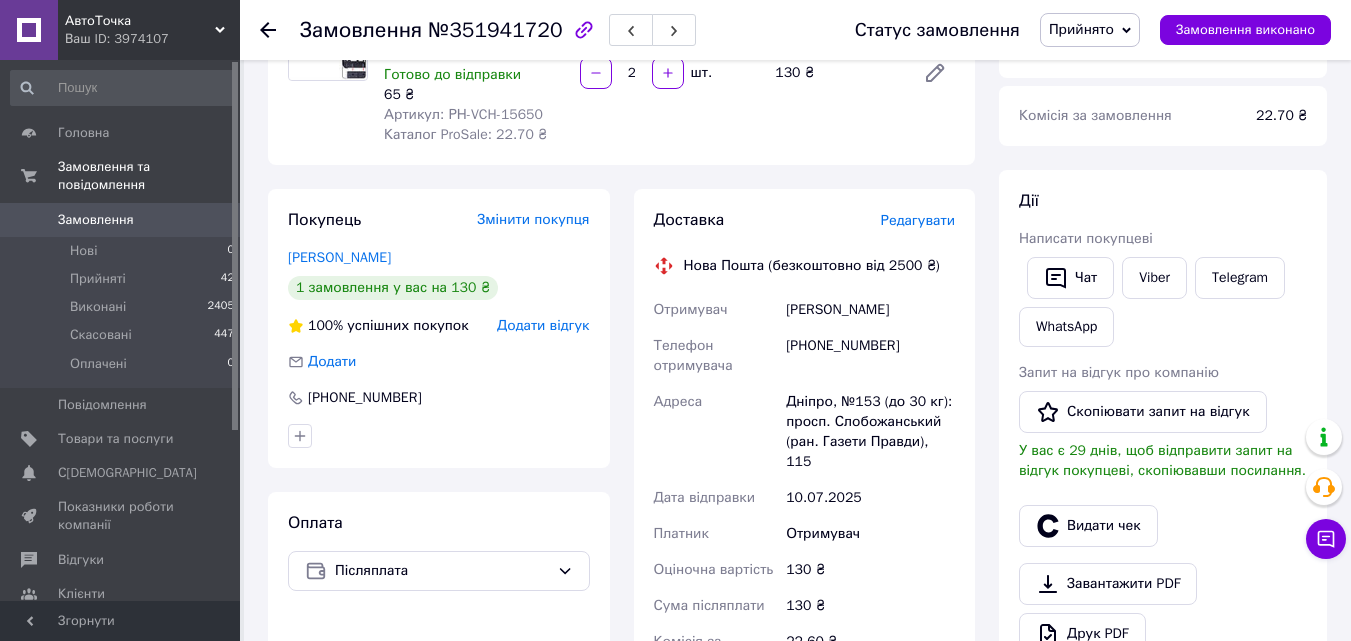scroll, scrollTop: 0, scrollLeft: 0, axis: both 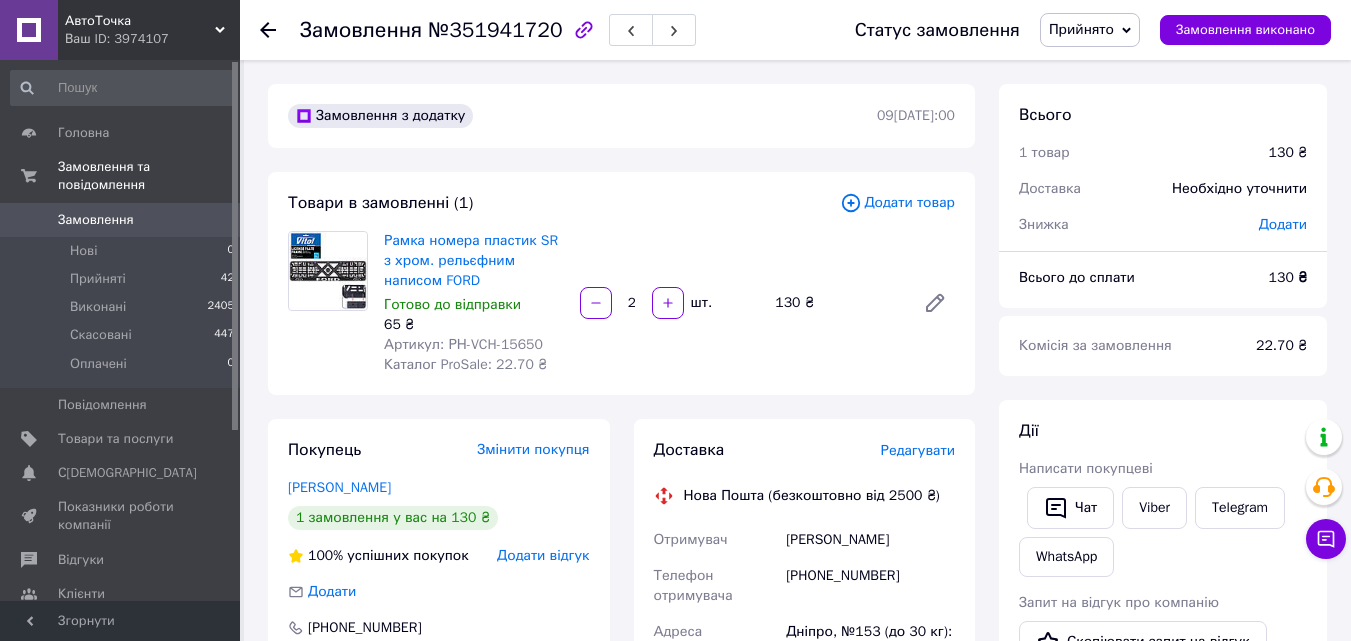 click on "[PHONE_NUMBER]" at bounding box center [870, 586] 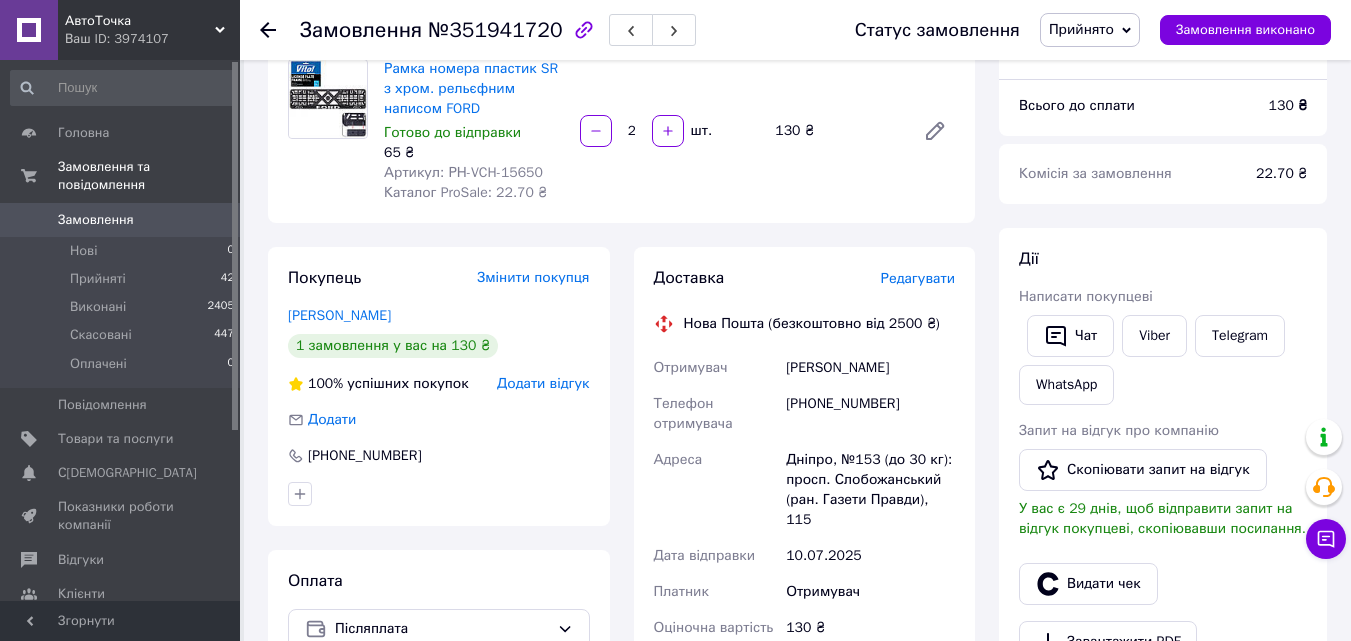 scroll, scrollTop: 300, scrollLeft: 0, axis: vertical 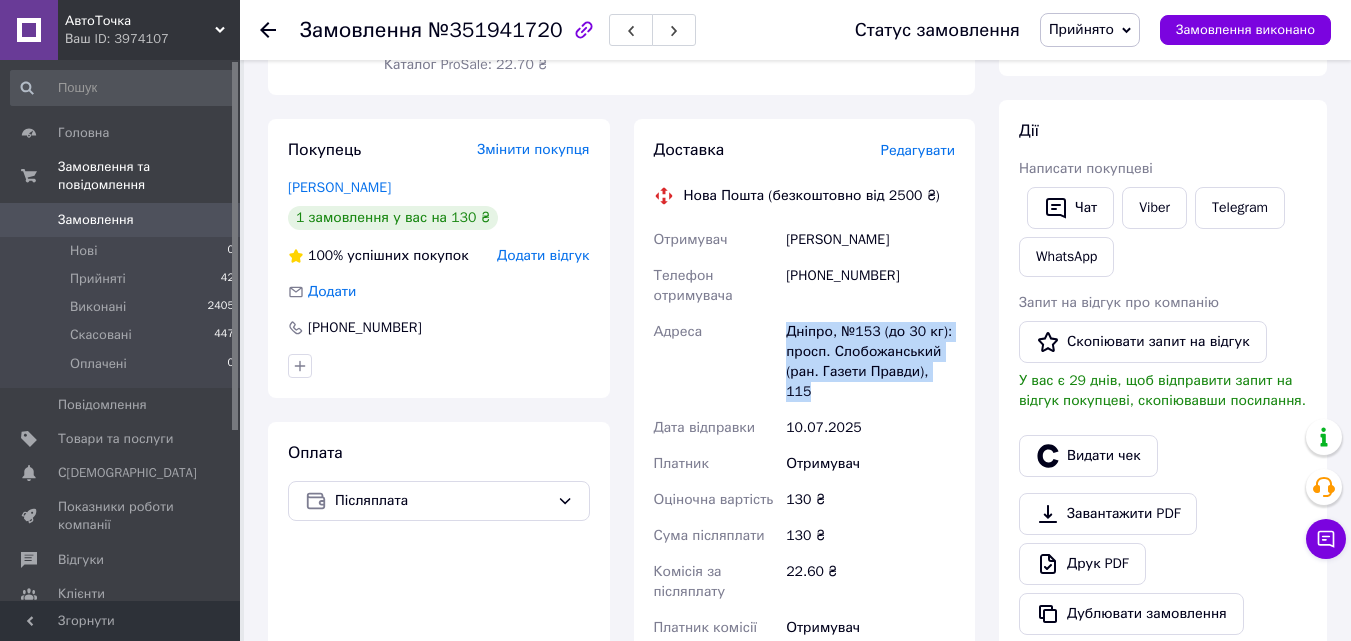 drag, startPoint x: 952, startPoint y: 373, endPoint x: 774, endPoint y: 326, distance: 184.10051 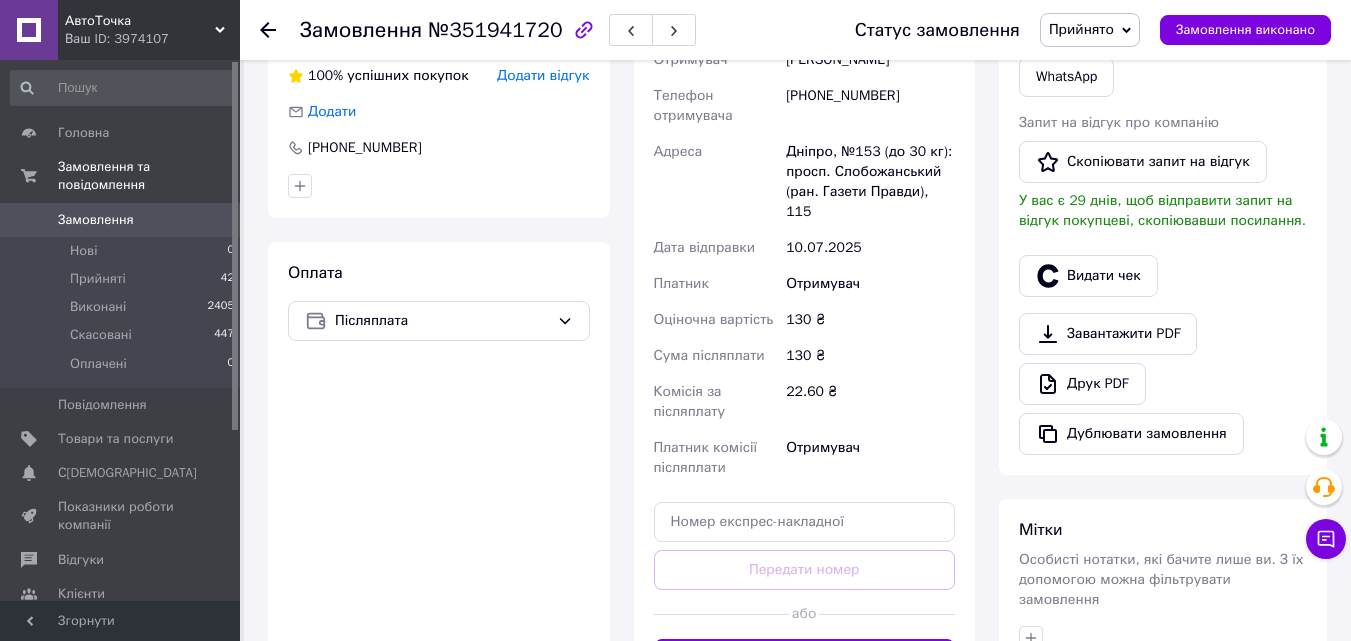 scroll, scrollTop: 700, scrollLeft: 0, axis: vertical 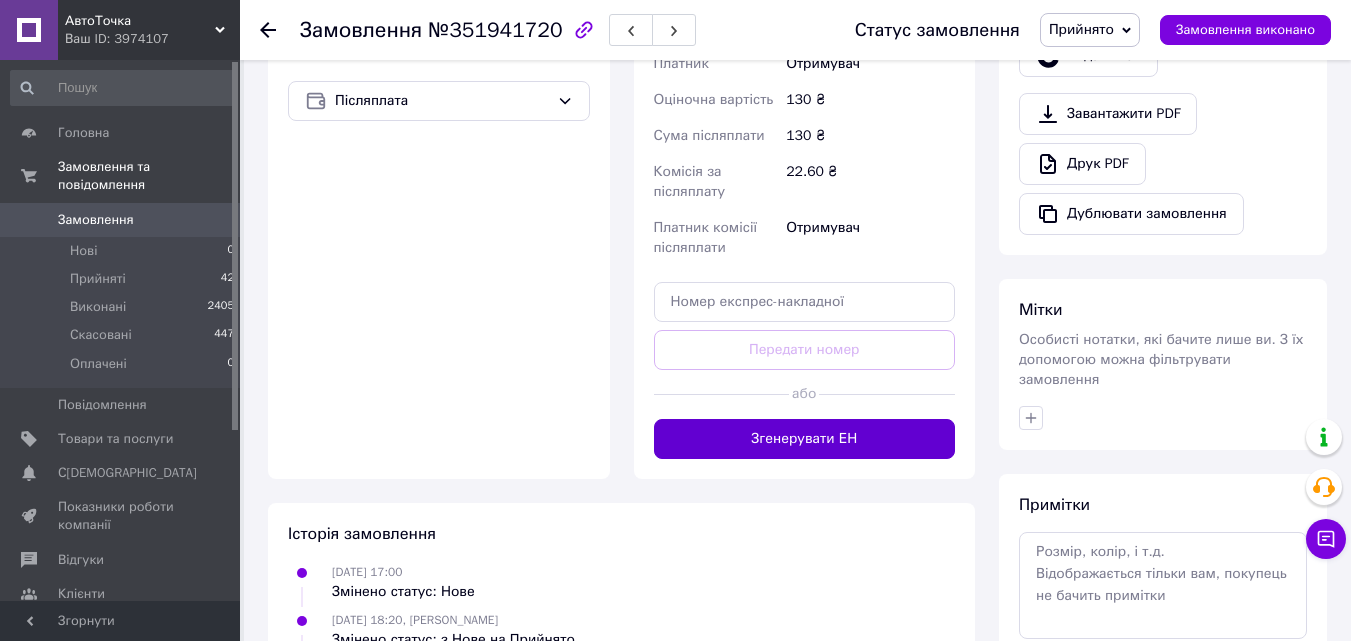 click on "Згенерувати ЕН" at bounding box center (805, 439) 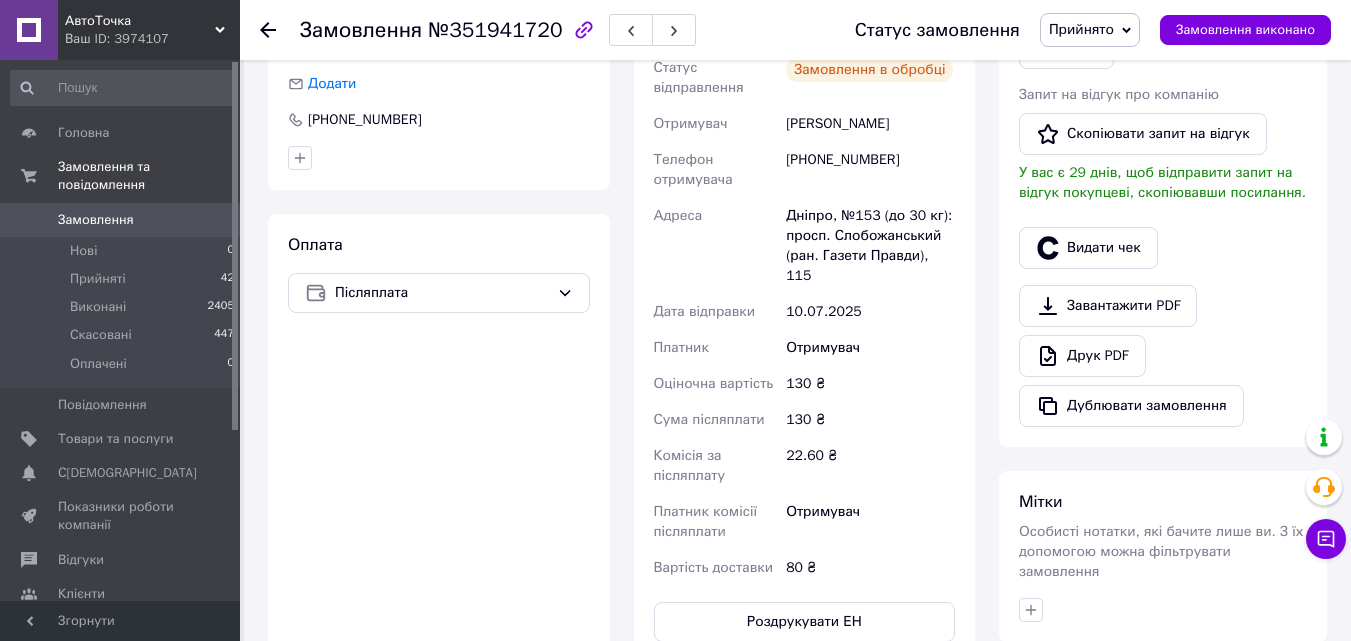 scroll, scrollTop: 300, scrollLeft: 0, axis: vertical 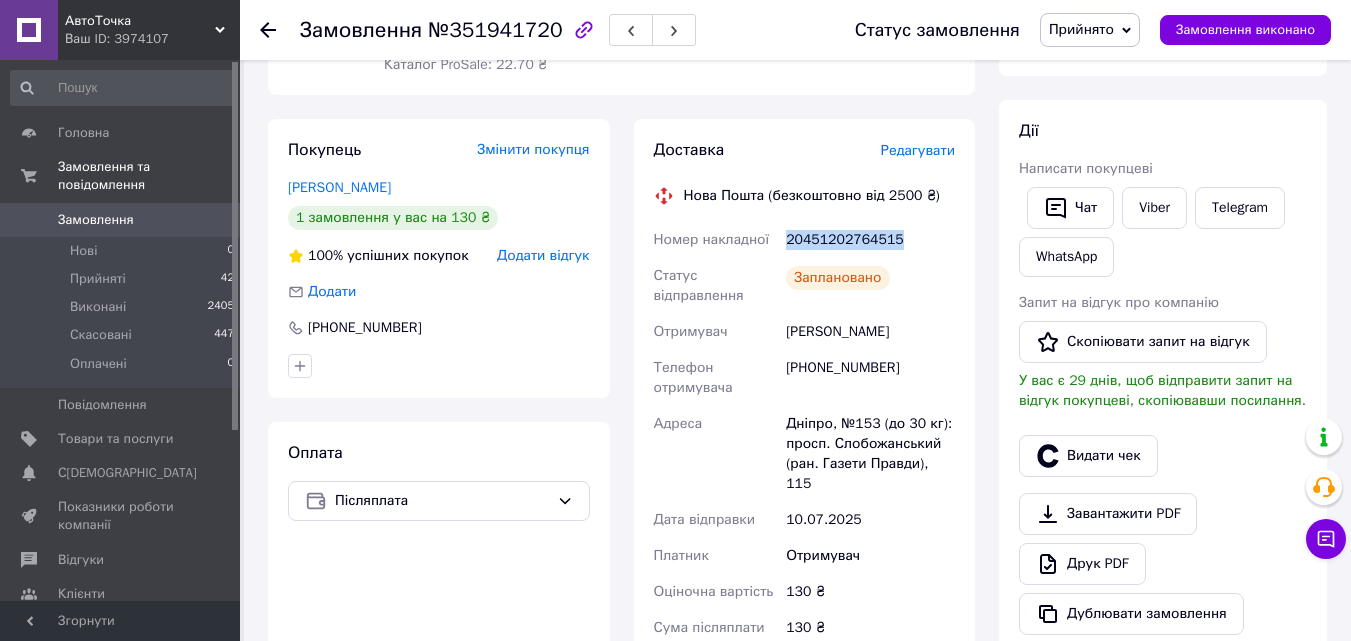 drag, startPoint x: 890, startPoint y: 238, endPoint x: 789, endPoint y: 241, distance: 101.04455 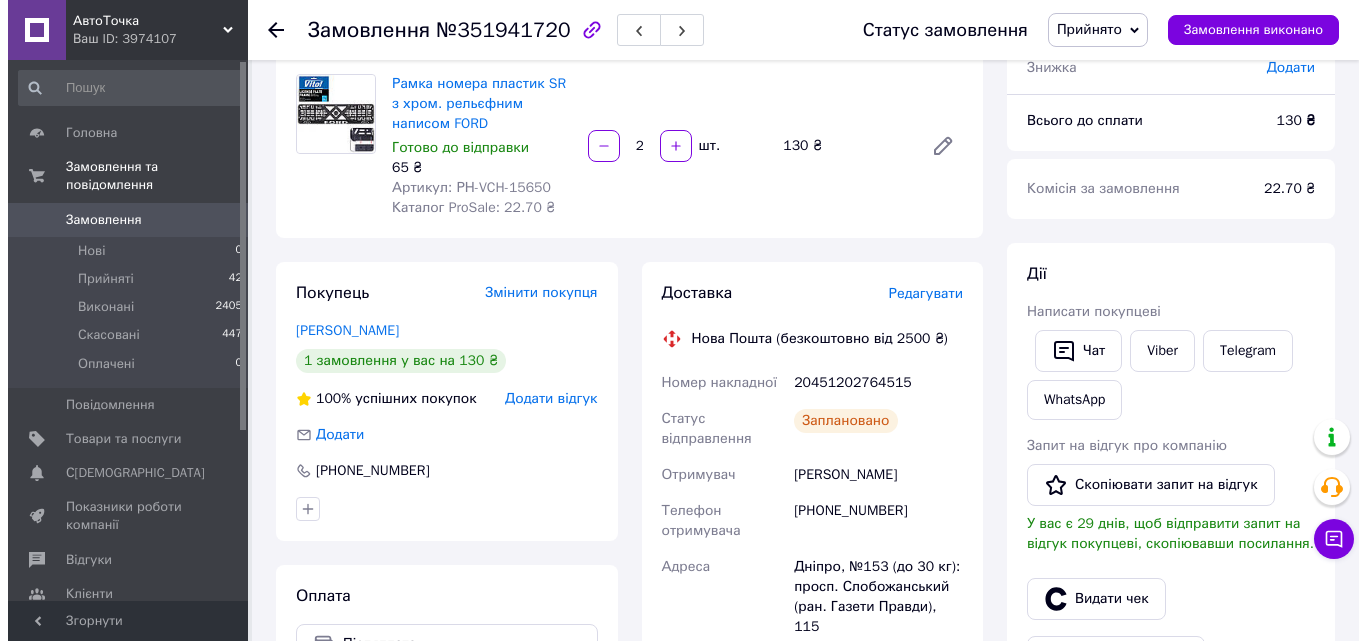 scroll, scrollTop: 0, scrollLeft: 0, axis: both 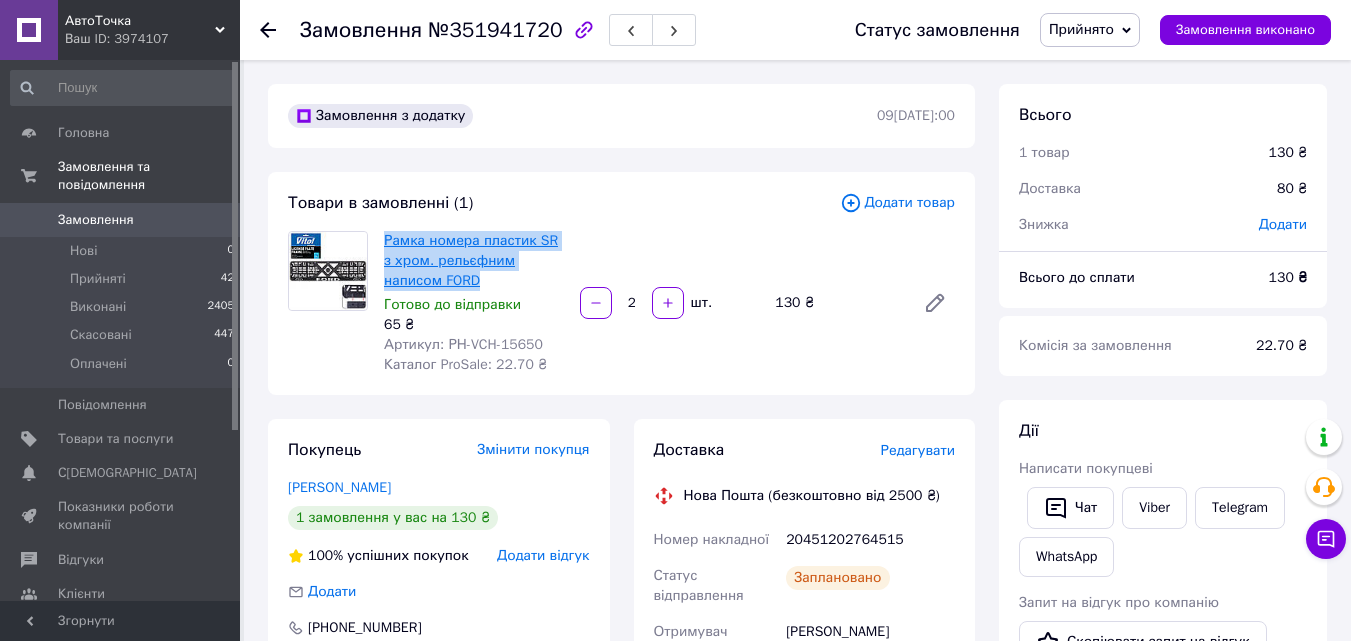 drag, startPoint x: 429, startPoint y: 280, endPoint x: 385, endPoint y: 241, distance: 58.796257 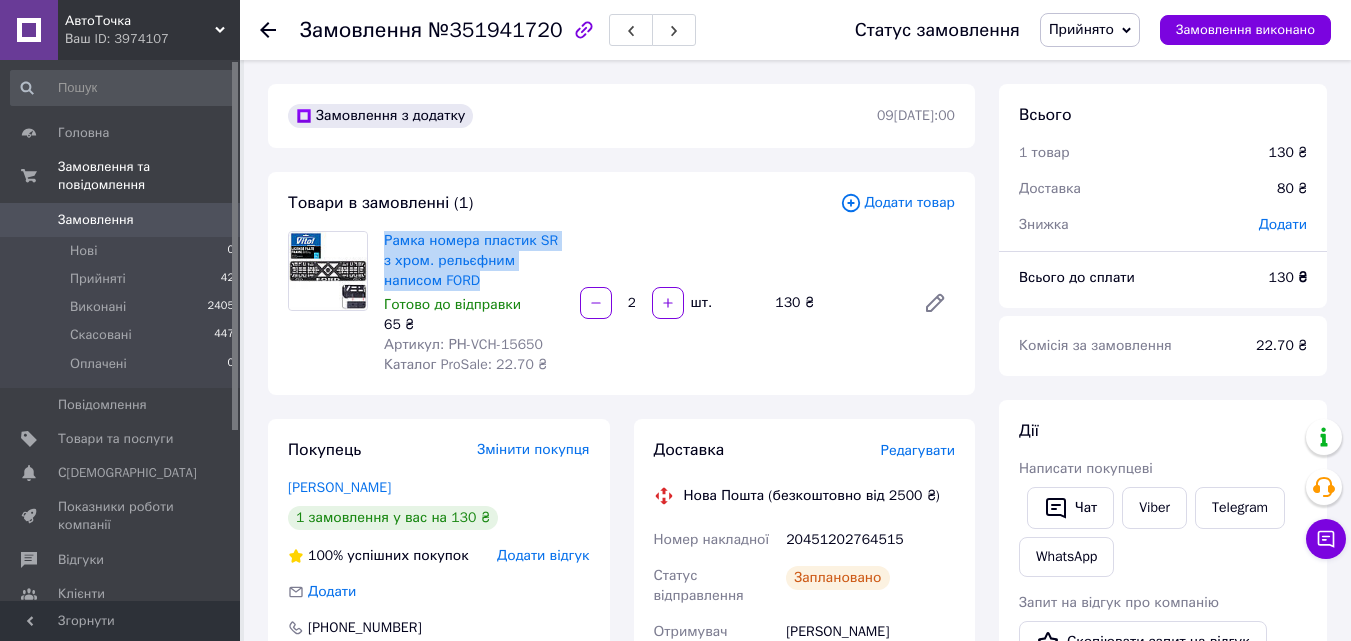 click on "Замовлення" at bounding box center (96, 220) 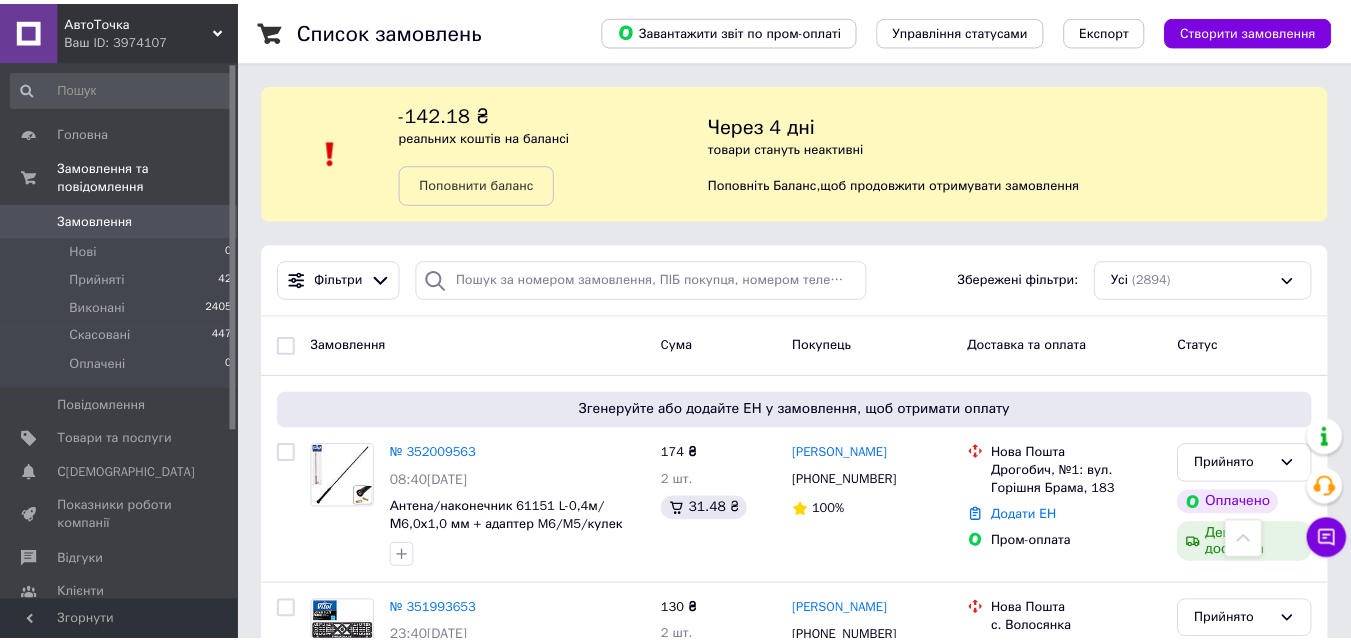 scroll, scrollTop: 760, scrollLeft: 0, axis: vertical 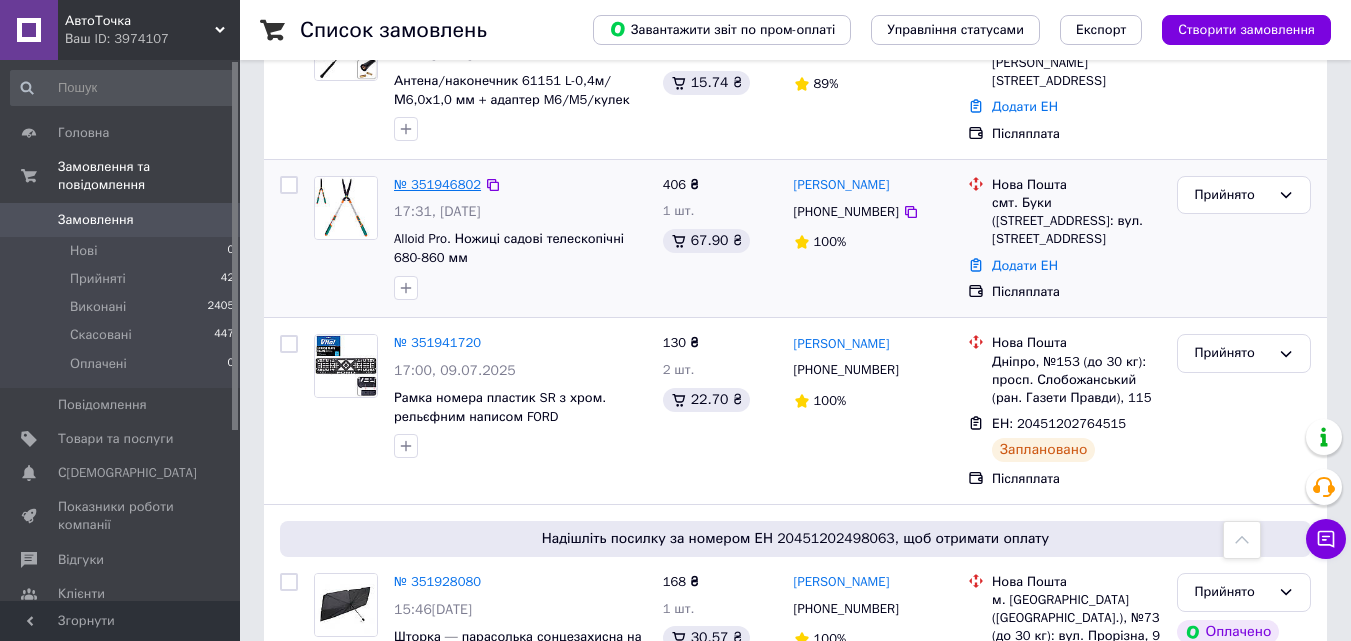 click on "№ 351946802" at bounding box center [437, 184] 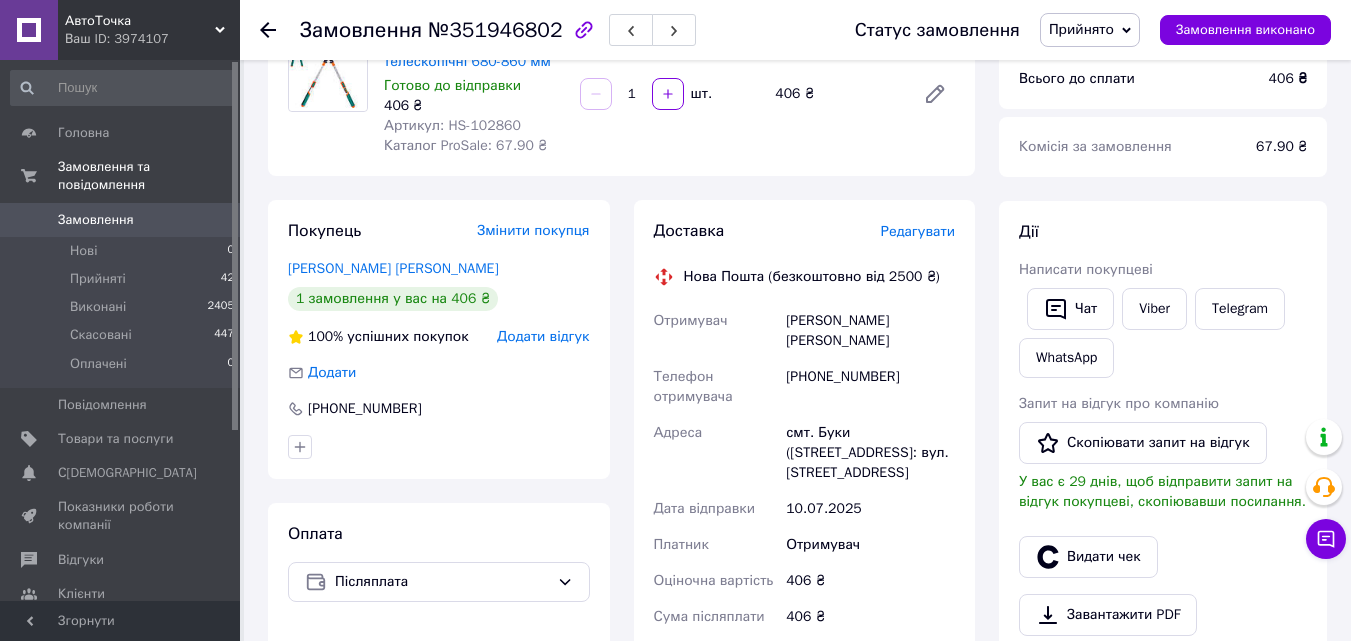 scroll, scrollTop: 200, scrollLeft: 0, axis: vertical 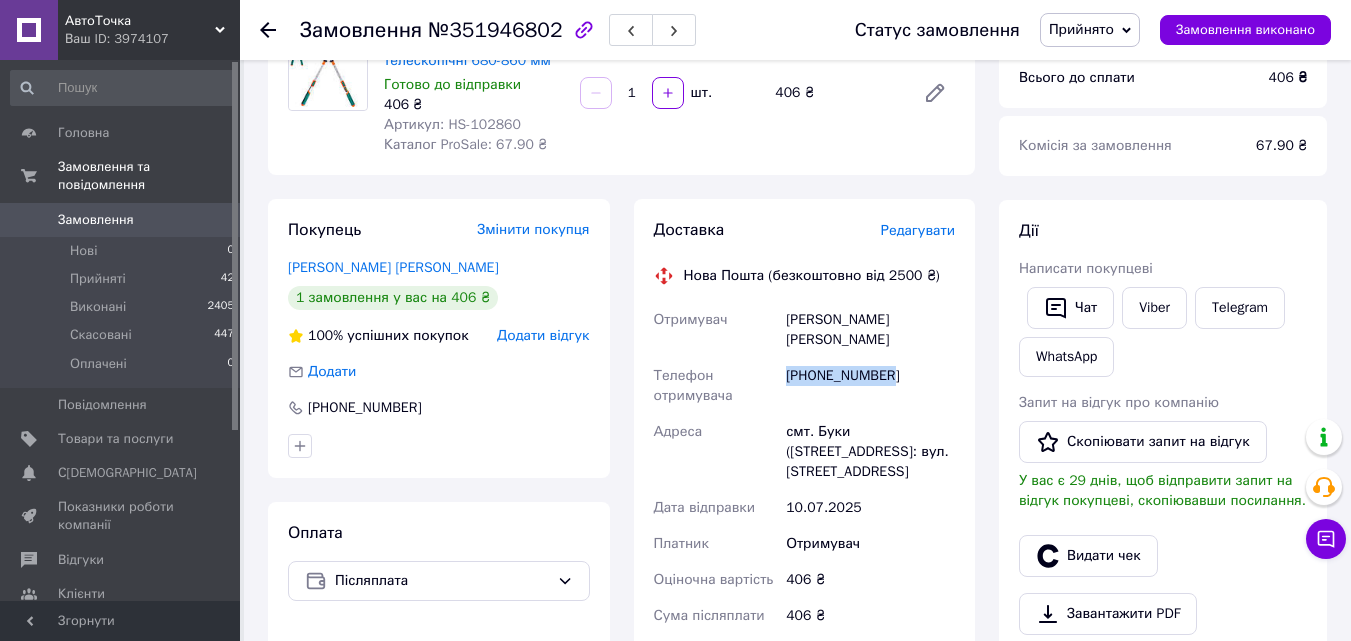 drag, startPoint x: 883, startPoint y: 354, endPoint x: 787, endPoint y: 361, distance: 96.25487 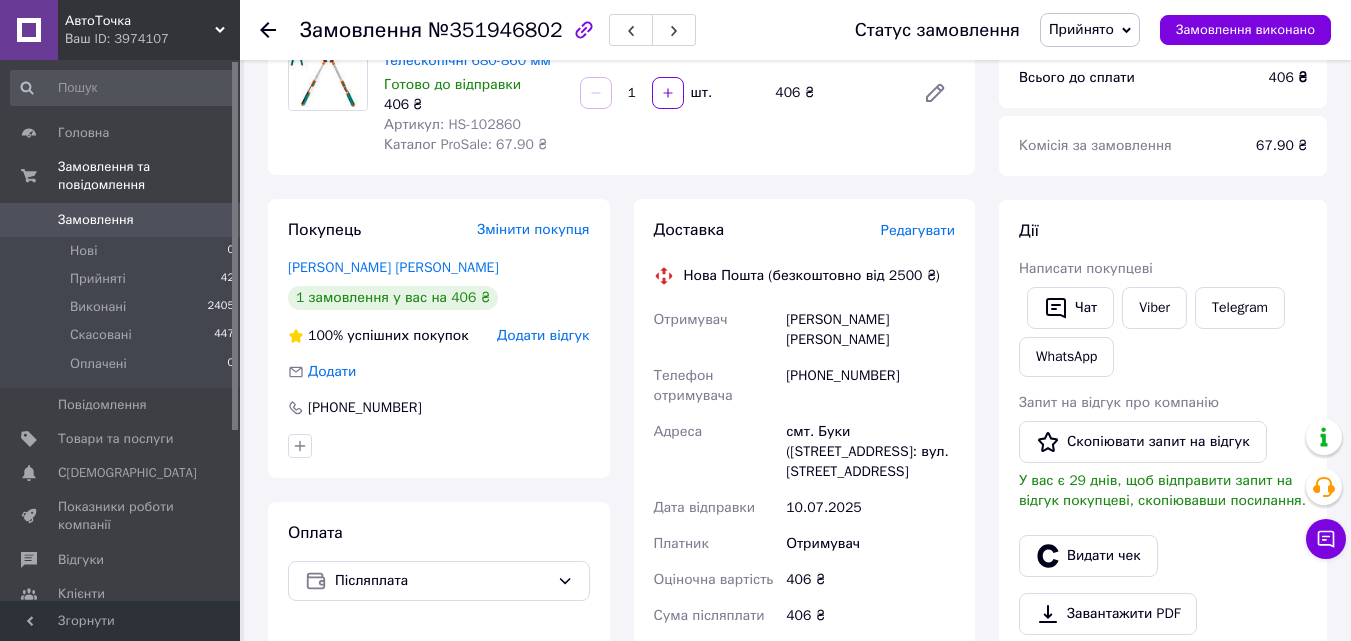 click on "Всього 1 товар 406 ₴ Доставка Необхідно уточнити Знижка Додати Всього до сплати 406 ₴ Комісія за замовлення 67.90 ₴ Дії Написати покупцеві   Чат Viber Telegram WhatsApp Запит на відгук про компанію   Скопіювати запит на відгук У вас є 29 днів, щоб відправити запит на відгук покупцеві, скопіювавши посилання.   Видати чек   Завантажити PDF   Друк PDF   Дублювати замовлення Мітки Особисті нотатки, які бачите лише ви. З їх допомогою можна фільтрувати замовлення Примітки Залишилося 300 символів Очистити Зберегти" at bounding box center [1163, 561] 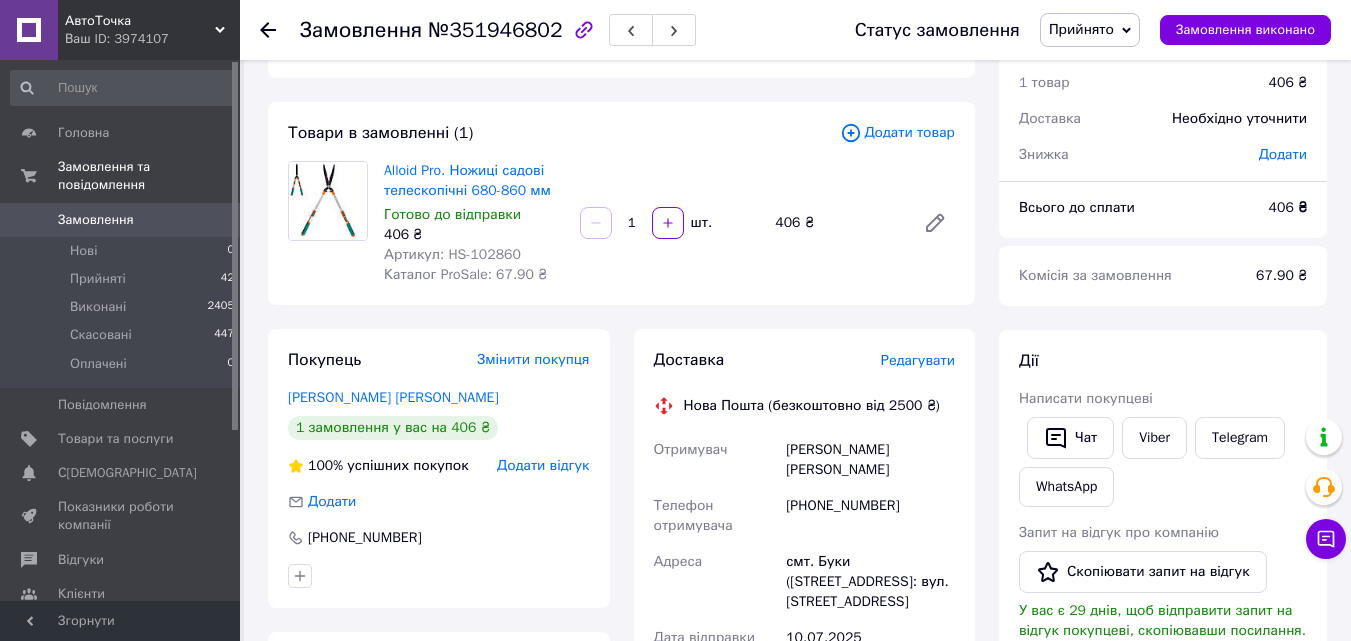 scroll, scrollTop: 0, scrollLeft: 0, axis: both 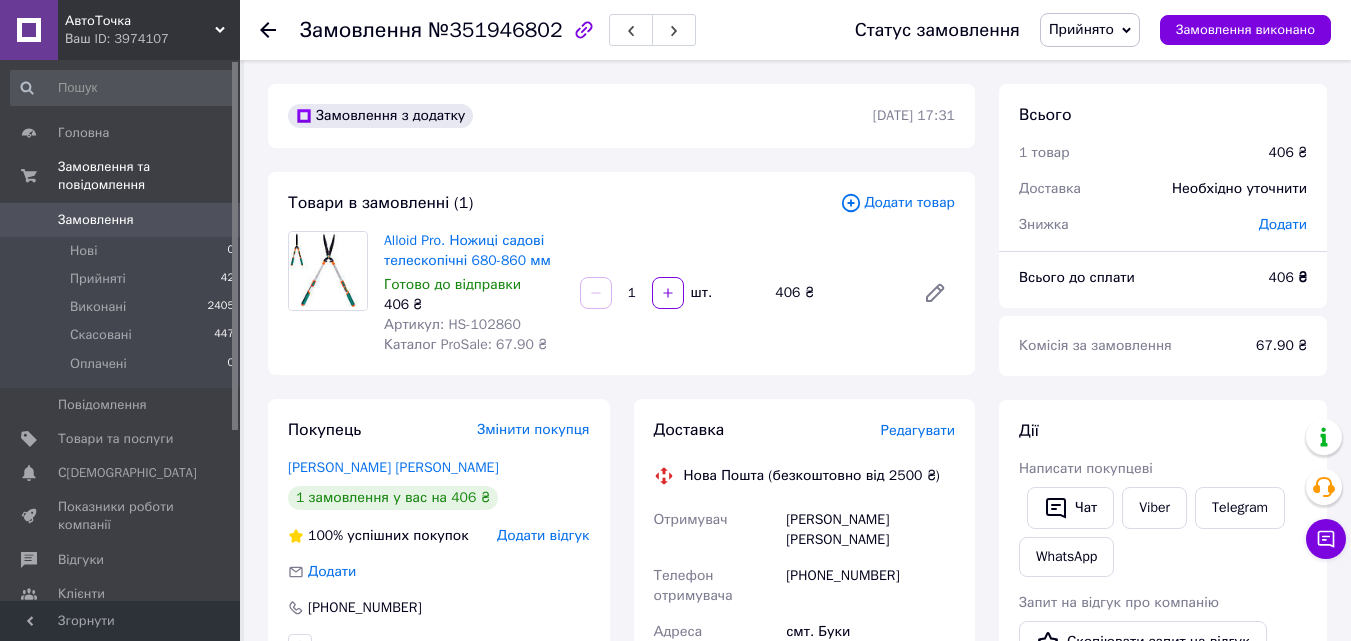 click on "Доставка Редагувати Нова Пошта (безкоштовно від 2500 ₴) Отримувач Люшнівська ольга Телефон отримувача +380973421004 Адреса смт. Буки (Черкаська обл.), №1: вул. Центральна, 20 Дата відправки 10.07.2025 Платник Отримувач Оціночна вартість 406 ₴ Сума післяплати 406 ₴ Комісія за післяплату 28.12 ₴ Платник комісії післяплати Отримувач Передати номер або Згенерувати ЕН Платник Отримувач Відправник Прізвище отримувача Люшнівська Ім'я отримувача ольга По батькові отримувача Телефон отримувача +380973421004 Тип доставки У відділенні Кур'єром В поштоматі Місто Відділення Вантаж 406 < >" at bounding box center [805, 779] 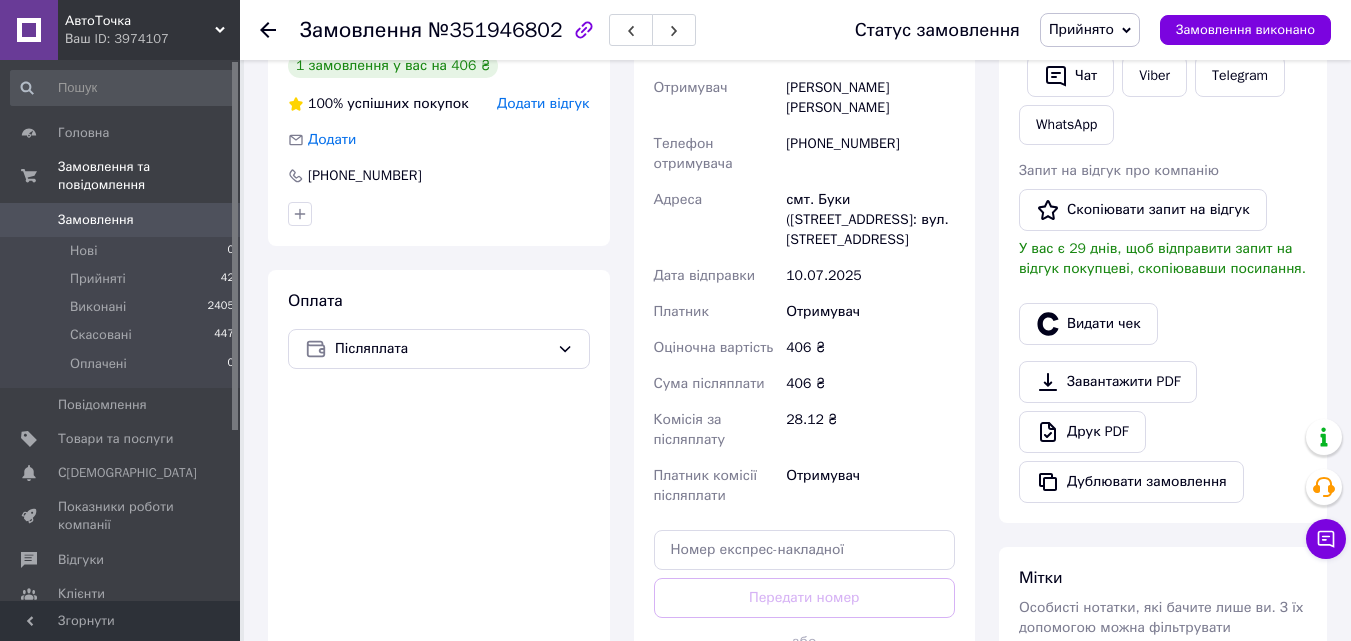 scroll, scrollTop: 400, scrollLeft: 0, axis: vertical 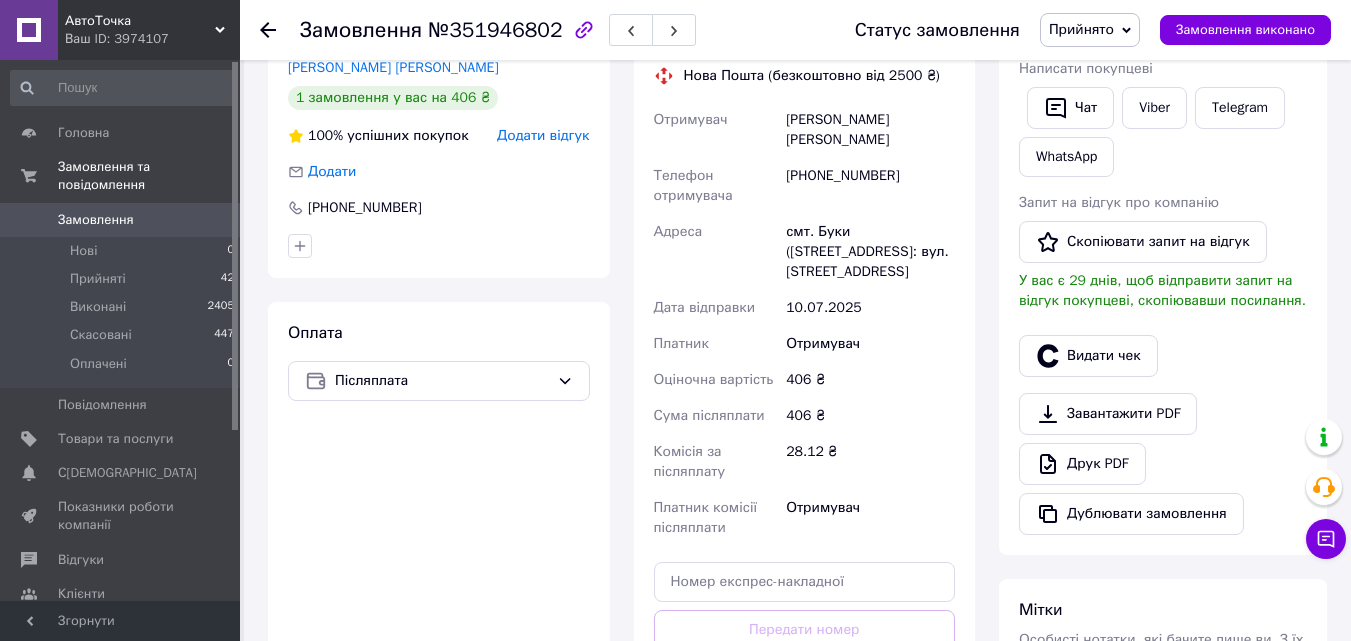 drag, startPoint x: 884, startPoint y: 248, endPoint x: 759, endPoint y: 211, distance: 130.36104 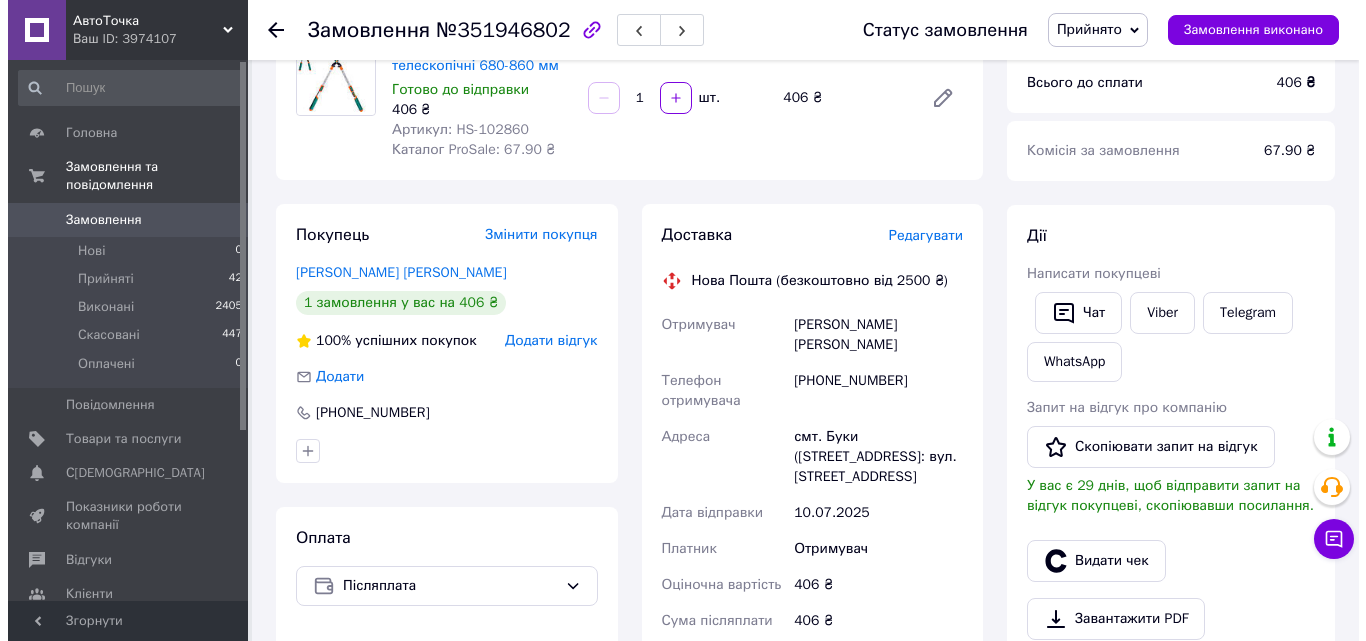 scroll, scrollTop: 100, scrollLeft: 0, axis: vertical 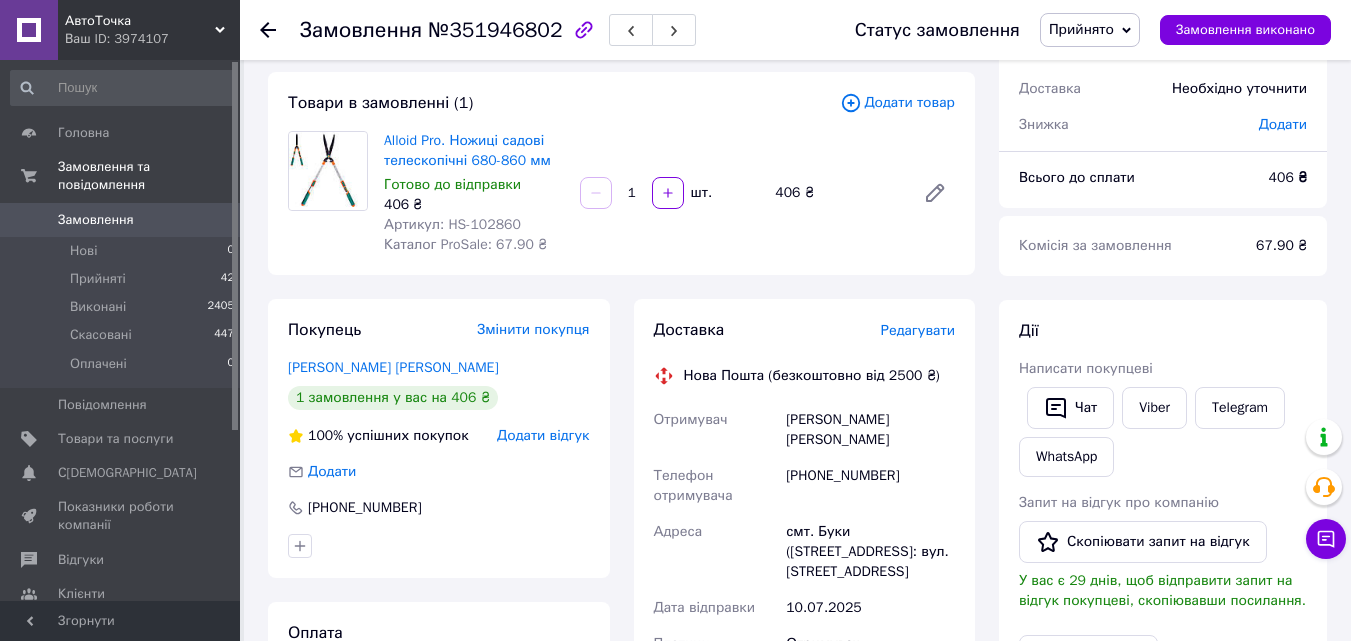 click on "Редагувати" at bounding box center (918, 330) 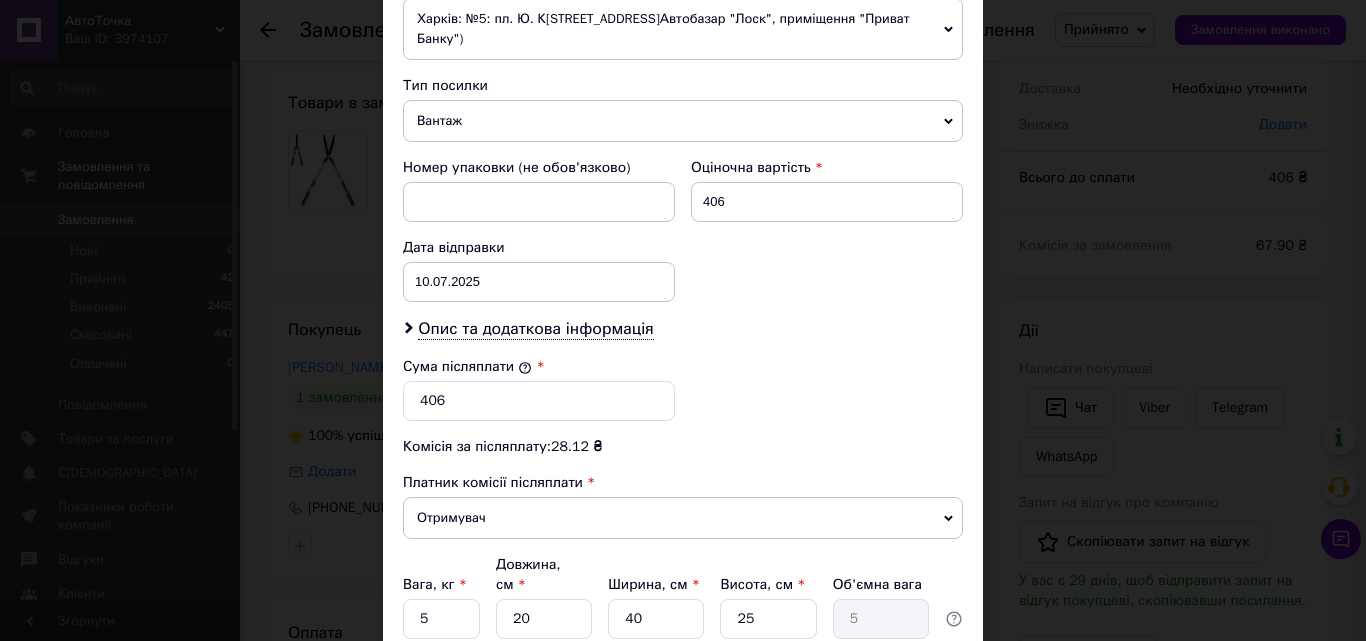 scroll, scrollTop: 585, scrollLeft: 0, axis: vertical 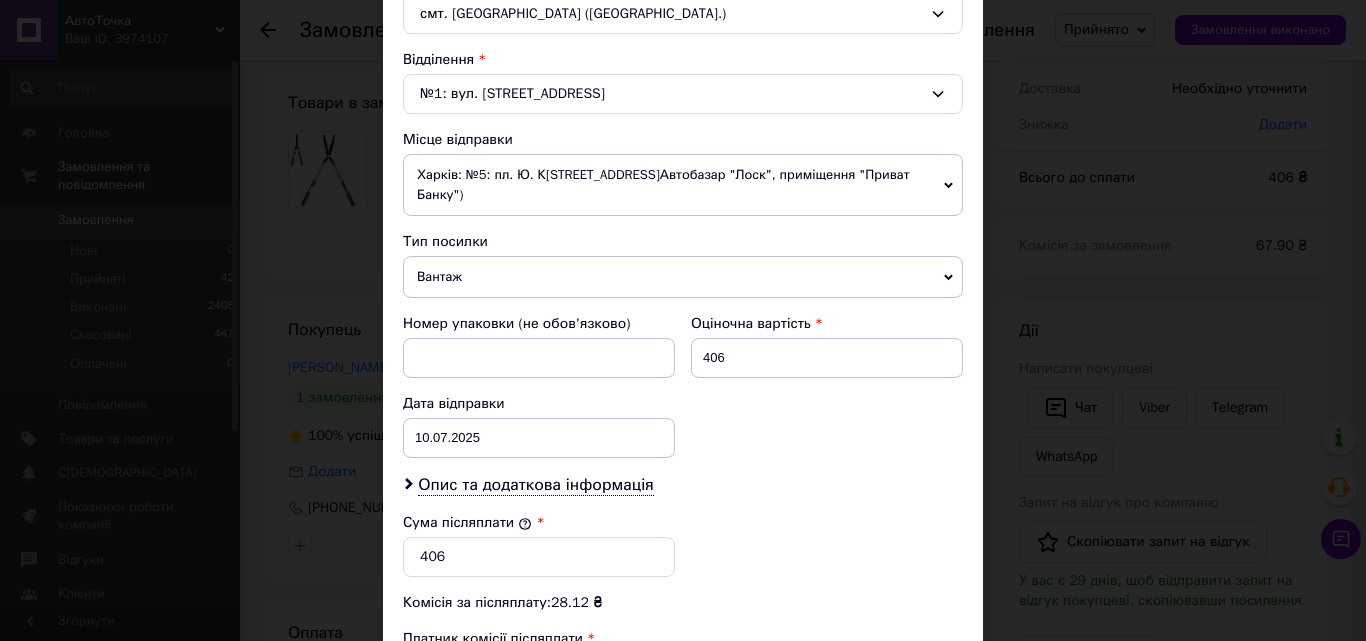 click on "Харків: №5: пл. Ю. [PERSON_NAME][STREET_ADDRESS] (Автобазар "Лоск", приміщення "Приват Банку")" at bounding box center (683, 185) 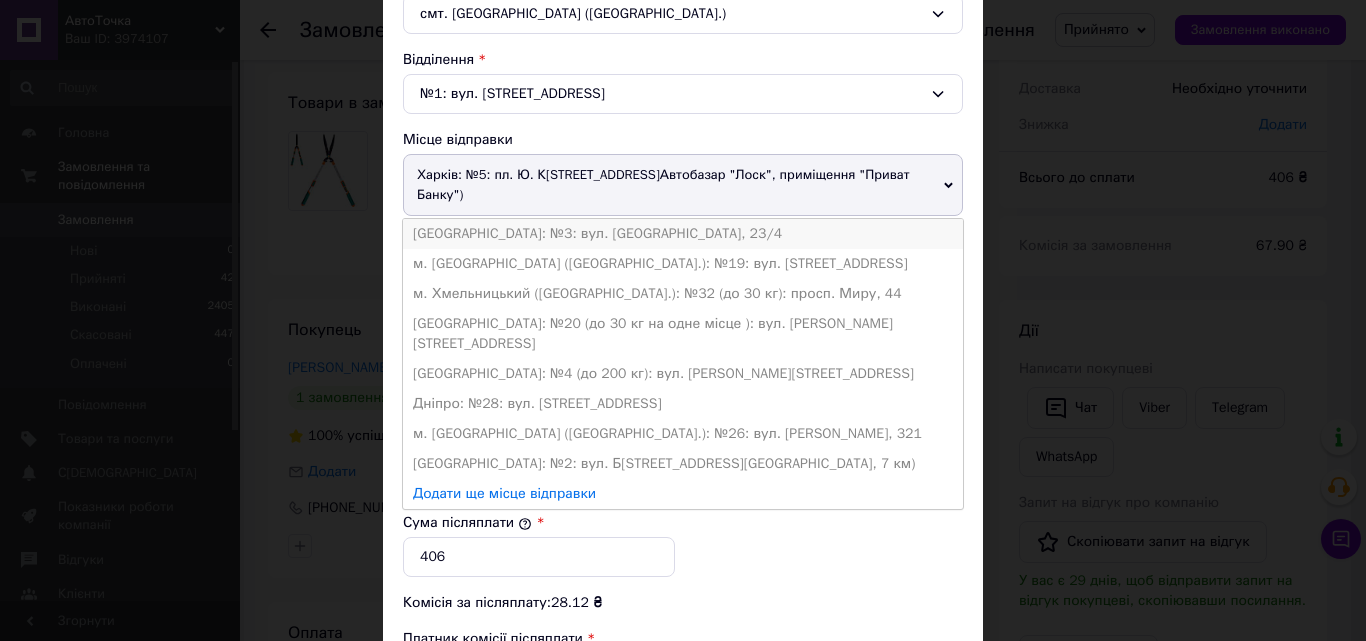 click on "[GEOGRAPHIC_DATA]: №3: вул. [GEOGRAPHIC_DATA], 23/4" at bounding box center (683, 234) 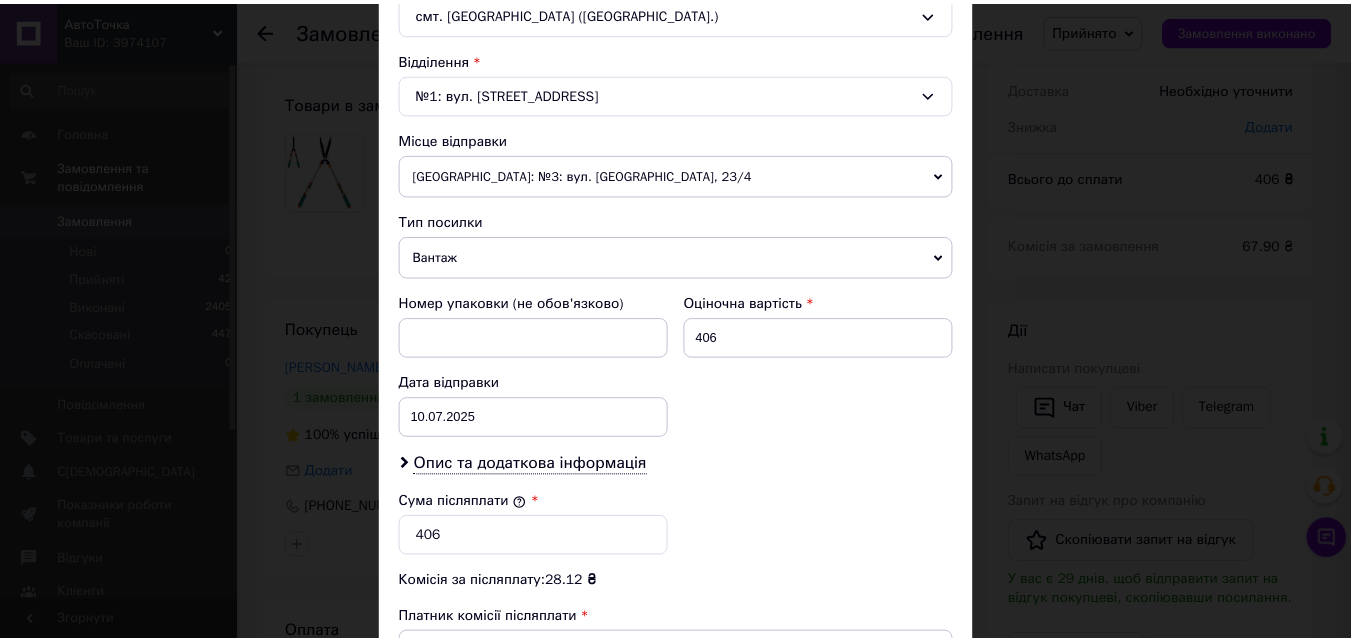 scroll, scrollTop: 885, scrollLeft: 0, axis: vertical 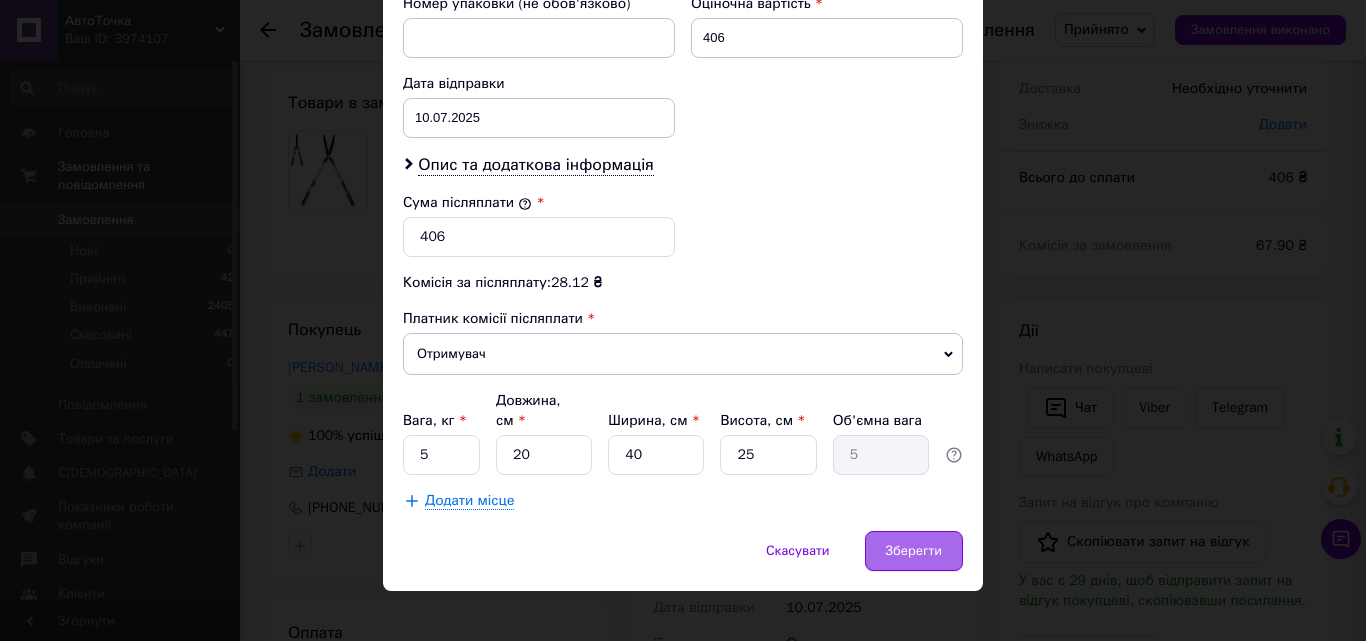 click on "Зберегти" at bounding box center [914, 551] 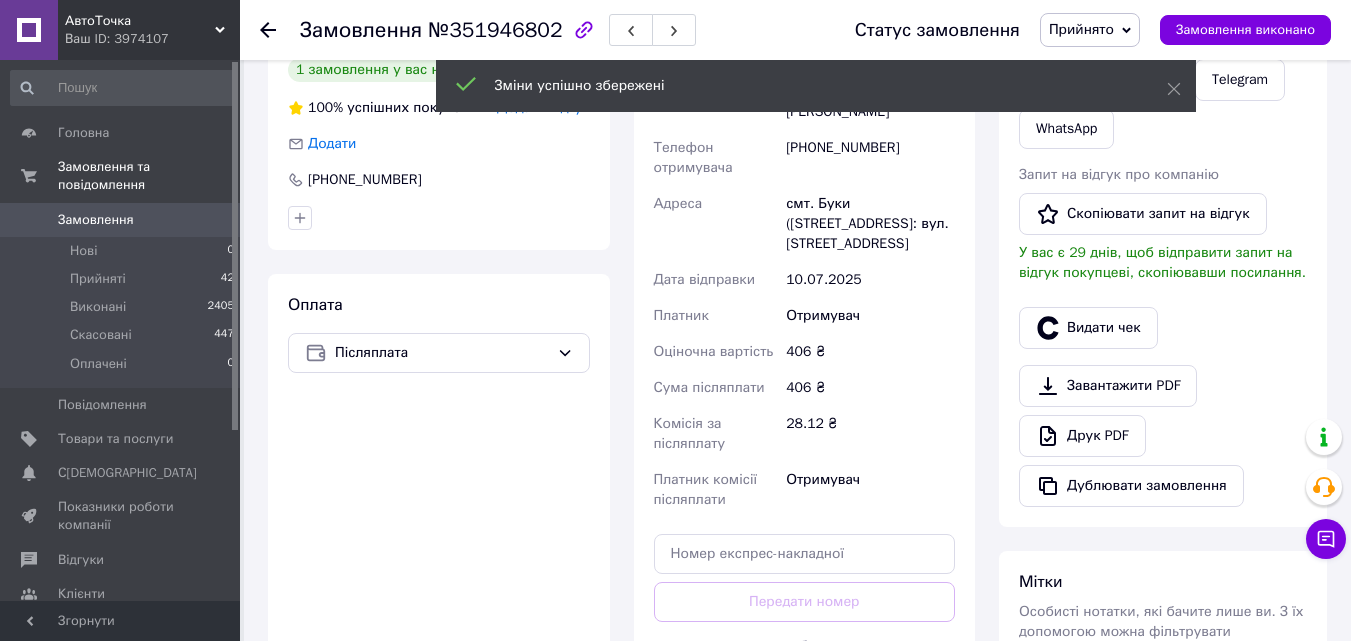 scroll, scrollTop: 600, scrollLeft: 0, axis: vertical 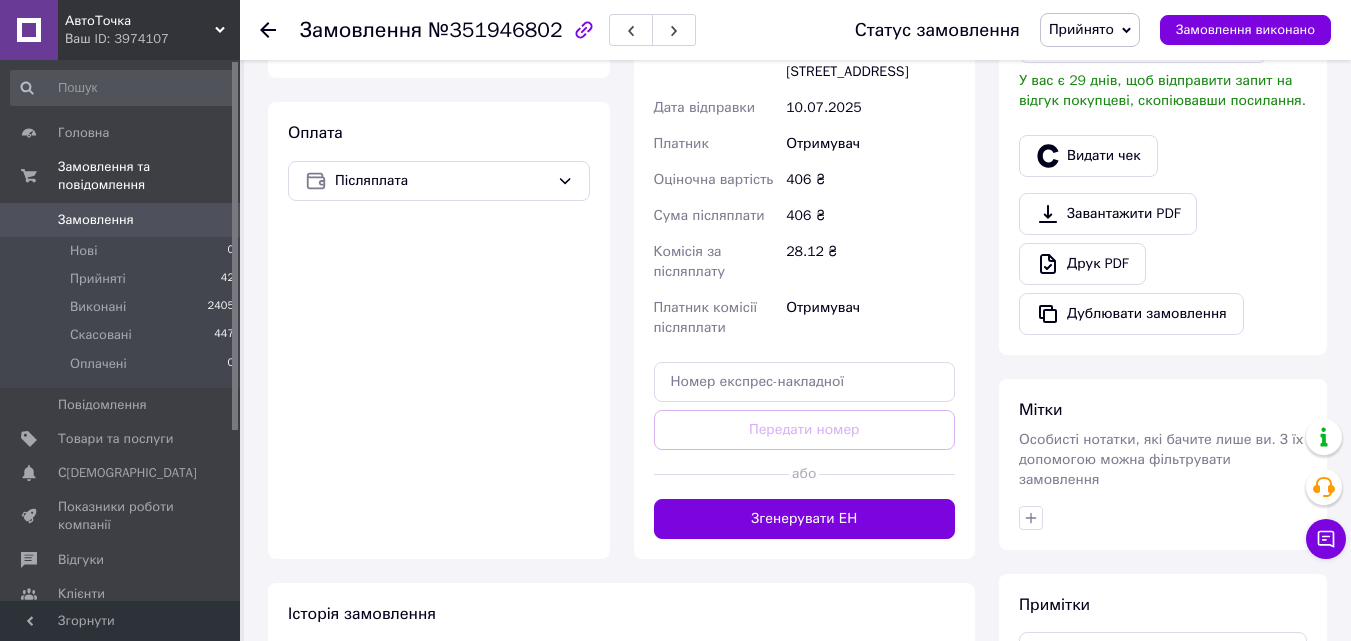 drag, startPoint x: 806, startPoint y: 502, endPoint x: 816, endPoint y: 499, distance: 10.440307 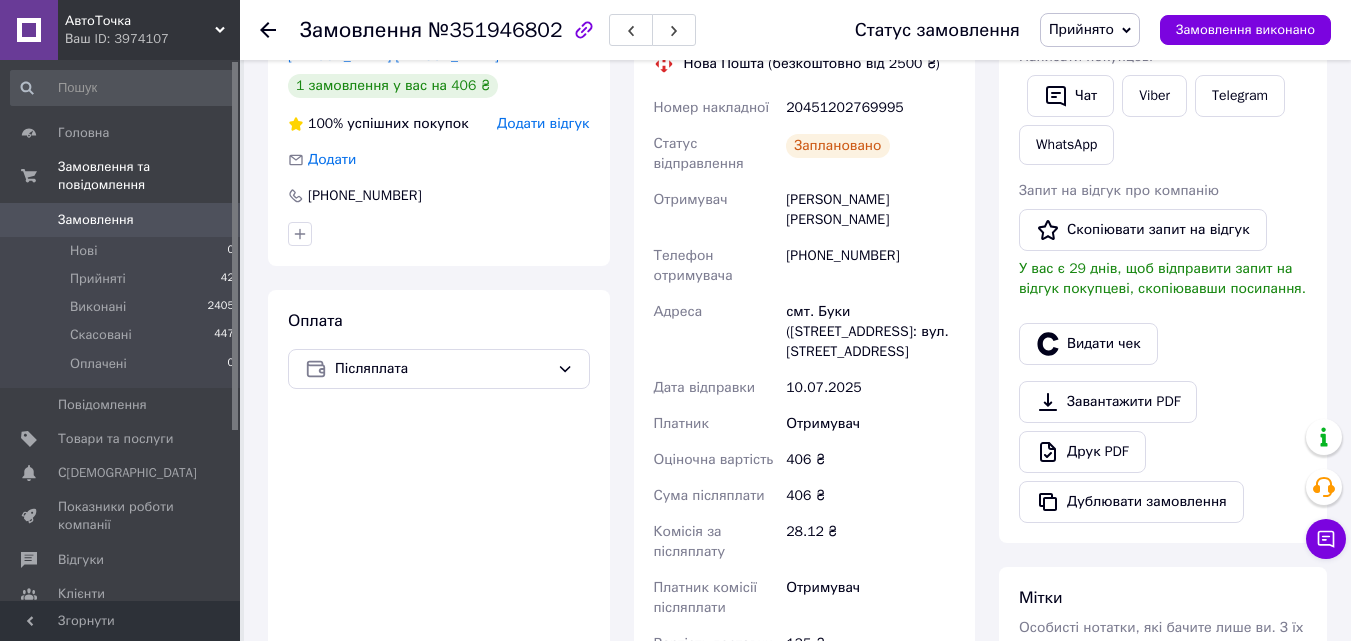 scroll, scrollTop: 300, scrollLeft: 0, axis: vertical 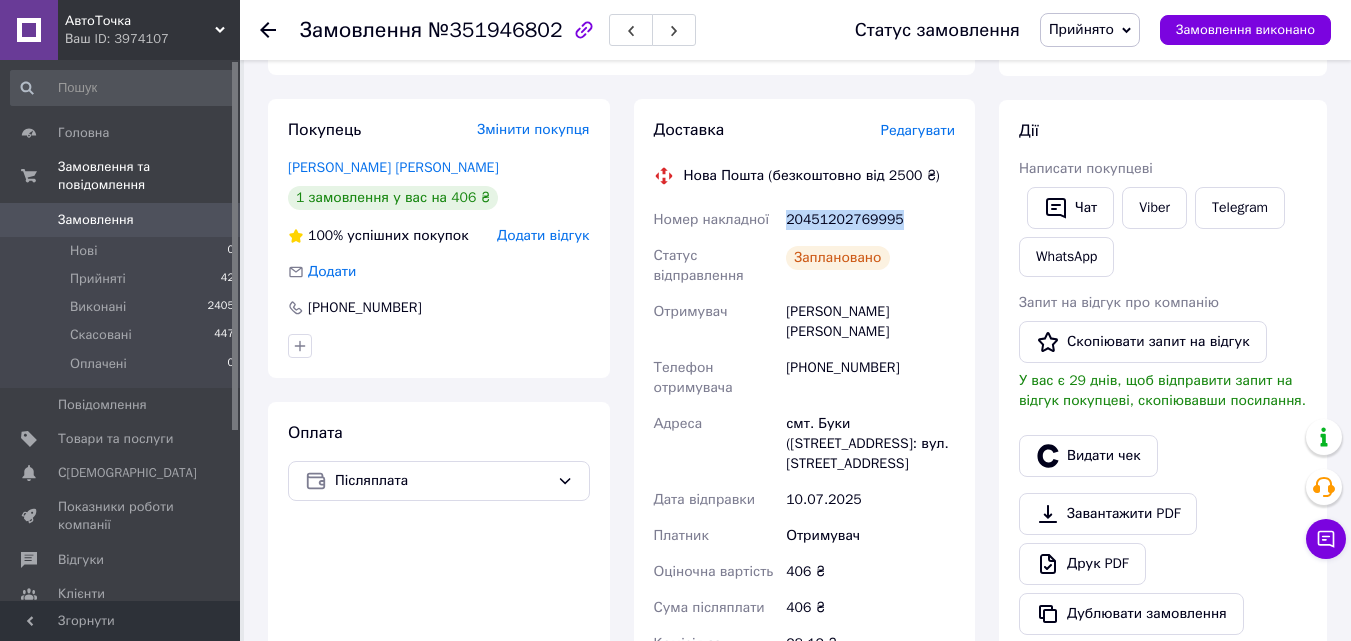 drag, startPoint x: 885, startPoint y: 216, endPoint x: 790, endPoint y: 219, distance: 95.047356 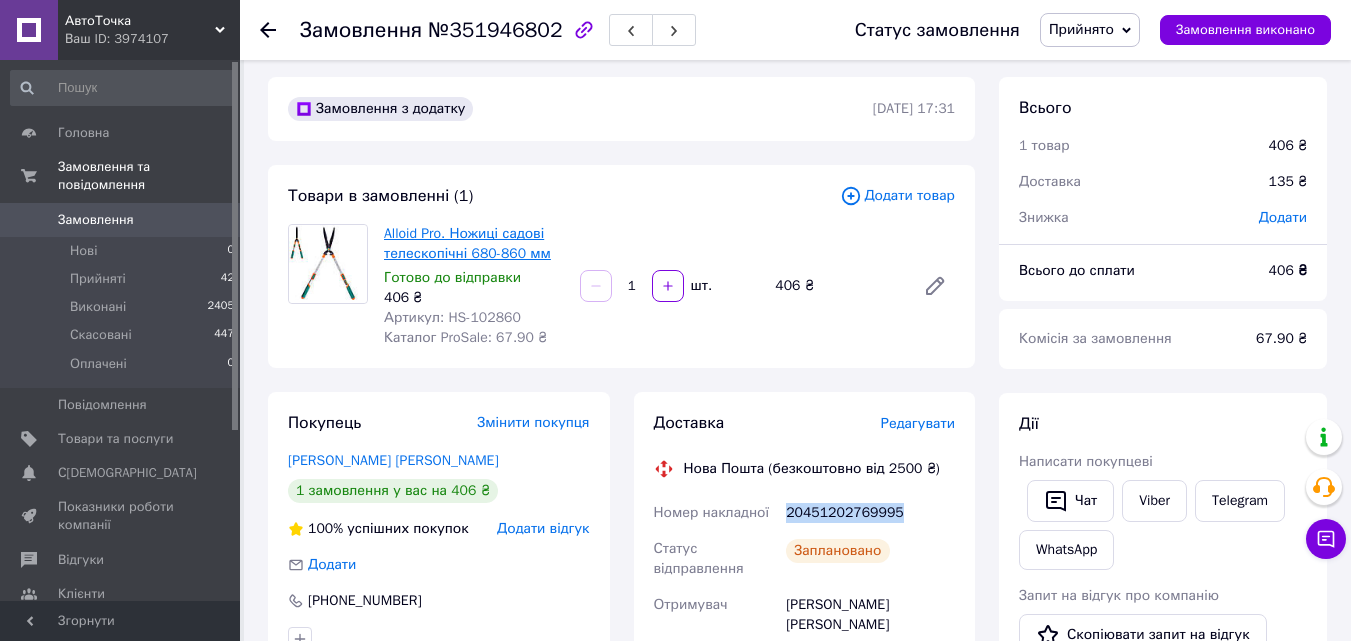 scroll, scrollTop: 0, scrollLeft: 0, axis: both 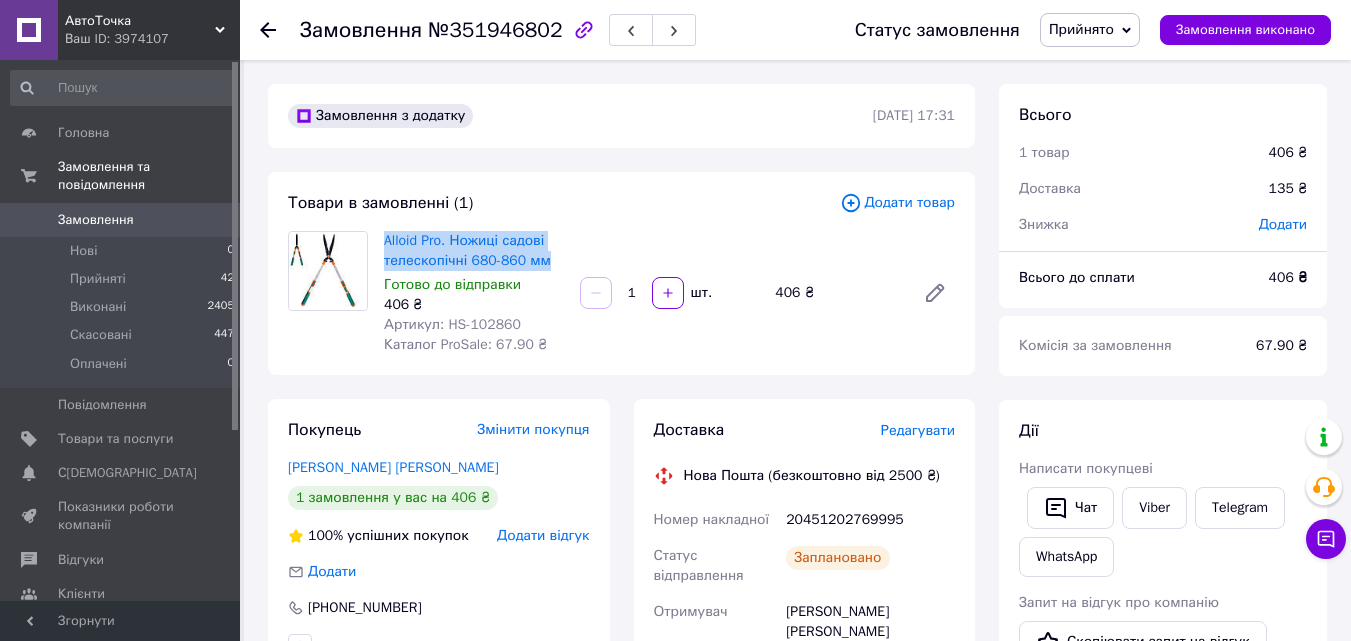 drag, startPoint x: 544, startPoint y: 264, endPoint x: 373, endPoint y: 246, distance: 171.94476 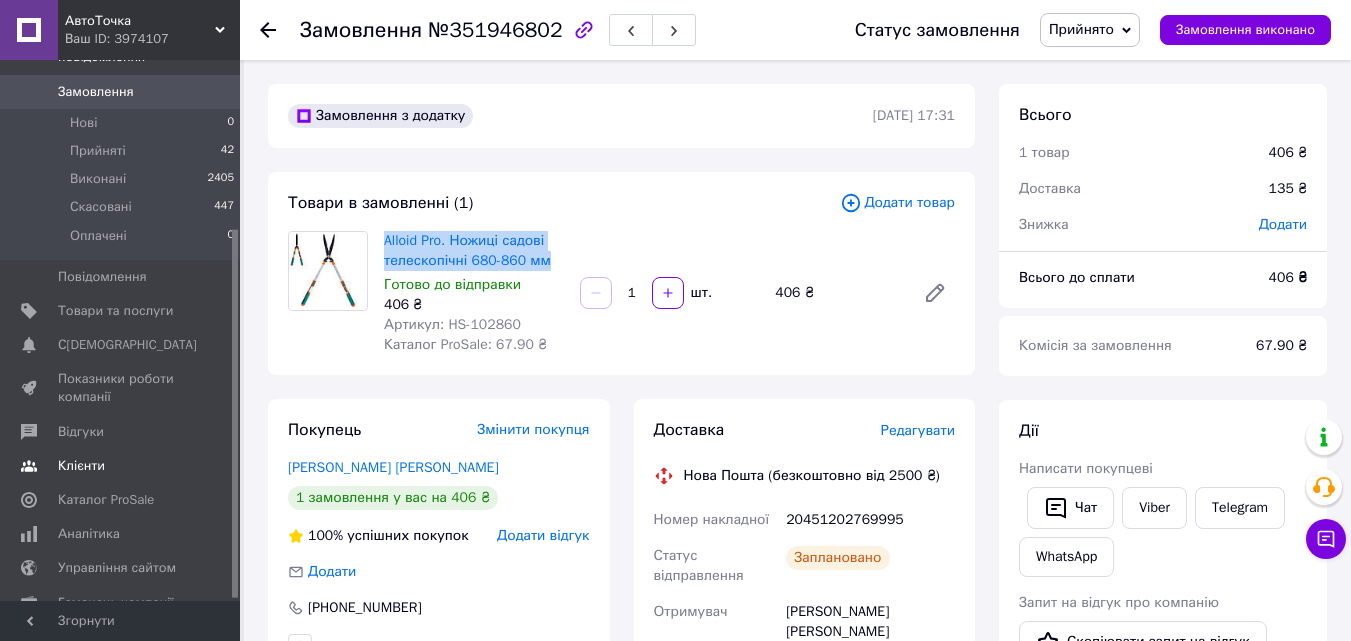 scroll, scrollTop: 249, scrollLeft: 0, axis: vertical 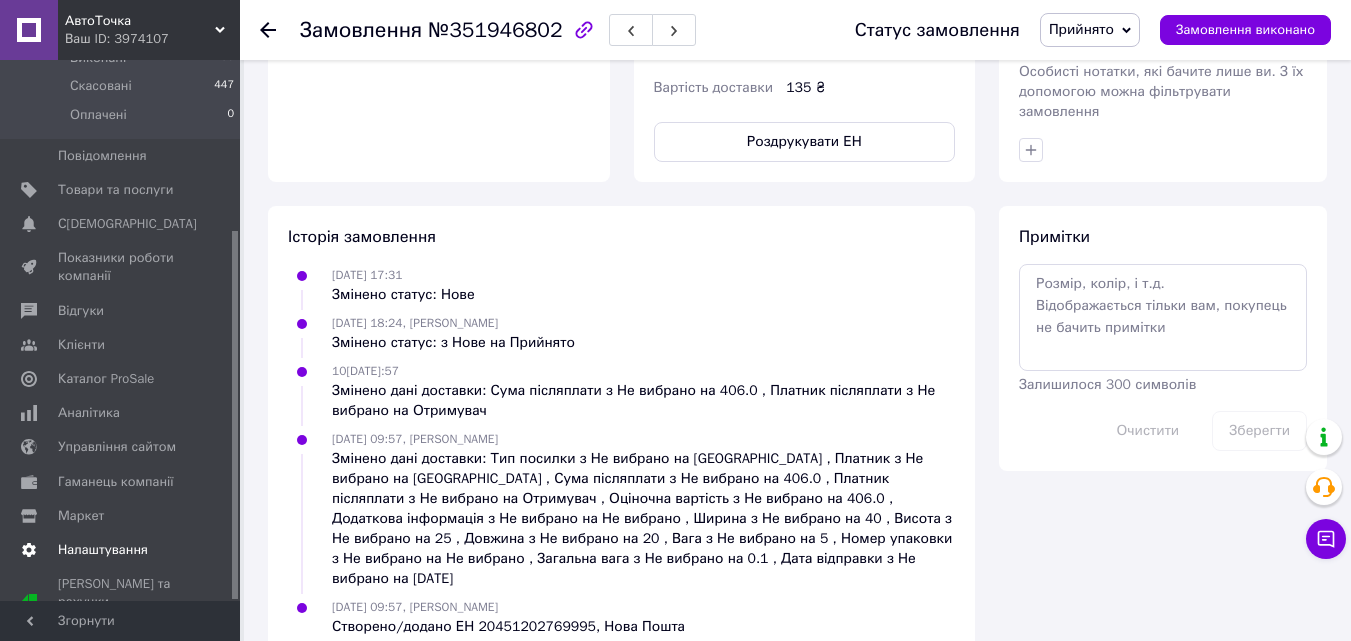 click on "Налаштування" at bounding box center (103, 550) 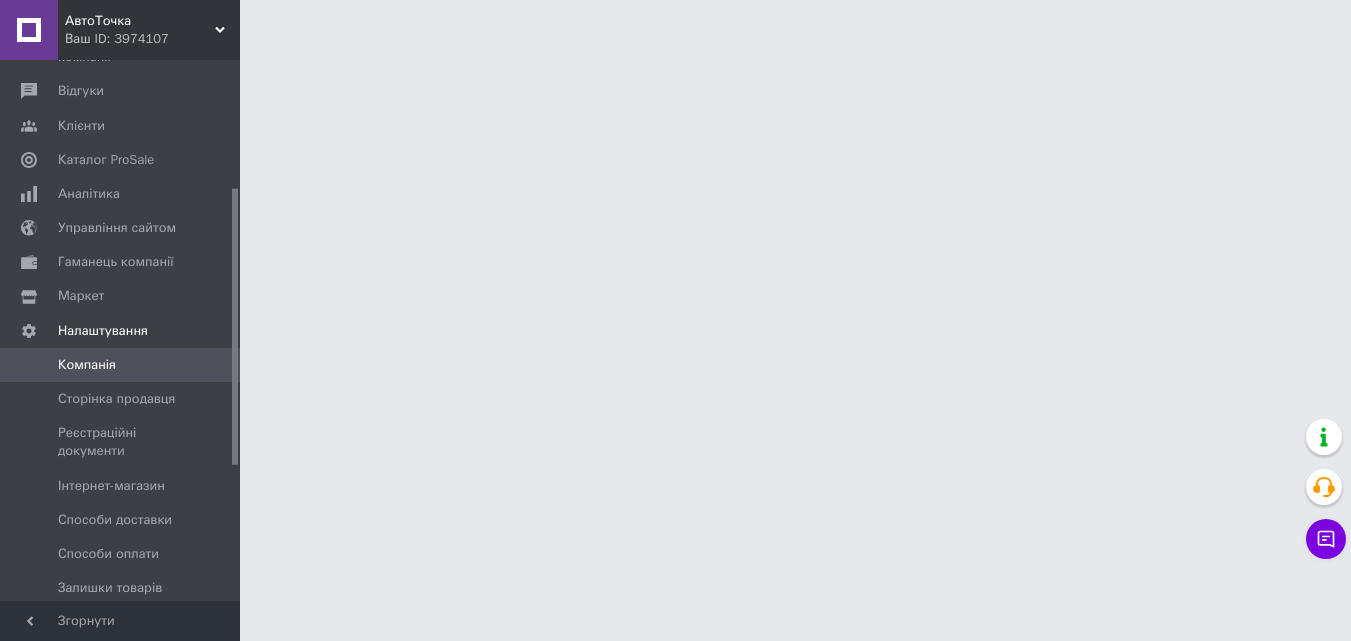 scroll, scrollTop: 0, scrollLeft: 0, axis: both 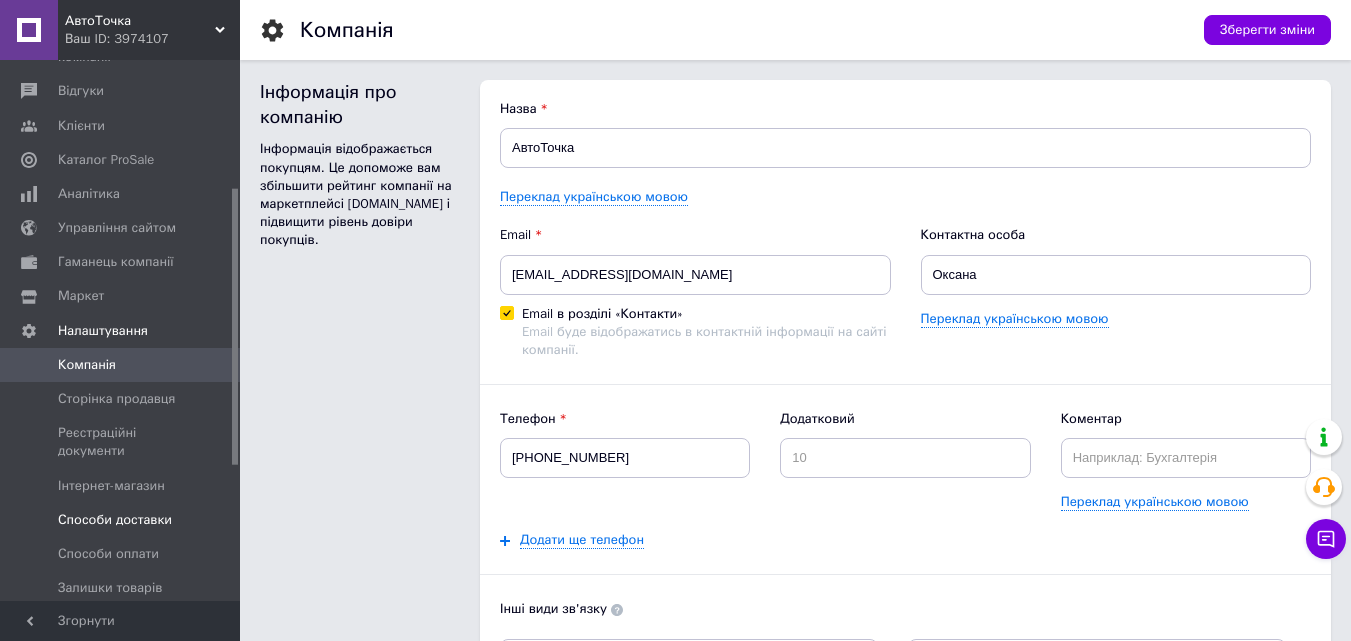click on "Способи доставки" at bounding box center (115, 520) 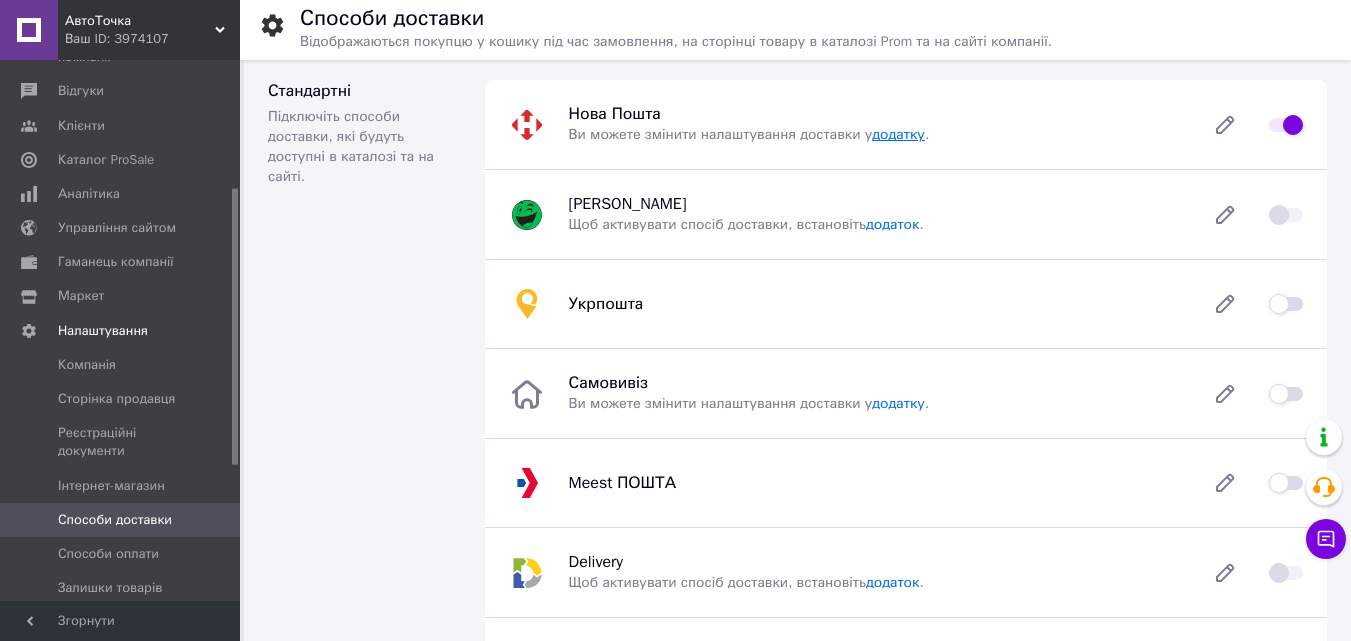 click on "додатку" at bounding box center (898, 134) 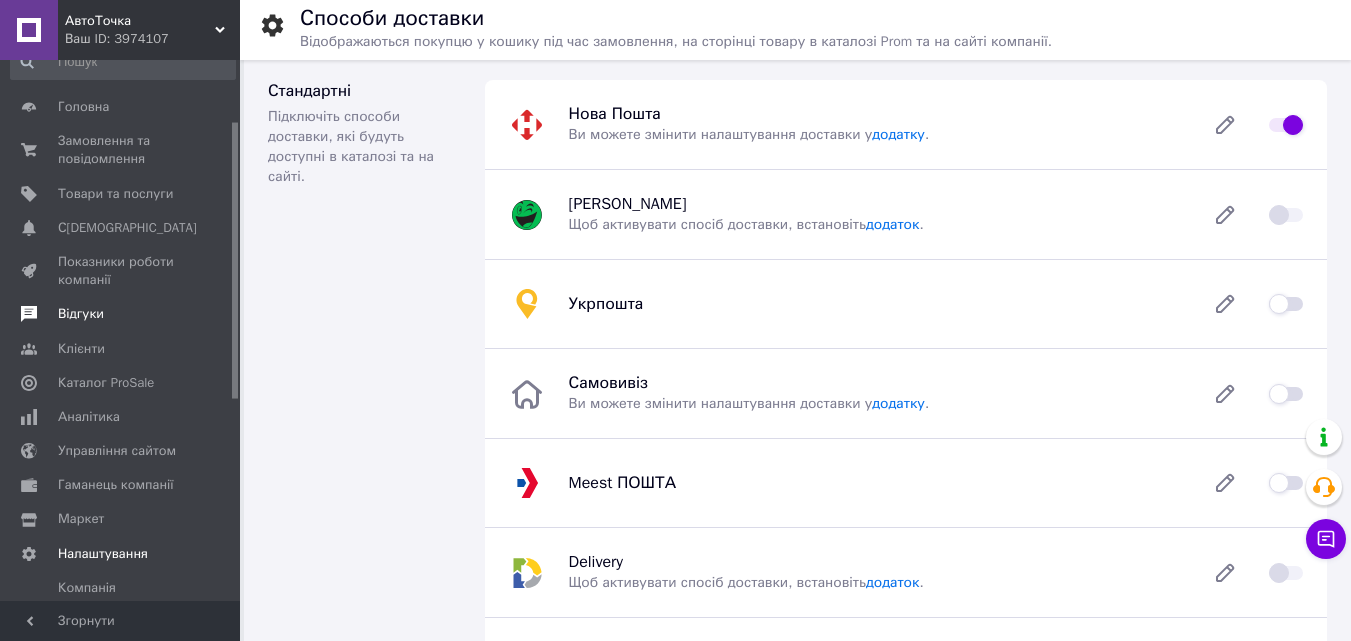 scroll, scrollTop: 0, scrollLeft: 0, axis: both 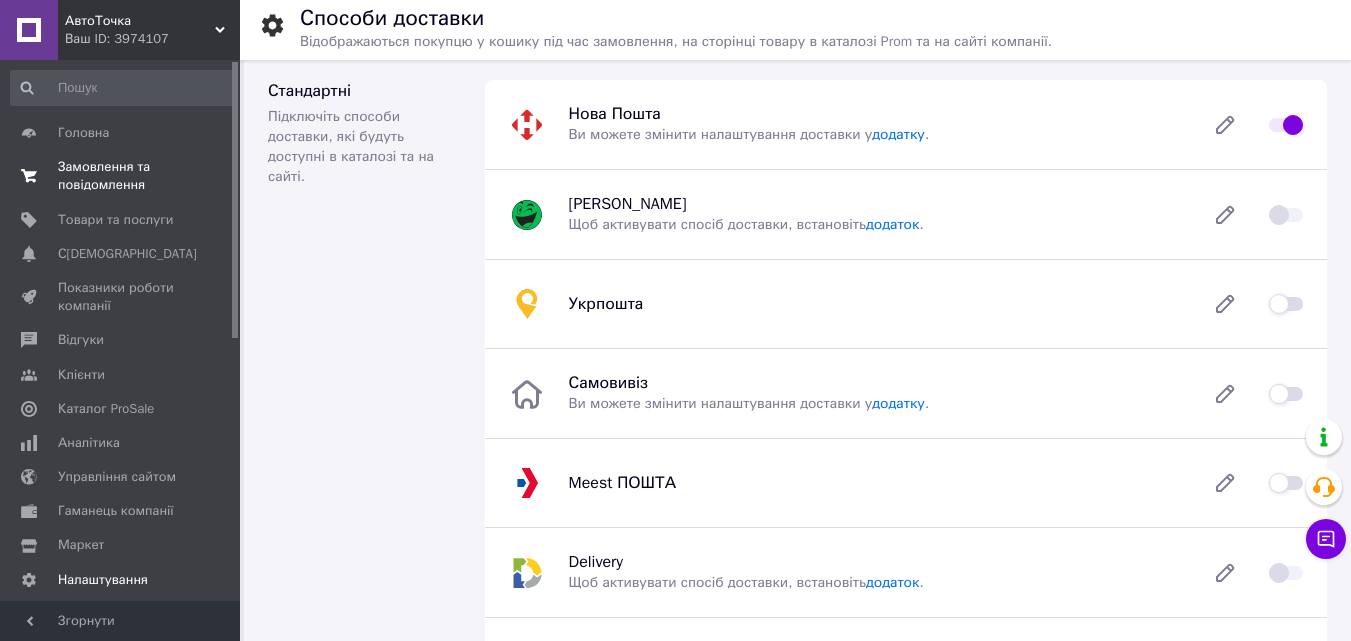 click on "Замовлення та повідомлення" at bounding box center [121, 176] 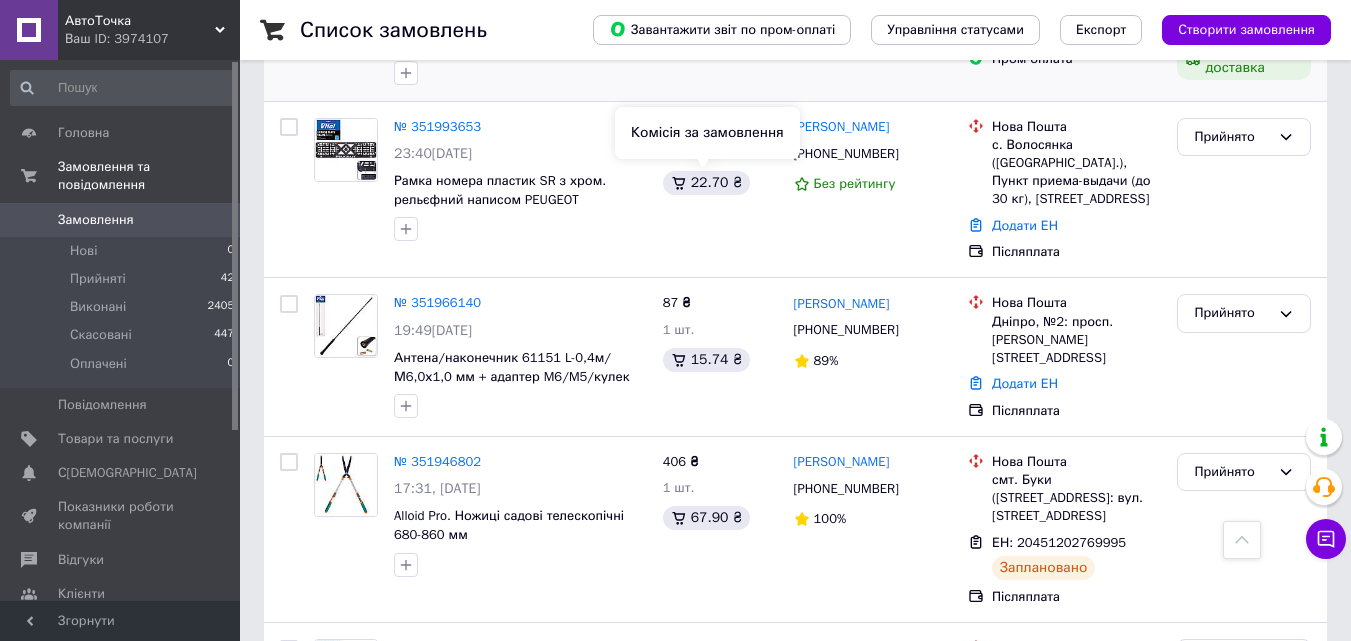 scroll, scrollTop: 500, scrollLeft: 0, axis: vertical 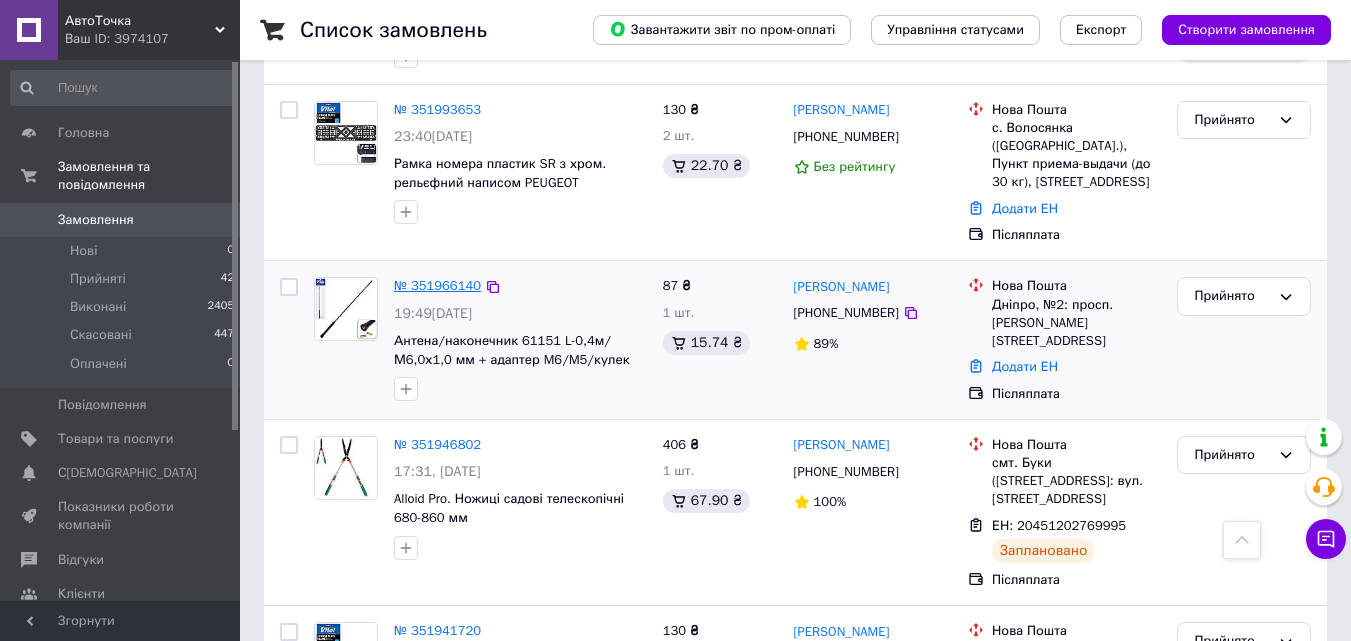 click on "№ 351966140" at bounding box center (437, 285) 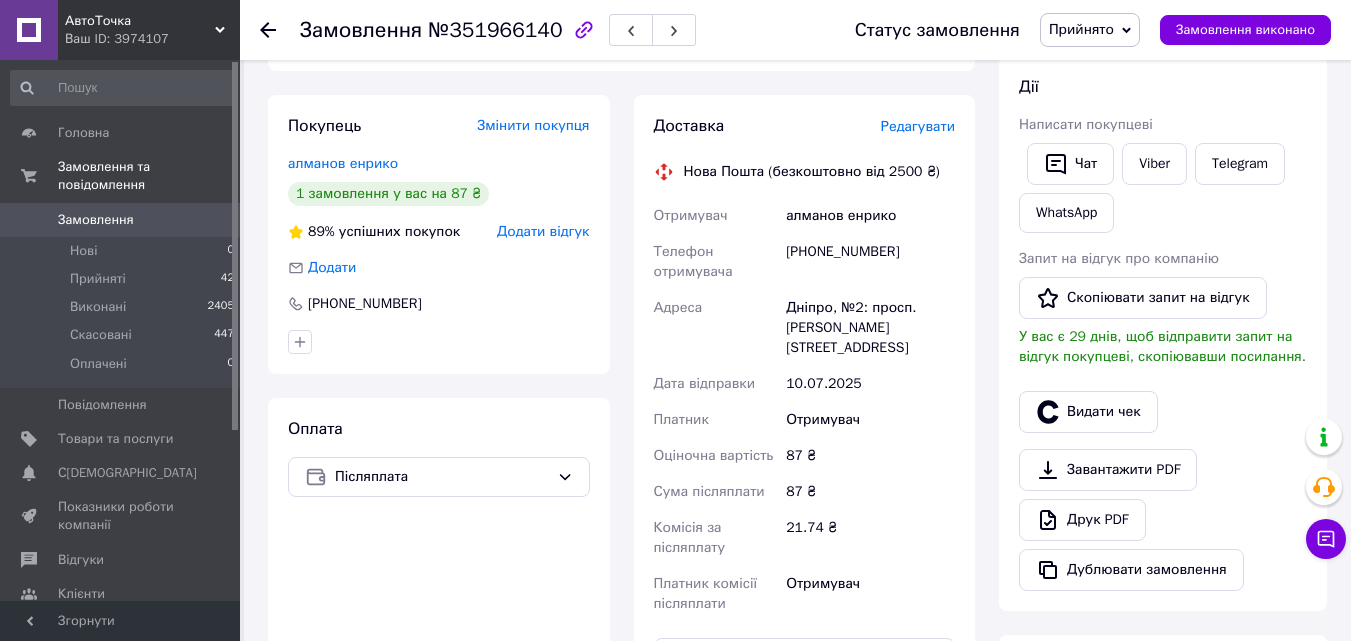 scroll, scrollTop: 200, scrollLeft: 0, axis: vertical 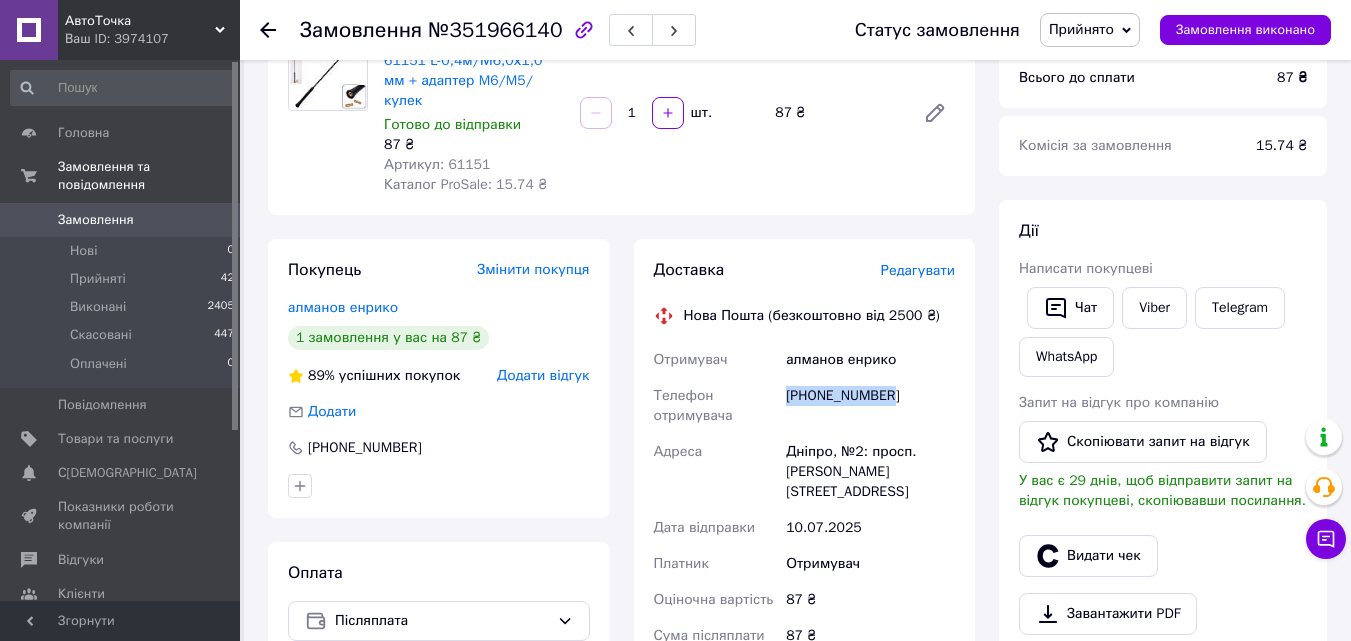 drag, startPoint x: 886, startPoint y: 374, endPoint x: 789, endPoint y: 372, distance: 97.020615 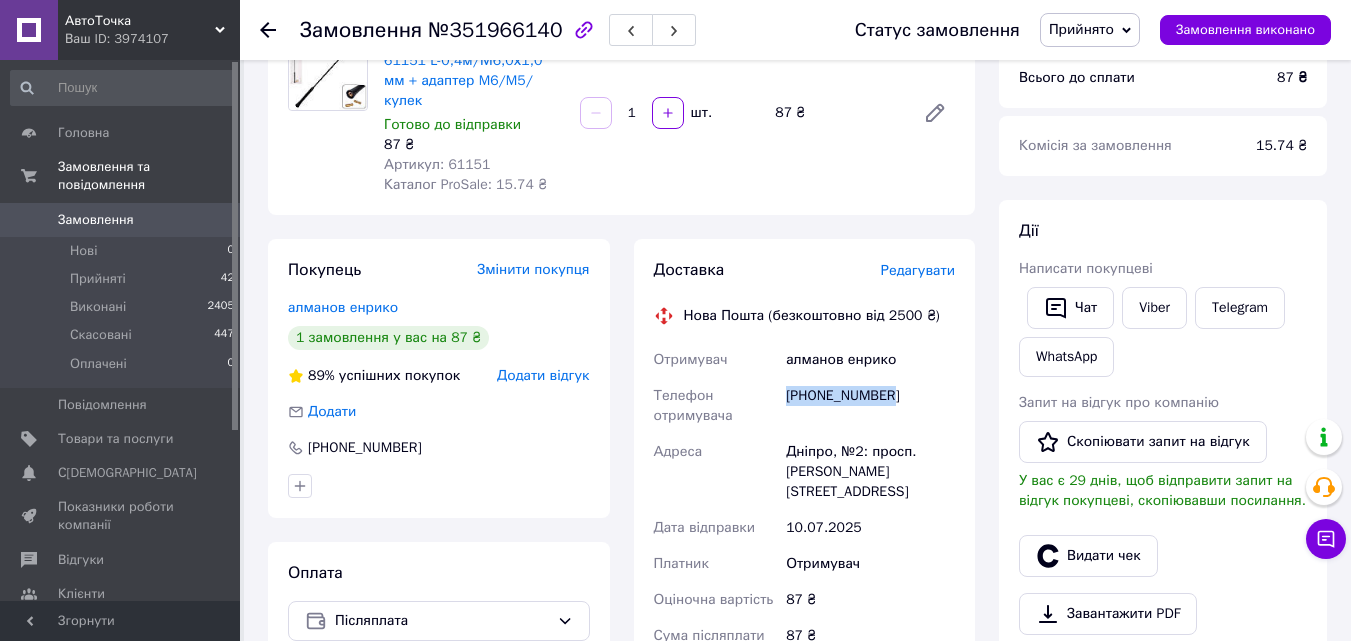 click on "87 ₴" at bounding box center [870, 636] 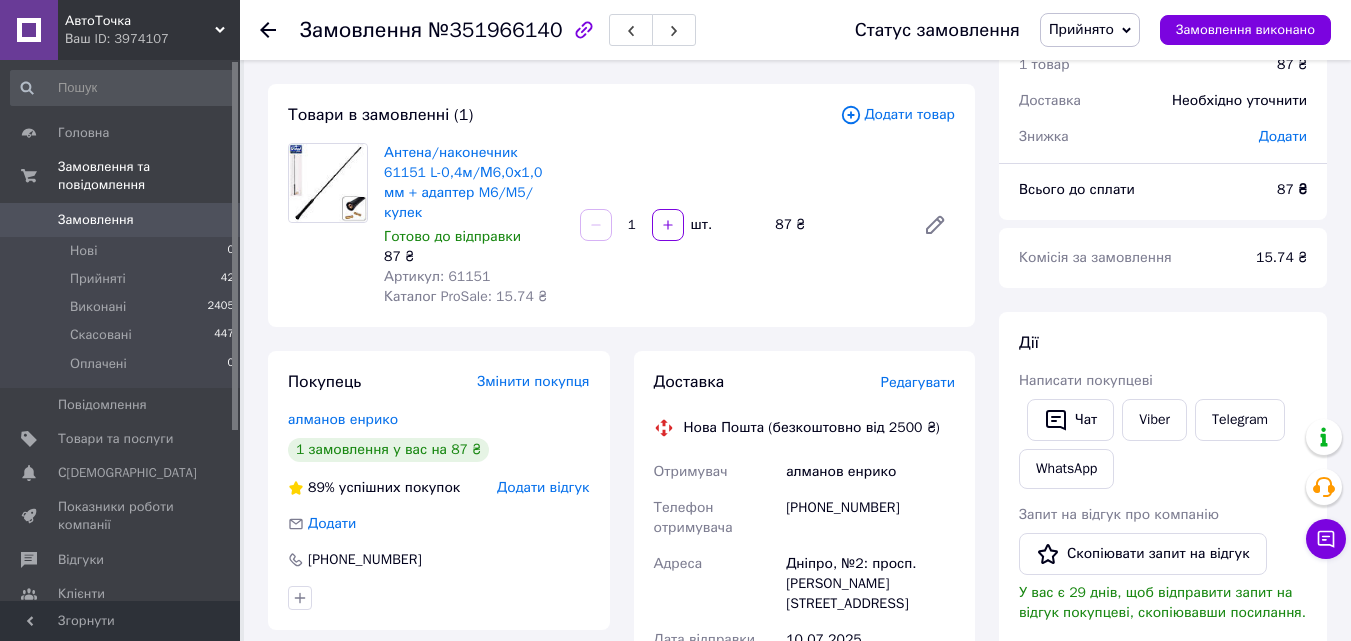 scroll, scrollTop: 0, scrollLeft: 0, axis: both 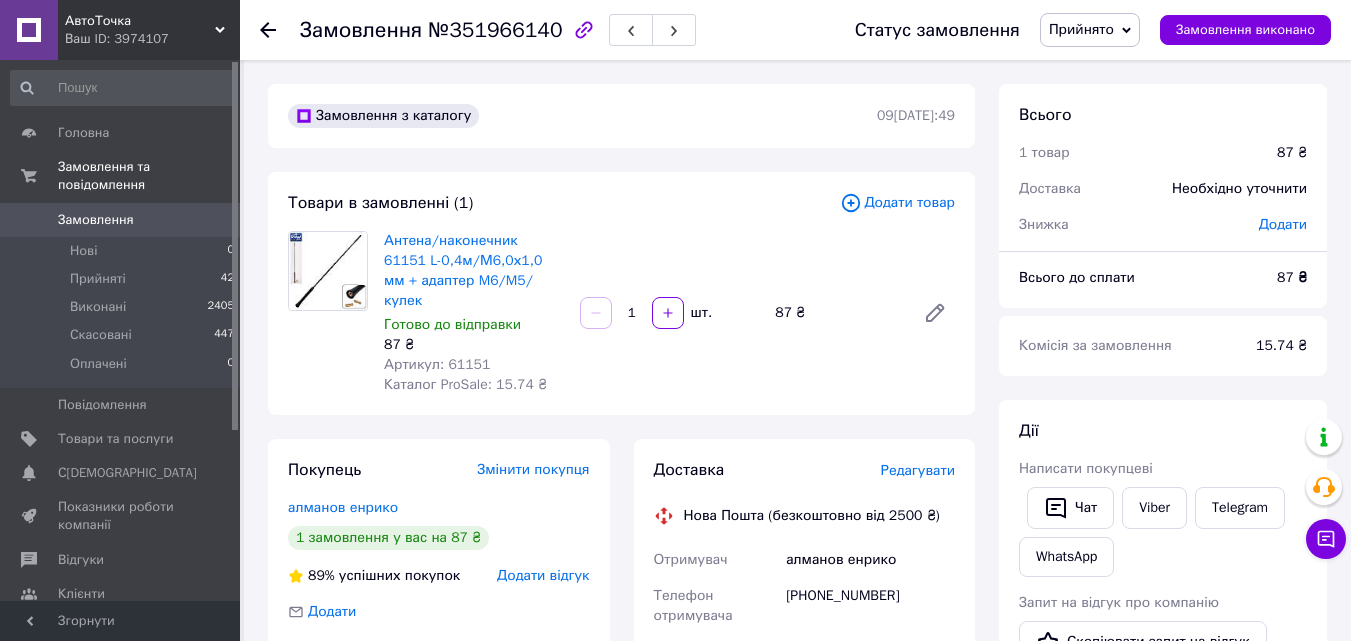 click on "[PHONE_NUMBER]" at bounding box center [870, 606] 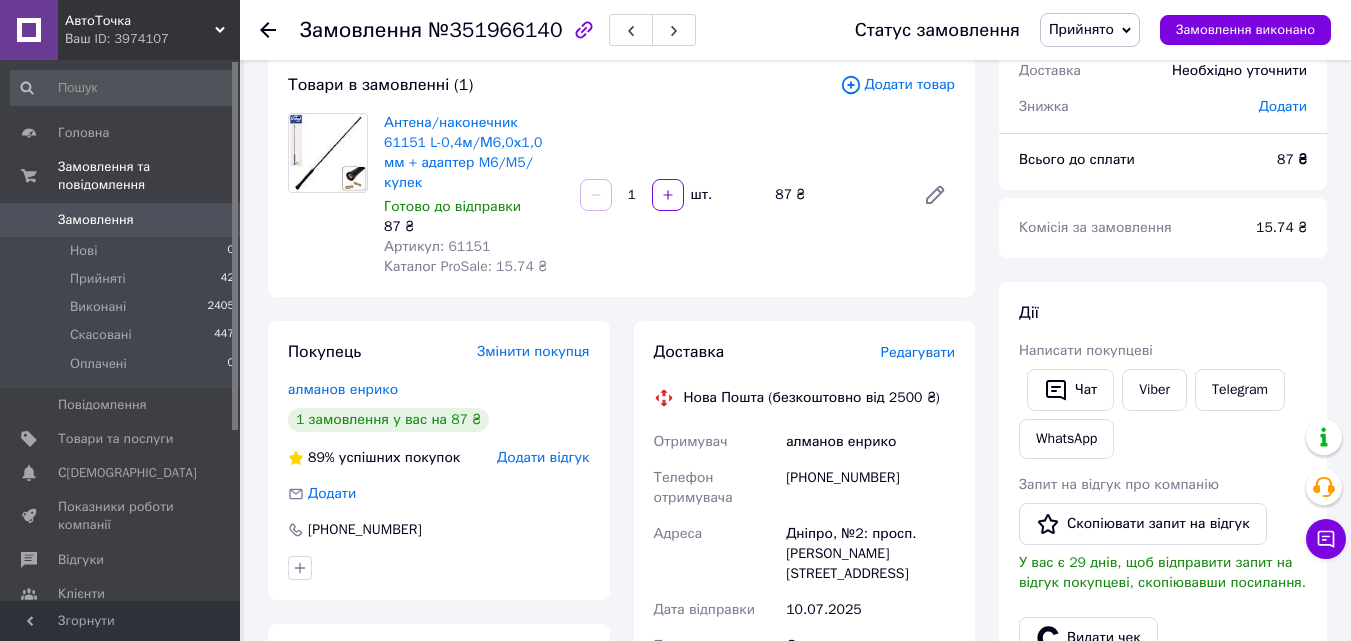 scroll, scrollTop: 400, scrollLeft: 0, axis: vertical 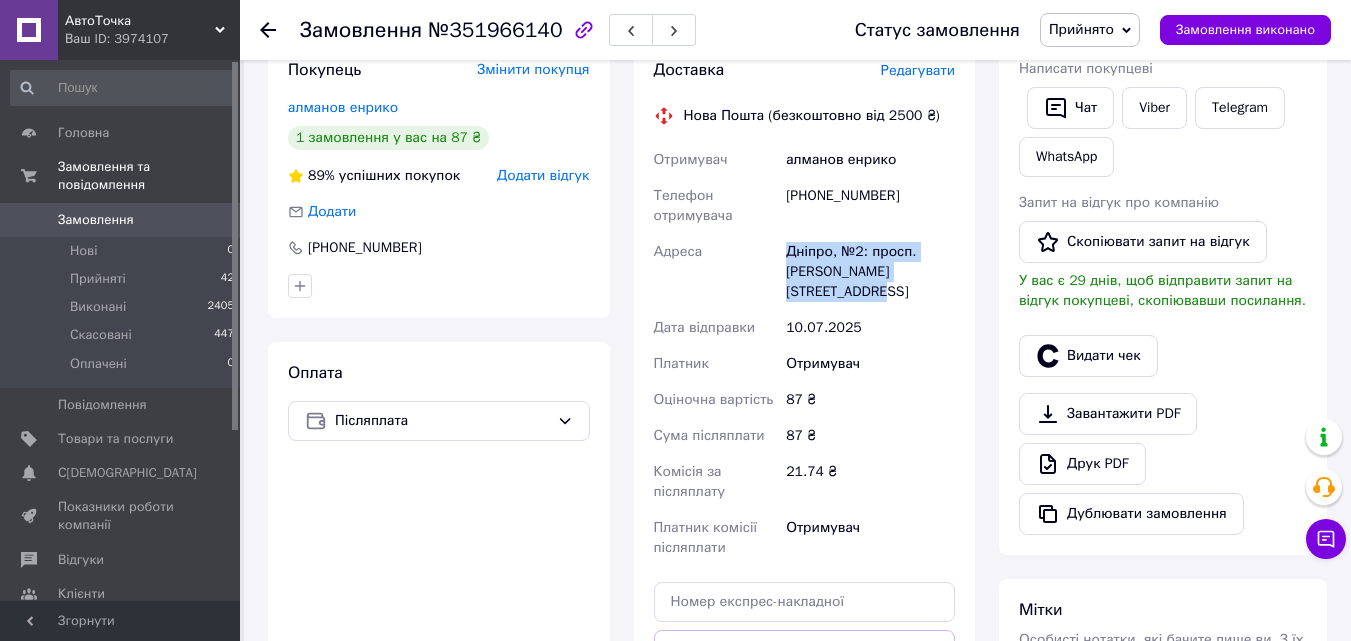 drag, startPoint x: 821, startPoint y: 273, endPoint x: 776, endPoint y: 239, distance: 56.400356 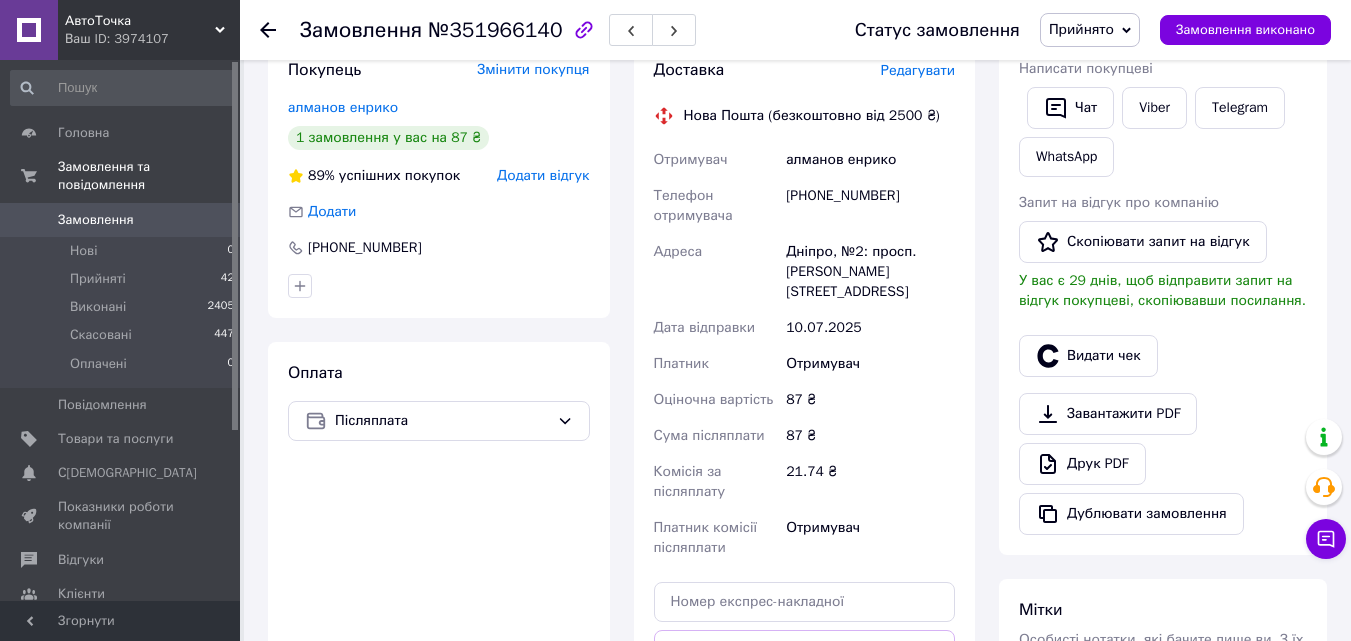 click on "Доставка Редагувати Нова Пошта (безкоштовно від 2500 ₴) Отримувач алманов енрико Телефон отримувача +380503631217 Адреса Дніпро, №2: просп. Богдана Хмельницького, 31Д Дата відправки 10.07.2025 Платник Отримувач Оціночна вартість 87 ₴ Сума післяплати 87 ₴ Комісія за післяплату 21.74 ₴ Платник комісії післяплати Отримувач Передати номер або Згенерувати ЕН Платник Отримувач Відправник Прізвище отримувача алманов Ім'я отримувача енрико По батькові отримувача Телефон отримувача +380503631217 Тип доставки У відділенні Кур'єром В поштоматі Місто Дніпро Відділення Тип посилки <" at bounding box center [805, 409] 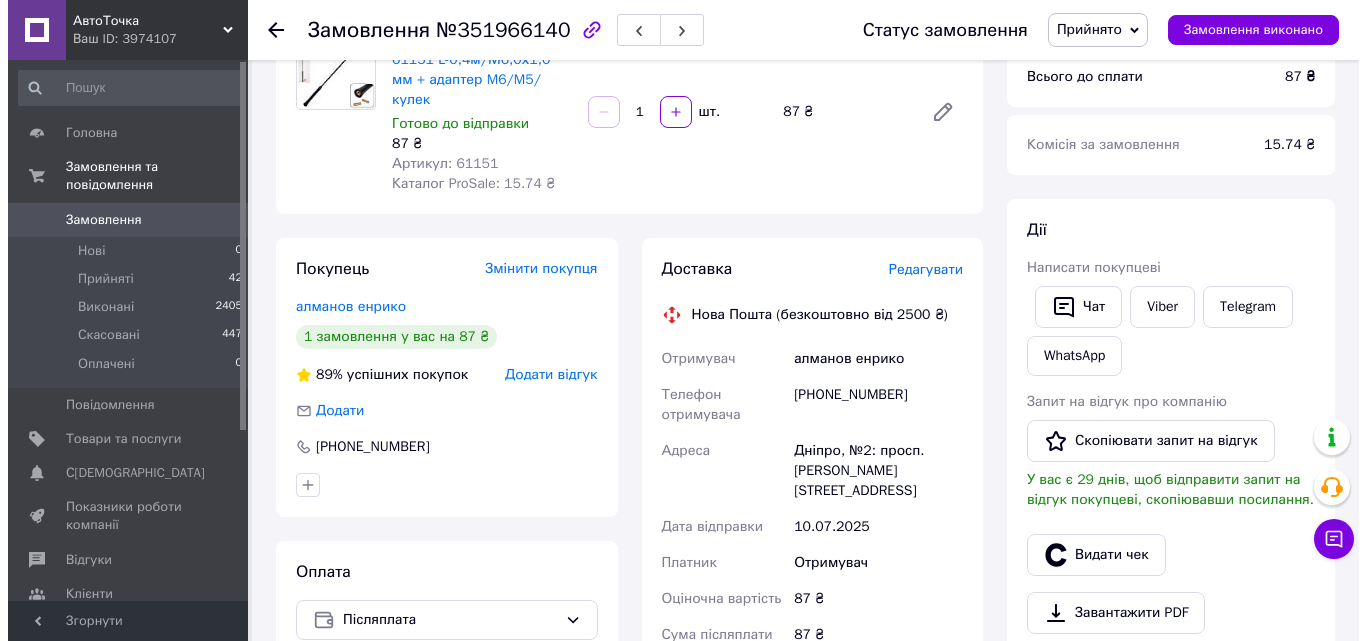 scroll, scrollTop: 200, scrollLeft: 0, axis: vertical 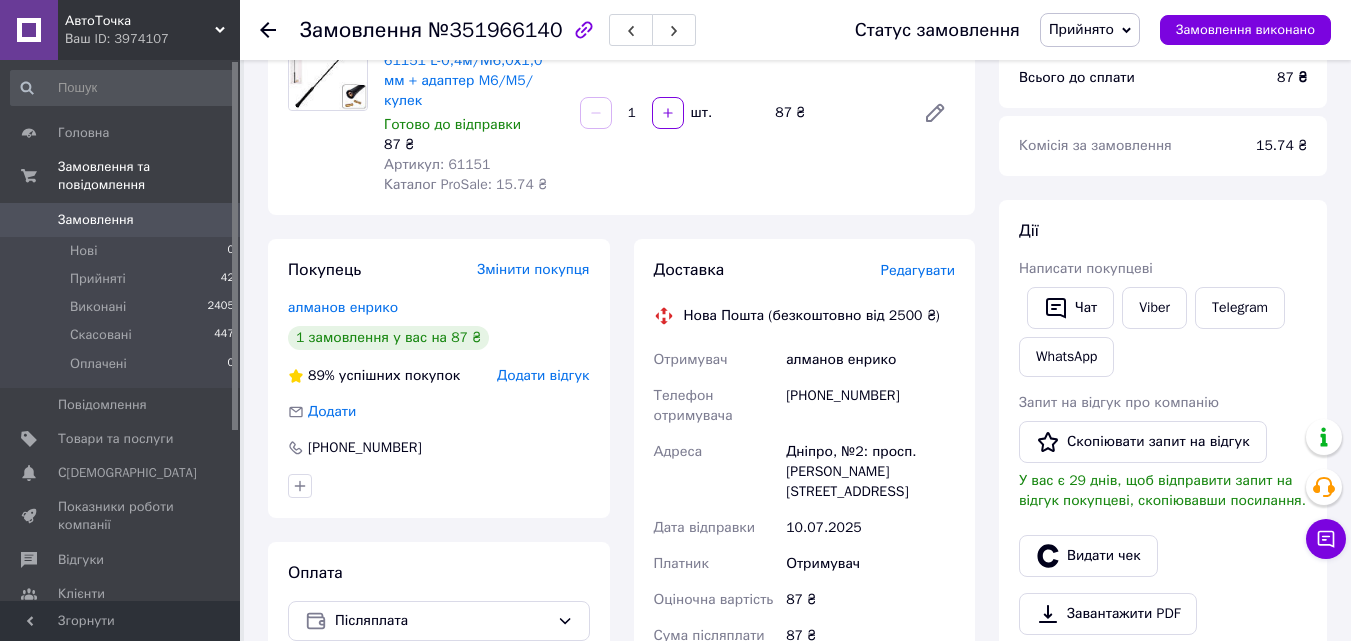 click on "Редагувати" at bounding box center [918, 270] 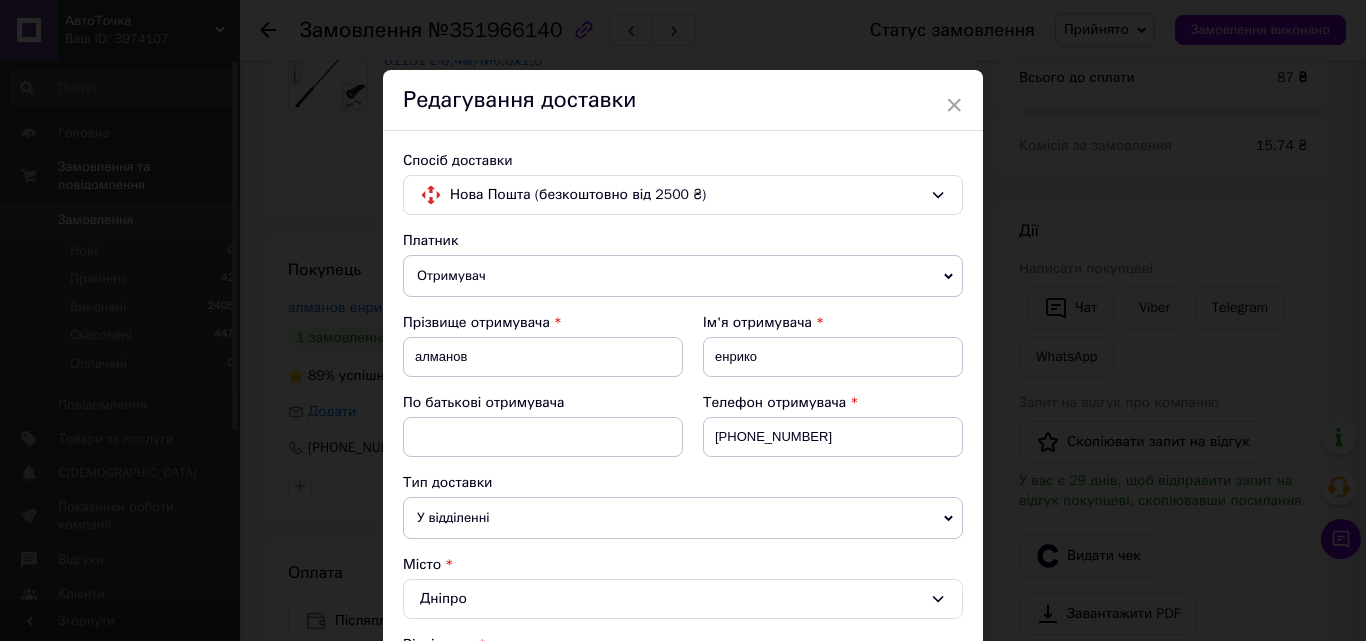 click on "Дніпро" at bounding box center [683, 599] 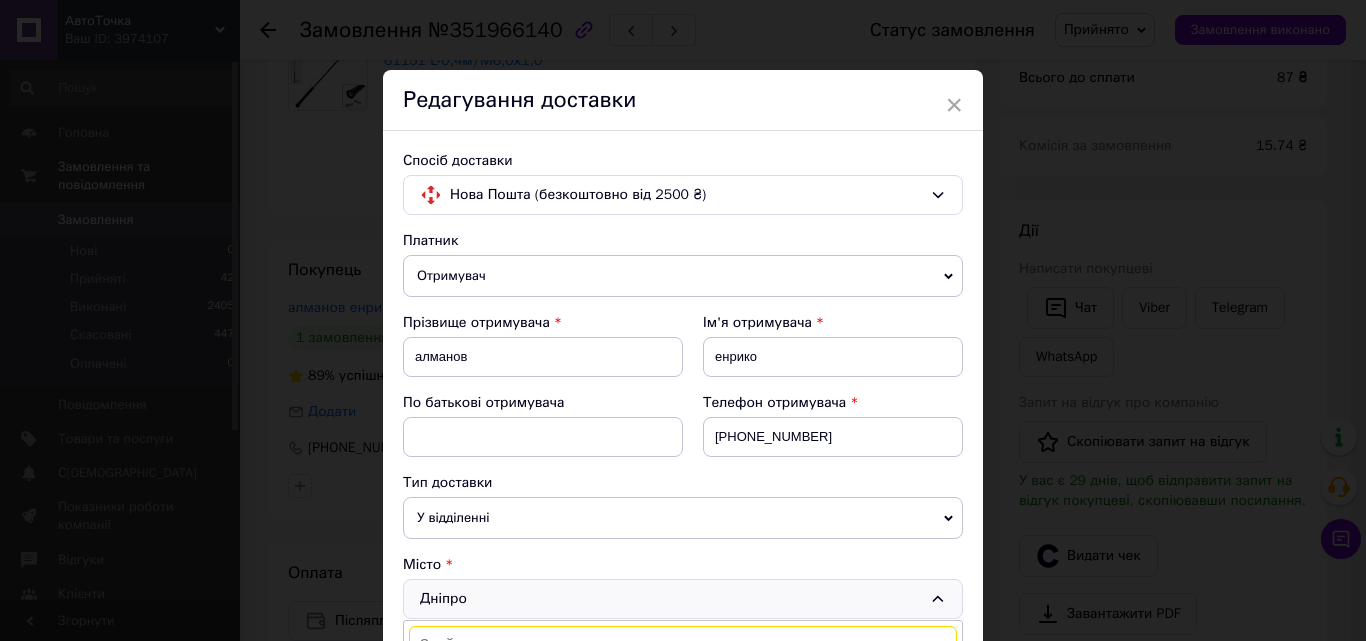 scroll, scrollTop: 21, scrollLeft: 0, axis: vertical 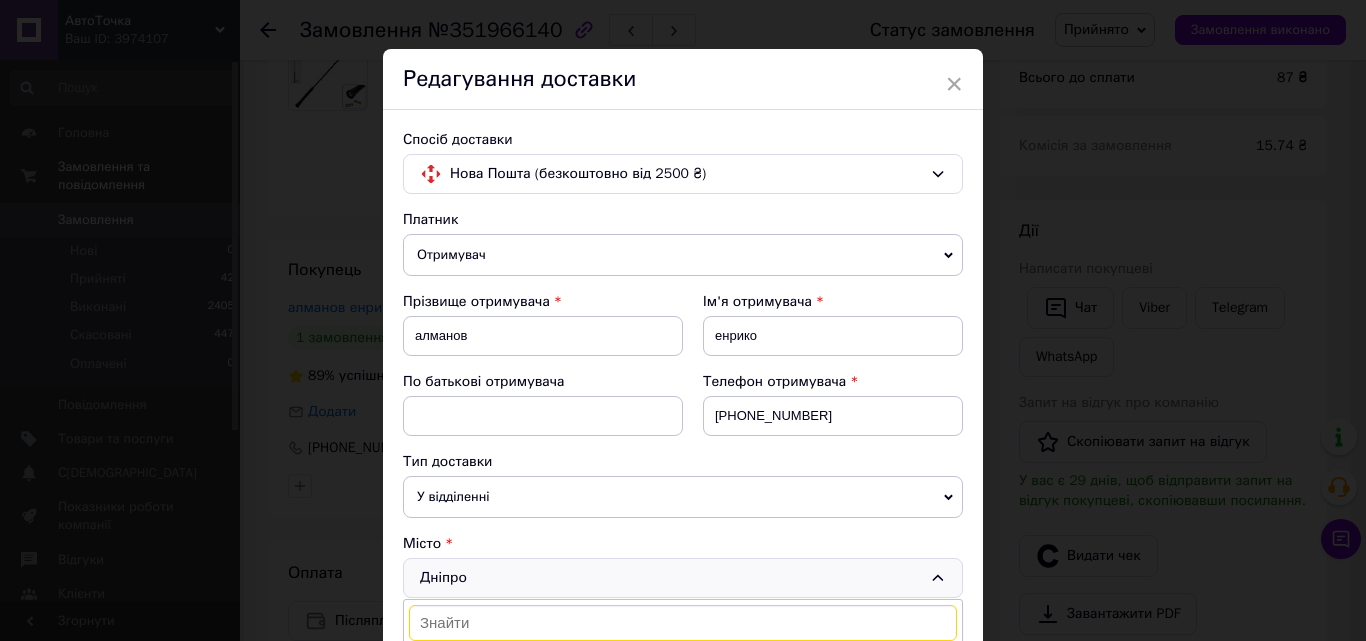 click on "Спосіб доставки Нова Пошта (безкоштовно від 2500 ₴) Платник Отримувач Відправник Прізвище отримувача алманов Ім'я отримувача енрико По батькові отримувача Телефон отримувача +380503631217 Тип доставки У відділенні Кур'єром В поштоматі Місто Дніпро Дніпро м. Київ (Київська обл.) Одеса Харків м. Львів (Львівська обл.) м. Запоріжжя (Запорізька обл., Запорізький р-н.) м. Кривий Ріг (Дніпропетровська обл.) м. Миколаїв (Миколаївська обл.) Вінниця м. Полтава (Полтавська обл.) м. Хмельницький (Хмельницька обл.) м. Черкаси (Черкаська обл.) м. Чернівці (Чернівецька обл.) Суми Вантаж" at bounding box center (683, 762) 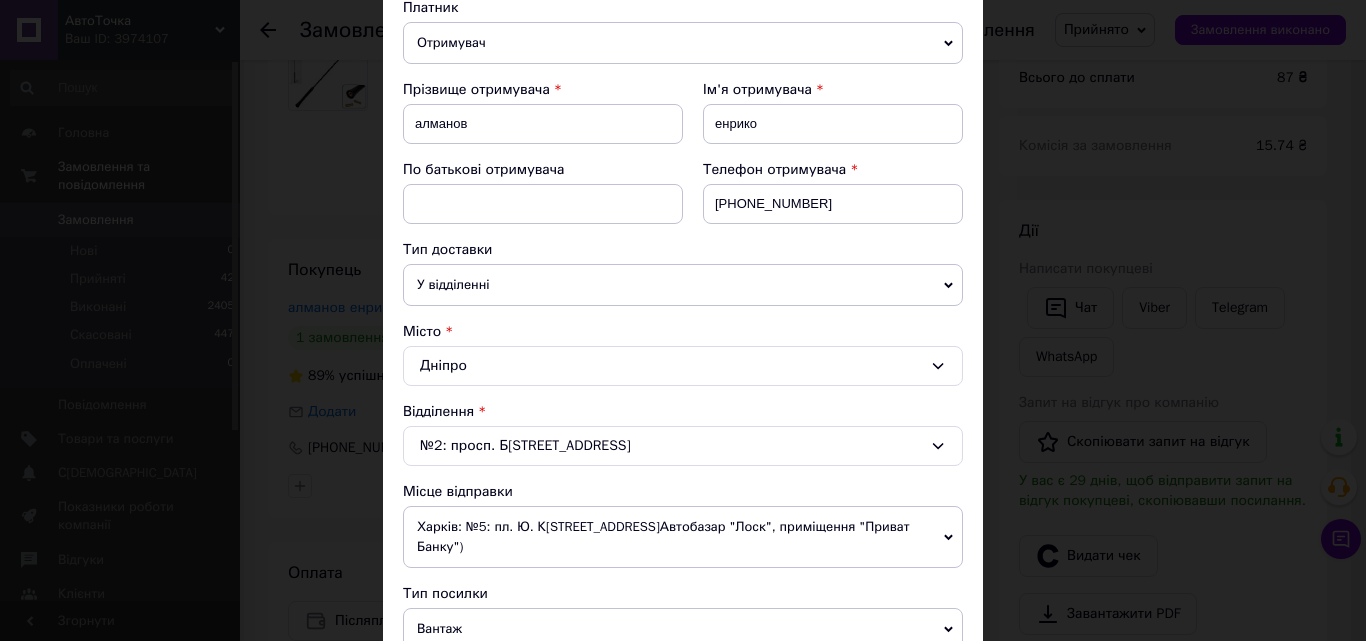 scroll, scrollTop: 321, scrollLeft: 0, axis: vertical 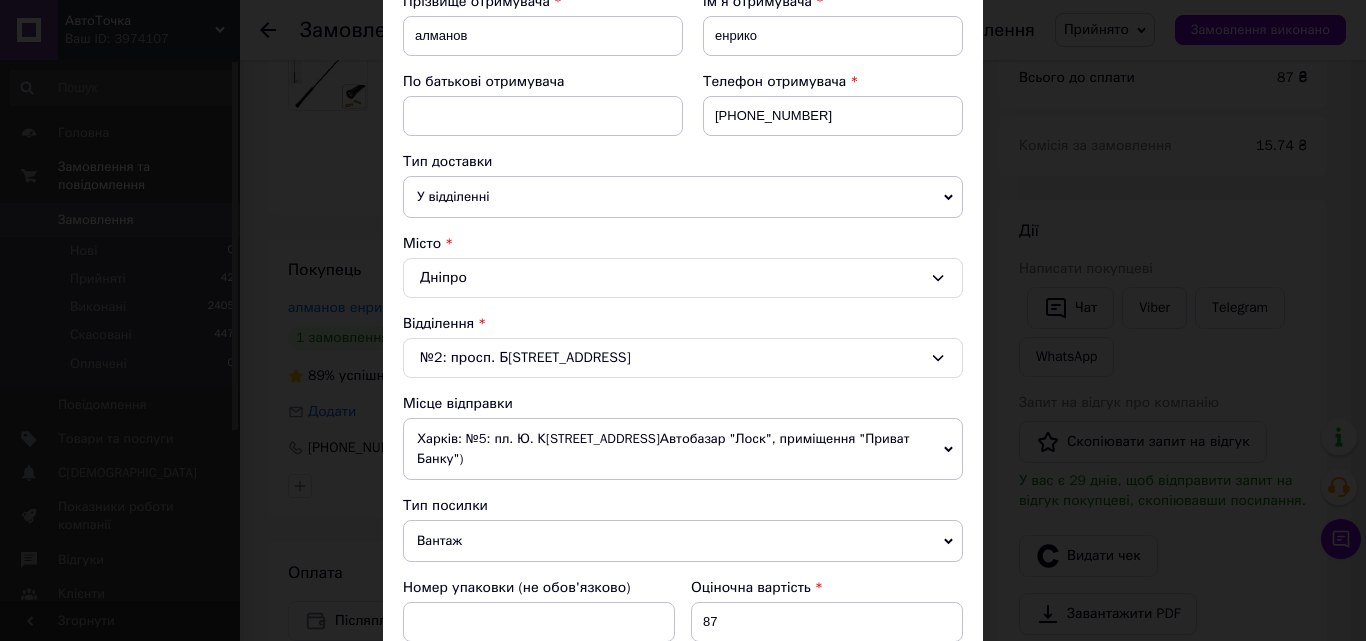 click on "Харків: №5: пл. Ю. Кононенка, 1а (Автобазар "Лоск", приміщення "Приват Банку")" at bounding box center [683, 449] 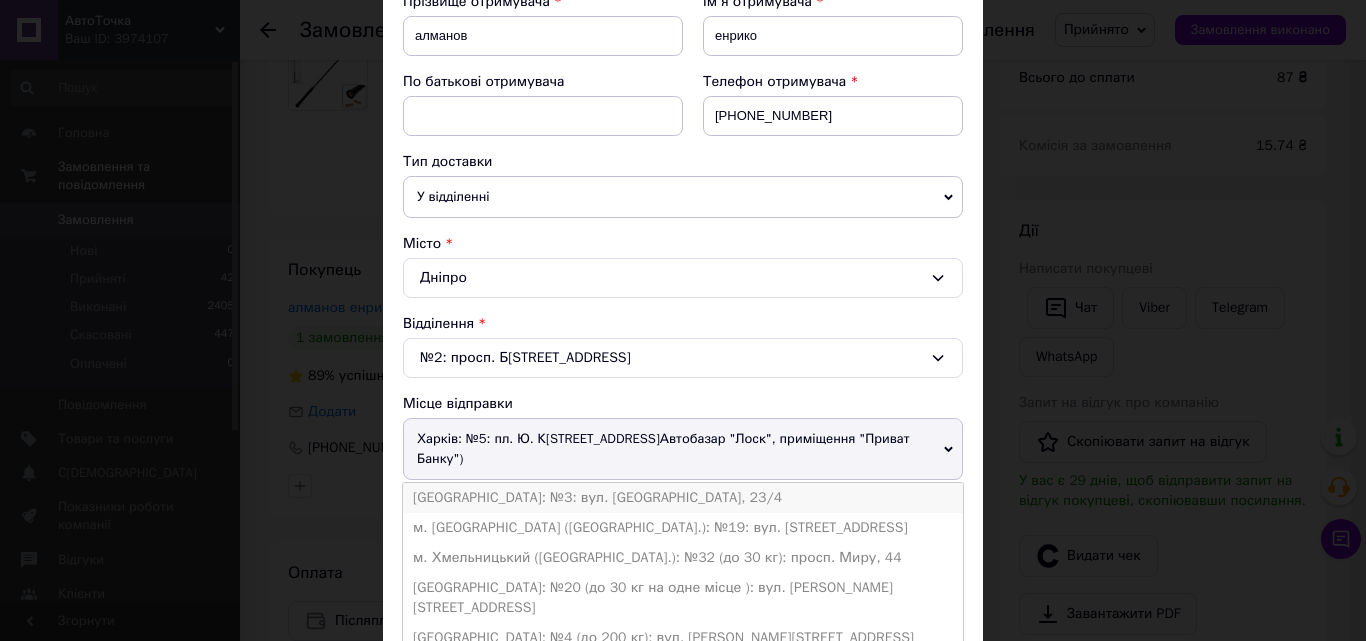 click on "Одеса: №3: вул. Дальницька, 23/4" at bounding box center [683, 498] 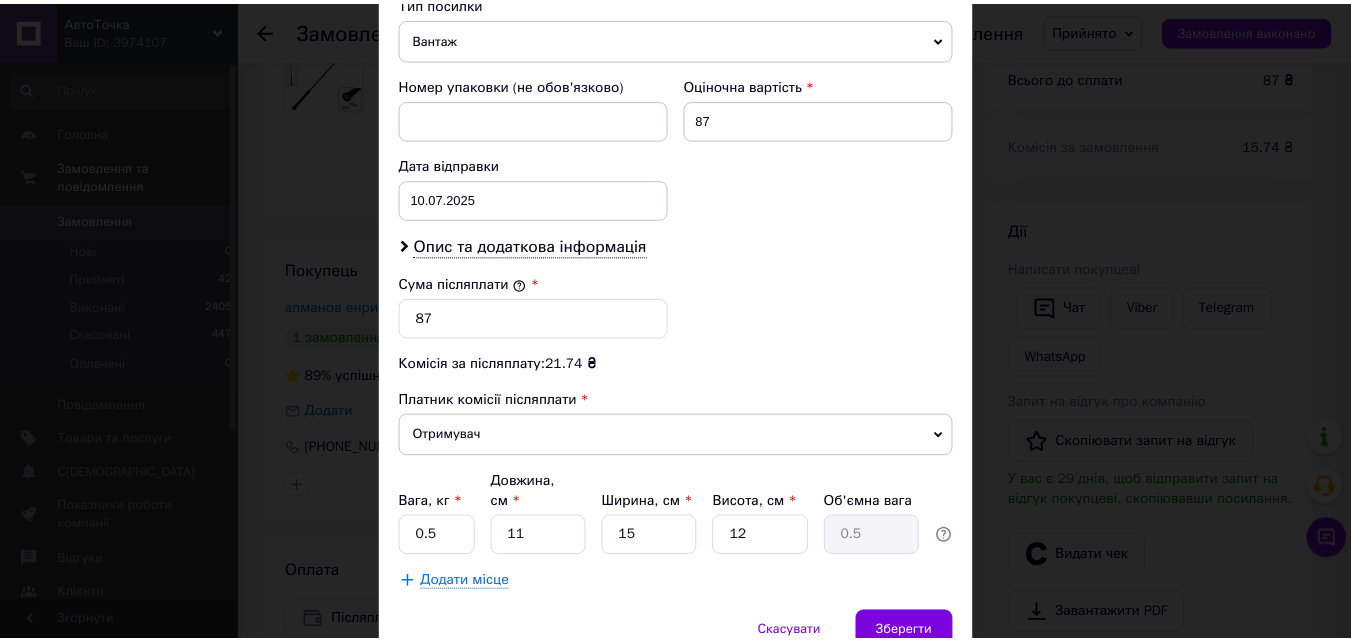 scroll, scrollTop: 885, scrollLeft: 0, axis: vertical 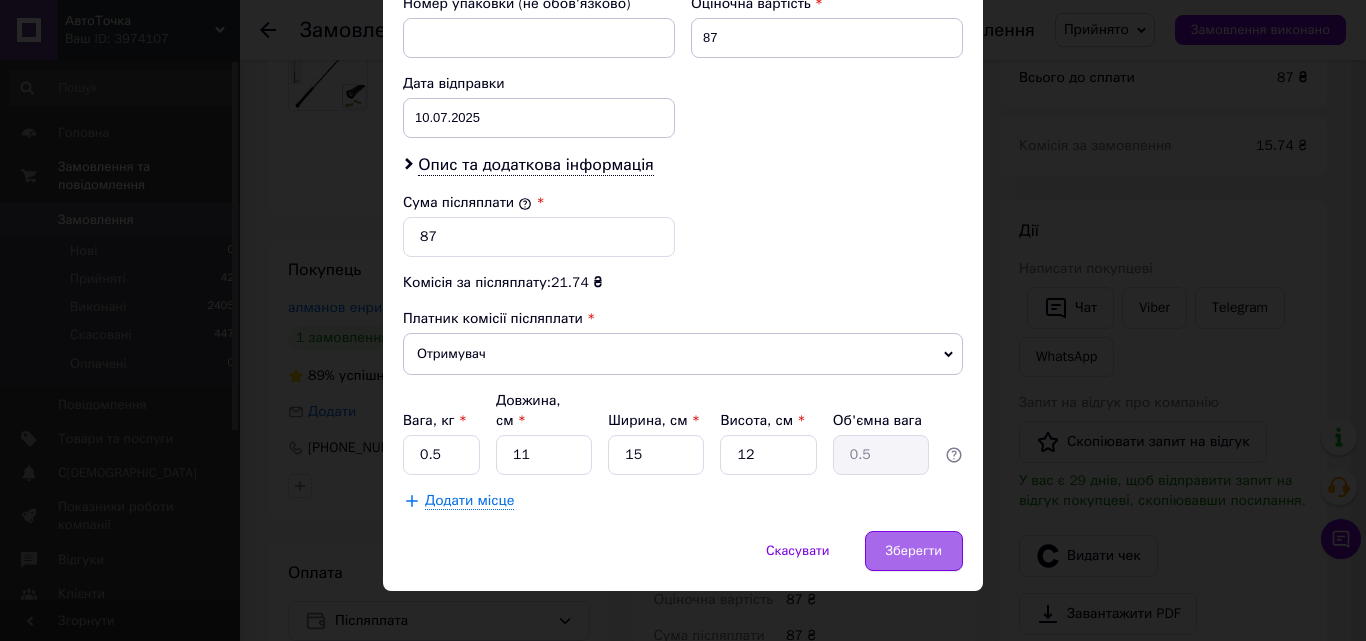 drag, startPoint x: 901, startPoint y: 529, endPoint x: 894, endPoint y: 519, distance: 12.206555 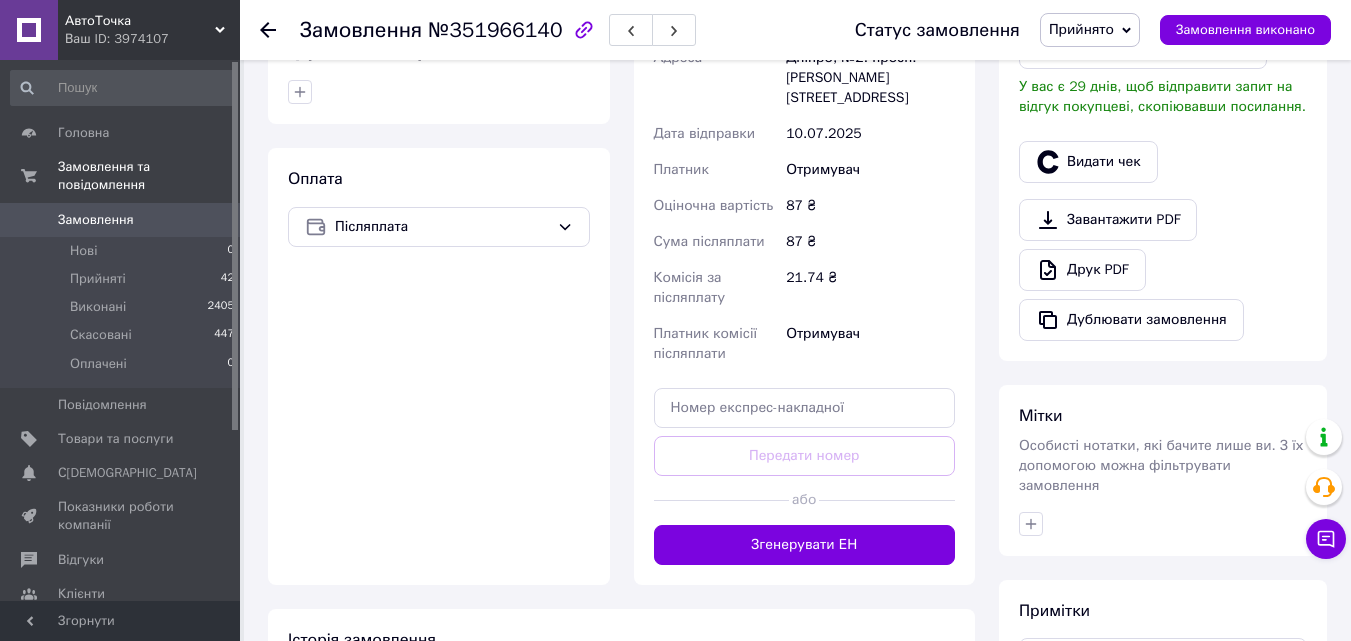 scroll, scrollTop: 800, scrollLeft: 0, axis: vertical 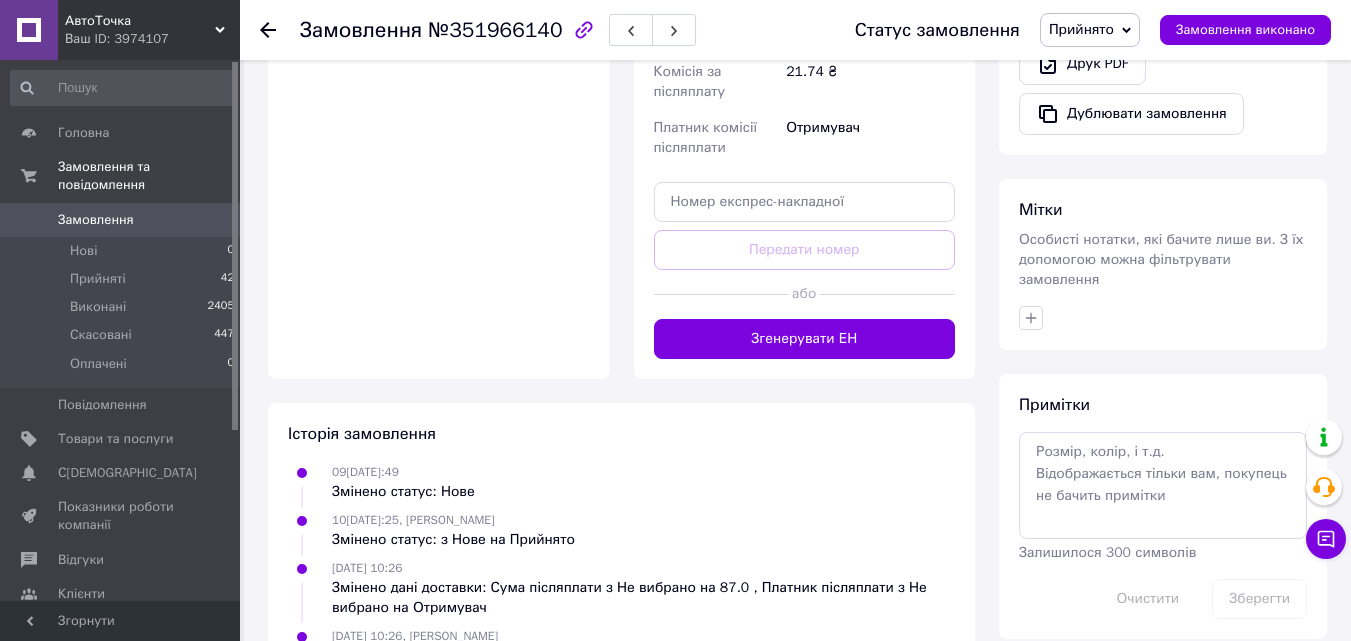 drag, startPoint x: 766, startPoint y: 316, endPoint x: 786, endPoint y: 302, distance: 24.41311 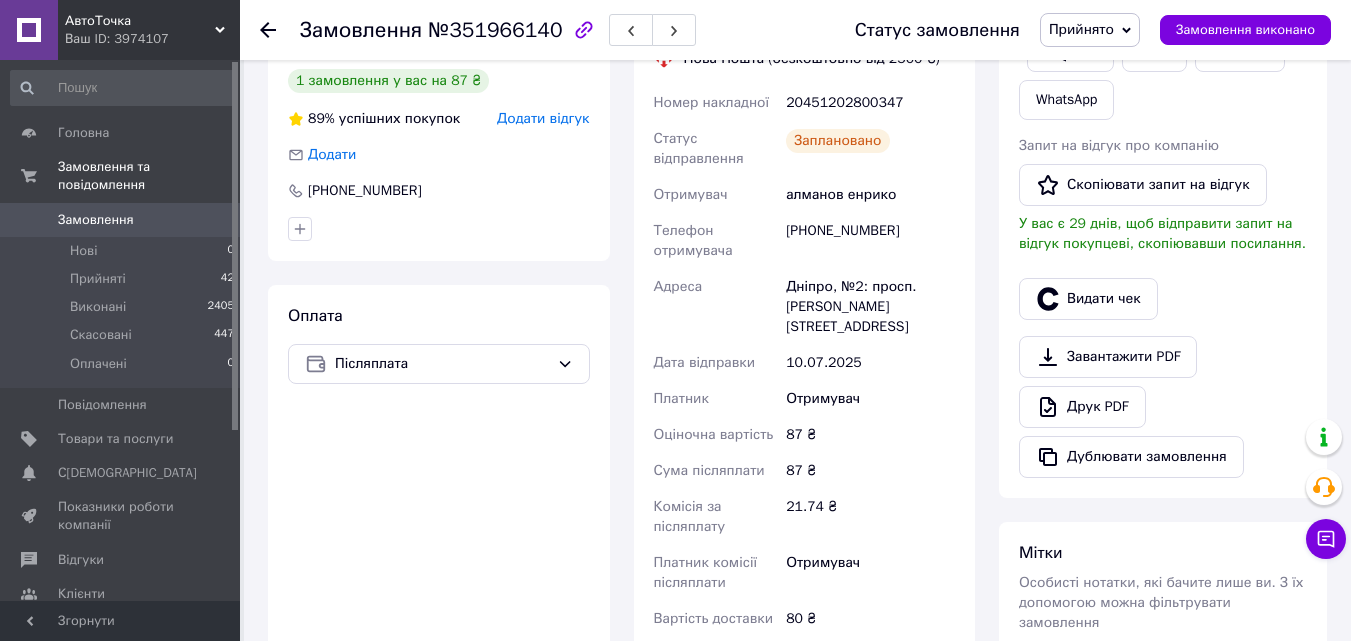 scroll, scrollTop: 400, scrollLeft: 0, axis: vertical 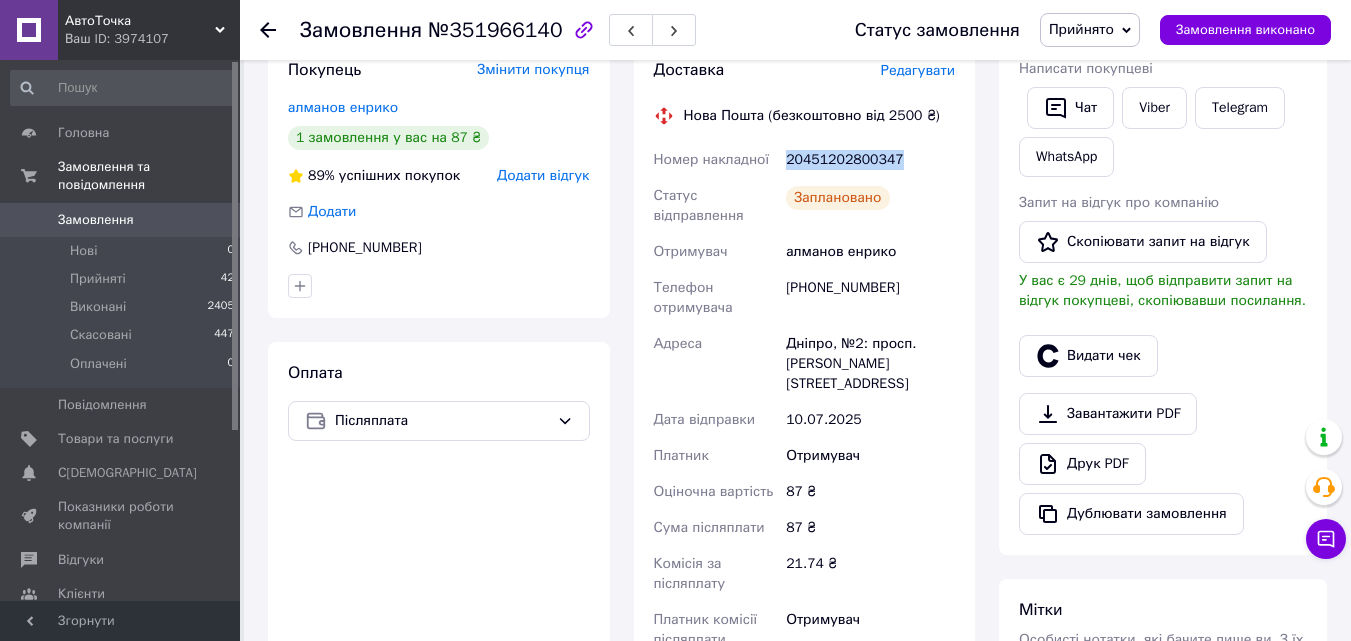 drag, startPoint x: 889, startPoint y: 137, endPoint x: 786, endPoint y: 138, distance: 103.00485 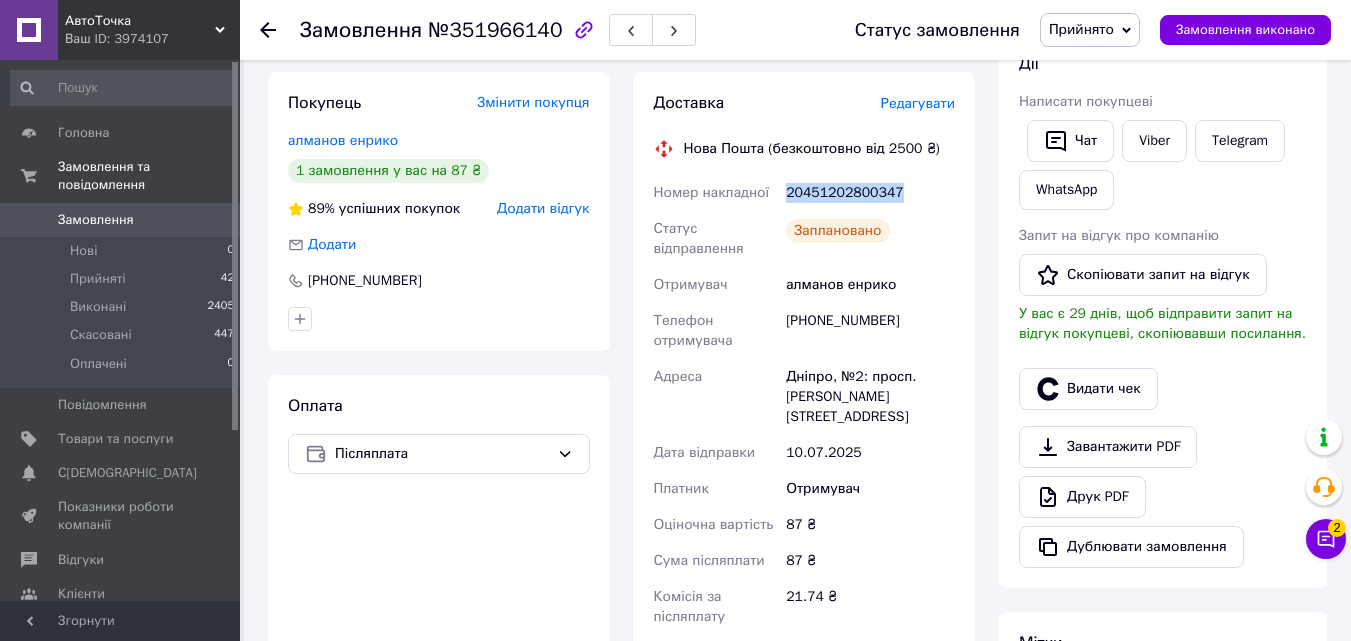 scroll, scrollTop: 0, scrollLeft: 0, axis: both 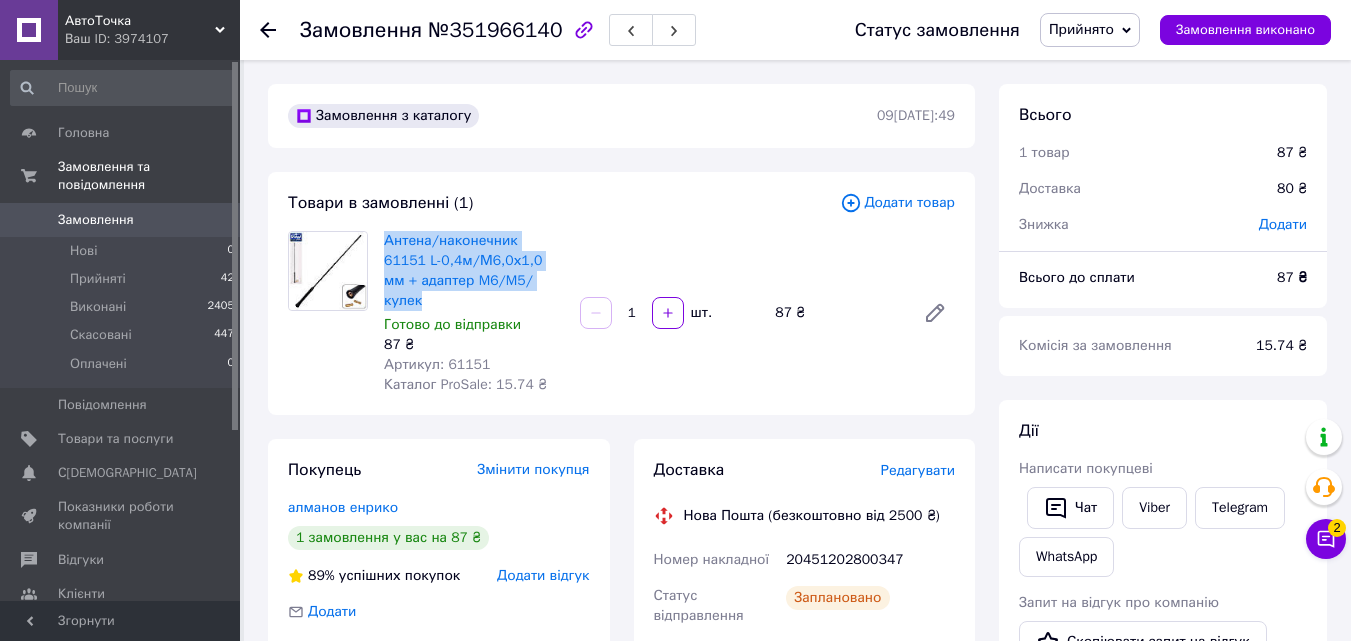 drag, startPoint x: 535, startPoint y: 282, endPoint x: 379, endPoint y: 239, distance: 161.8178 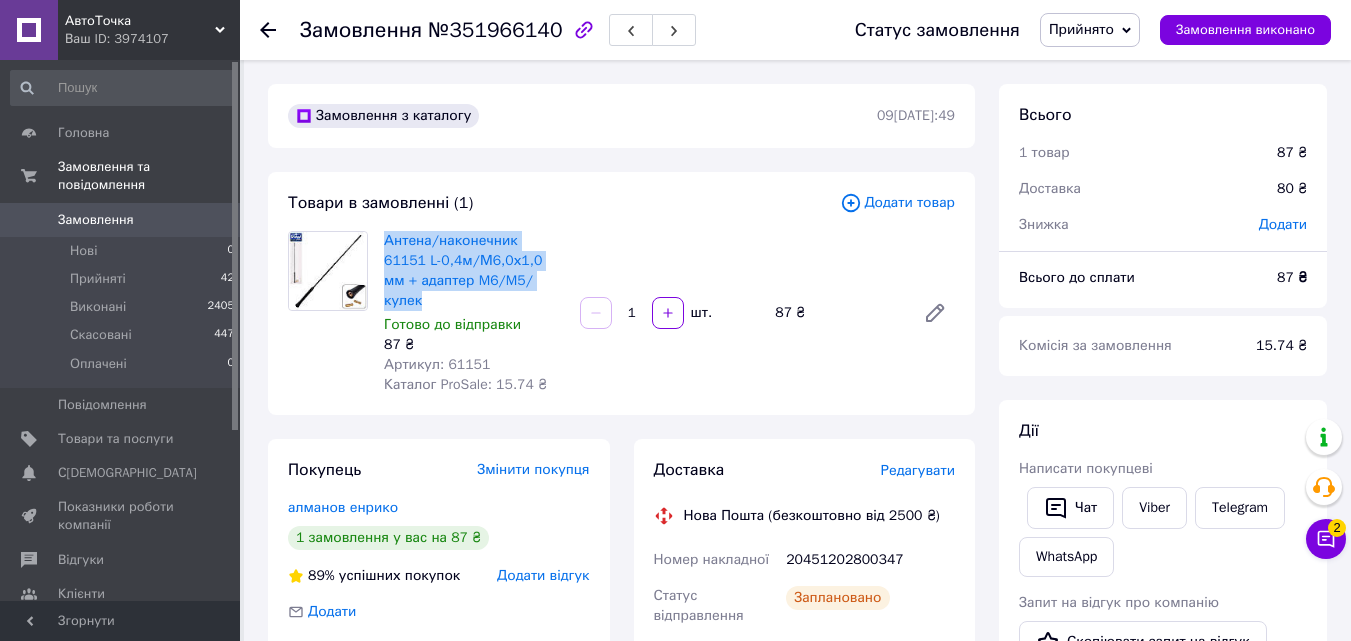 click on "Антена/наконечник 61151 L-0,4м/М6,0х1,0 мм + адаптер M6/M5/кулек Готово до відправки 87 ₴ Артикул: 61151 Каталог ProSale: 15.74 ₴" at bounding box center (474, 313) 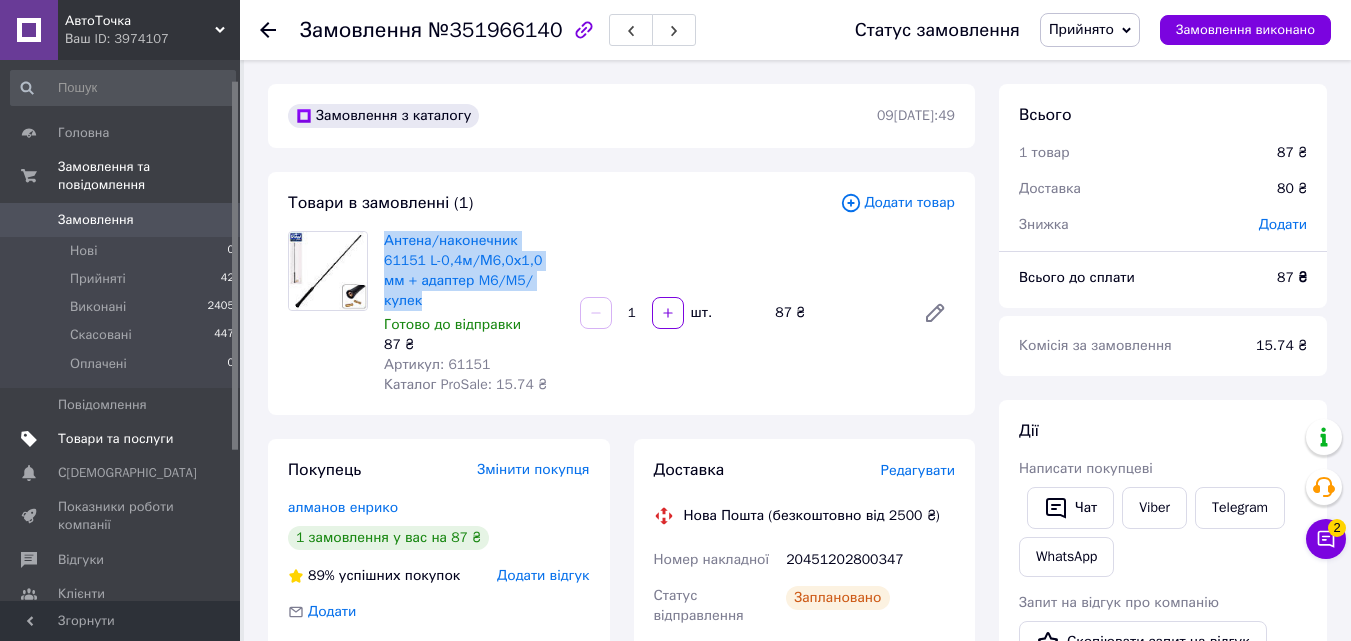 scroll, scrollTop: 249, scrollLeft: 0, axis: vertical 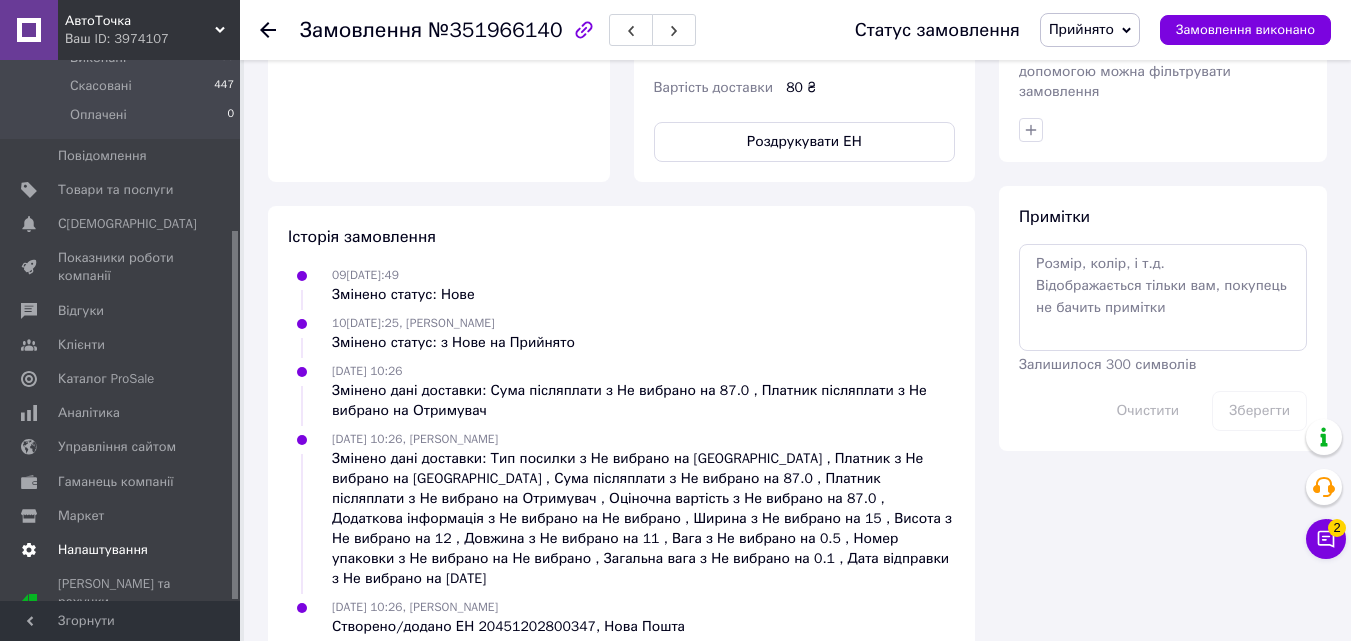 click on "Налаштування" at bounding box center [103, 550] 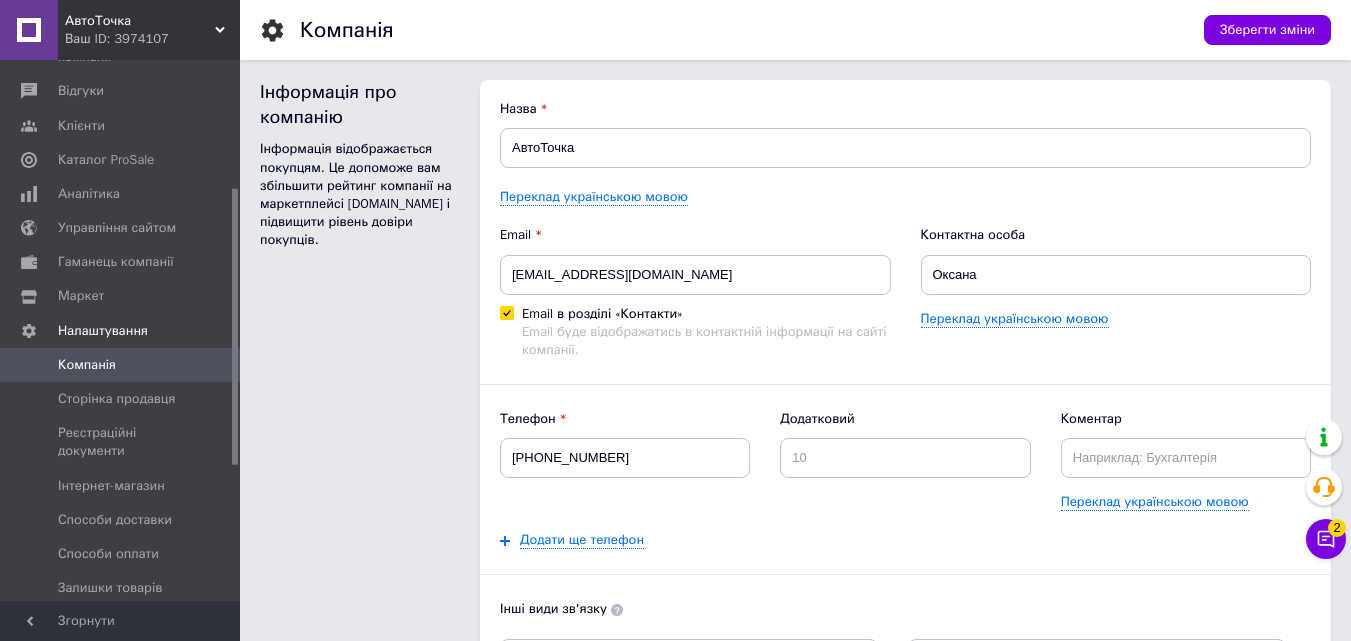 scroll, scrollTop: 0, scrollLeft: 0, axis: both 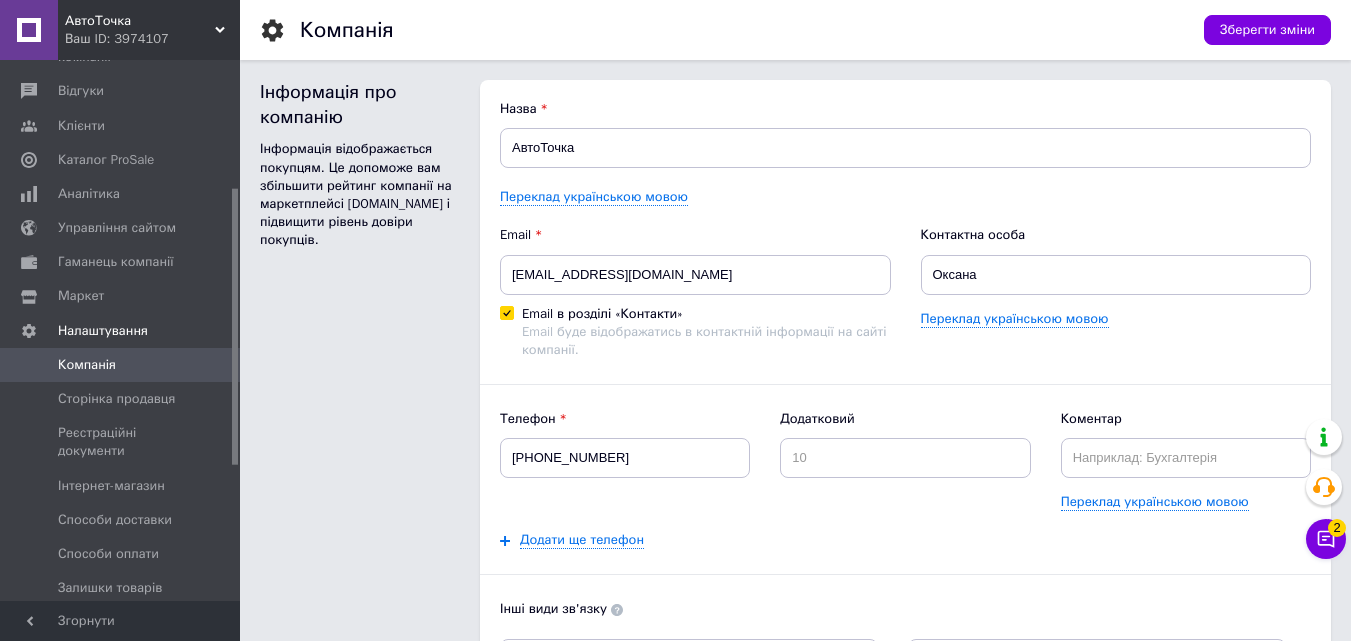 drag, startPoint x: 132, startPoint y: 514, endPoint x: 315, endPoint y: 498, distance: 183.69812 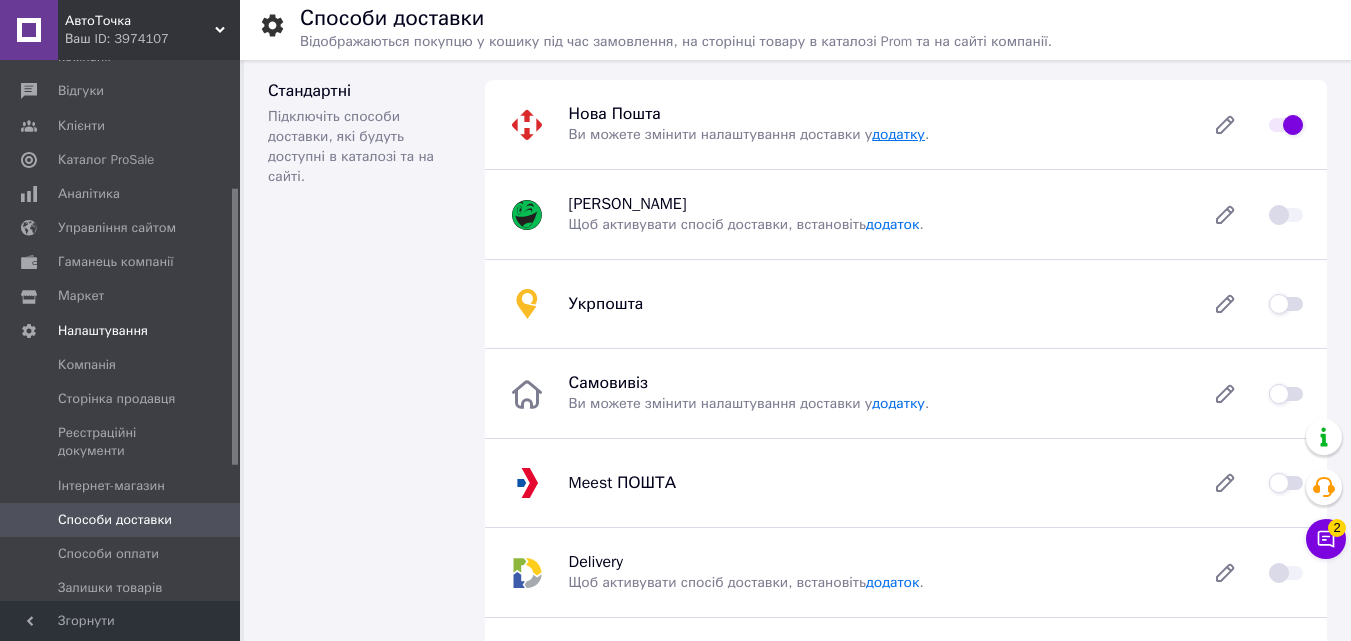 click on "додатку" at bounding box center [898, 134] 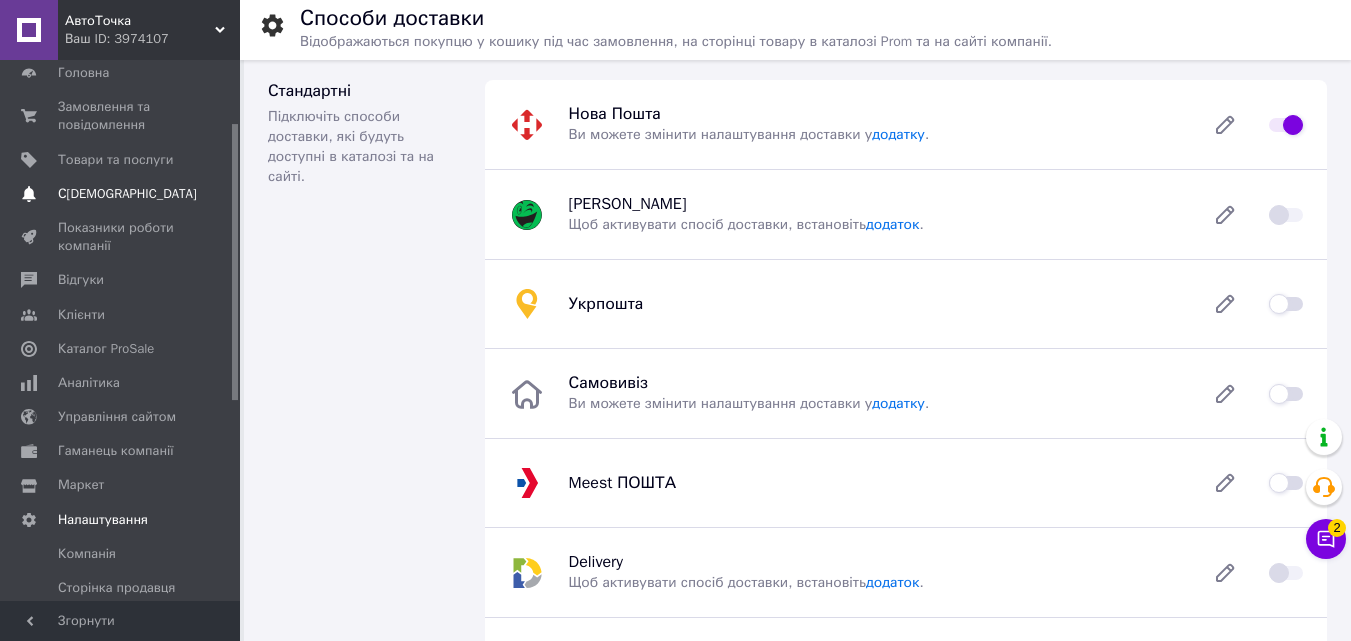 scroll, scrollTop: 0, scrollLeft: 0, axis: both 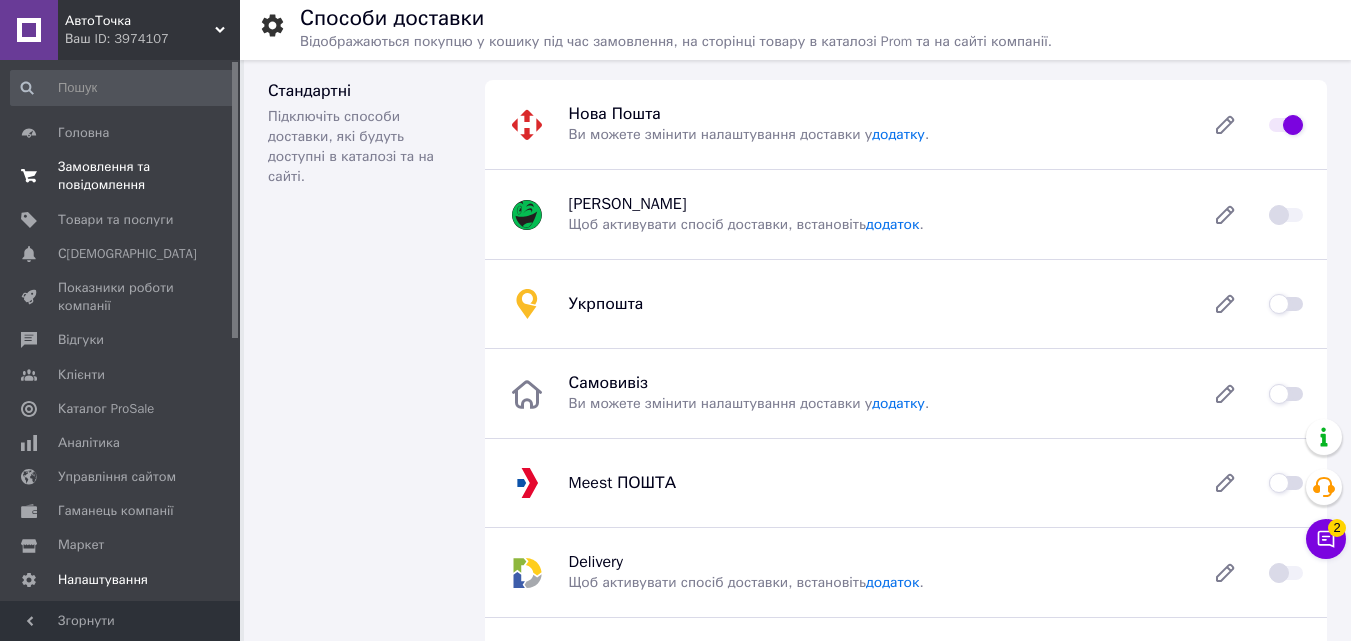 click on "Замовлення та повідомлення" at bounding box center (121, 176) 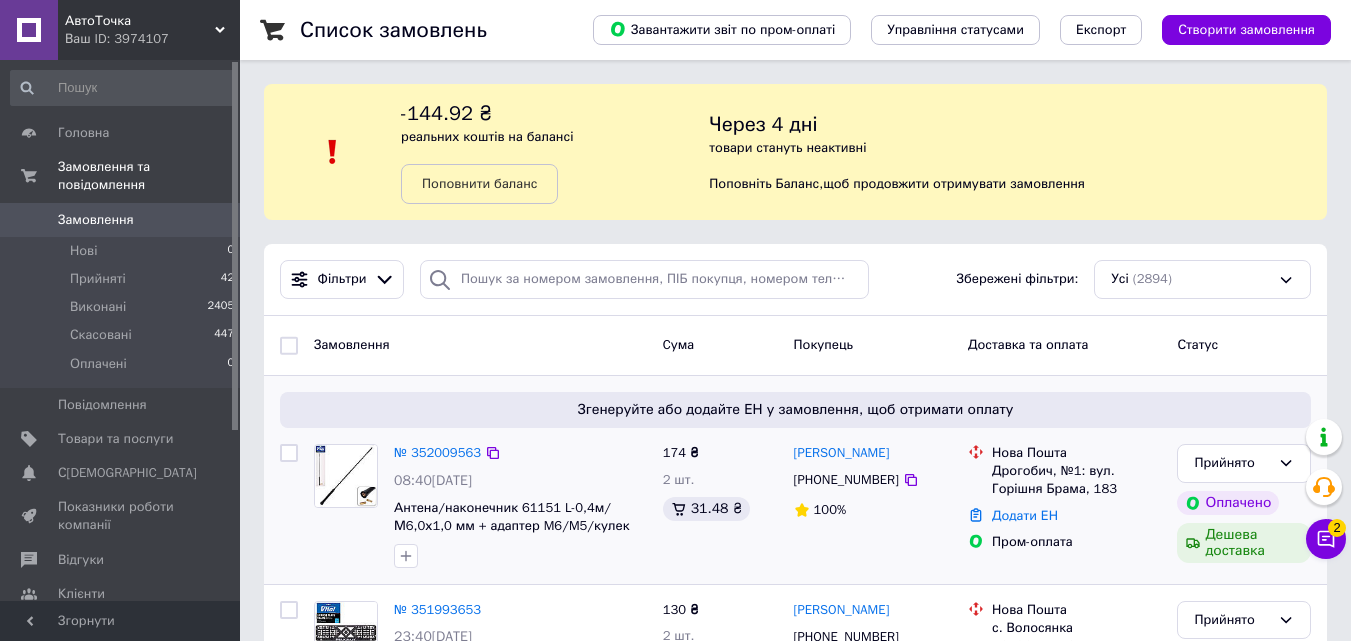 click on "Згенеруйте або додайте ЕН у замовлення, щоб отримати оплату № 352009563 08:40, 10.07.2025 Антена/наконечник 61151 L-0,4м/М6,0х1,0 мм + адаптер M6/M5/кулек 174 ₴ 2 шт. 31.48 ₴ Ігор Колодійчак +380965256297 100% Нова Пошта Дрогобич, №1: вул. Горішня Брама, 183 Додати ЕН Пром-оплата Прийнято Оплачено Дешева доставка" at bounding box center (795, 480) 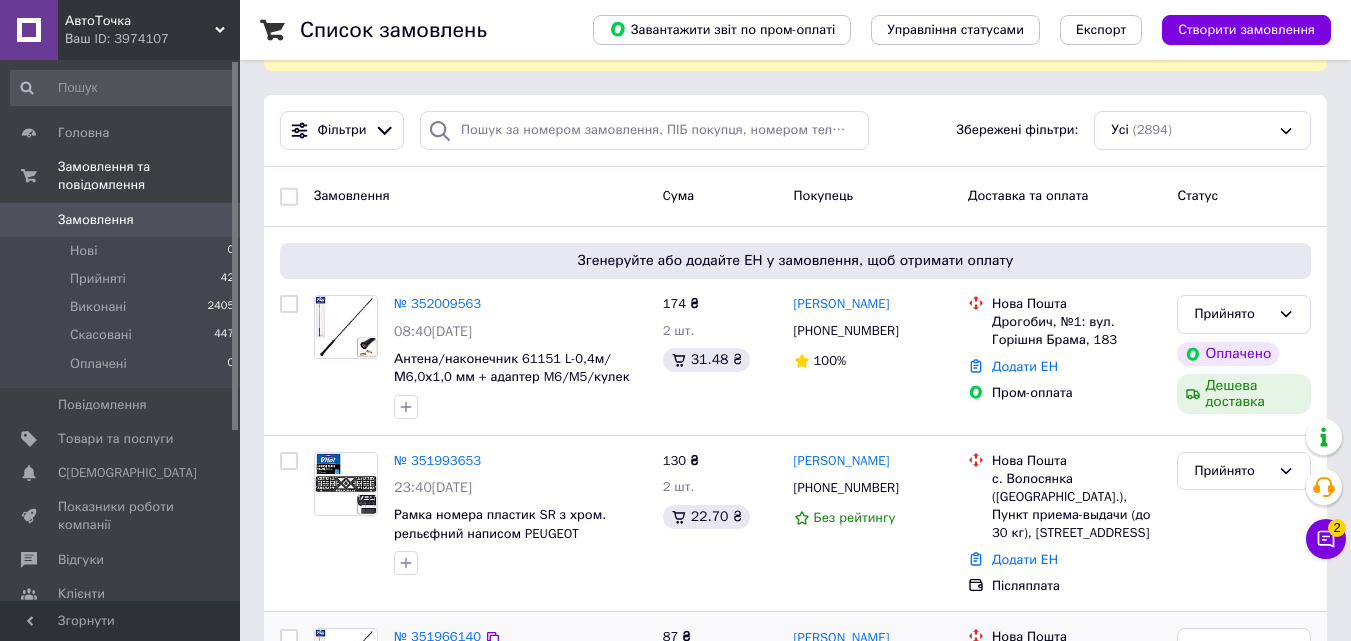 scroll, scrollTop: 400, scrollLeft: 0, axis: vertical 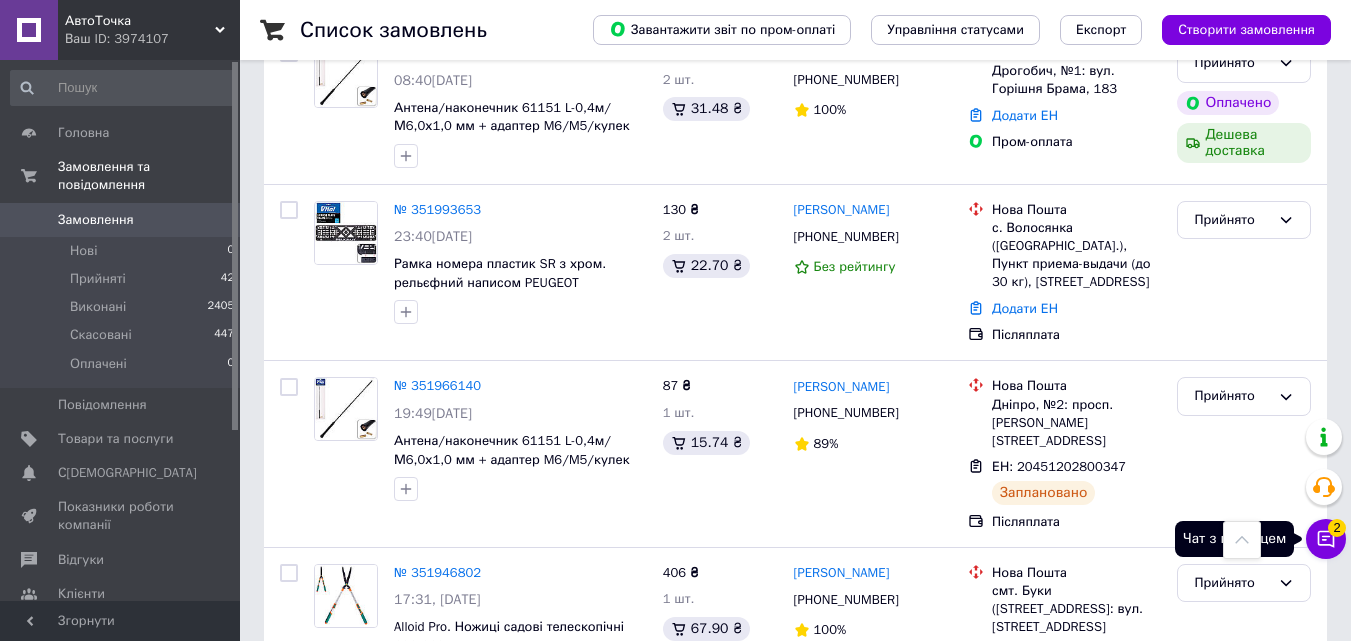 click 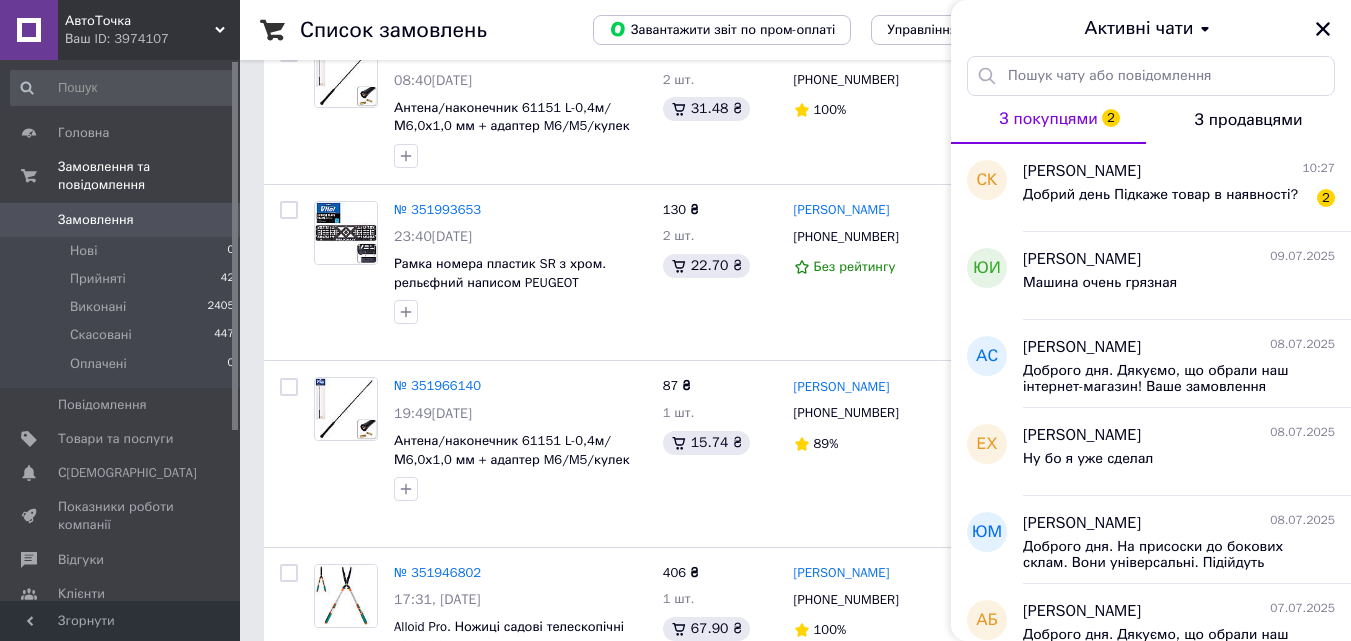 click at bounding box center [1323, 29] 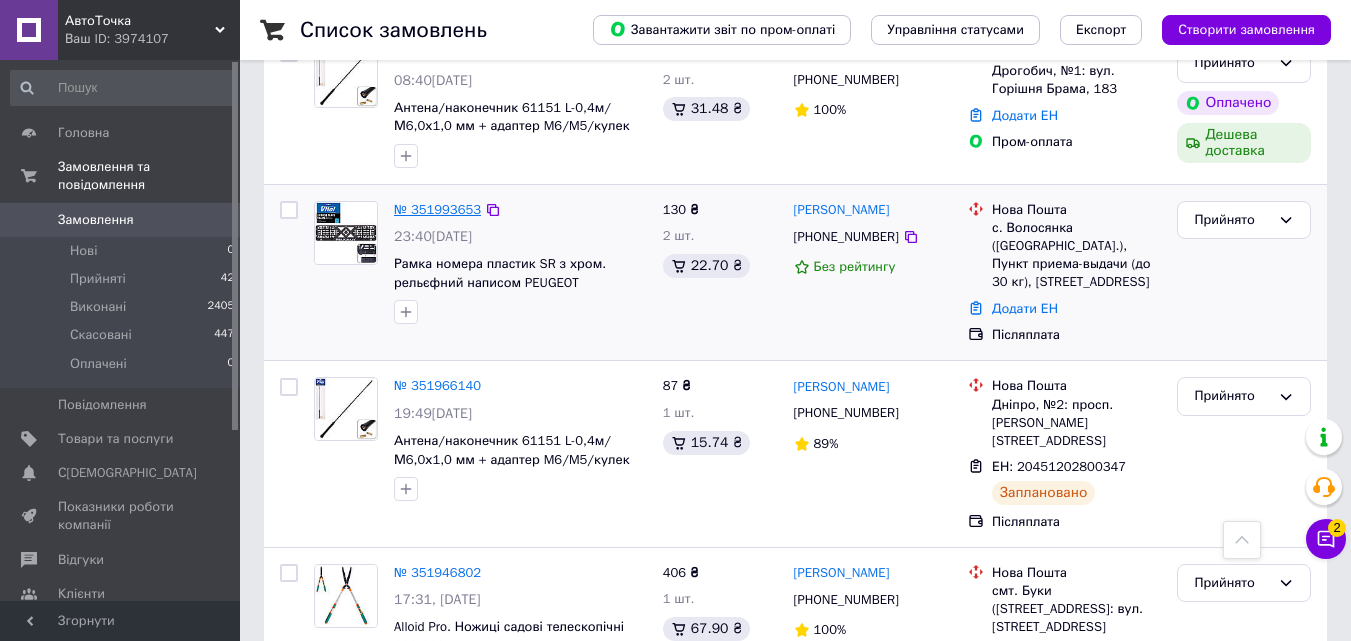 click on "№ 351993653" at bounding box center (437, 209) 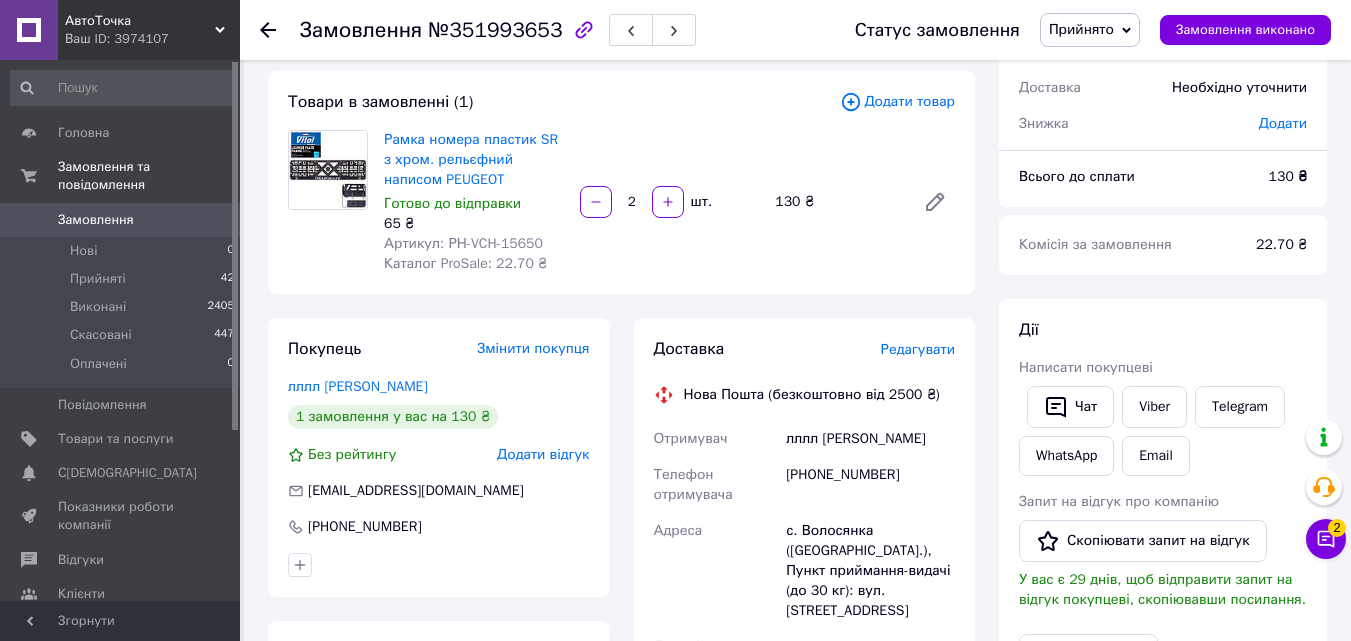 scroll, scrollTop: 100, scrollLeft: 0, axis: vertical 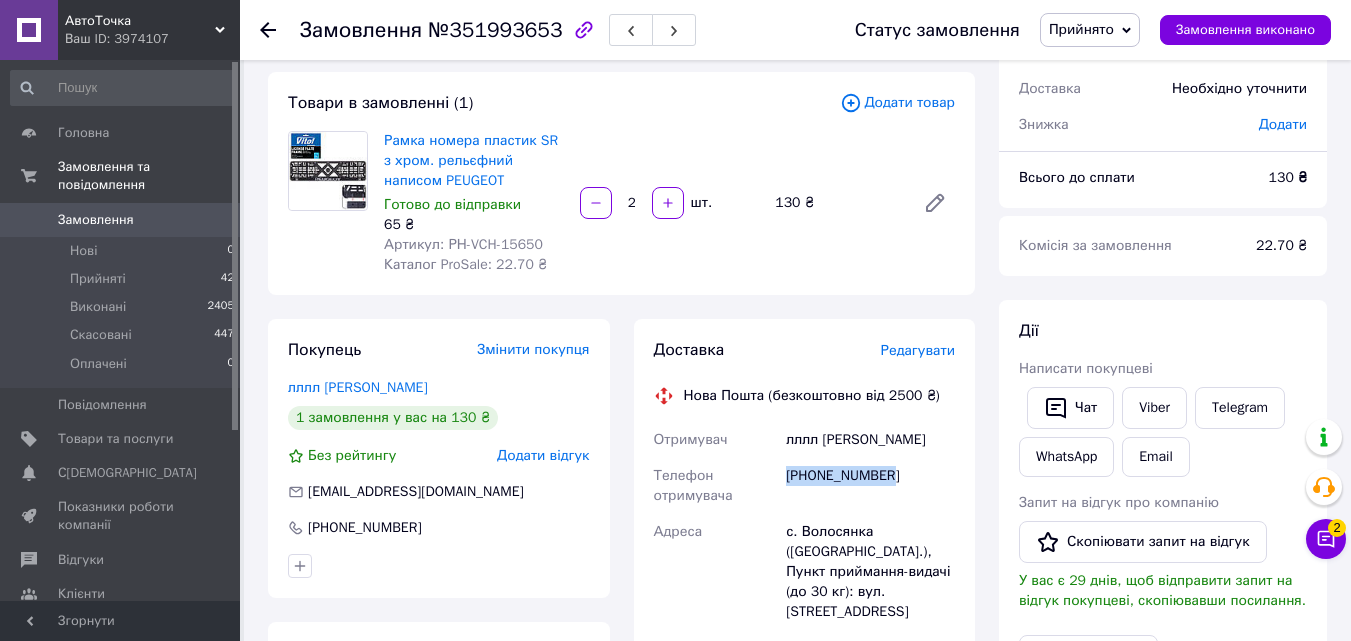 drag, startPoint x: 887, startPoint y: 476, endPoint x: 788, endPoint y: 466, distance: 99.50377 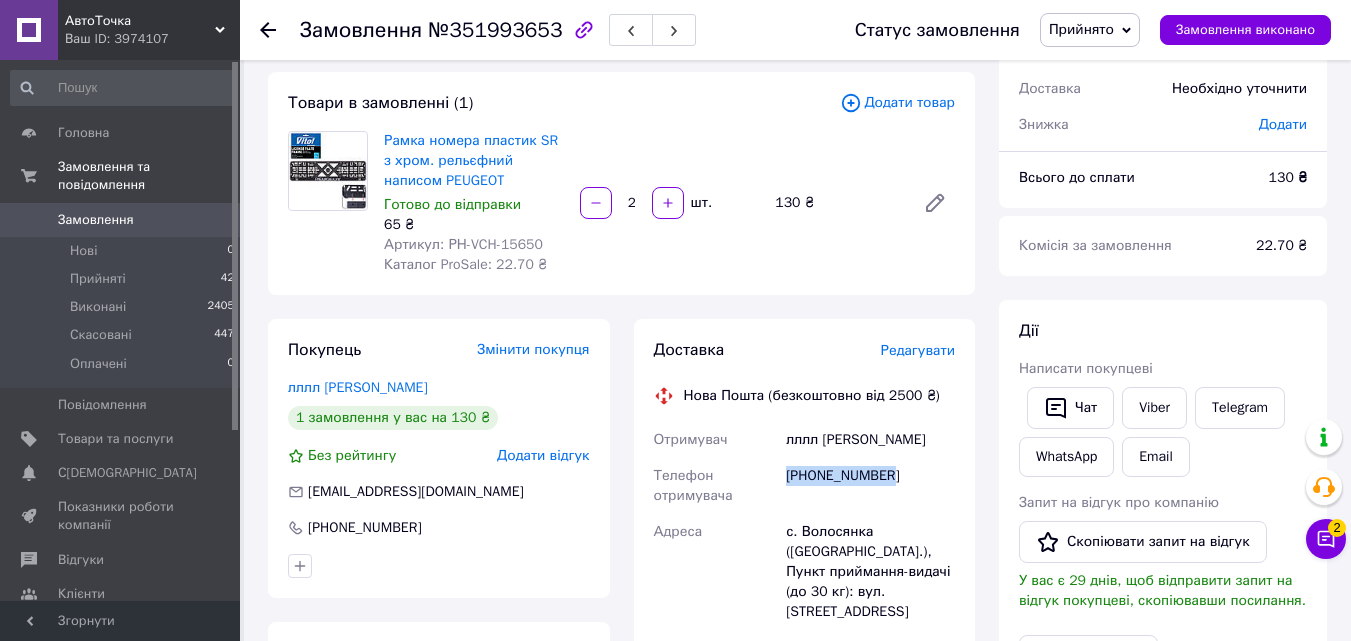 click on "[PHONE_NUMBER]" at bounding box center [870, 486] 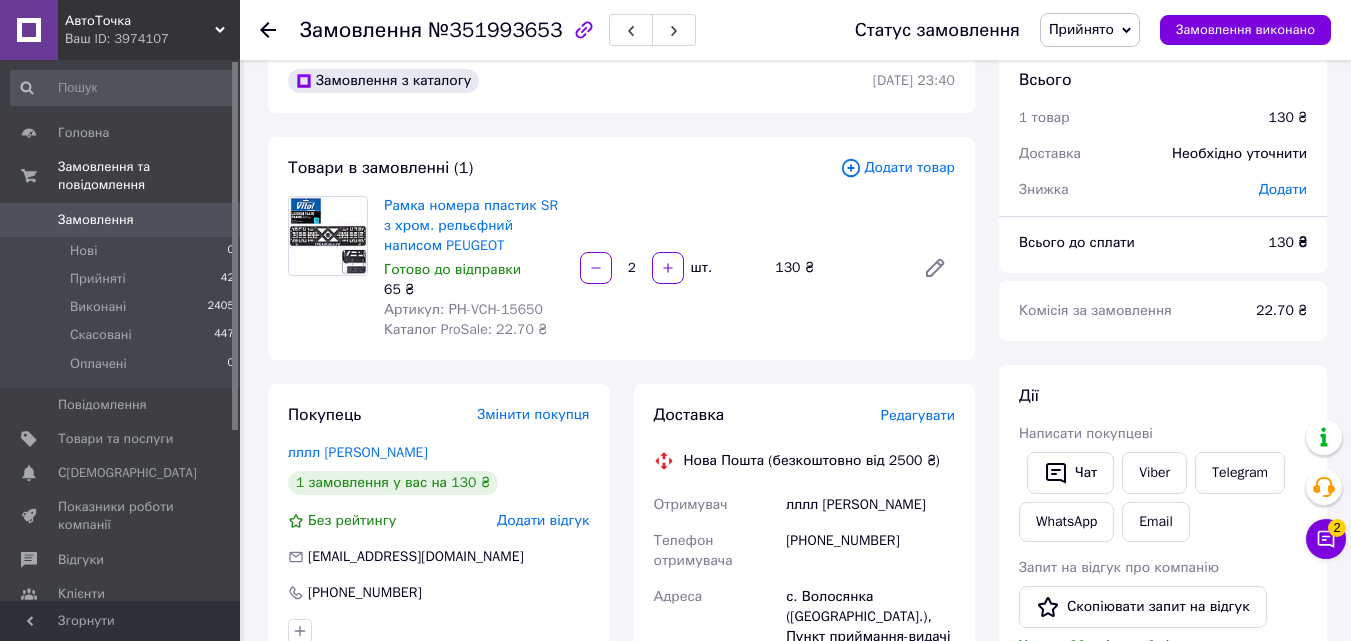scroll, scrollTop: 0, scrollLeft: 0, axis: both 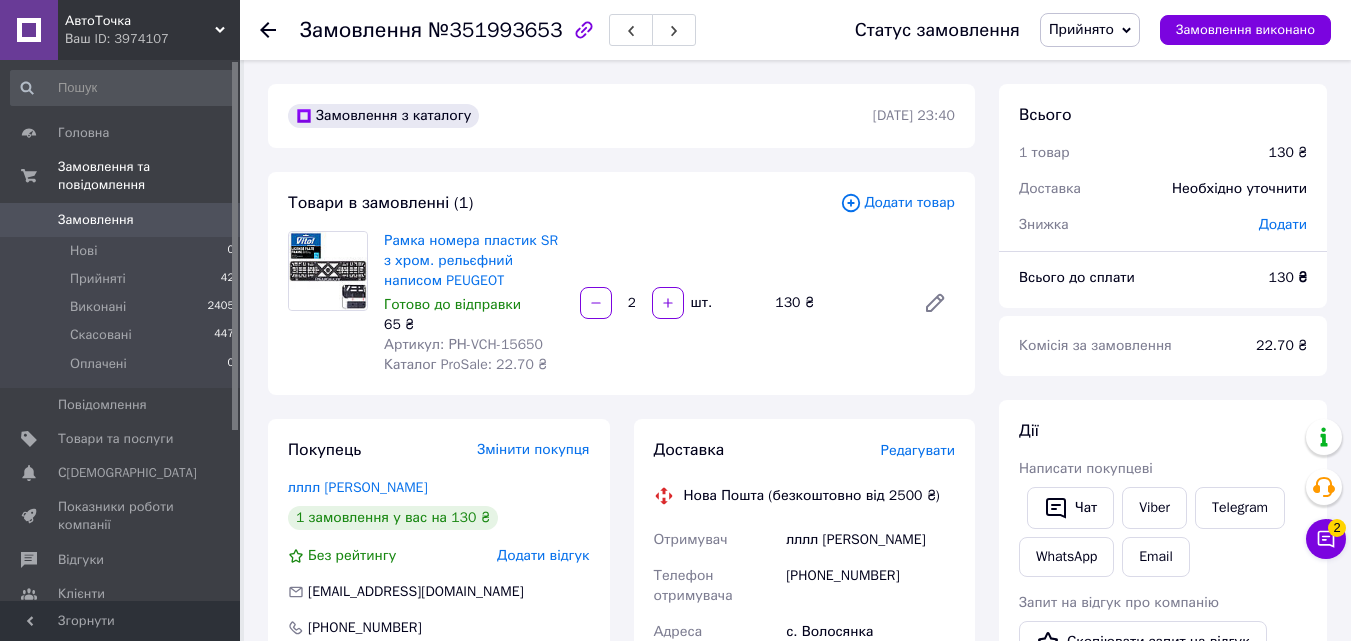 click on "с. Волосянка ([GEOGRAPHIC_DATA].), Пункт приймання-видачі (до 30 кг): вул. [STREET_ADDRESS]" at bounding box center (870, 672) 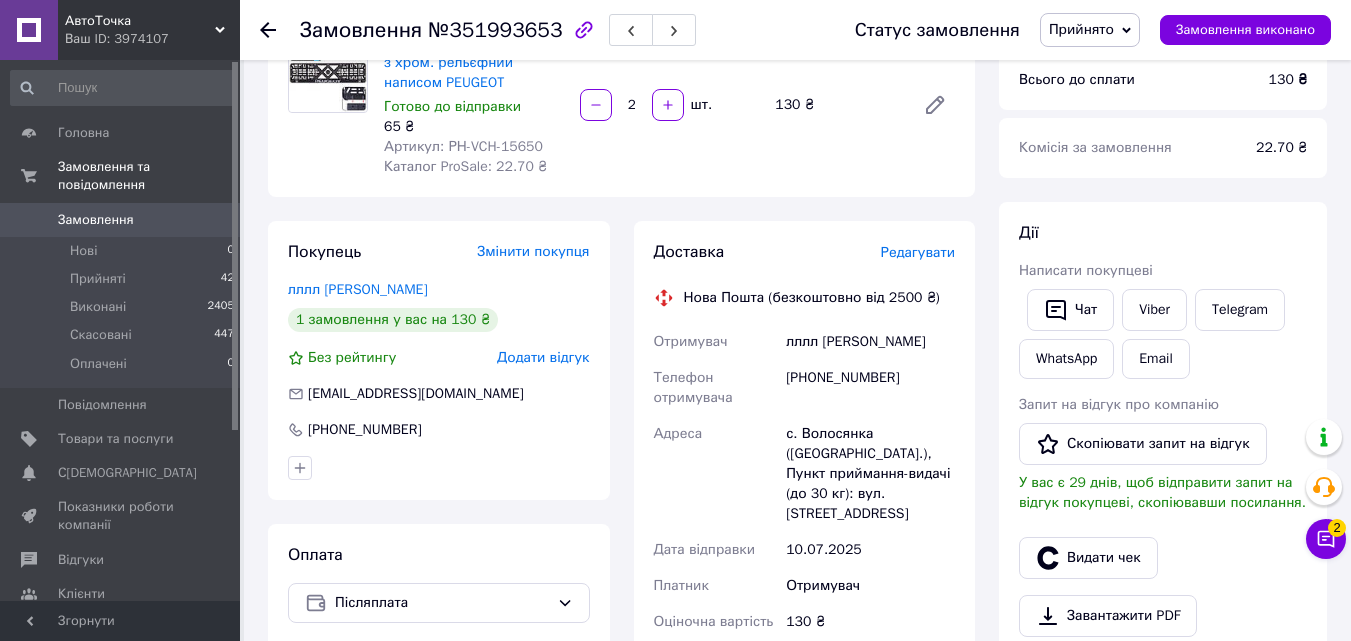 scroll, scrollTop: 200, scrollLeft: 0, axis: vertical 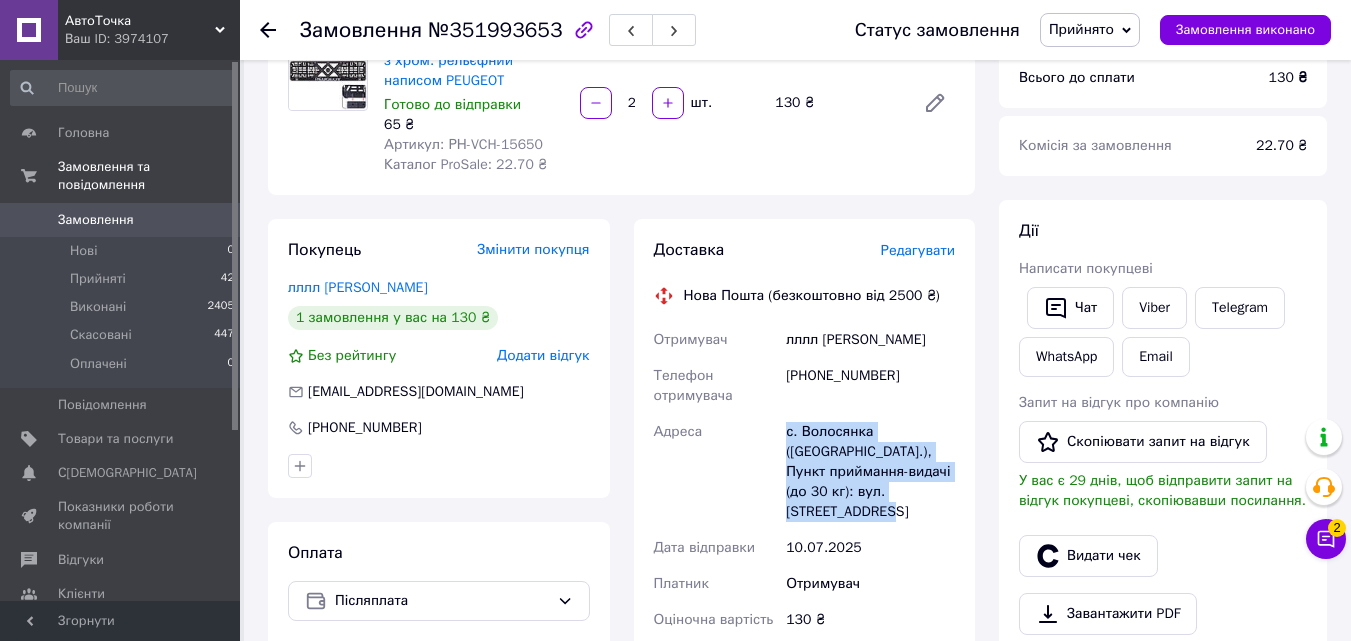 drag, startPoint x: 903, startPoint y: 509, endPoint x: 787, endPoint y: 434, distance: 138.13399 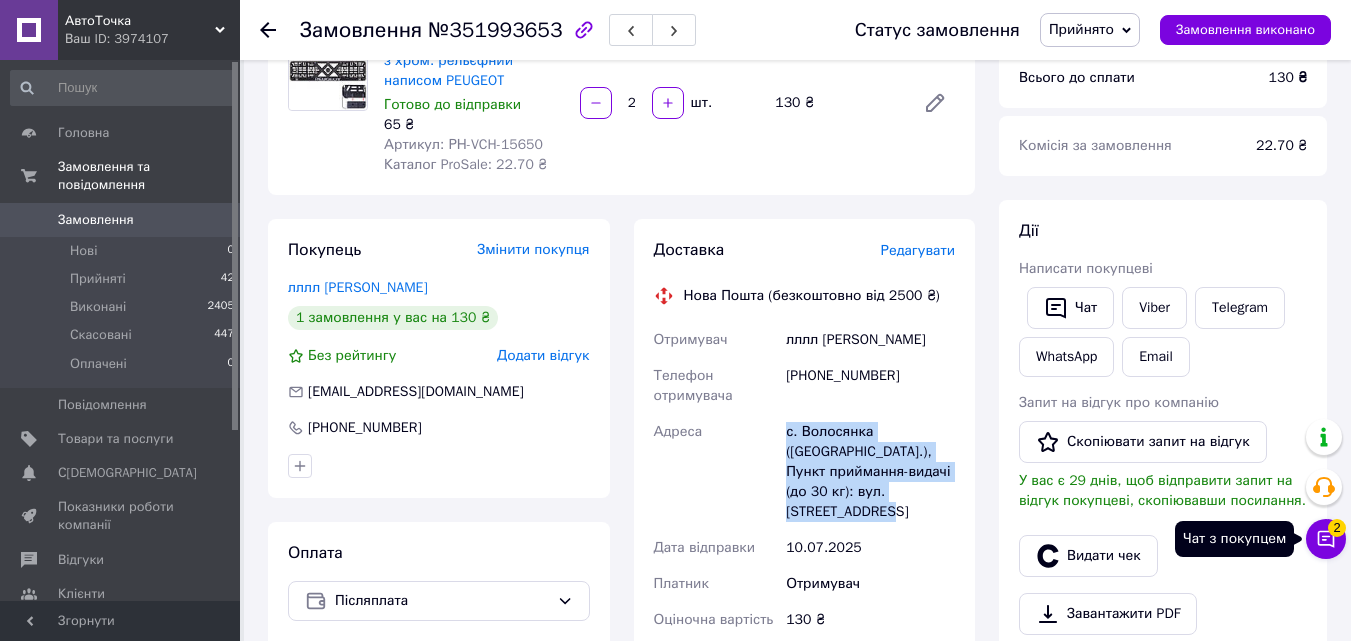 click 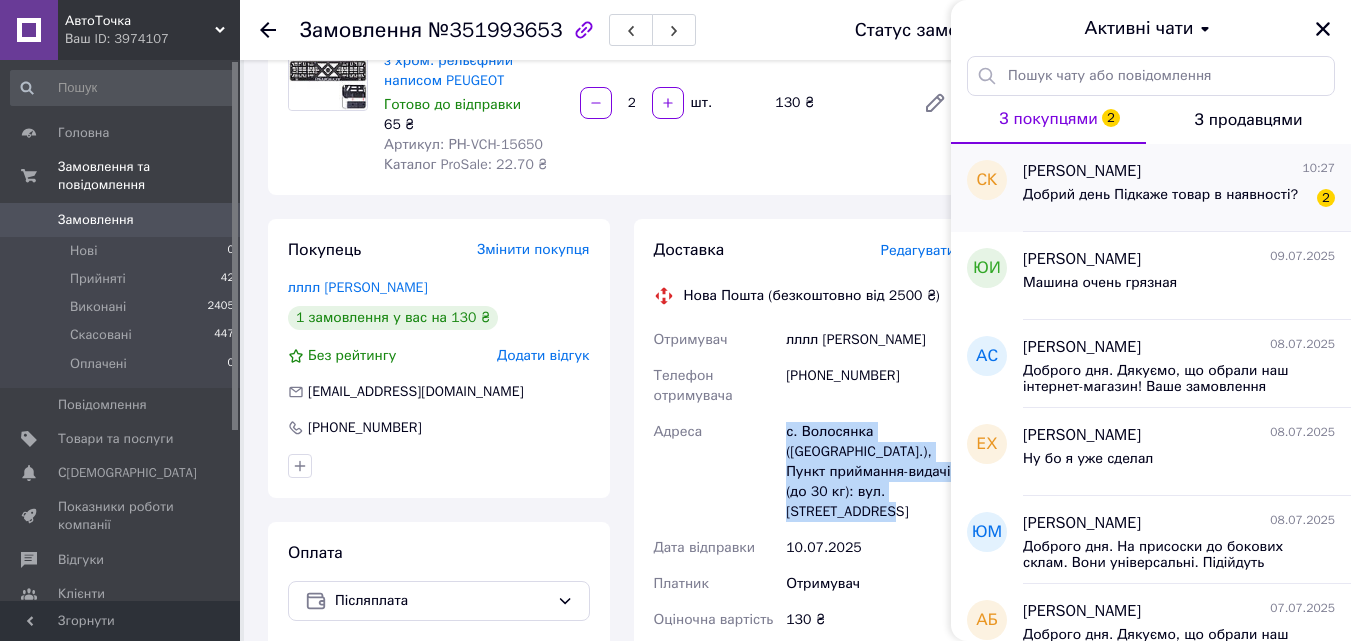 click on "Добрий день
Підкаже товар в наявності? 2" at bounding box center [1179, 199] 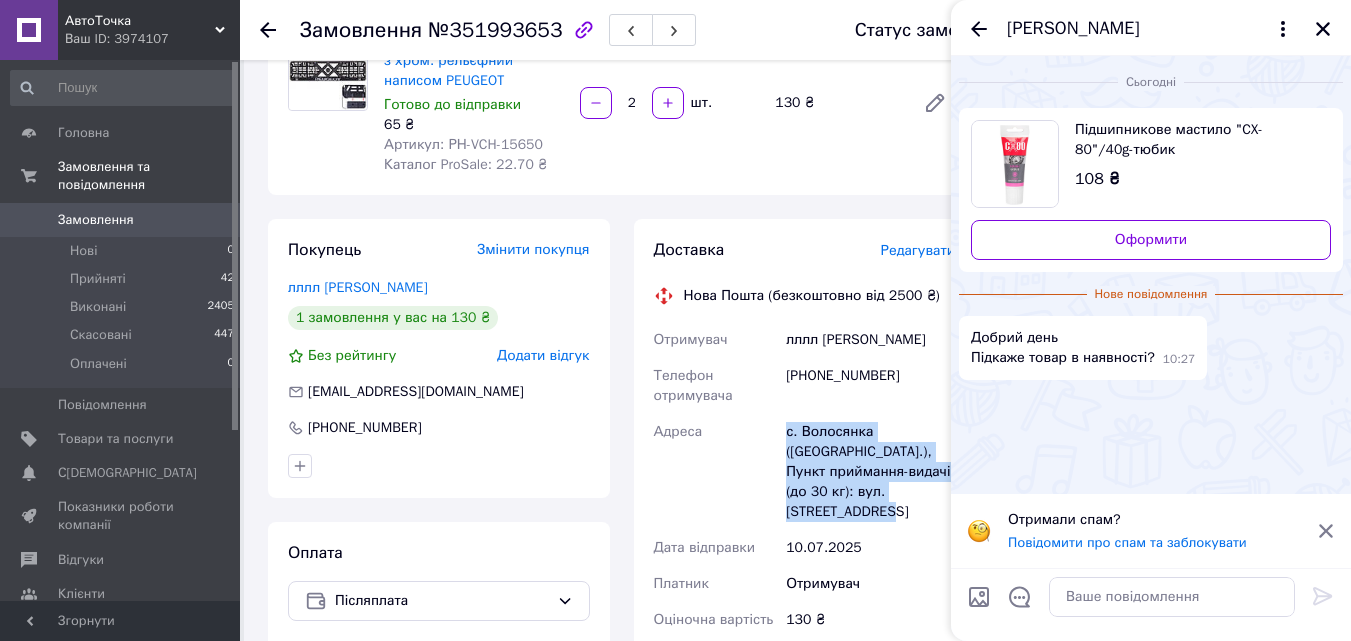 click on "Підшипникове мастило "CX-80"/40g-тюбик" at bounding box center [1195, 140] 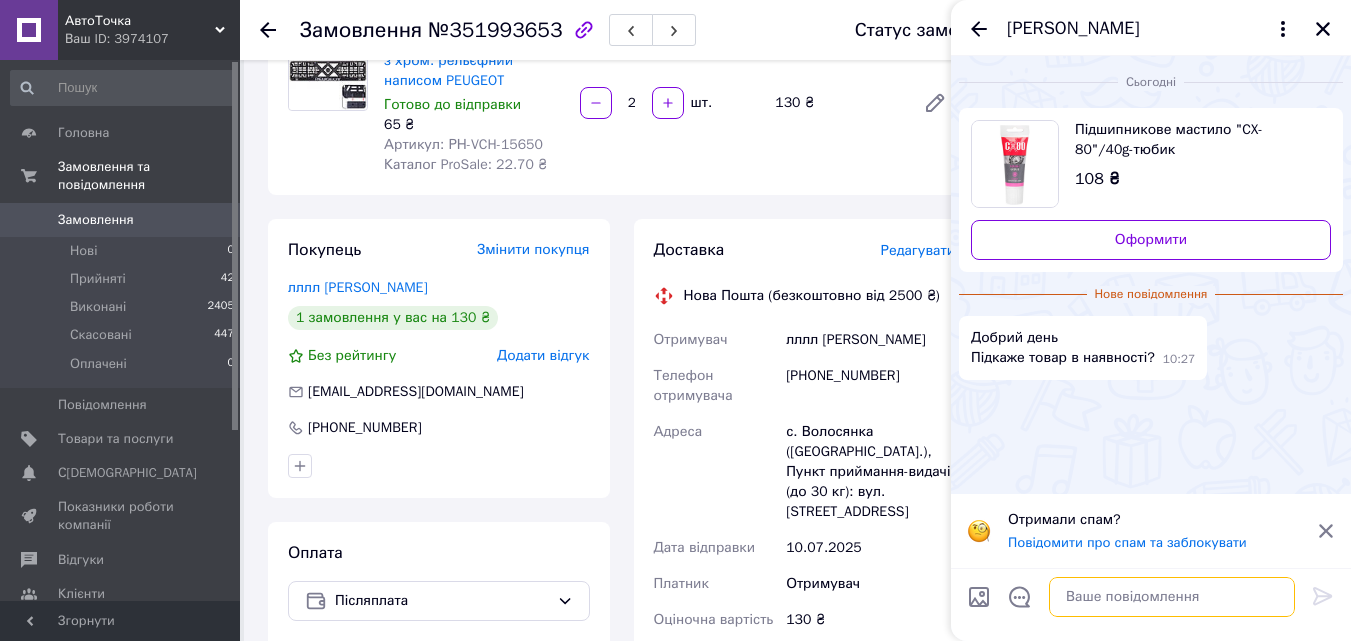 click at bounding box center (1172, 597) 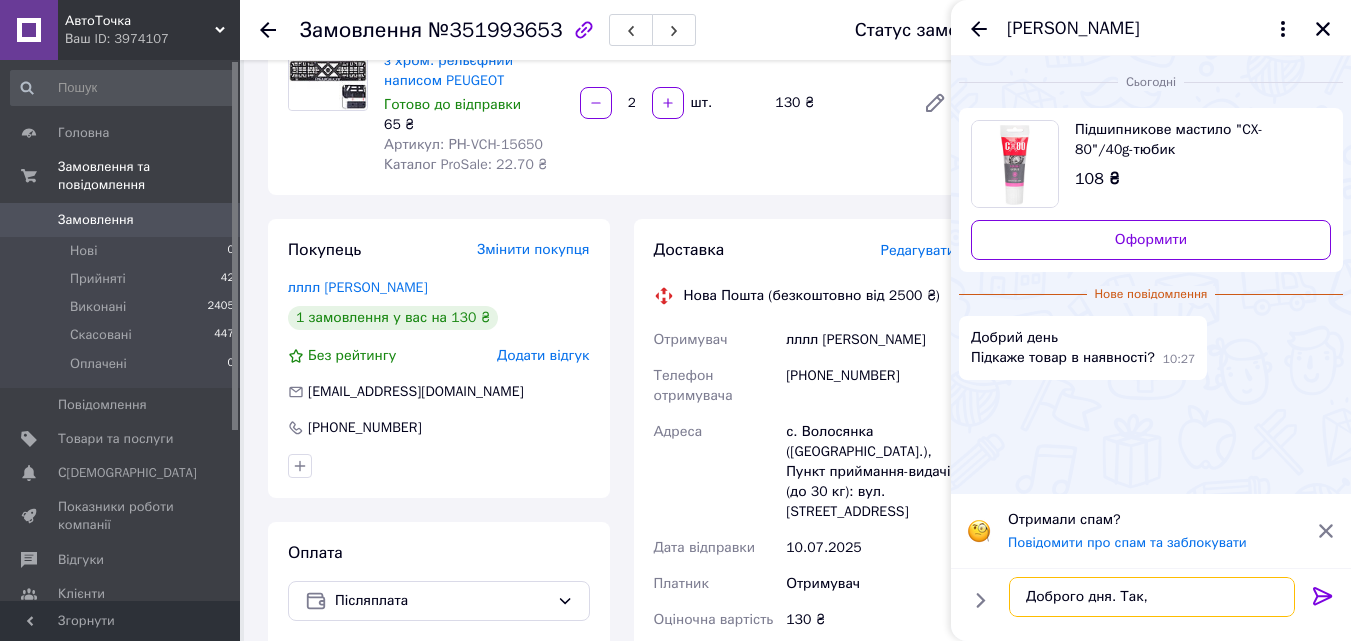 type on "Доброго дня. Так, є" 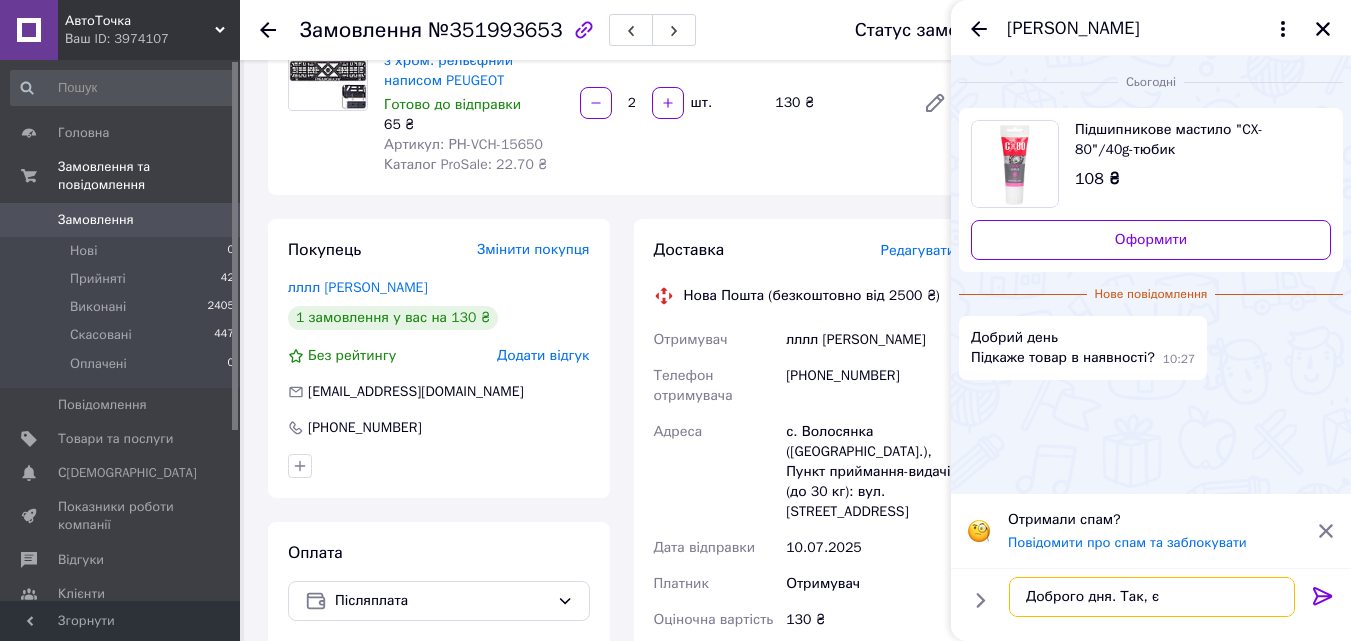 type 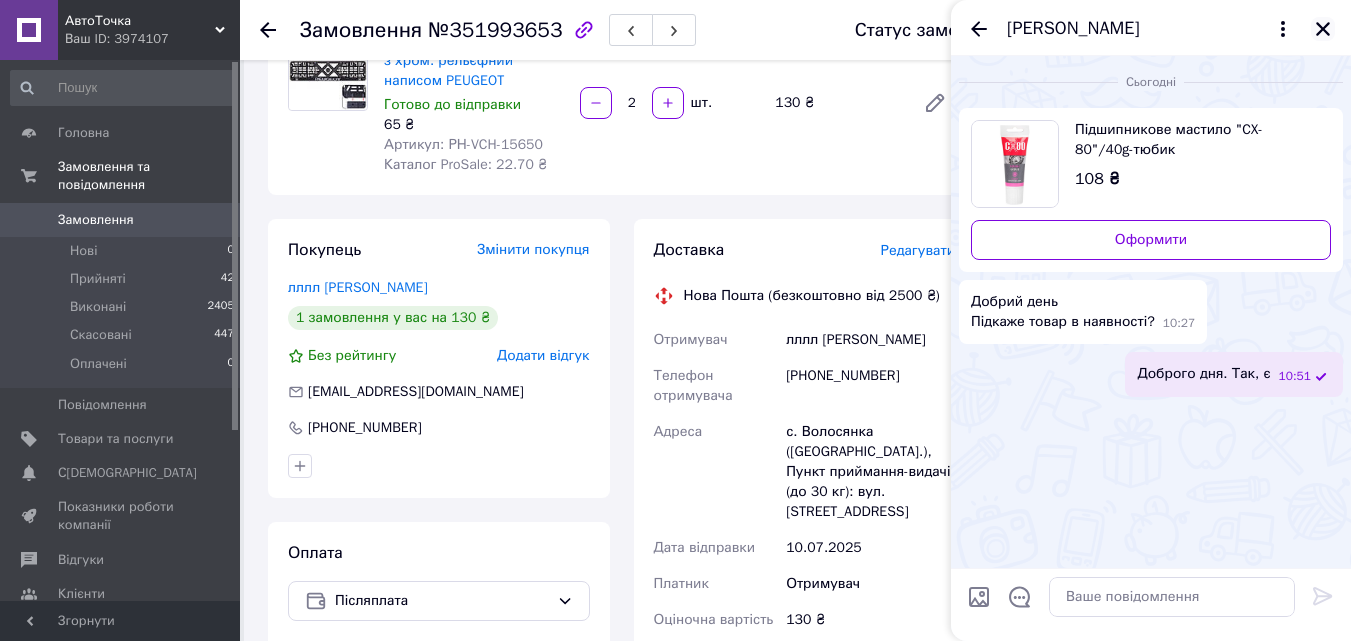 click 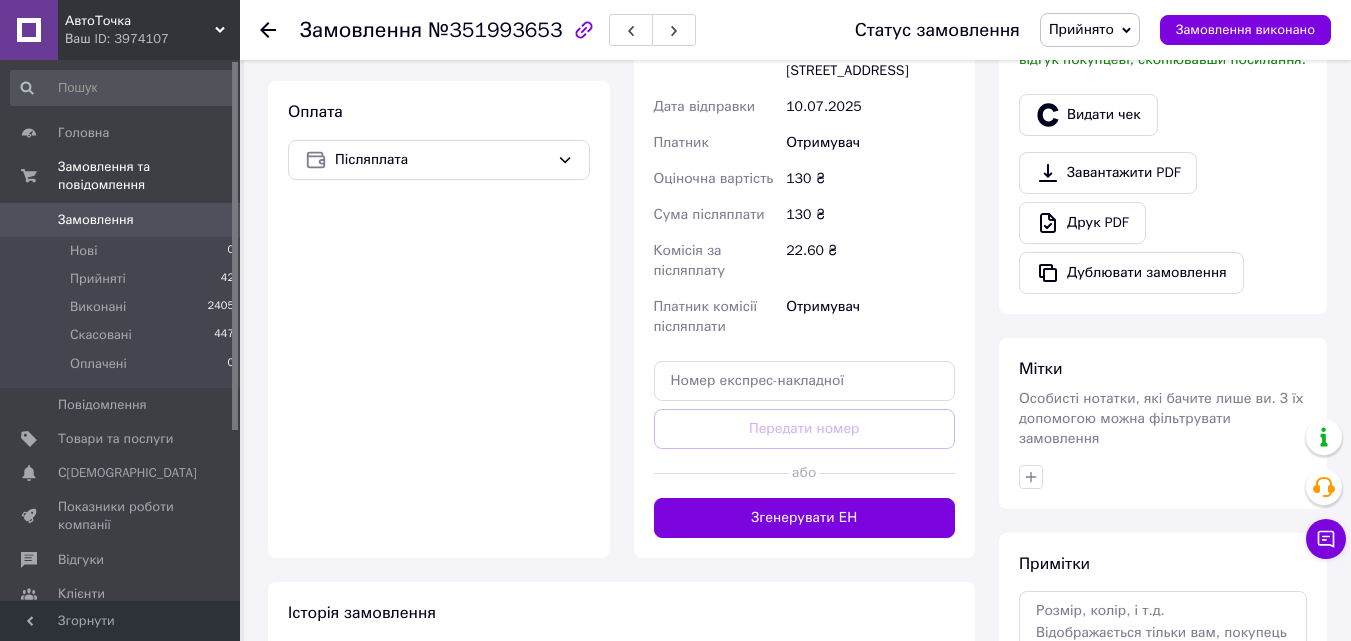 scroll, scrollTop: 700, scrollLeft: 0, axis: vertical 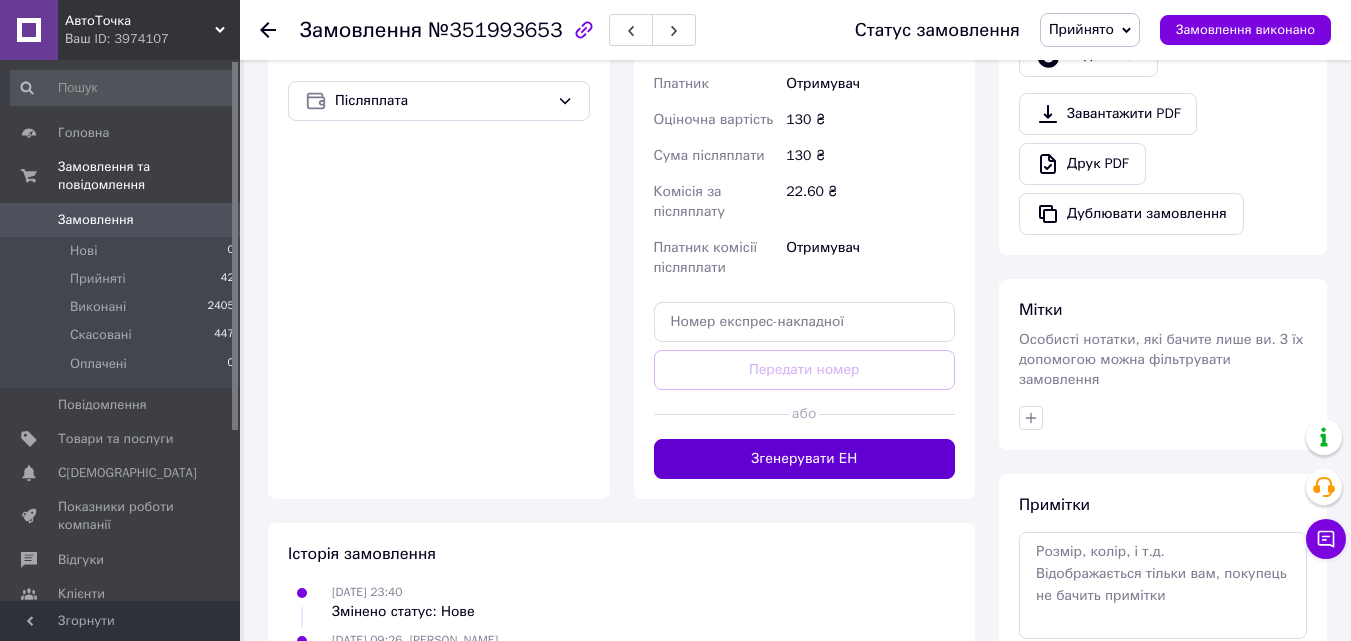 click on "Згенерувати ЕН" at bounding box center (805, 459) 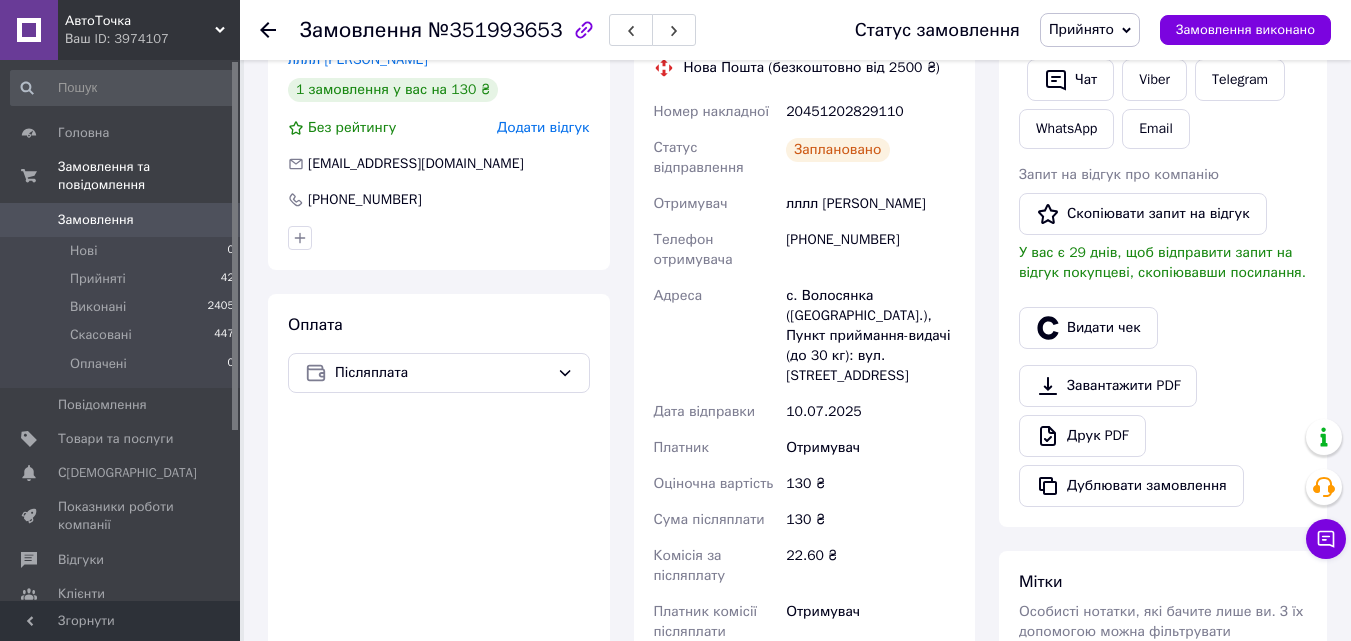 scroll, scrollTop: 400, scrollLeft: 0, axis: vertical 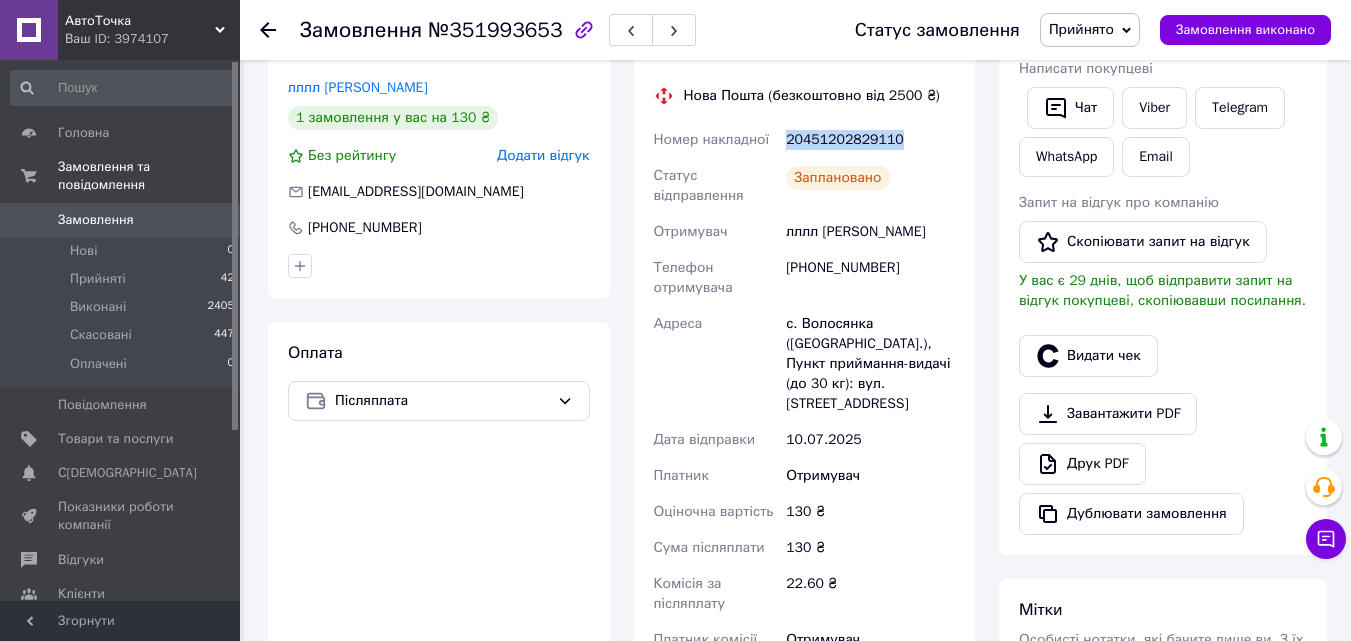drag, startPoint x: 890, startPoint y: 141, endPoint x: 784, endPoint y: 143, distance: 106.01887 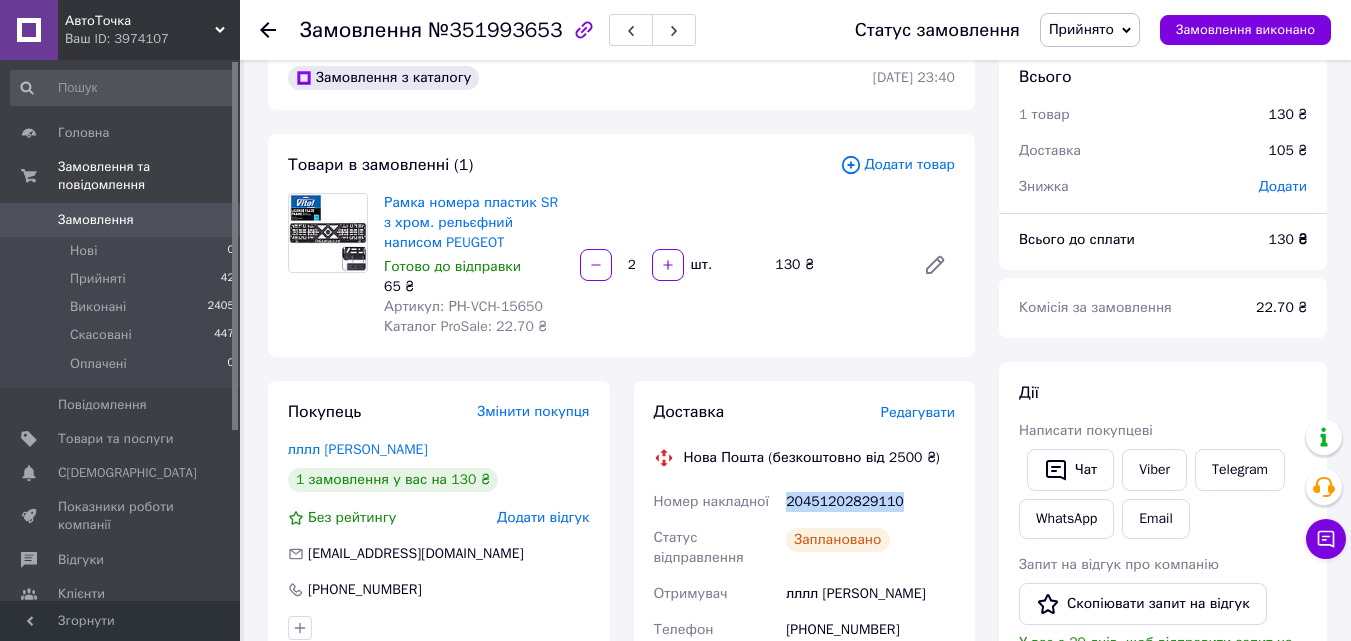 scroll, scrollTop: 0, scrollLeft: 0, axis: both 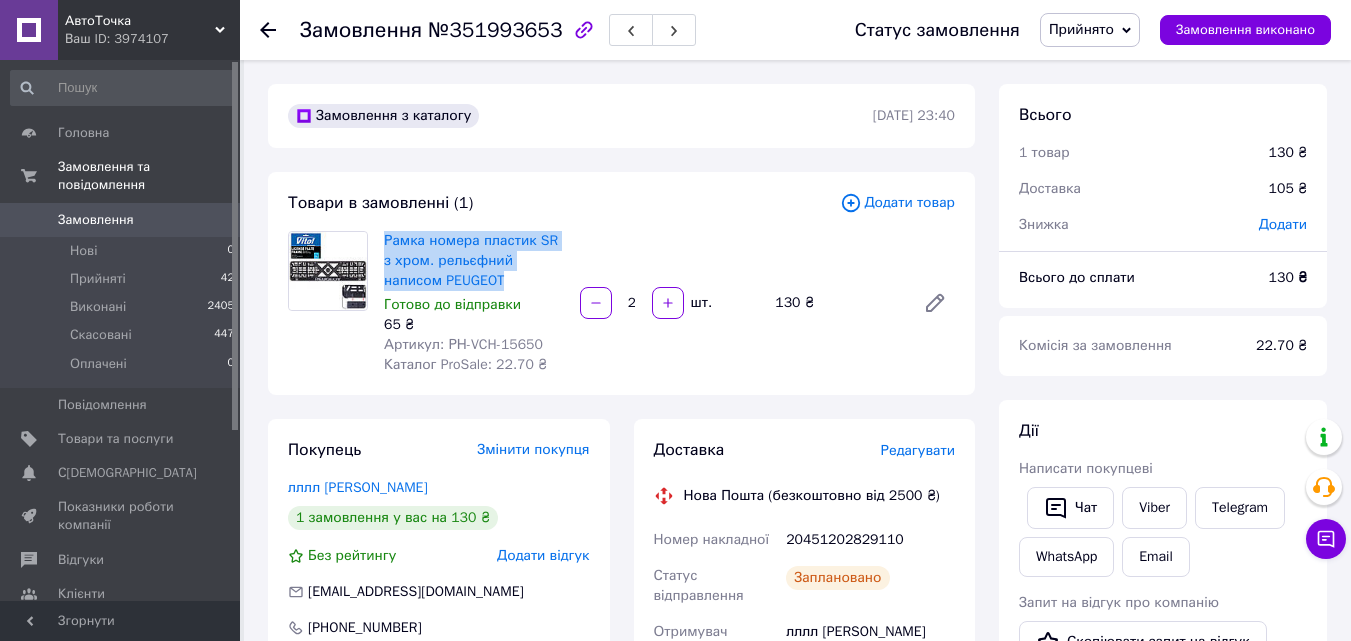 drag, startPoint x: 446, startPoint y: 282, endPoint x: 377, endPoint y: 243, distance: 79.25907 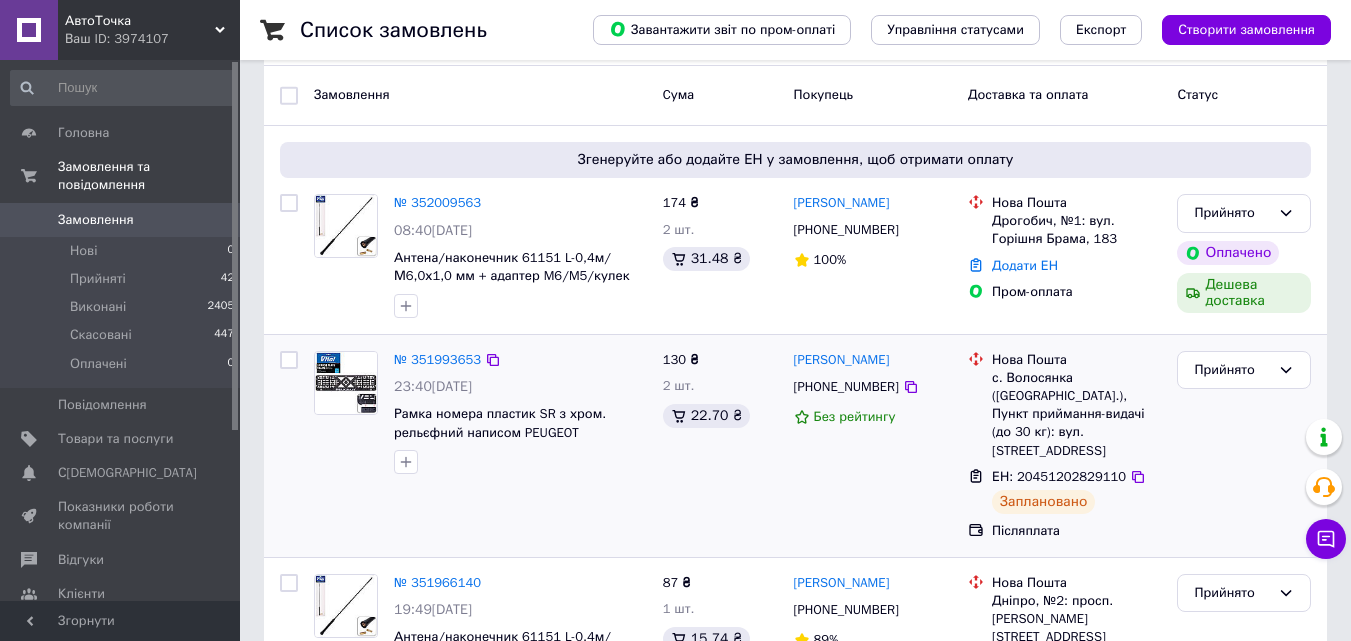 scroll, scrollTop: 300, scrollLeft: 0, axis: vertical 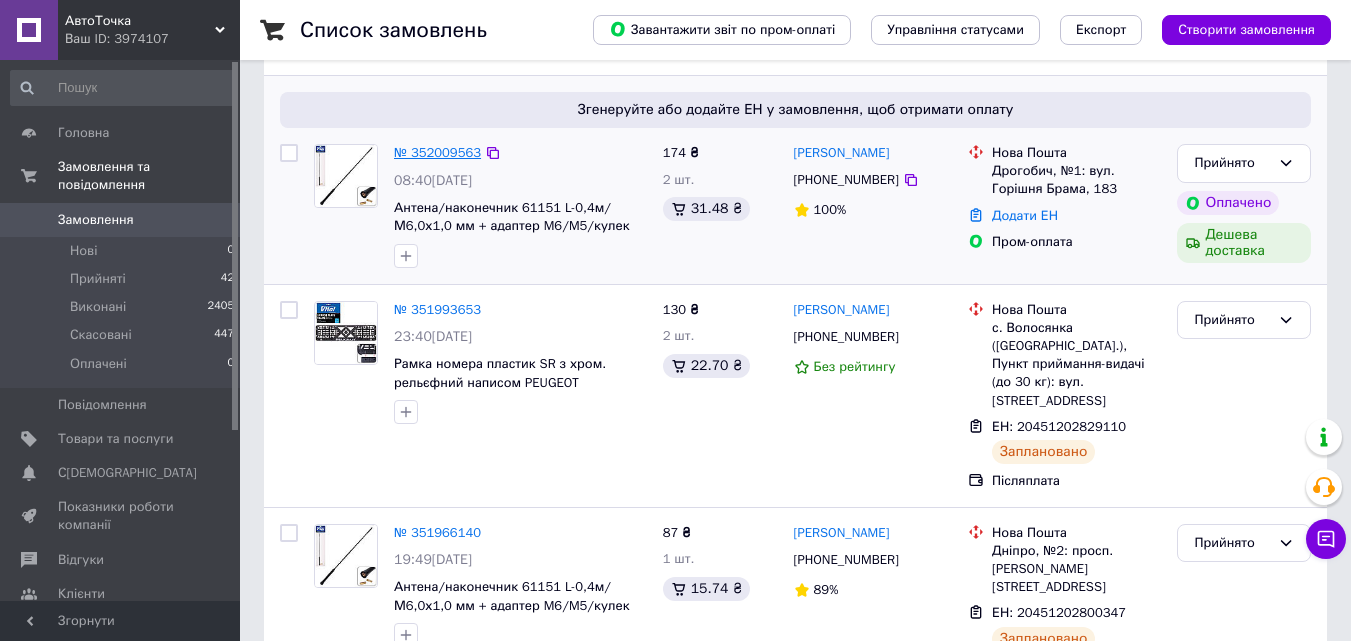 click on "№ 352009563" at bounding box center [437, 152] 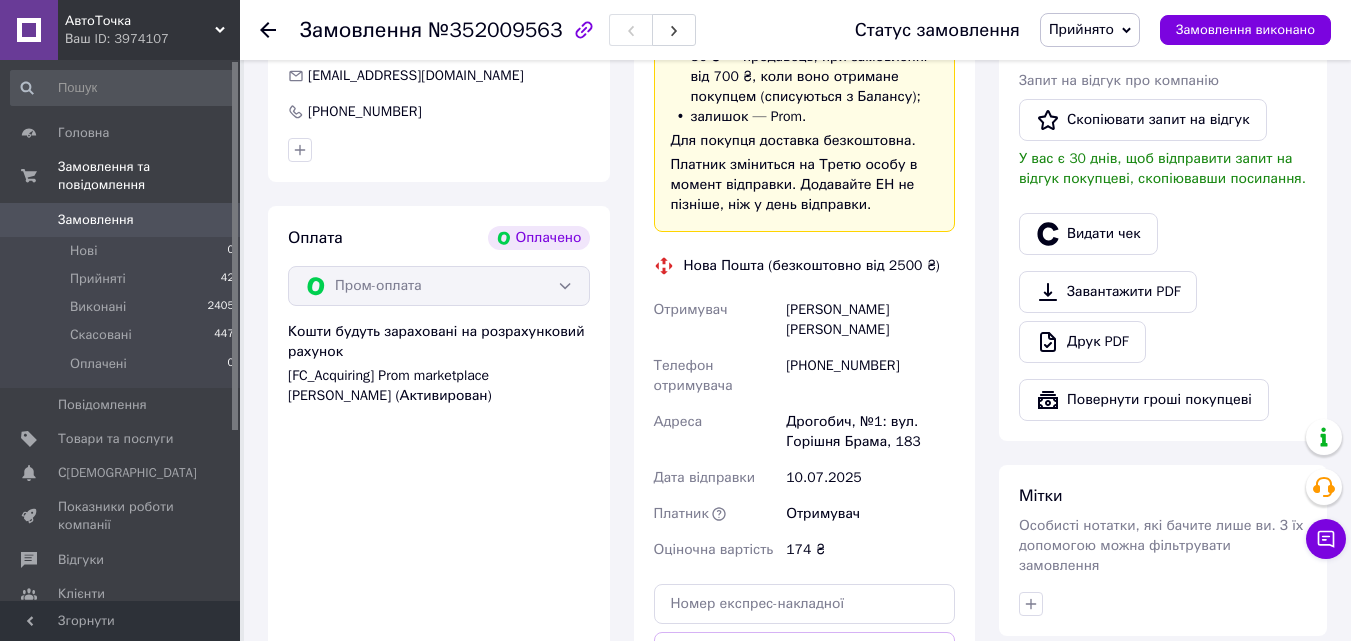 scroll, scrollTop: 600, scrollLeft: 0, axis: vertical 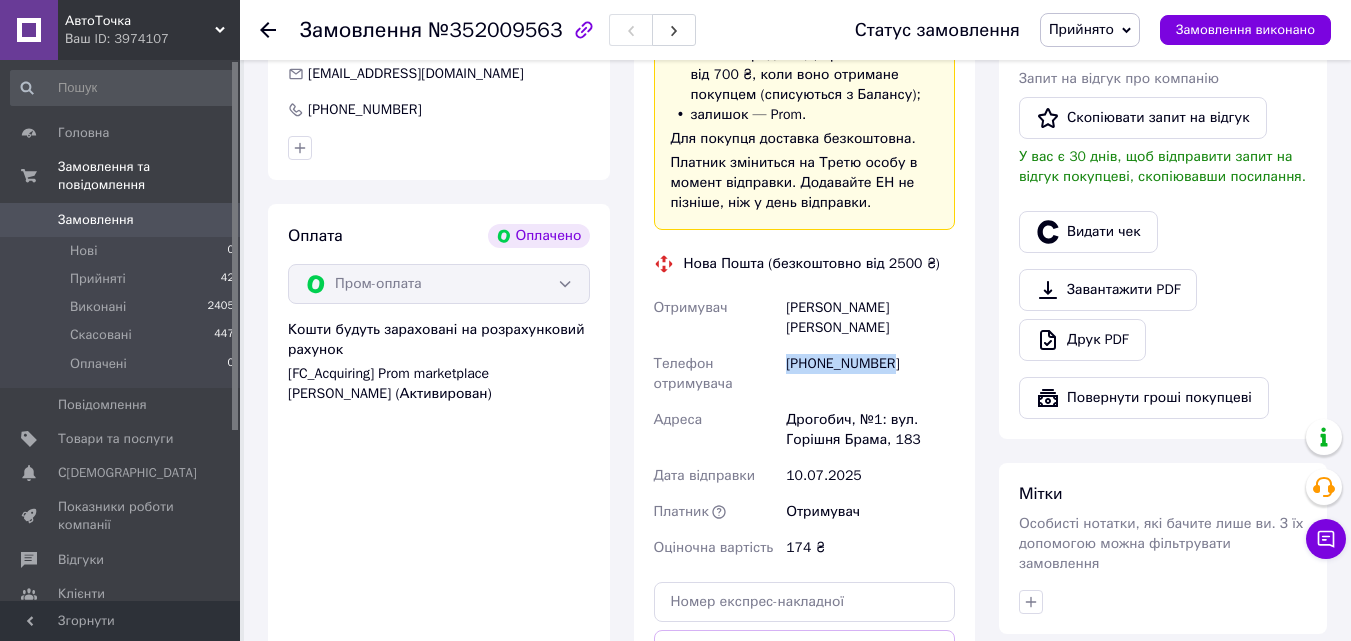drag, startPoint x: 885, startPoint y: 324, endPoint x: 786, endPoint y: 323, distance: 99.00505 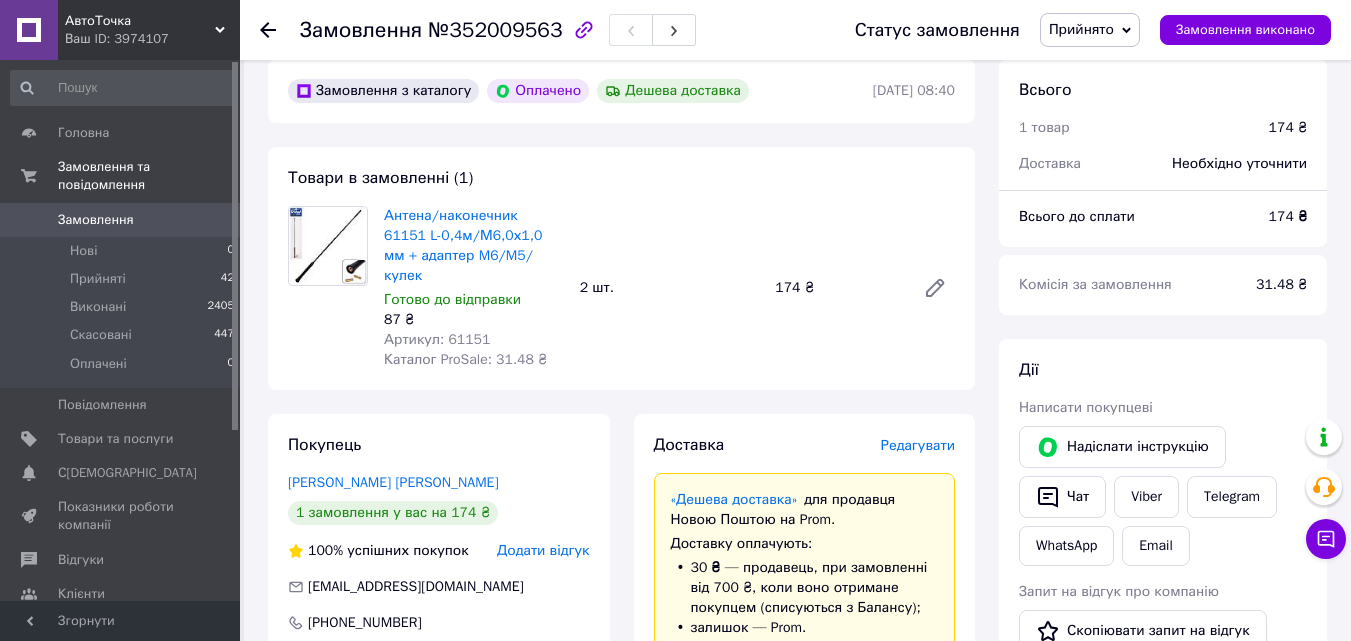 scroll, scrollTop: 0, scrollLeft: 0, axis: both 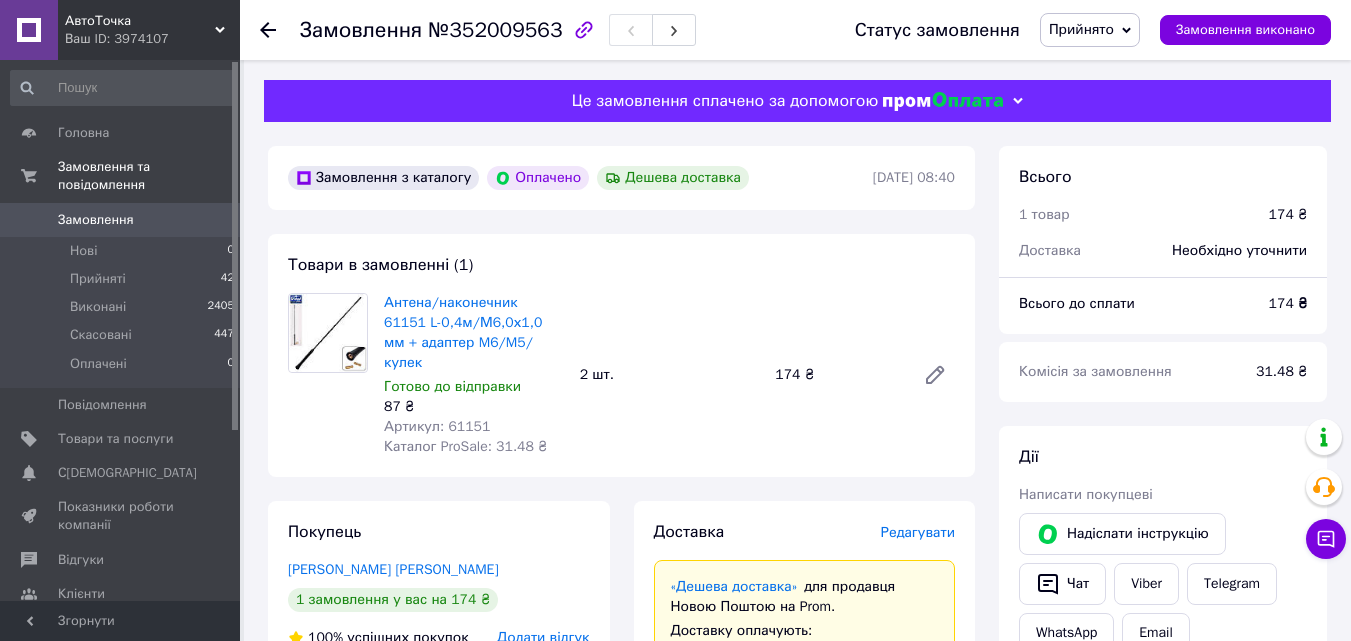 click on "Доставка Редагувати «Дешева доставка»   для продавця Новою Поштою на Prom. Доставку оплачують: 30 ₴   — продавець , при замовленні від 700 ₴, коли воно отримане покупцем (списуються з Балансу); залишок — Prom. Для покупця доставка безкоштовна. Платник зміниться на Третю особу в момент відправки. Додавайте ЕН не пізніше, ніж у день відправки. Нова Пошта (безкоштовно від 2500 ₴) Отримувач Колодійчак Ігор Телефон отримувача +380965256297 Адреса Дрогобич, №1: вул. Горішня Брама, 183 Дата відправки 10.07.2025 Платник   Отримувач Оціночна вартість 174 ₴ Передати номер або Платник <" at bounding box center [805, 940] 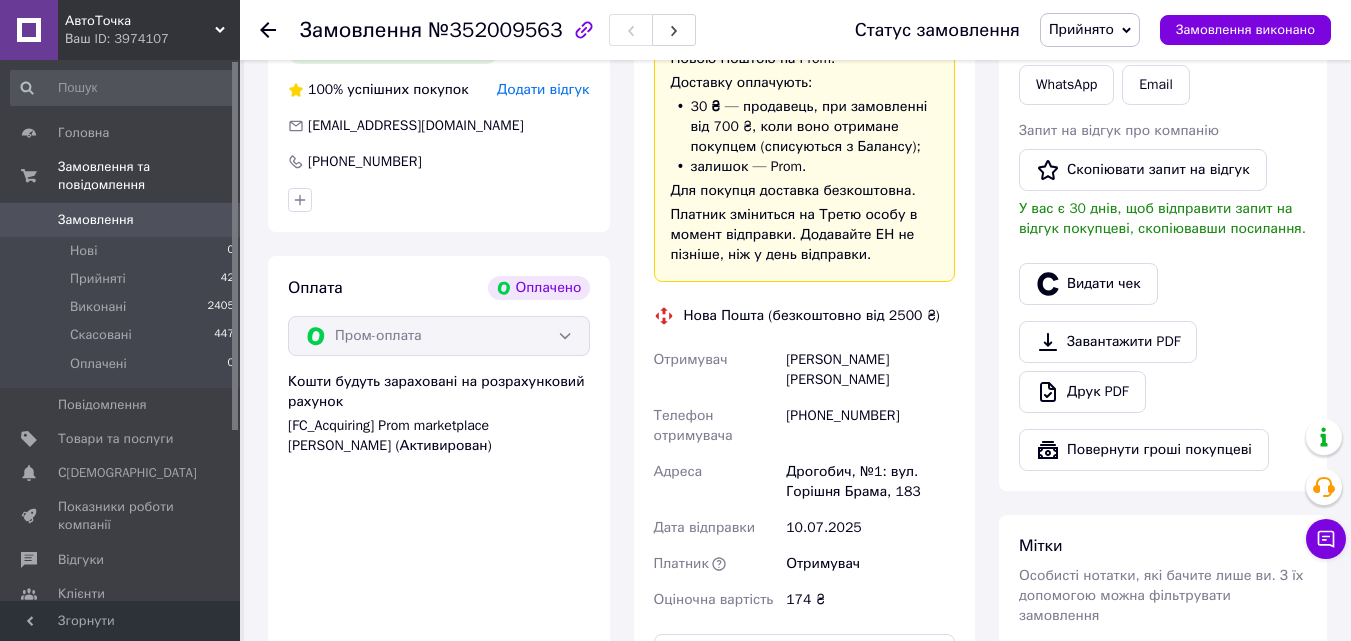 scroll, scrollTop: 600, scrollLeft: 0, axis: vertical 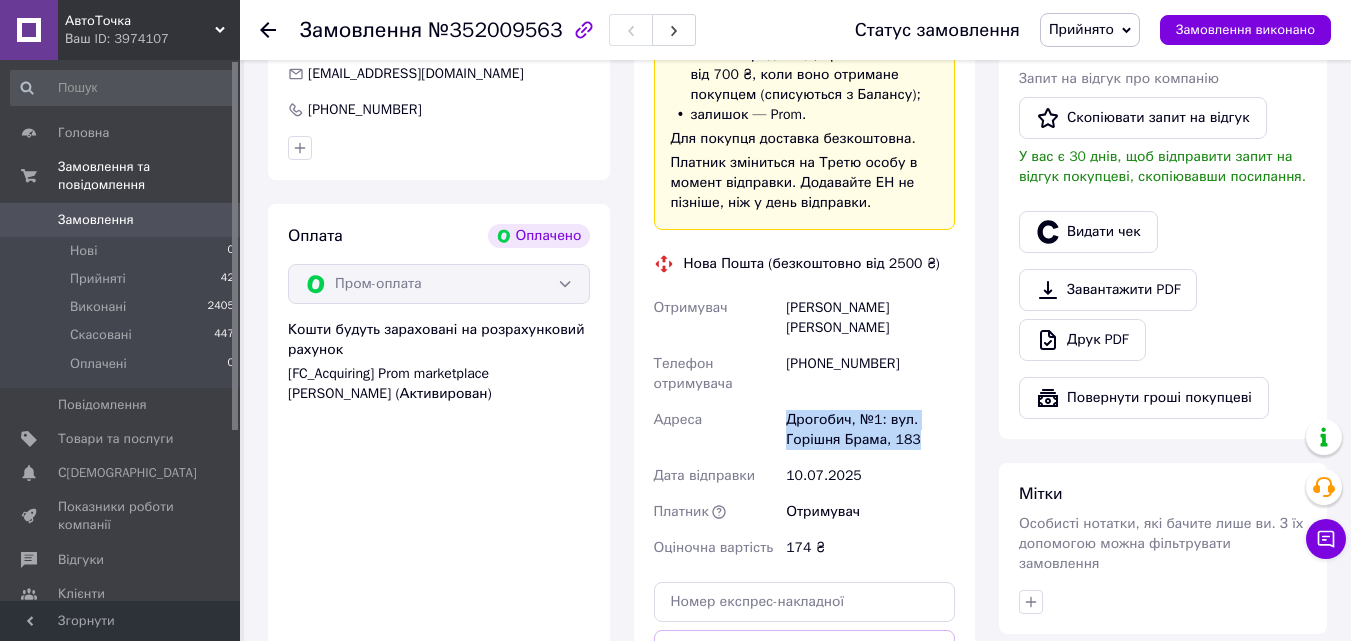 drag, startPoint x: 913, startPoint y: 399, endPoint x: 782, endPoint y: 383, distance: 131.97348 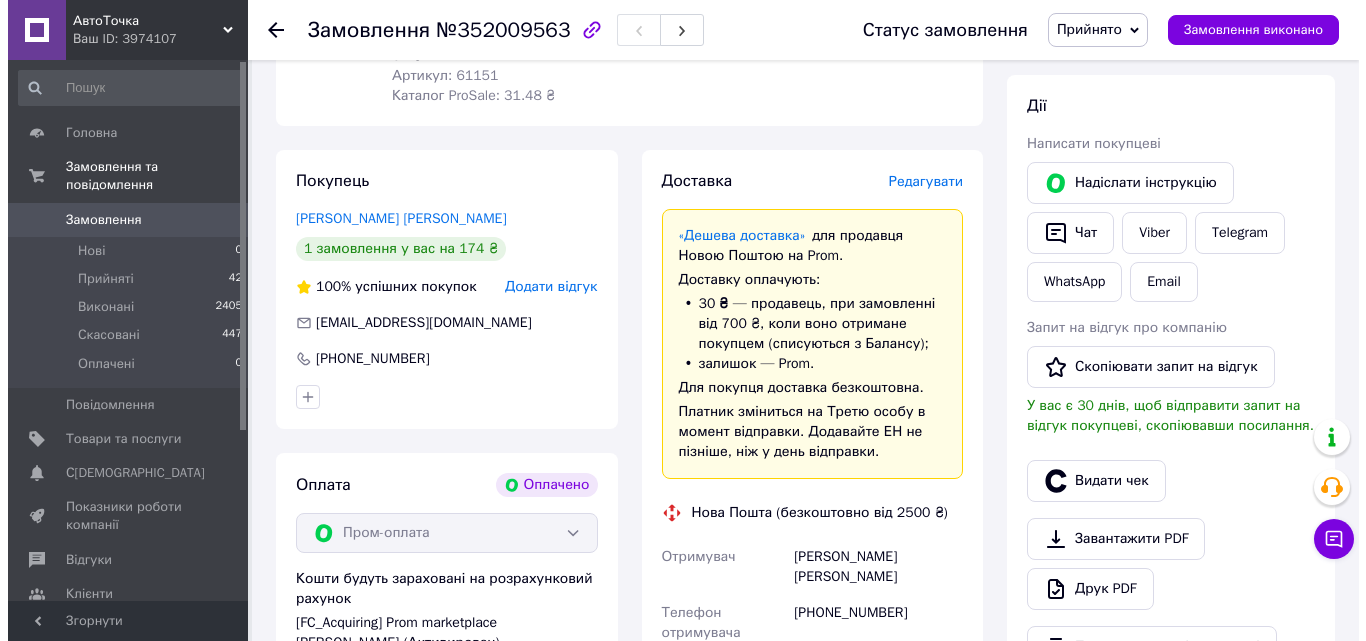 scroll, scrollTop: 300, scrollLeft: 0, axis: vertical 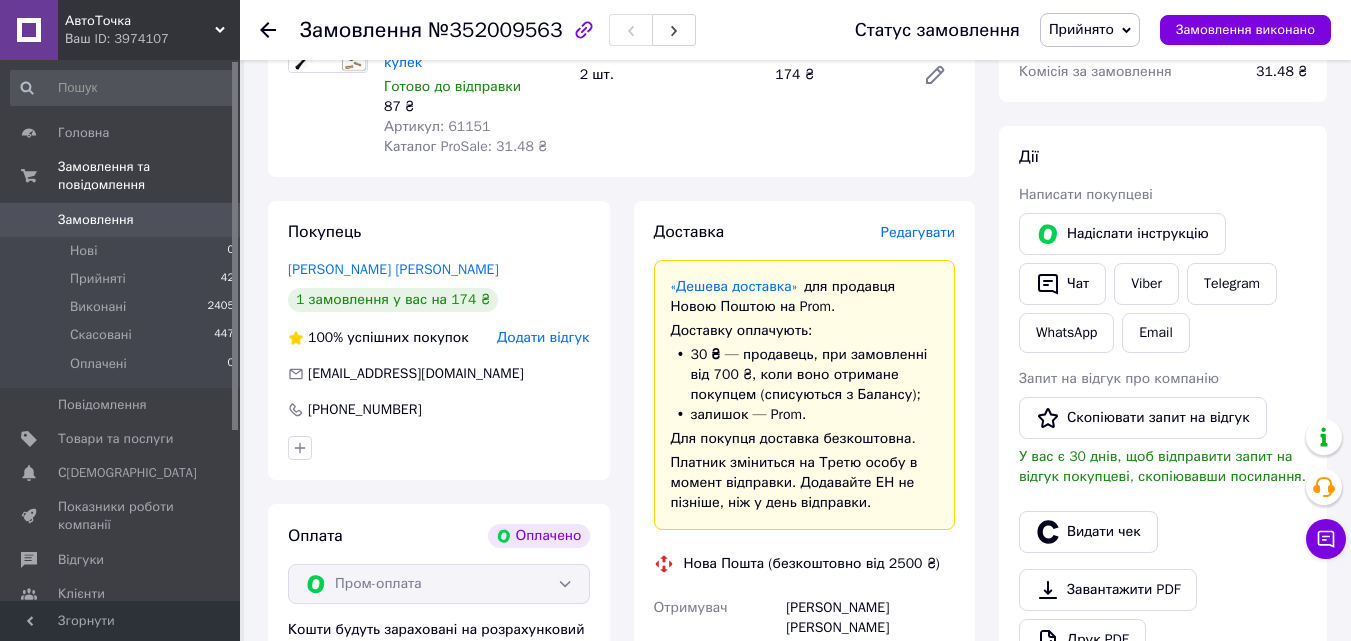 click on "Редагувати" at bounding box center [918, 232] 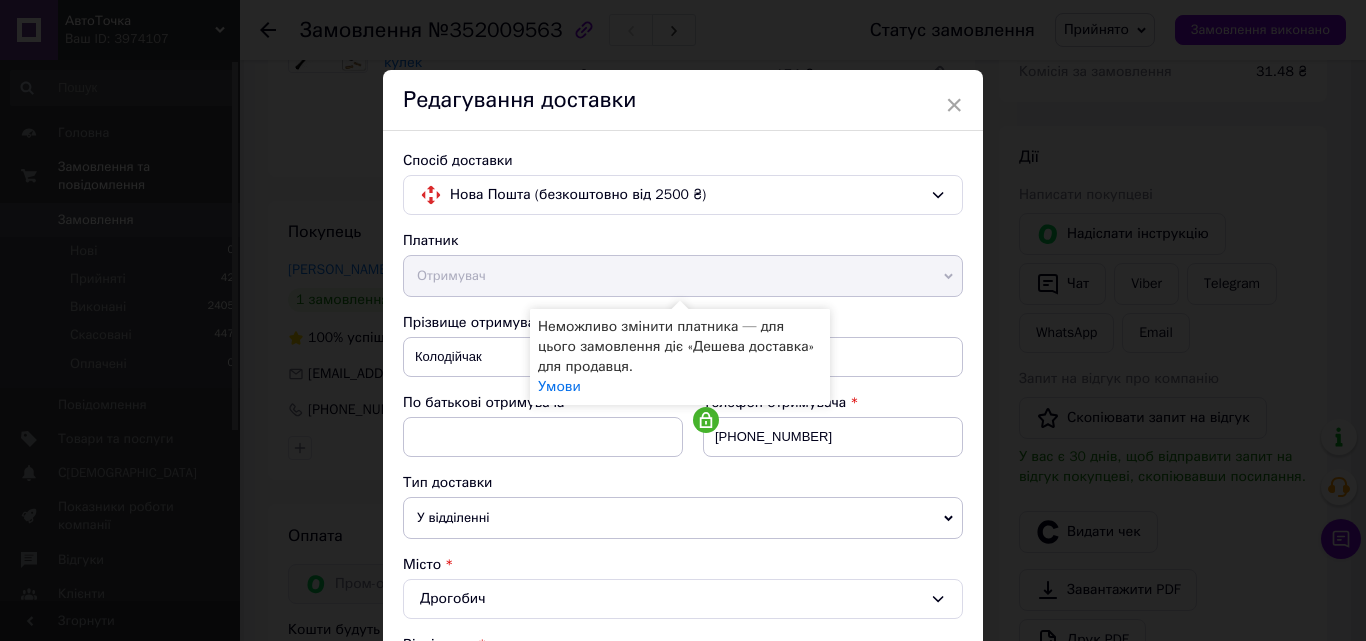 scroll, scrollTop: 400, scrollLeft: 0, axis: vertical 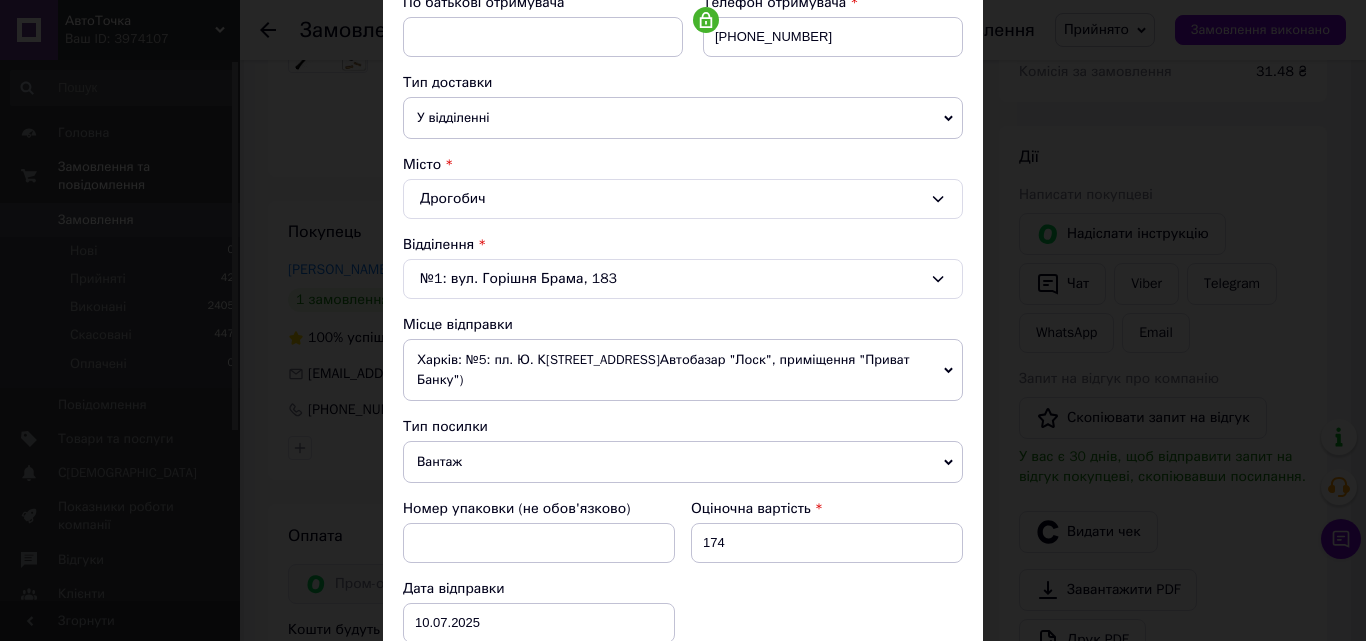 click on "Харків: №5: пл. Ю. Кононенка, 1а (Автобазар "Лоск", приміщення "Приват Банку")" at bounding box center [683, 370] 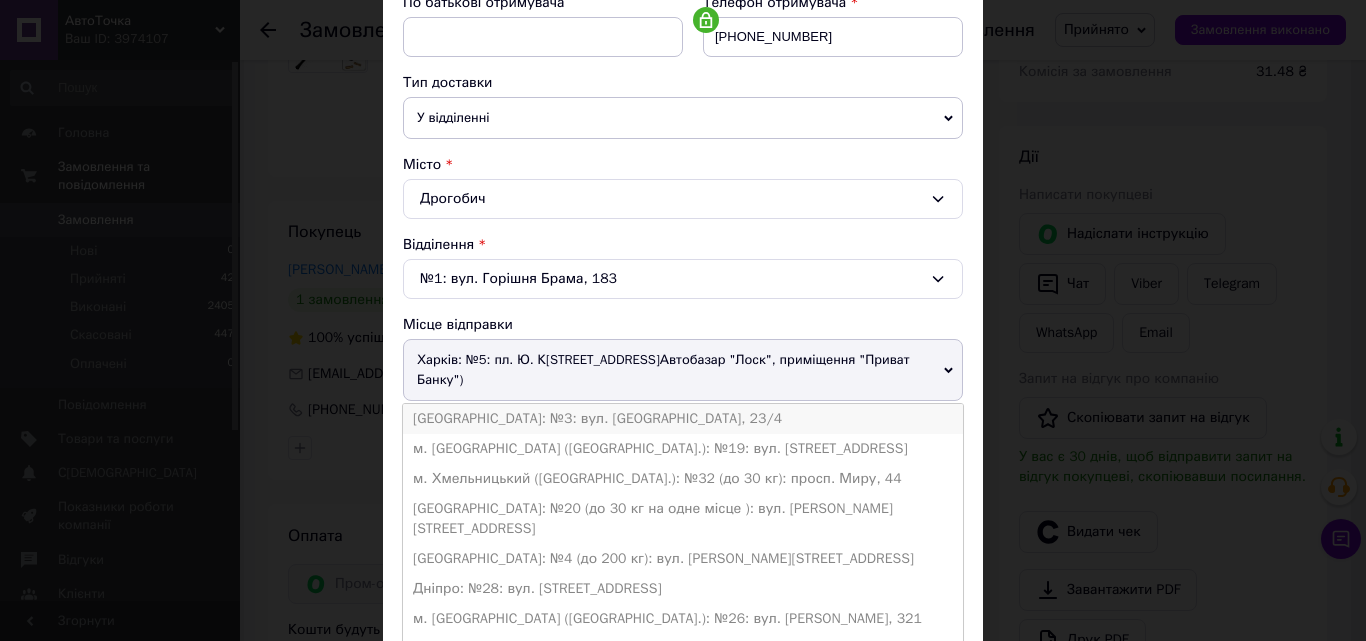 click on "Одеса: №3: вул. Дальницька, 23/4" at bounding box center (683, 419) 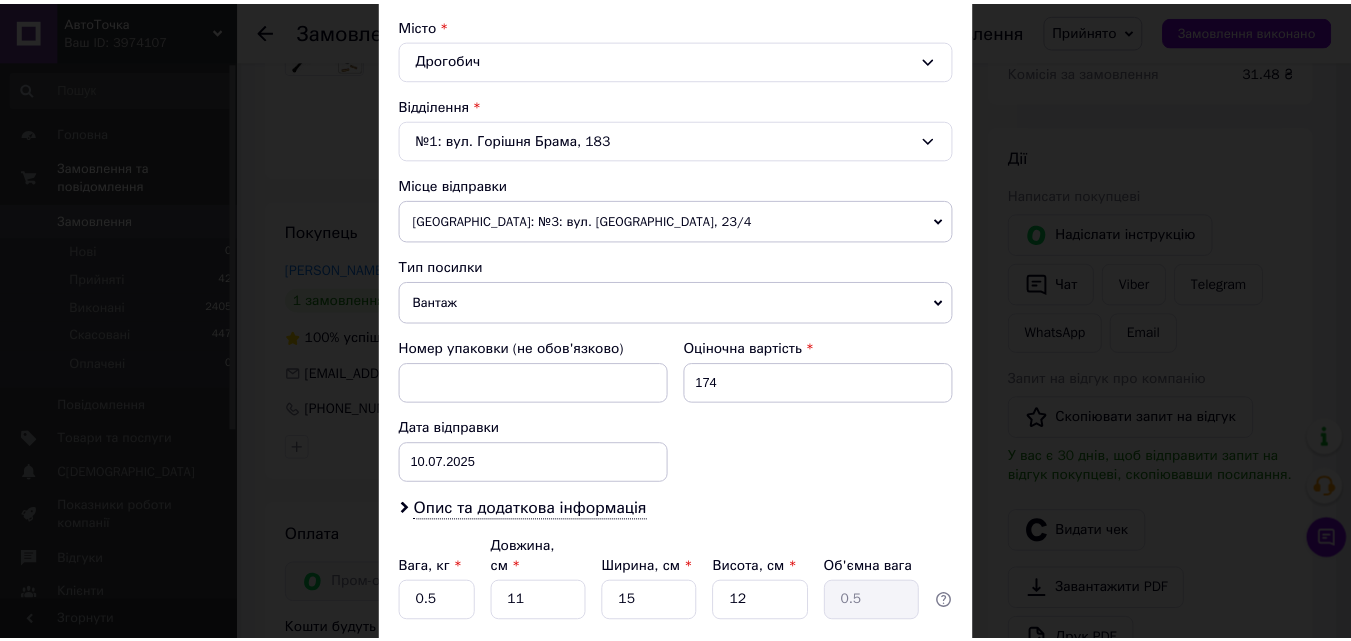 scroll, scrollTop: 687, scrollLeft: 0, axis: vertical 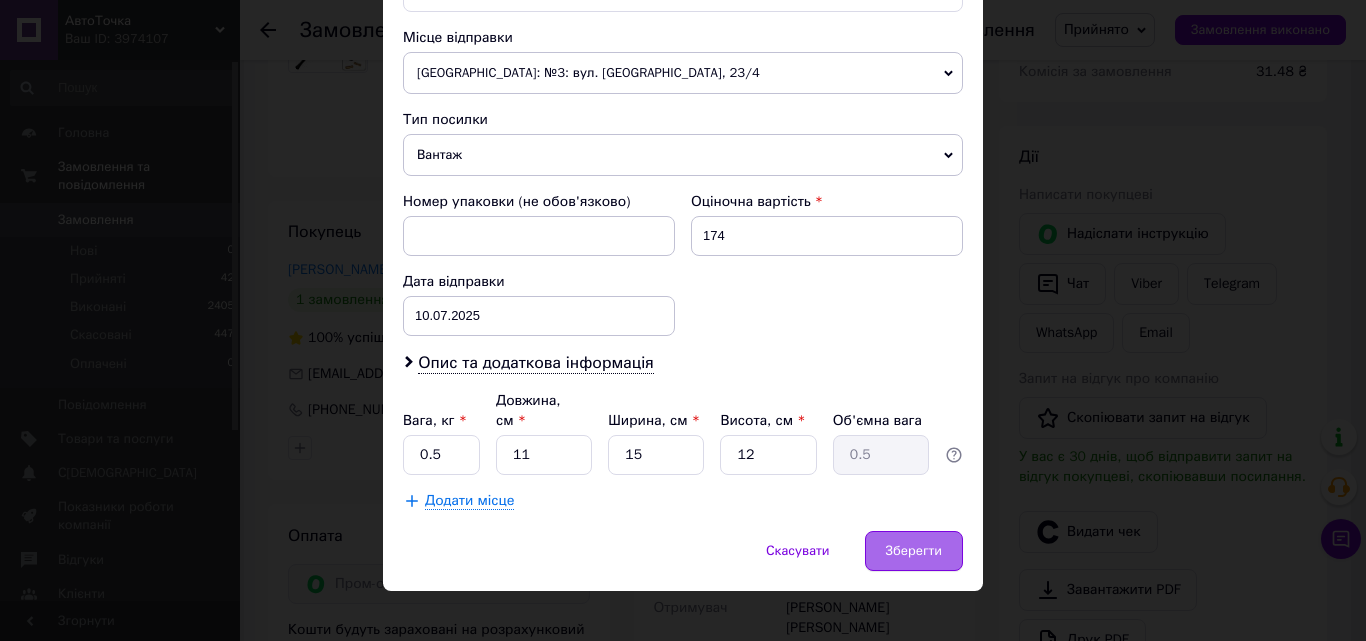 click on "Зберегти" at bounding box center [914, 551] 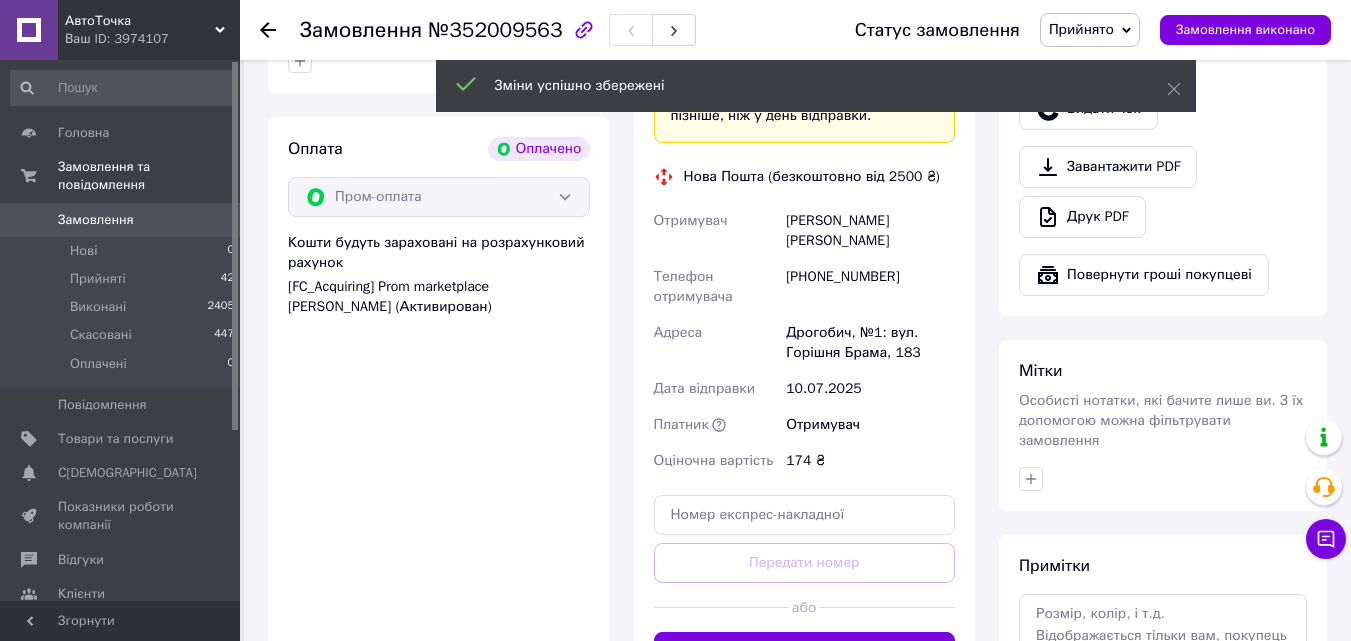 scroll, scrollTop: 700, scrollLeft: 0, axis: vertical 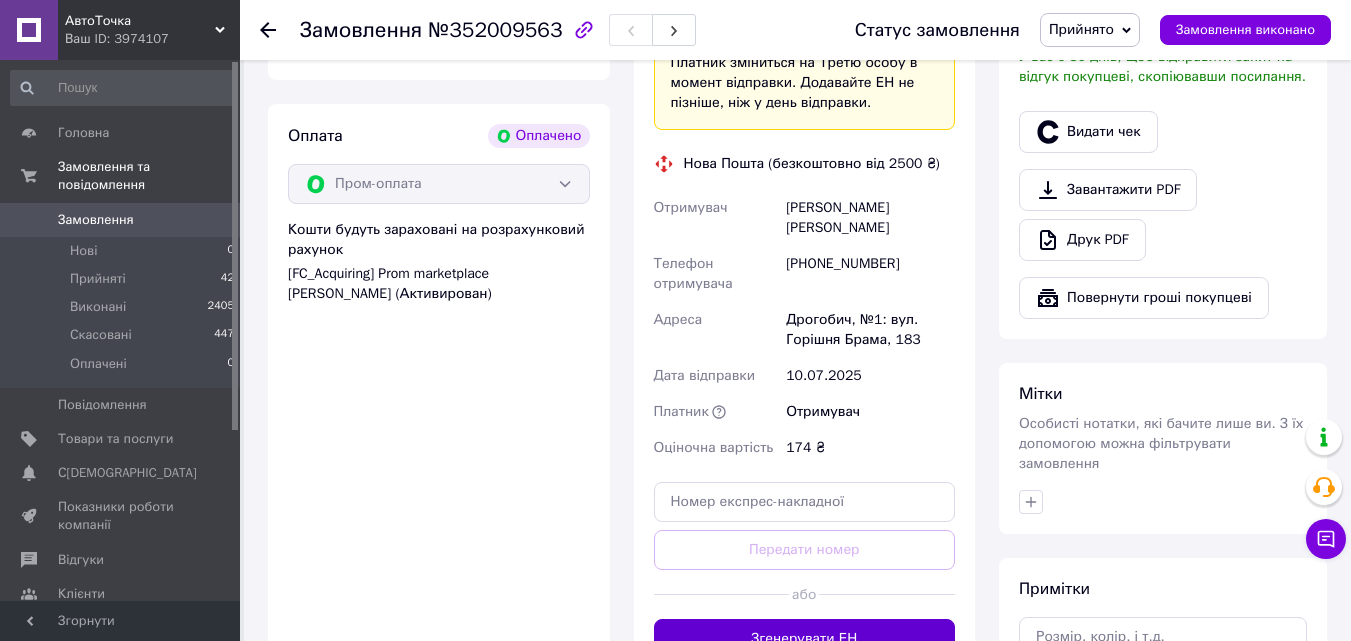 click on "Згенерувати ЕН" at bounding box center (805, 639) 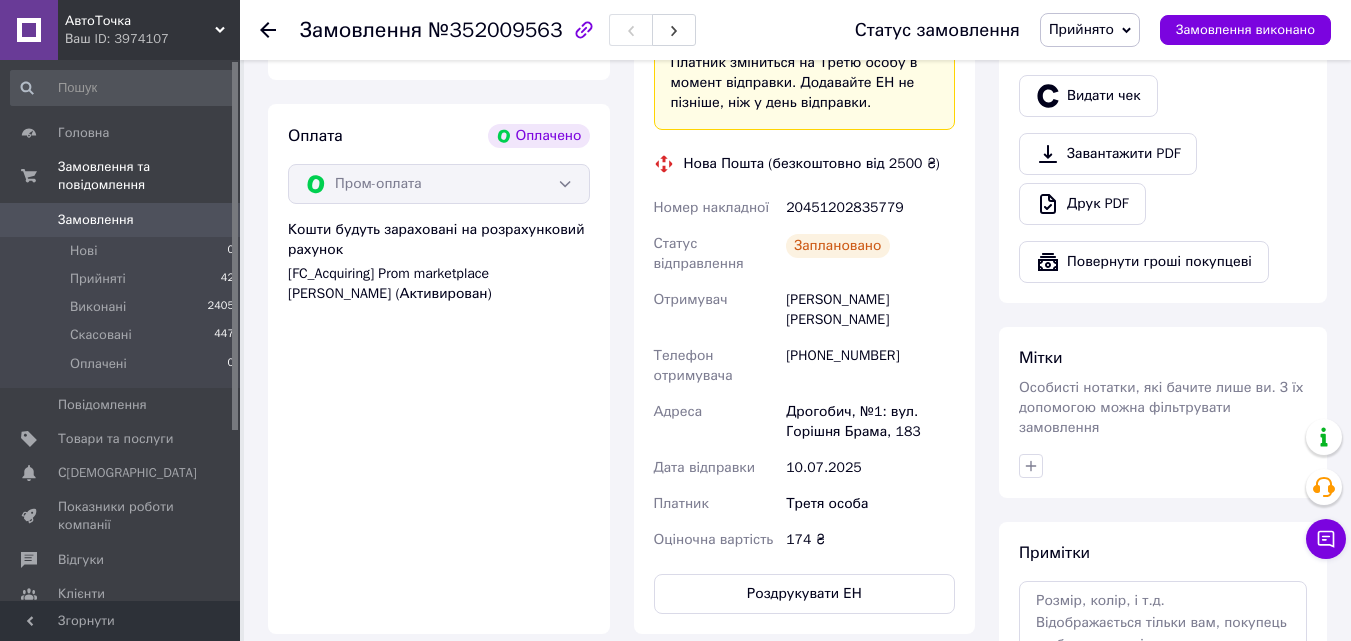 scroll, scrollTop: 500, scrollLeft: 0, axis: vertical 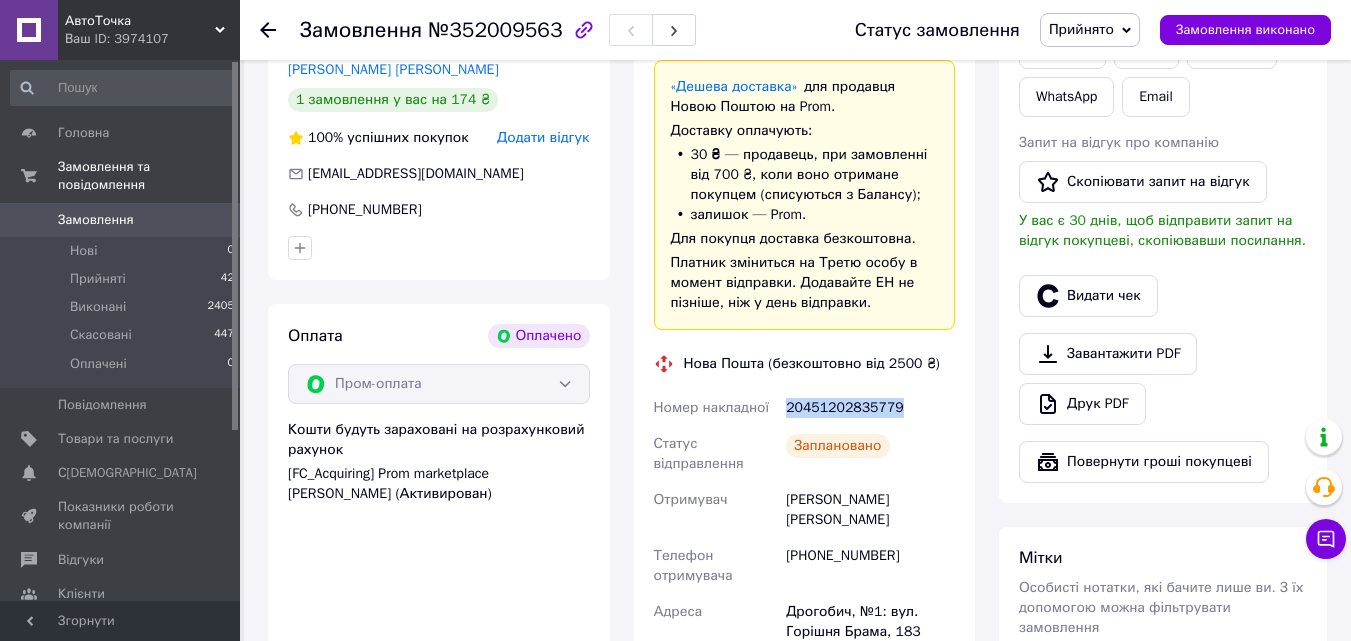 drag, startPoint x: 876, startPoint y: 386, endPoint x: 785, endPoint y: 388, distance: 91.02197 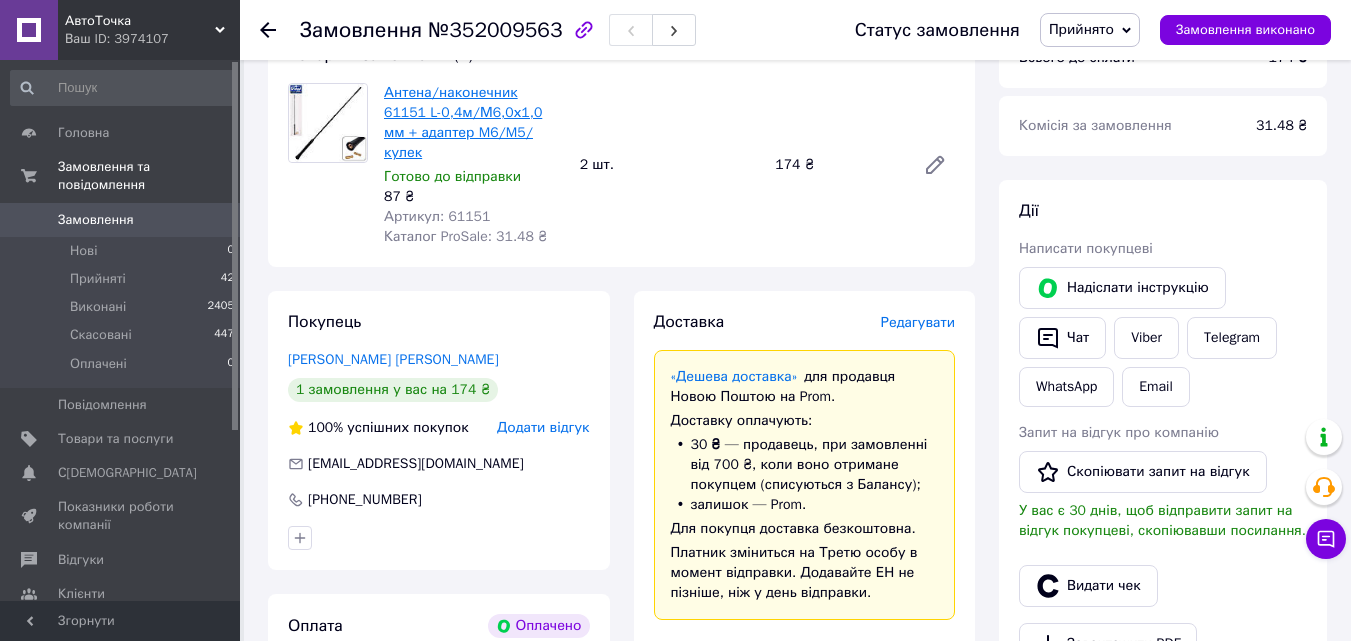 scroll, scrollTop: 100, scrollLeft: 0, axis: vertical 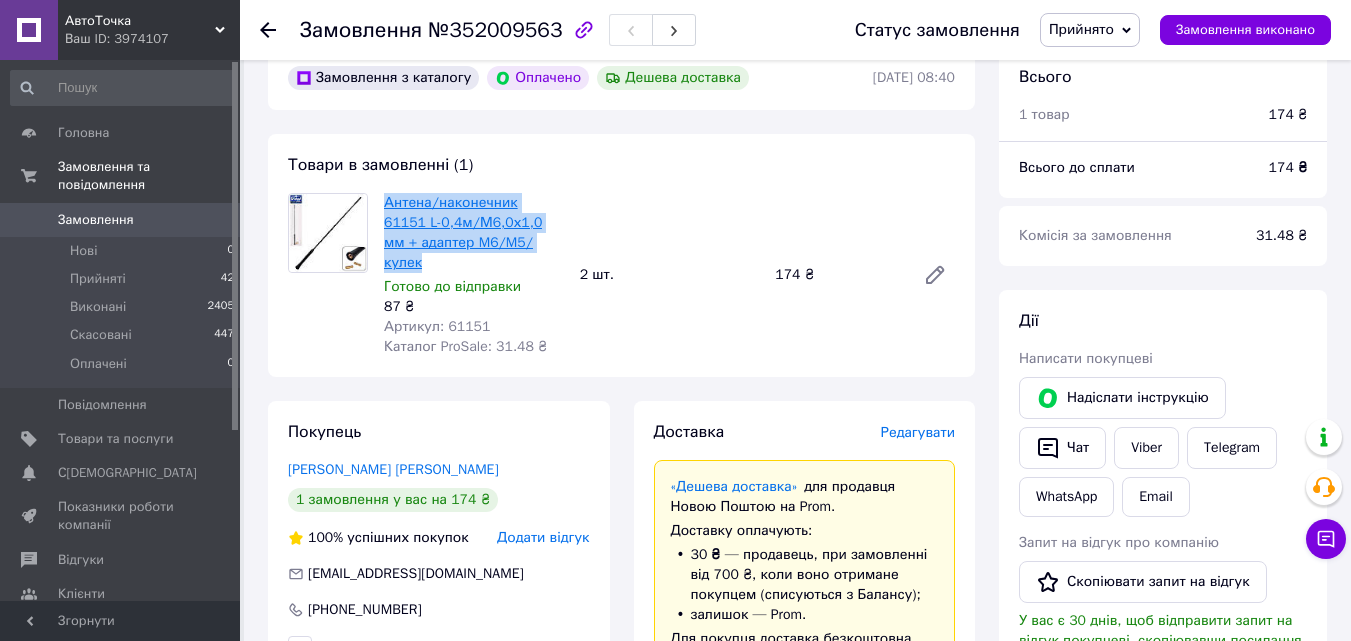 drag, startPoint x: 529, startPoint y: 249, endPoint x: 387, endPoint y: 201, distance: 149.8933 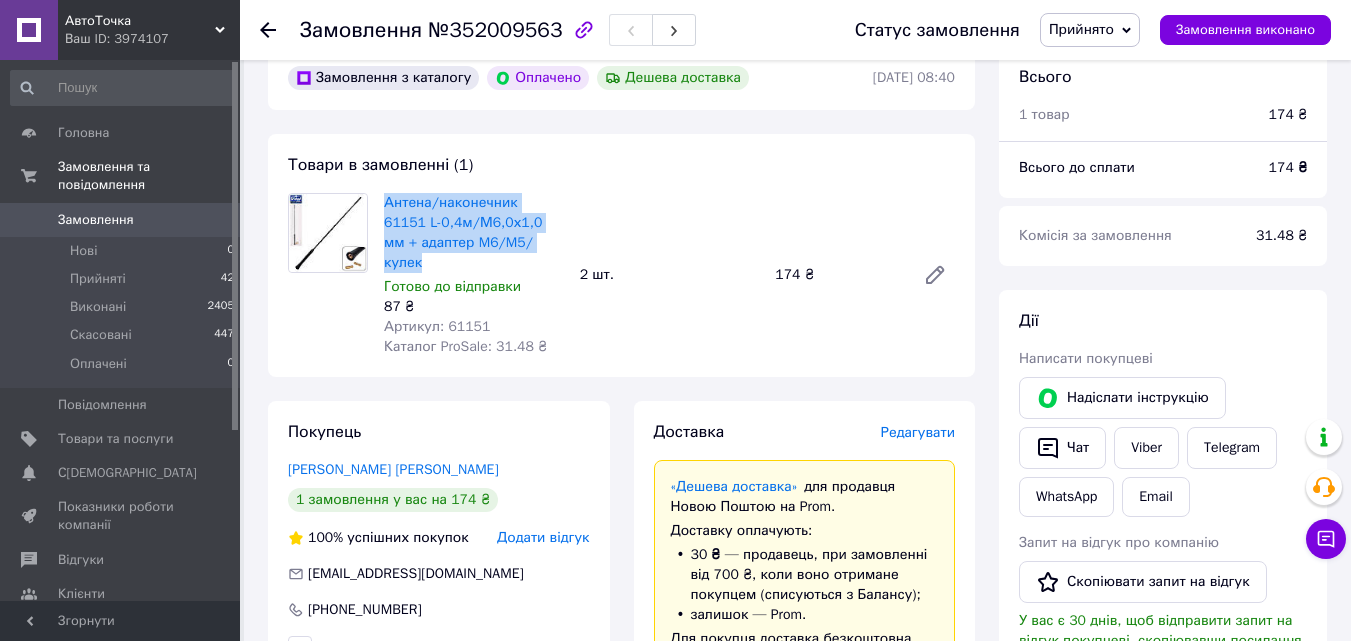 click on "Замовлення" at bounding box center (96, 220) 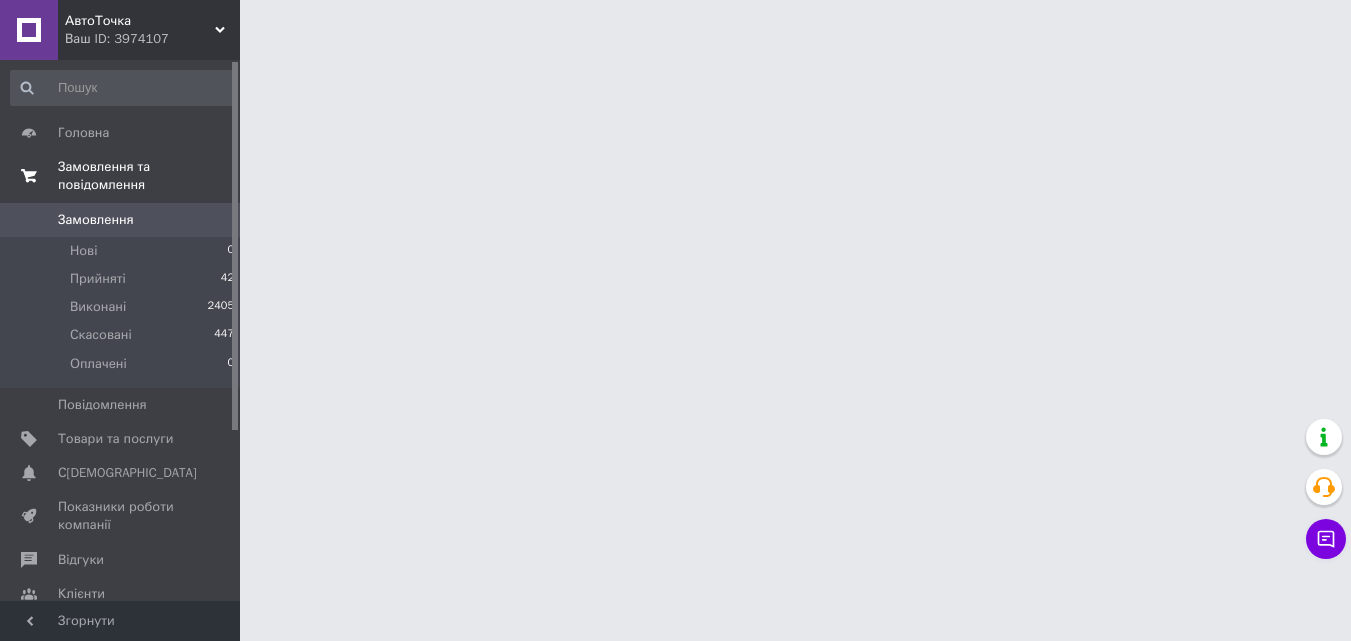 scroll, scrollTop: 0, scrollLeft: 0, axis: both 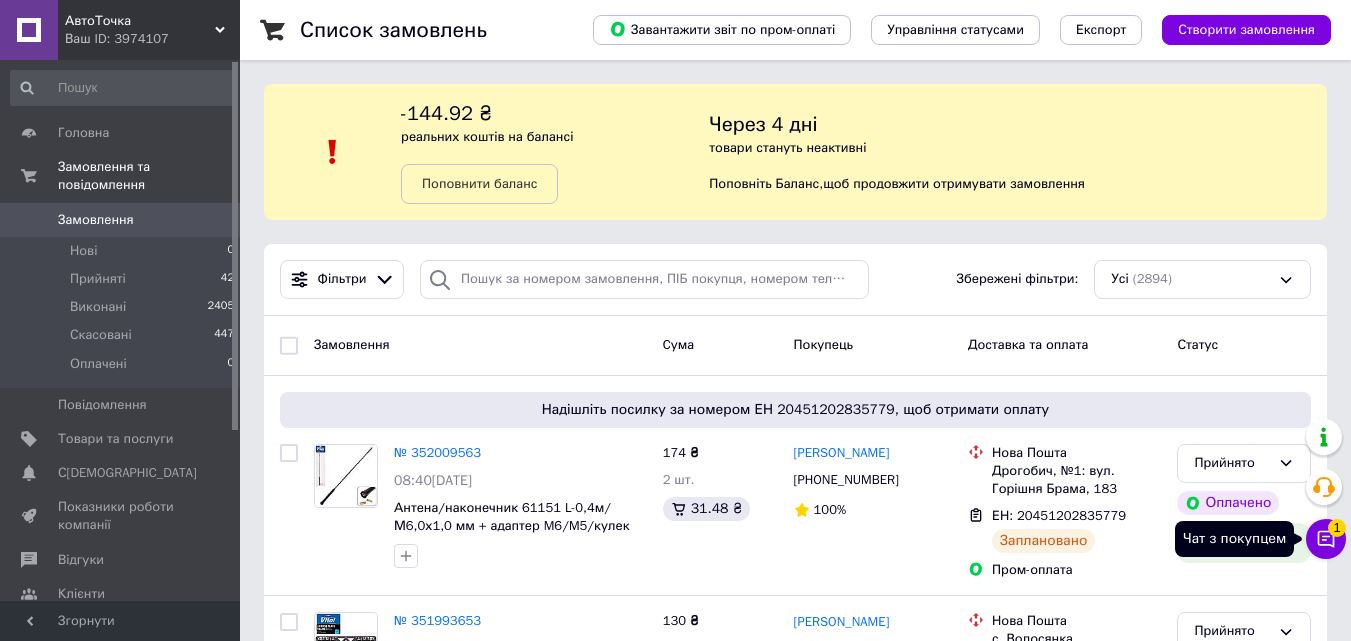 click 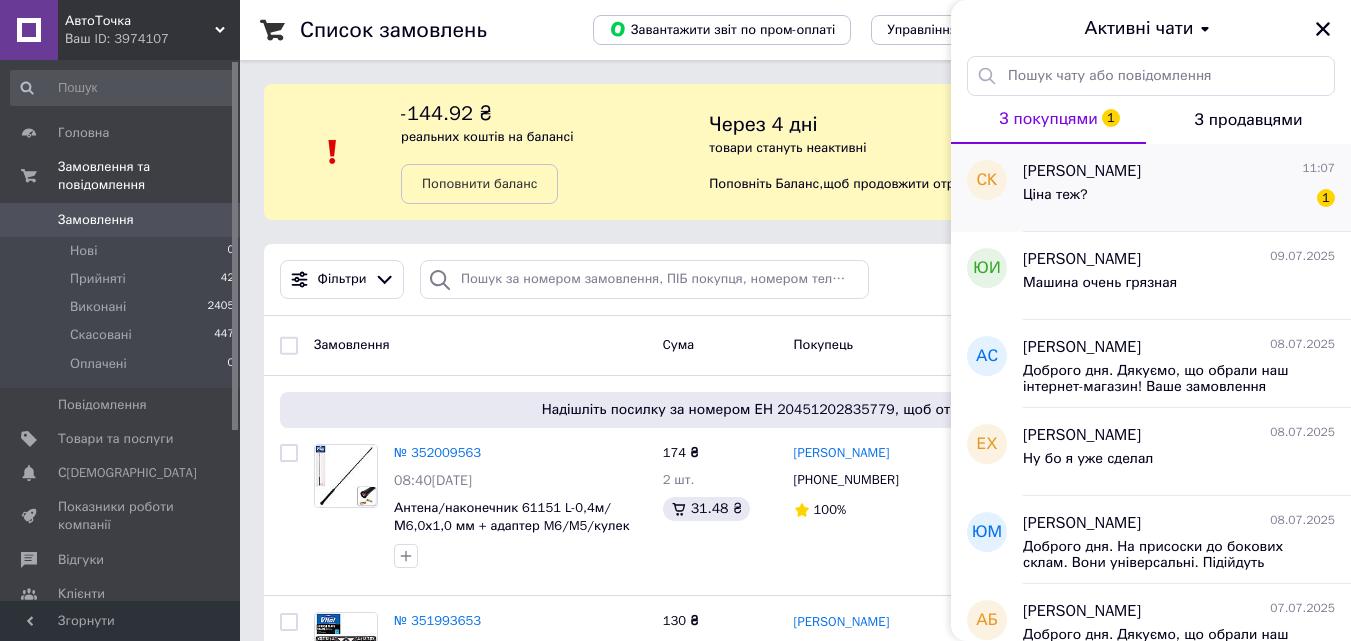 click on "Ціна теж? 1" at bounding box center (1179, 199) 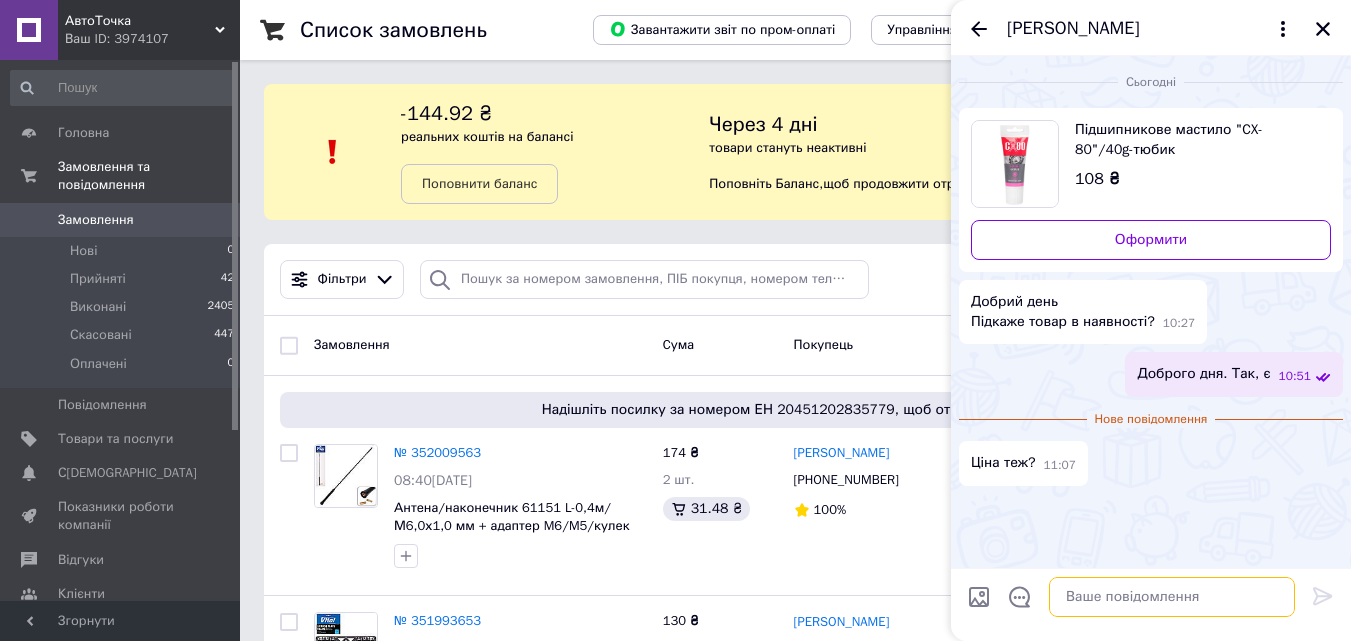 click at bounding box center (1172, 597) 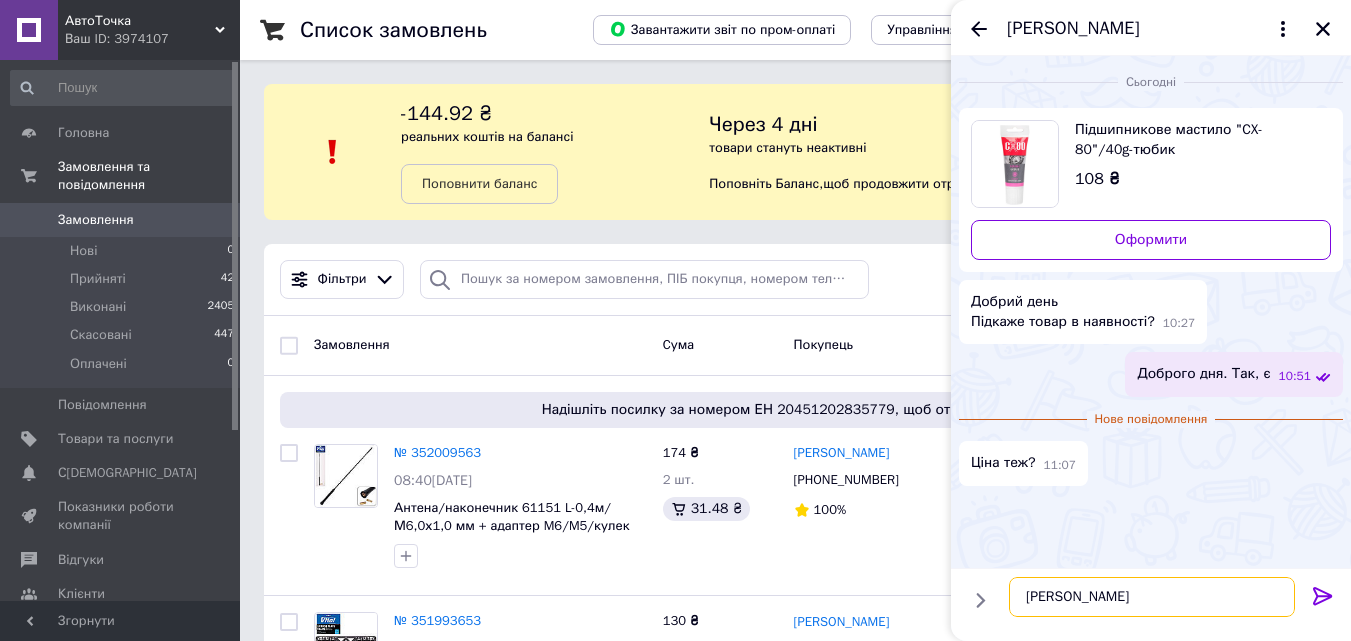 type on "Так" 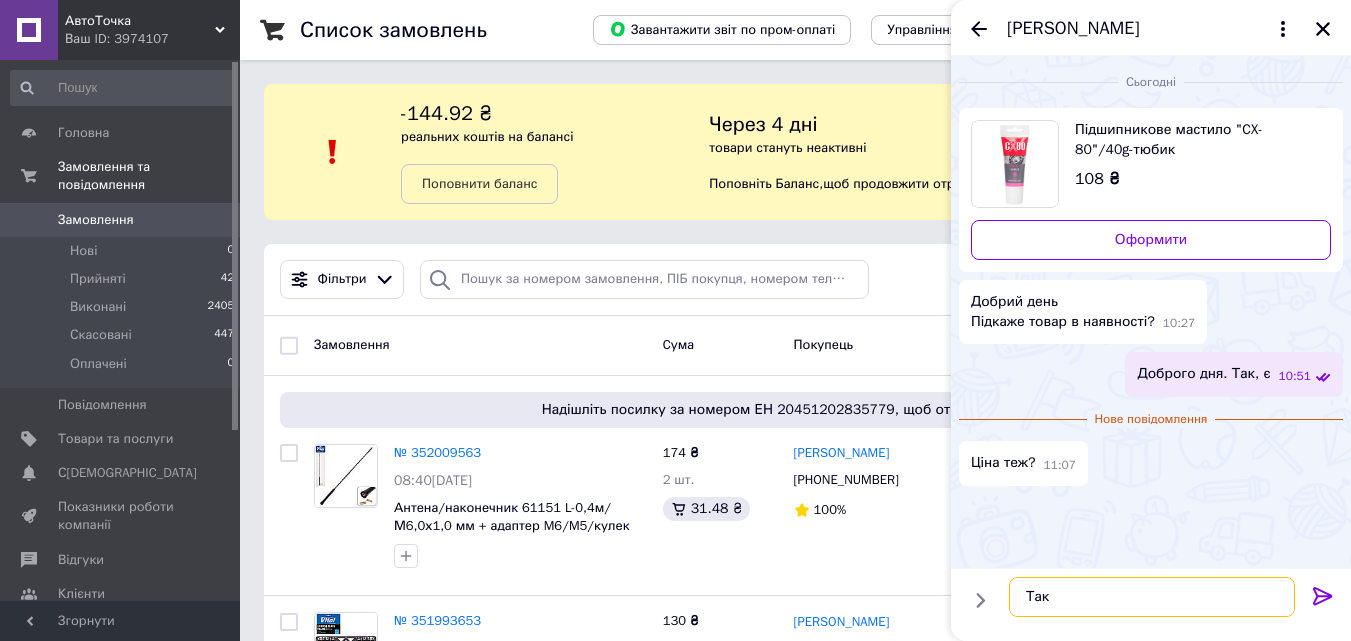 type 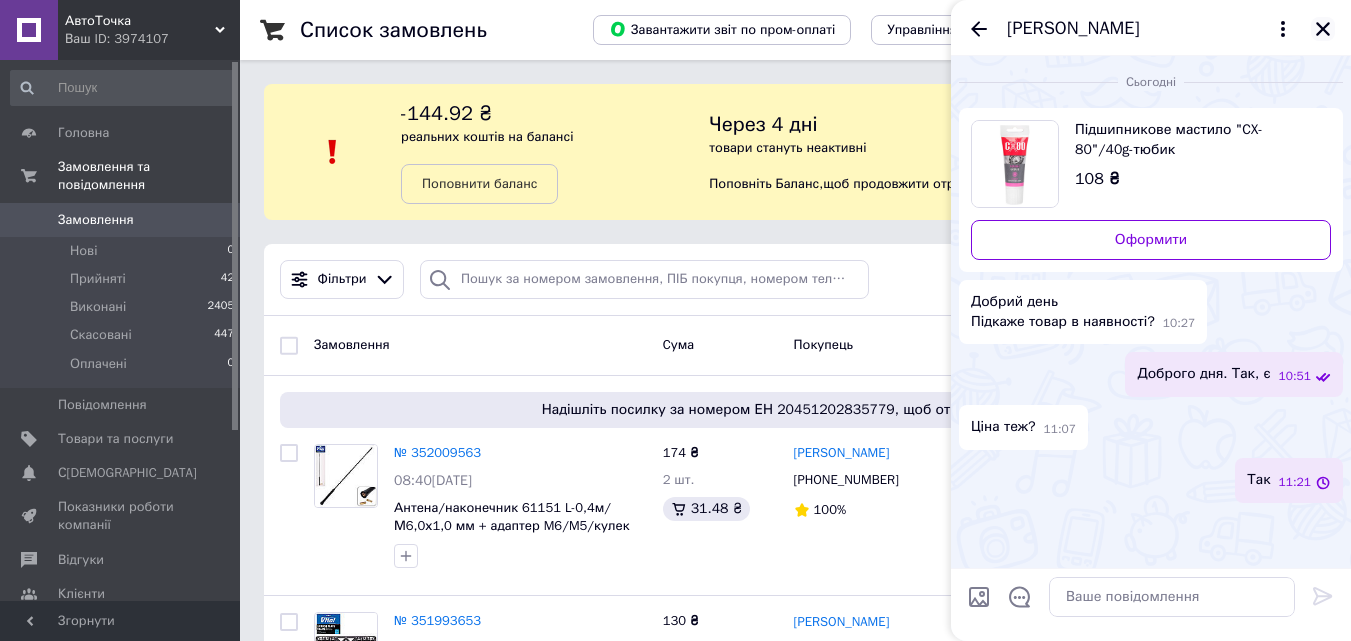 click 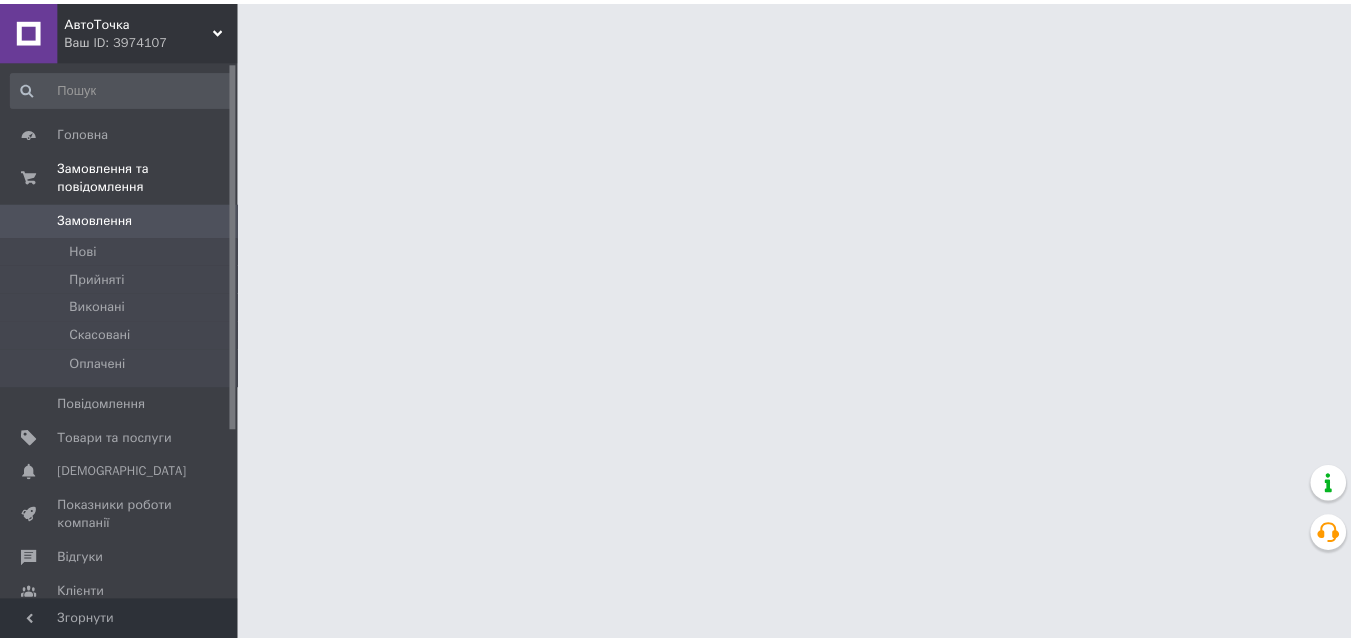 scroll, scrollTop: 0, scrollLeft: 0, axis: both 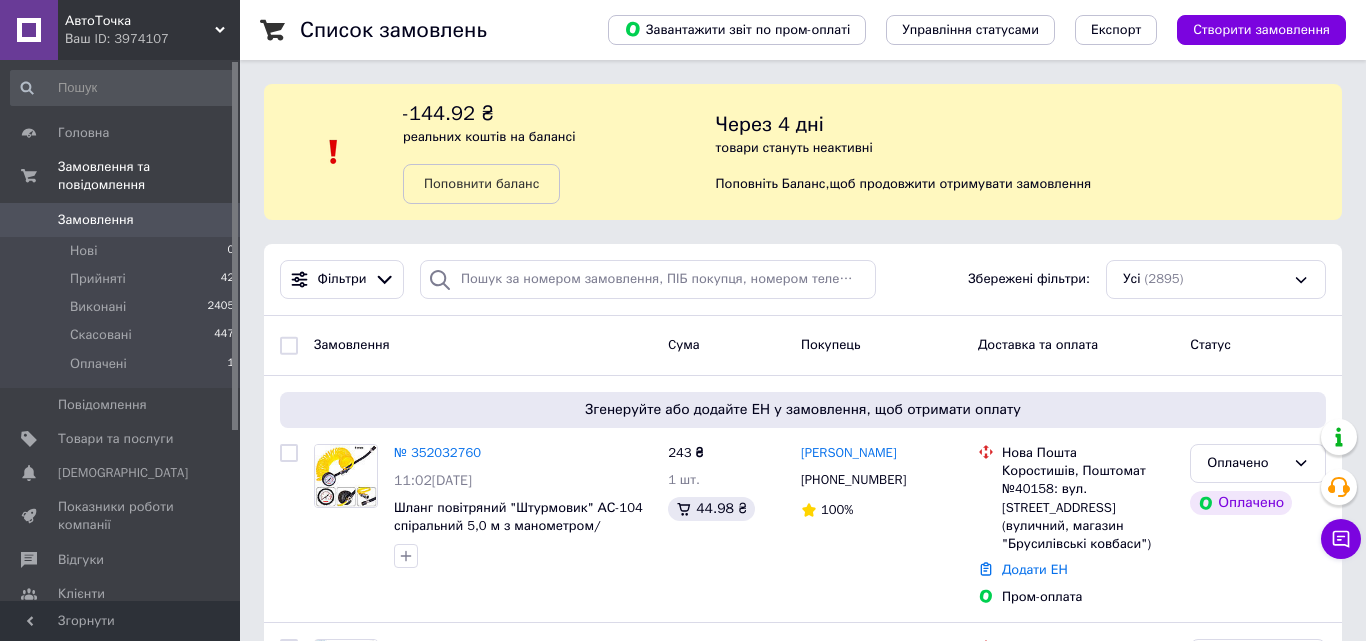 click on "Фільтри Збережені фільтри: Усі (2895)" at bounding box center (803, 280) 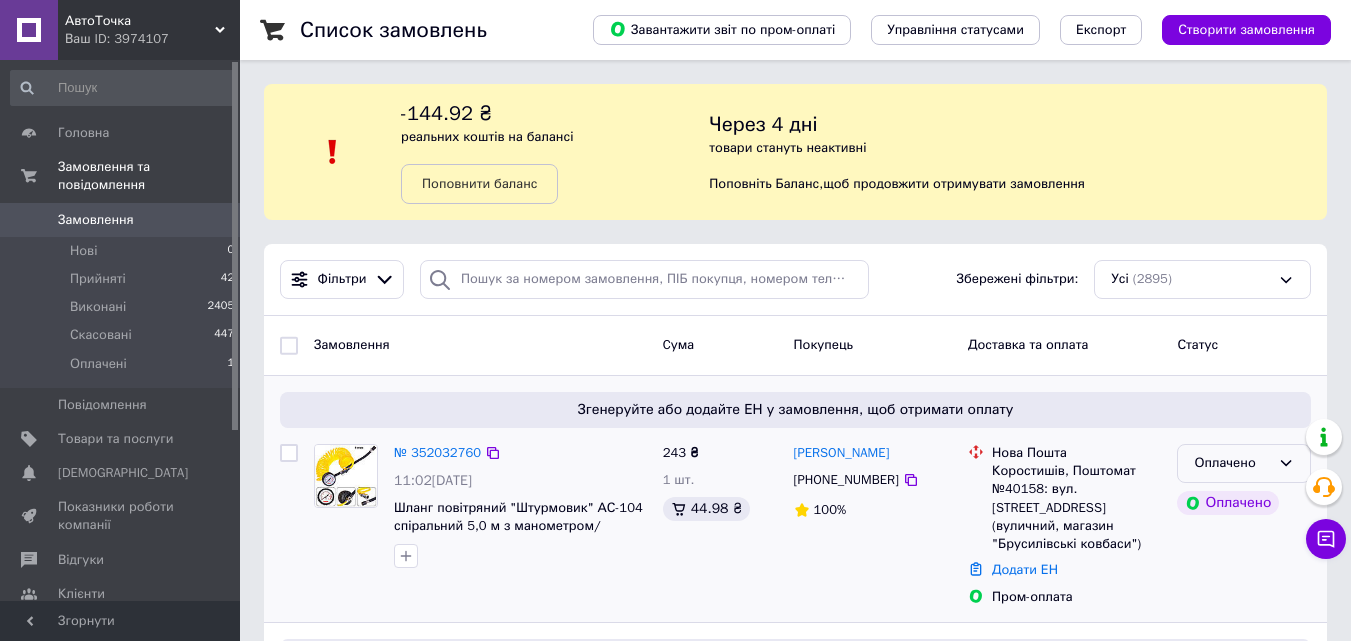 click on "Оплачено" at bounding box center [1232, 463] 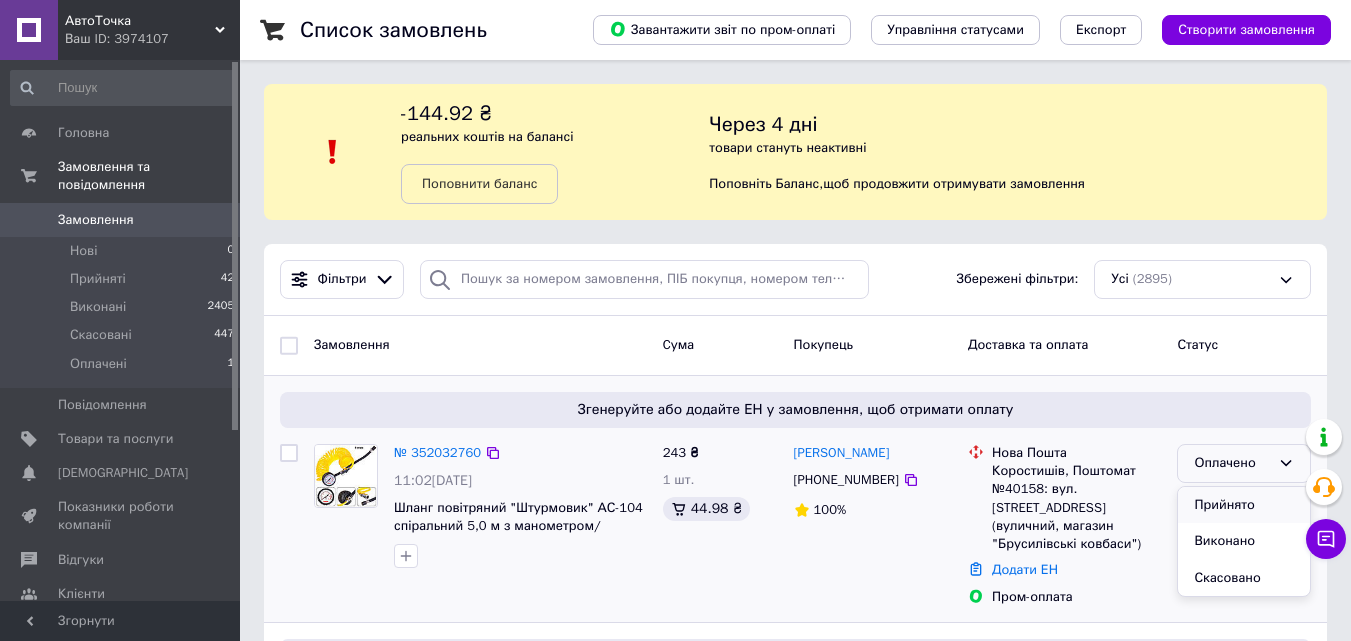 click on "Прийнято" at bounding box center [1244, 505] 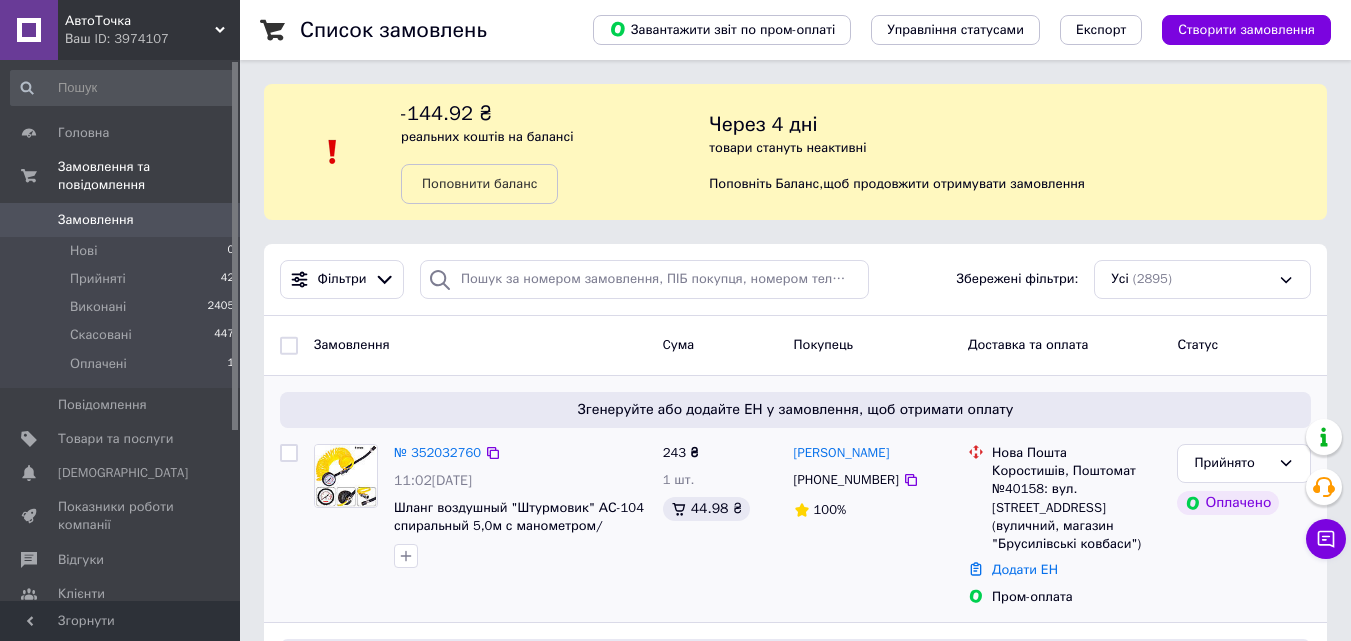 scroll, scrollTop: 300, scrollLeft: 0, axis: vertical 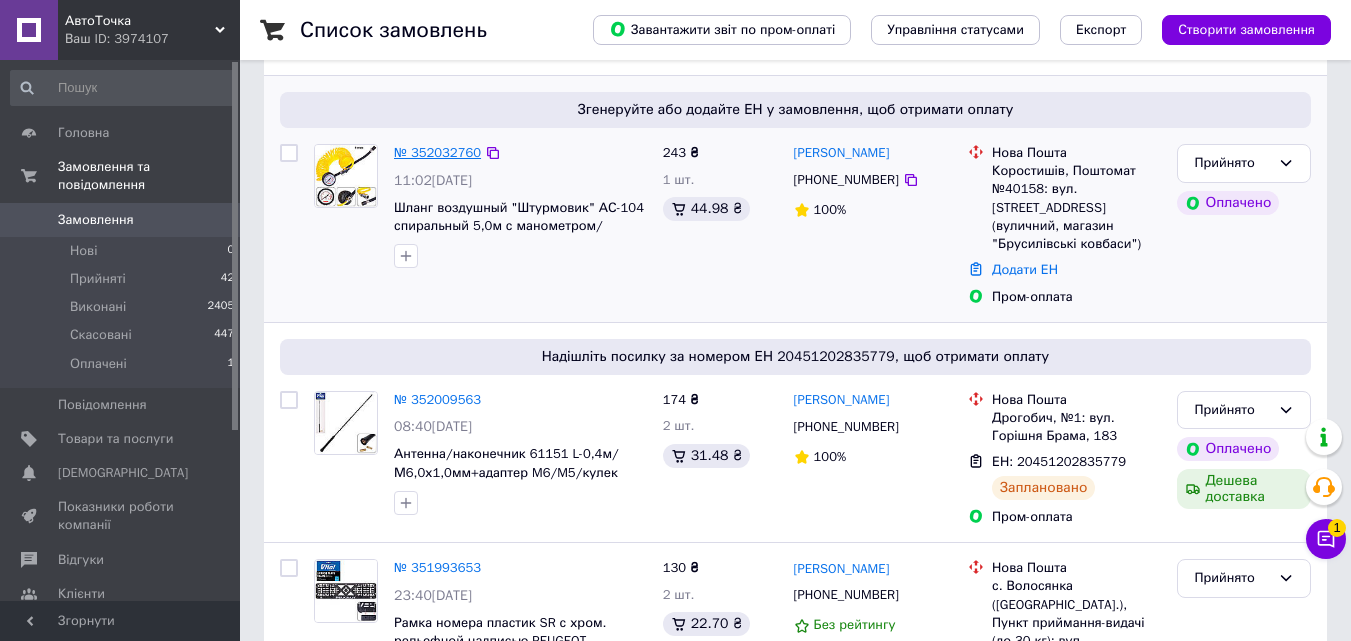click on "№ 352032760" at bounding box center [437, 152] 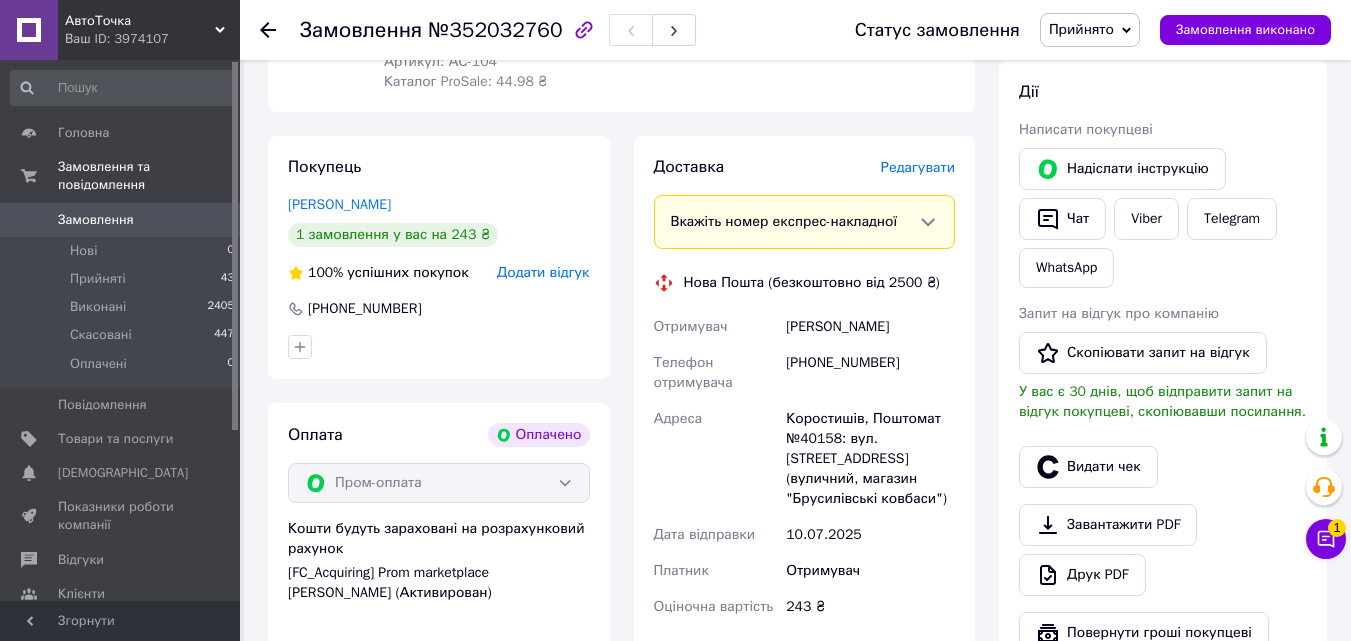 scroll, scrollTop: 400, scrollLeft: 0, axis: vertical 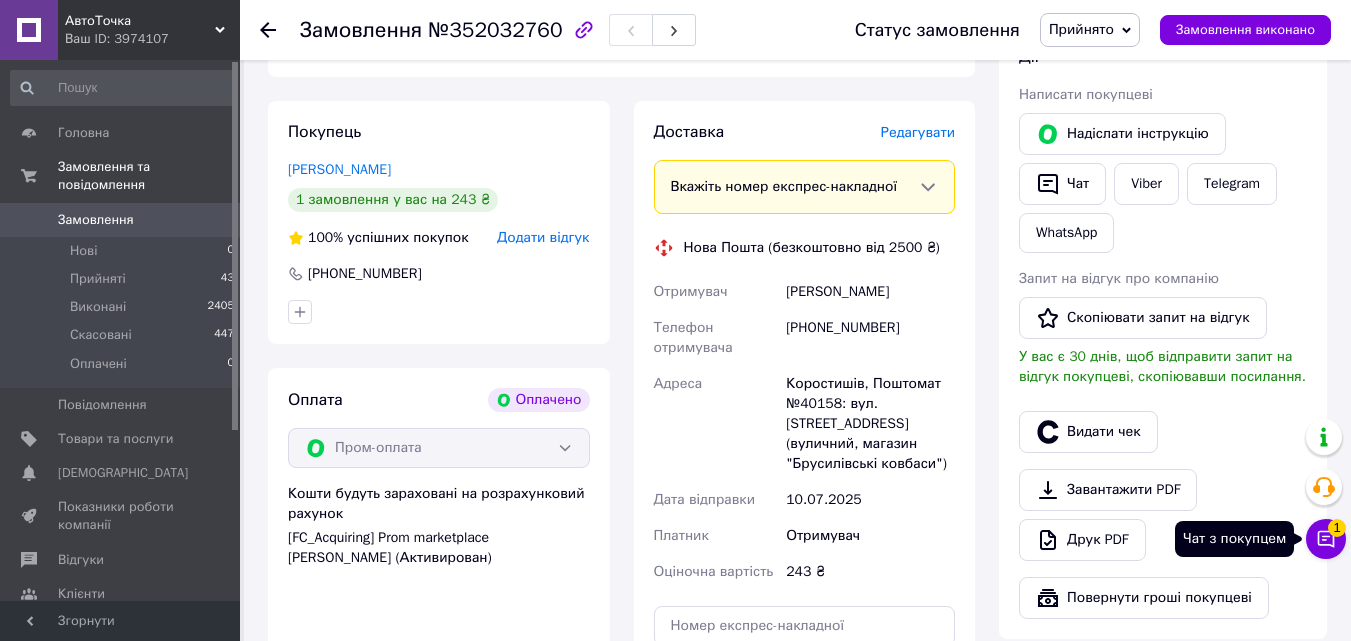 click 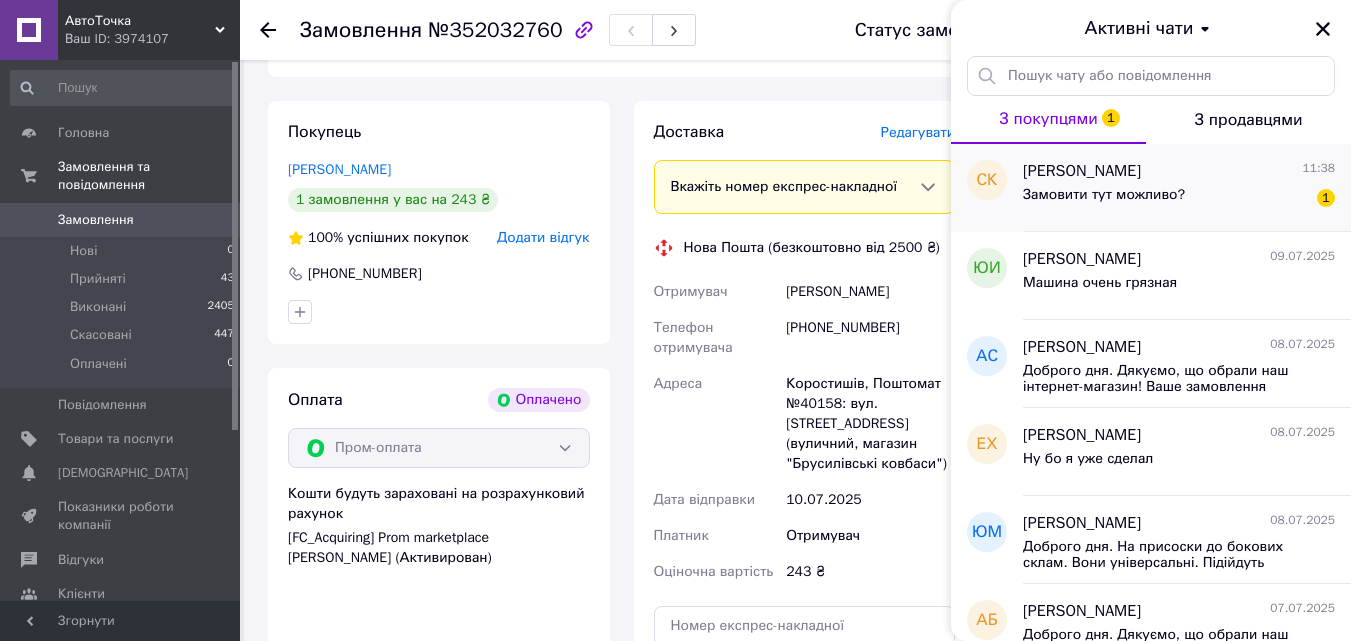 click on "Замовити тут можливо?" at bounding box center [1104, 201] 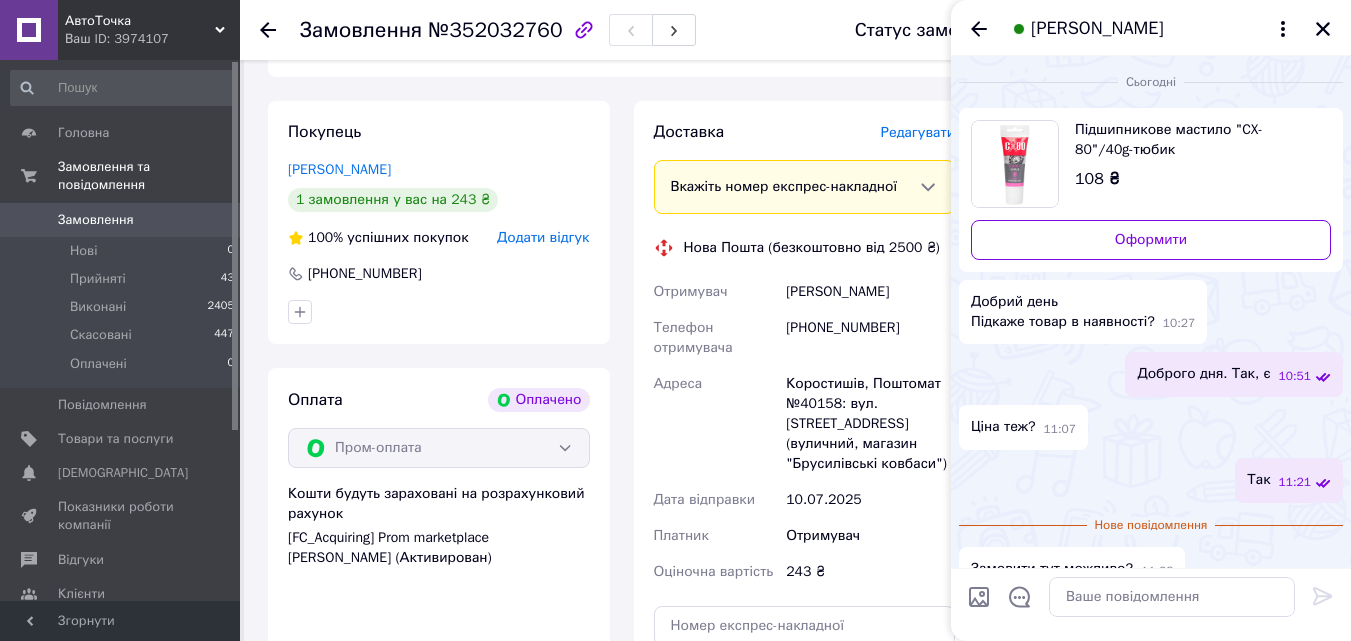 scroll, scrollTop: 33, scrollLeft: 0, axis: vertical 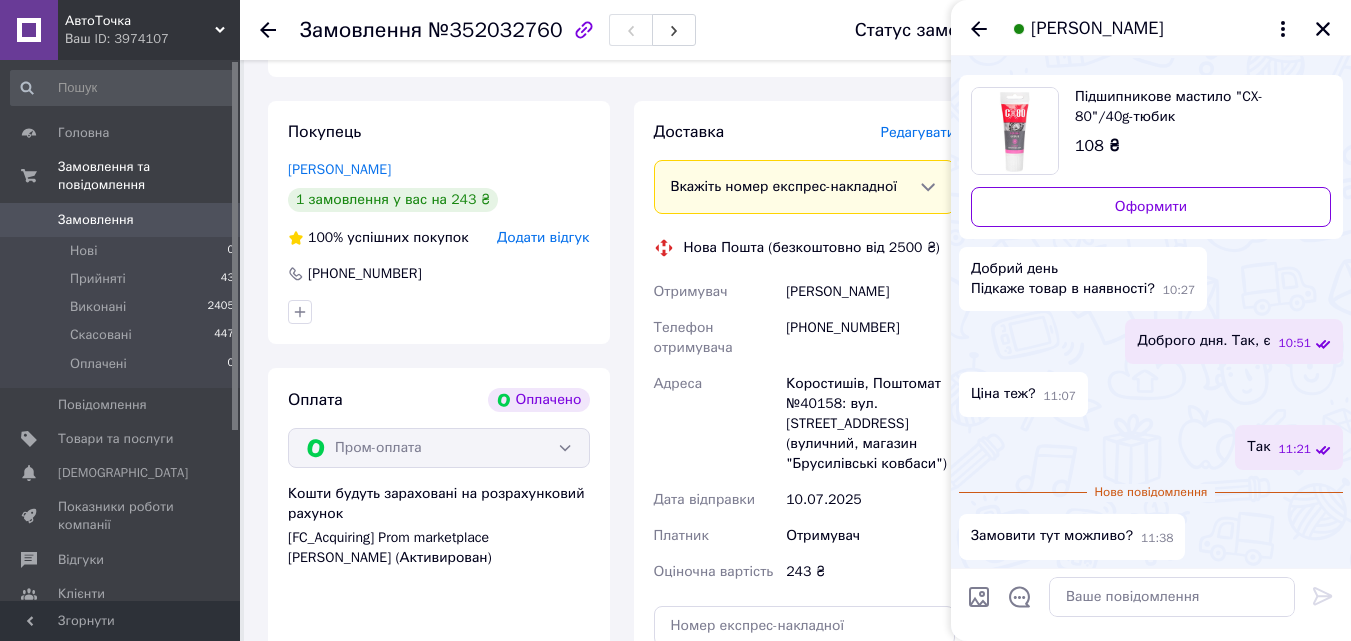 click on "Підшипникове мастило "CX-80"/40g-тюбик" at bounding box center (1195, 107) 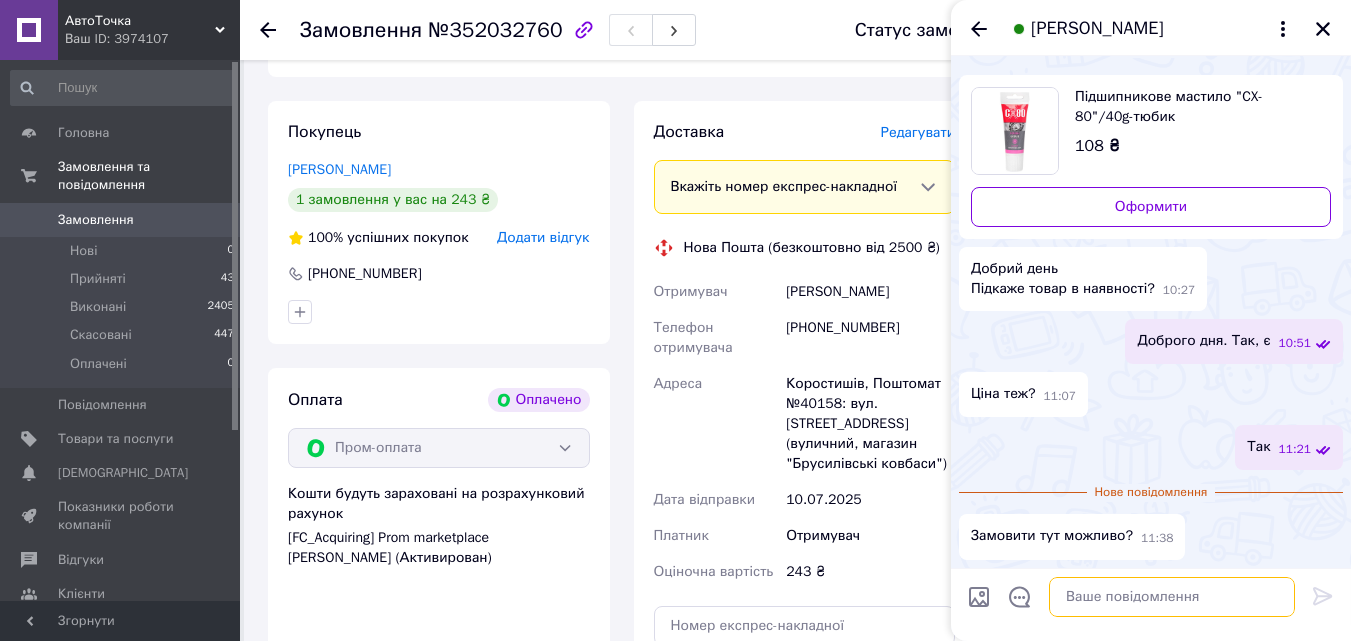 click at bounding box center [1172, 597] 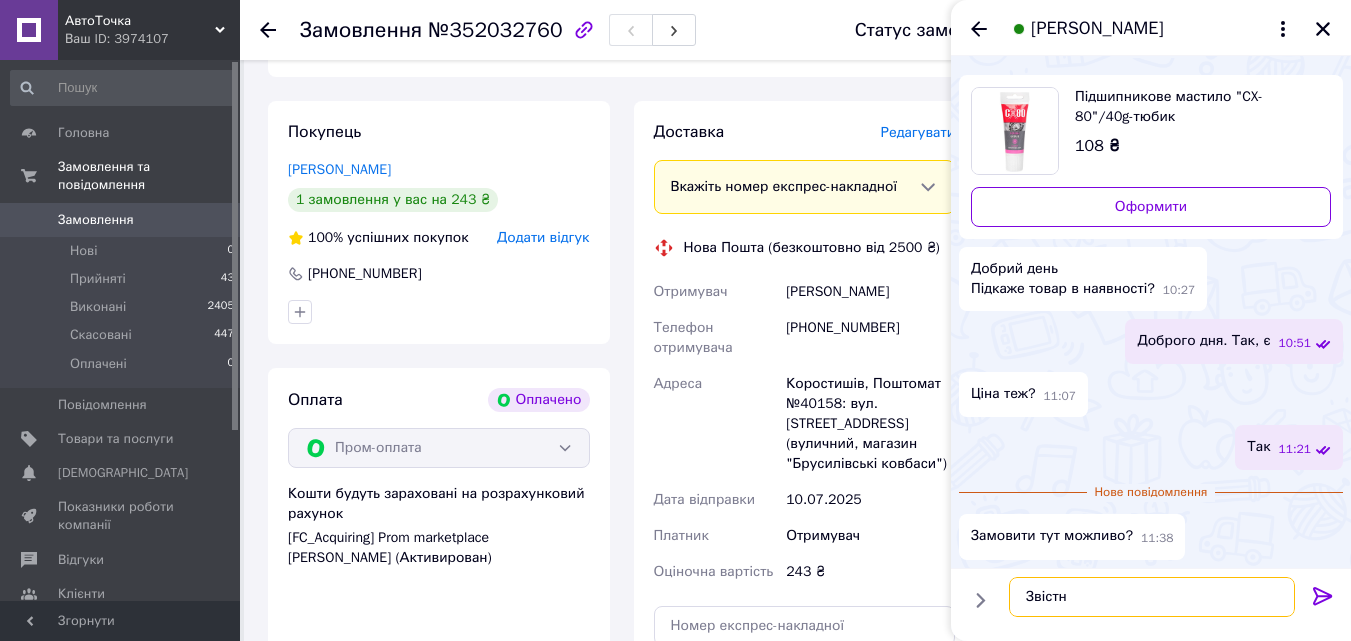 type on "Звістно" 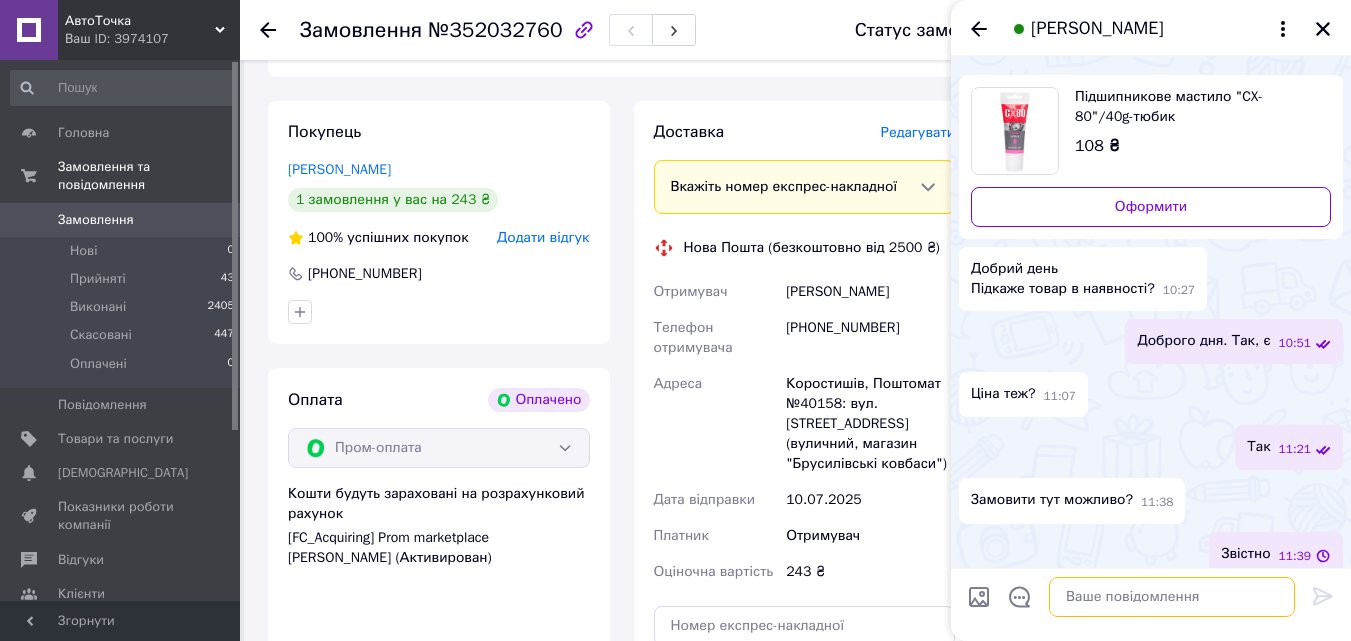 scroll, scrollTop: 50, scrollLeft: 0, axis: vertical 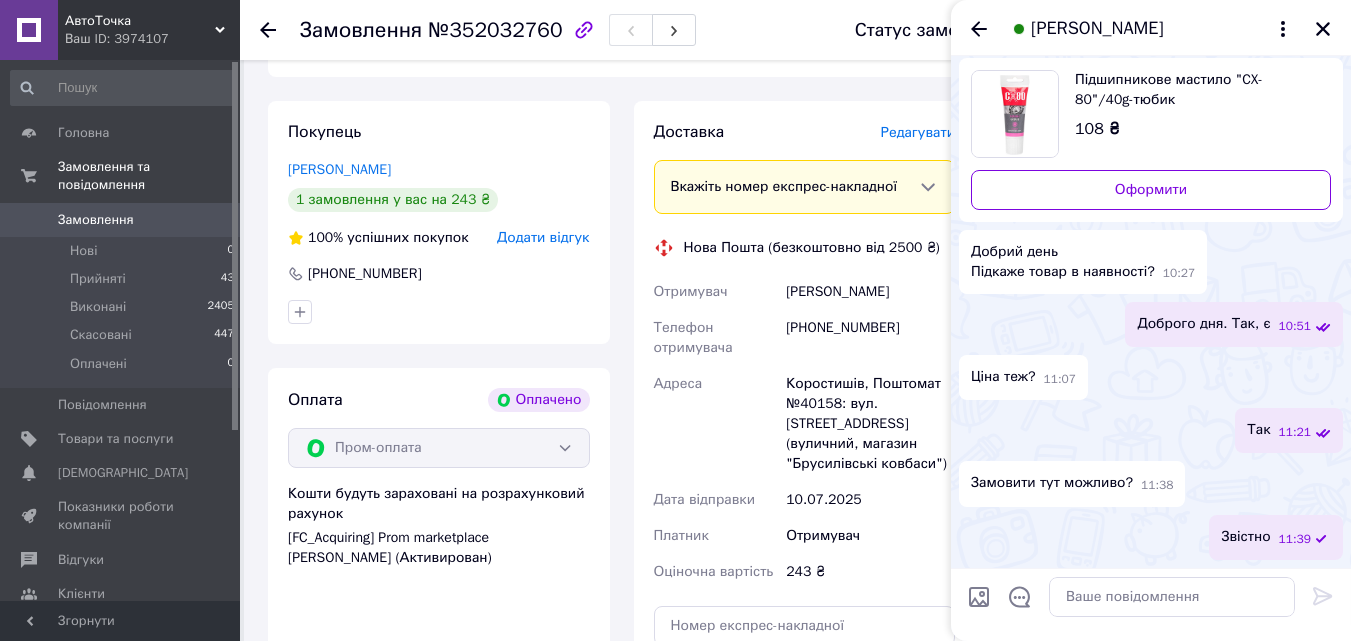 click on "Ваш ID: 3974107" at bounding box center [152, 39] 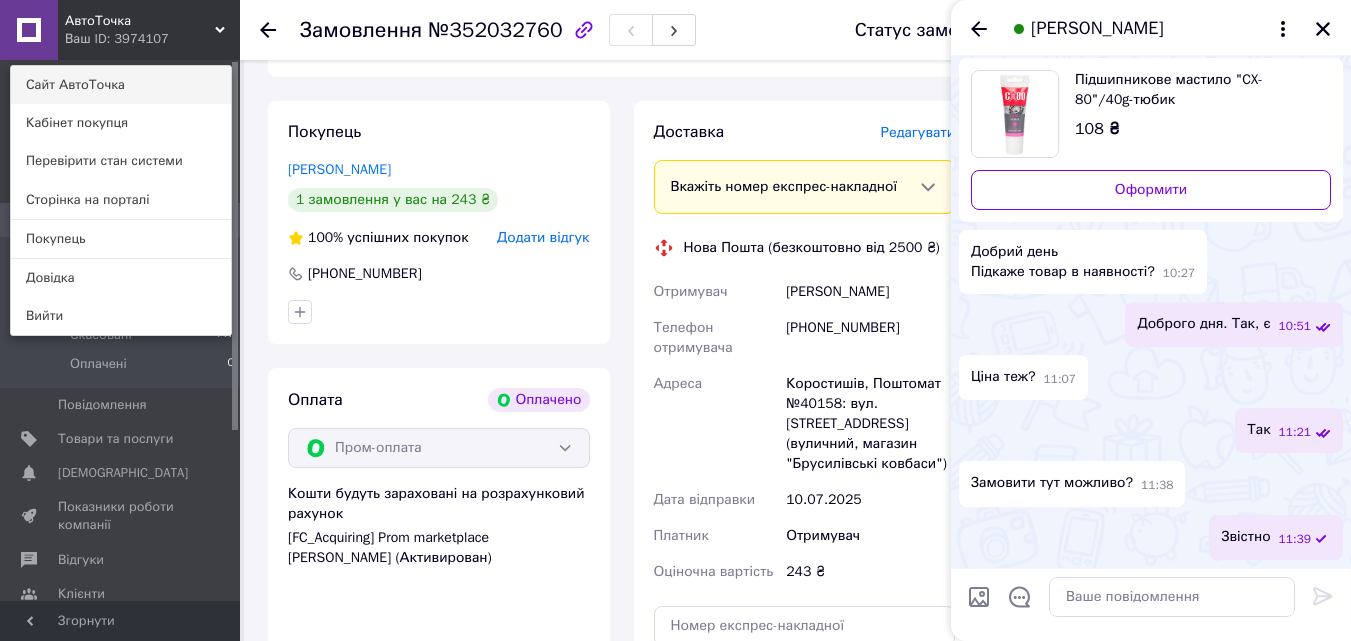 click on "Сайт АвтоТочка" at bounding box center [121, 85] 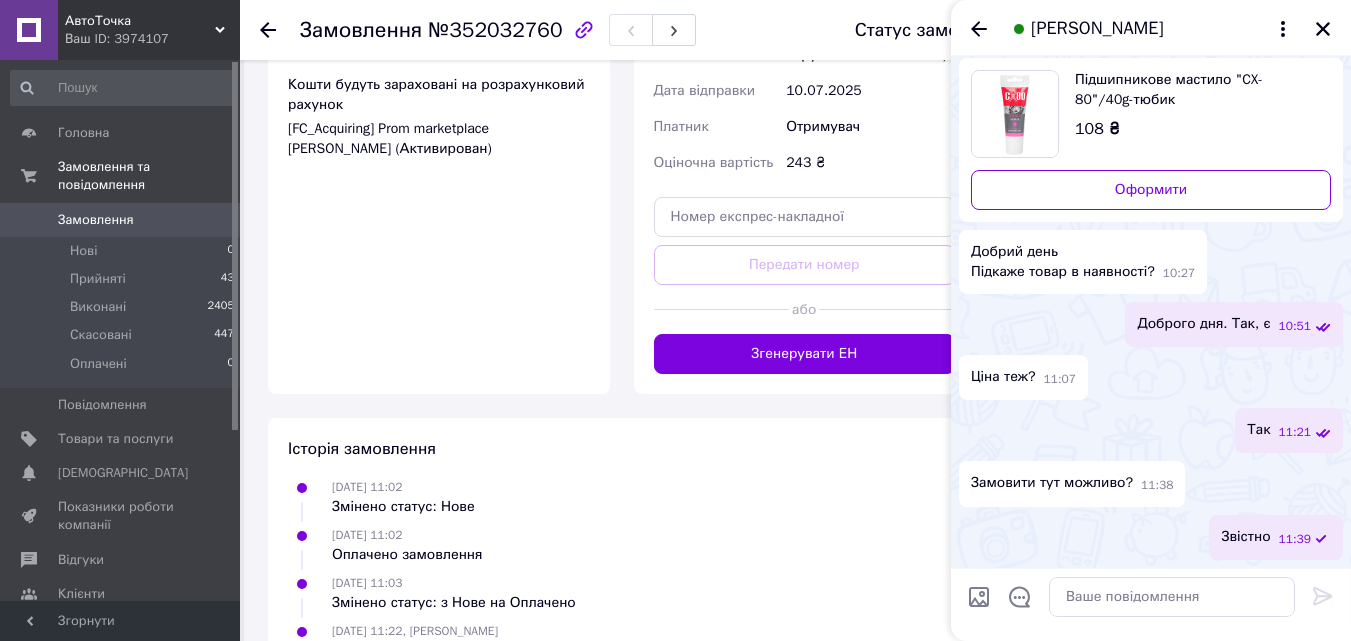 scroll, scrollTop: 886, scrollLeft: 0, axis: vertical 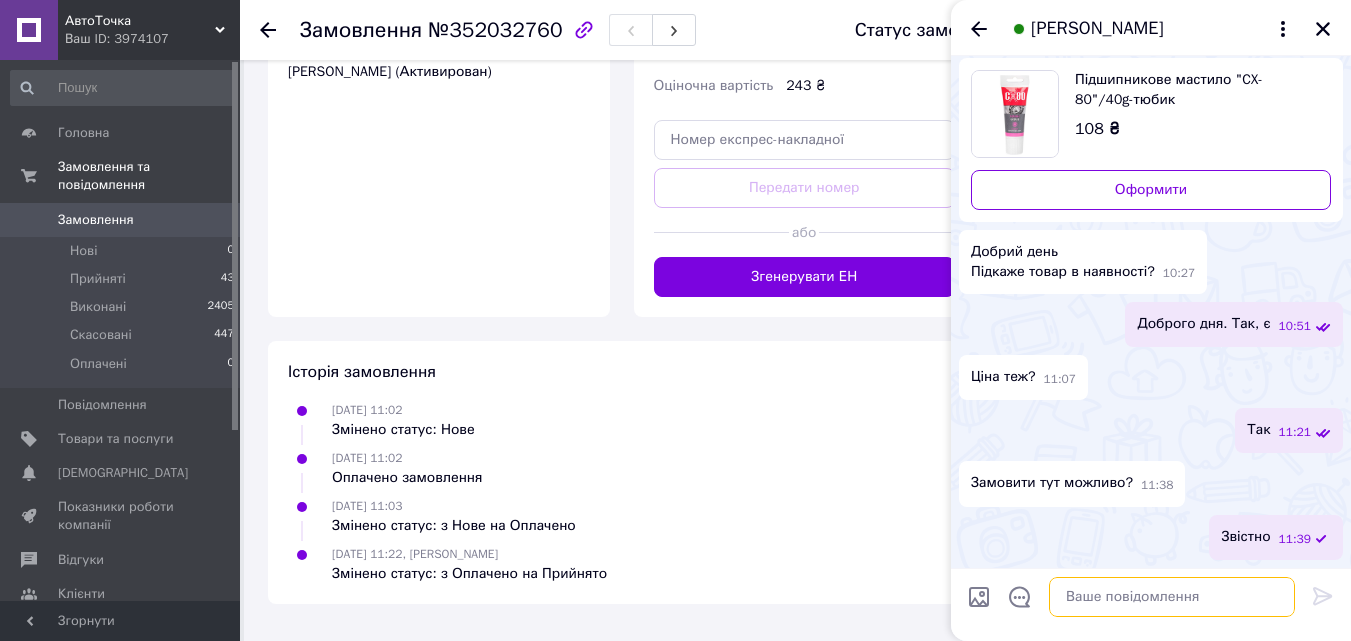 click at bounding box center [1172, 597] 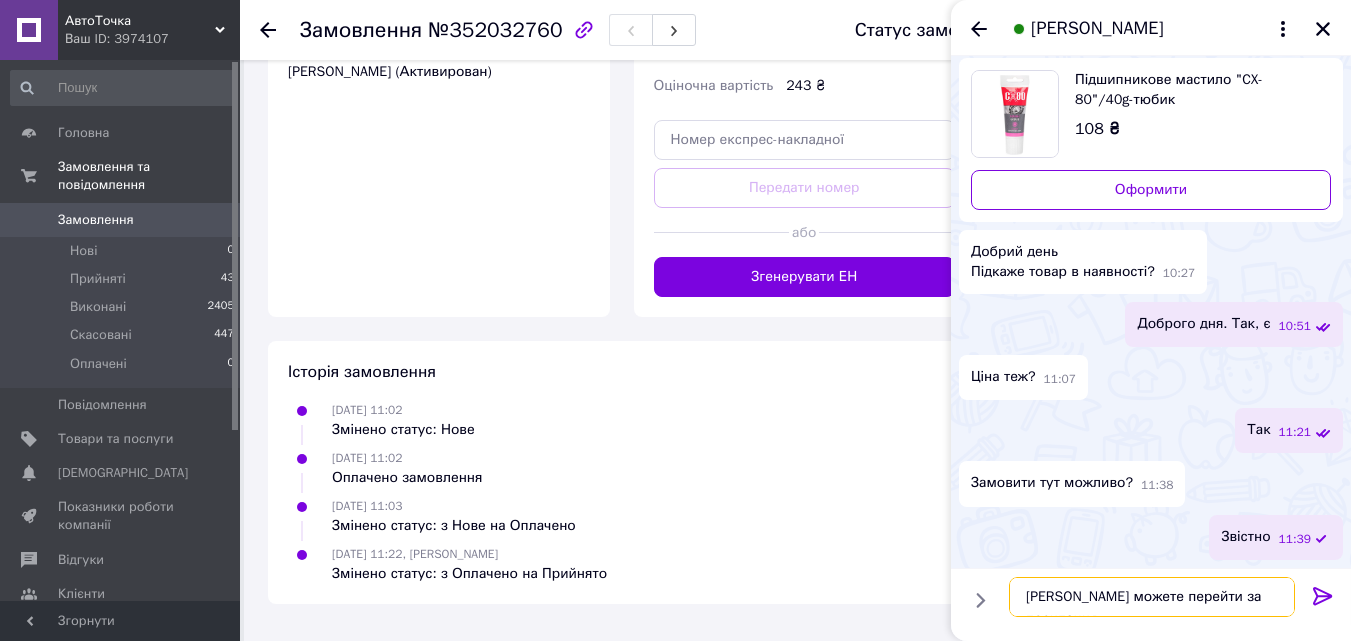 type on "Або можете перейти за посиланням" 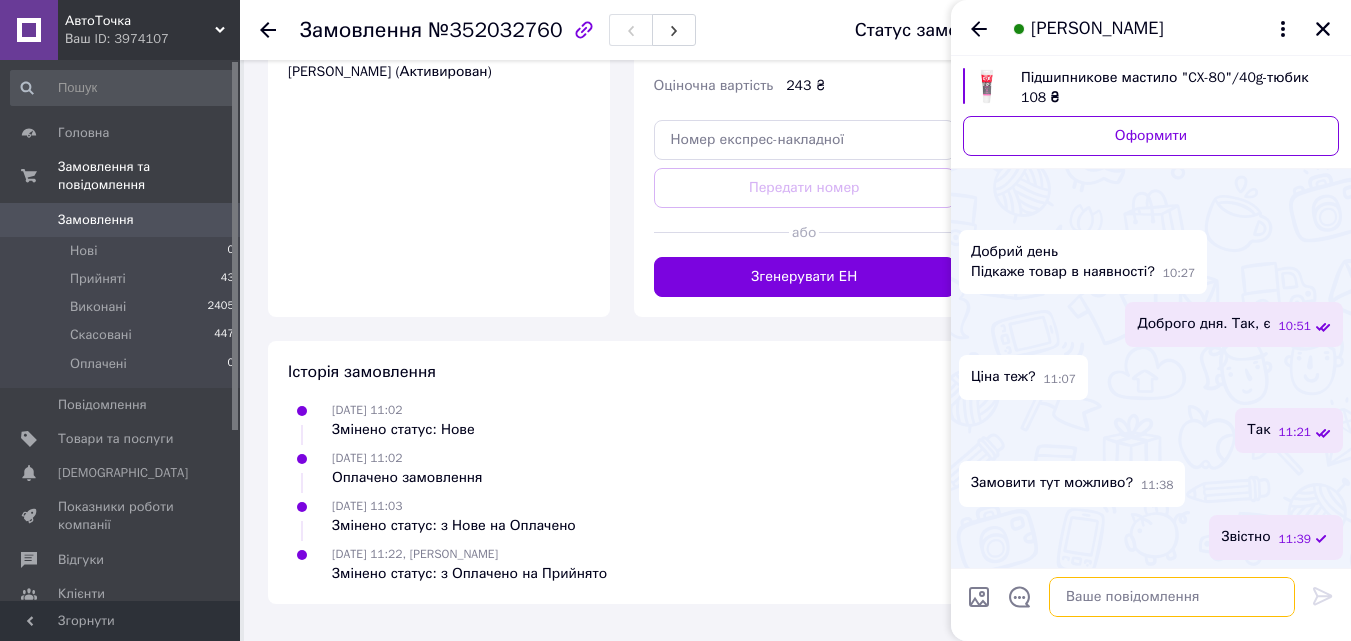 scroll, scrollTop: 123, scrollLeft: 0, axis: vertical 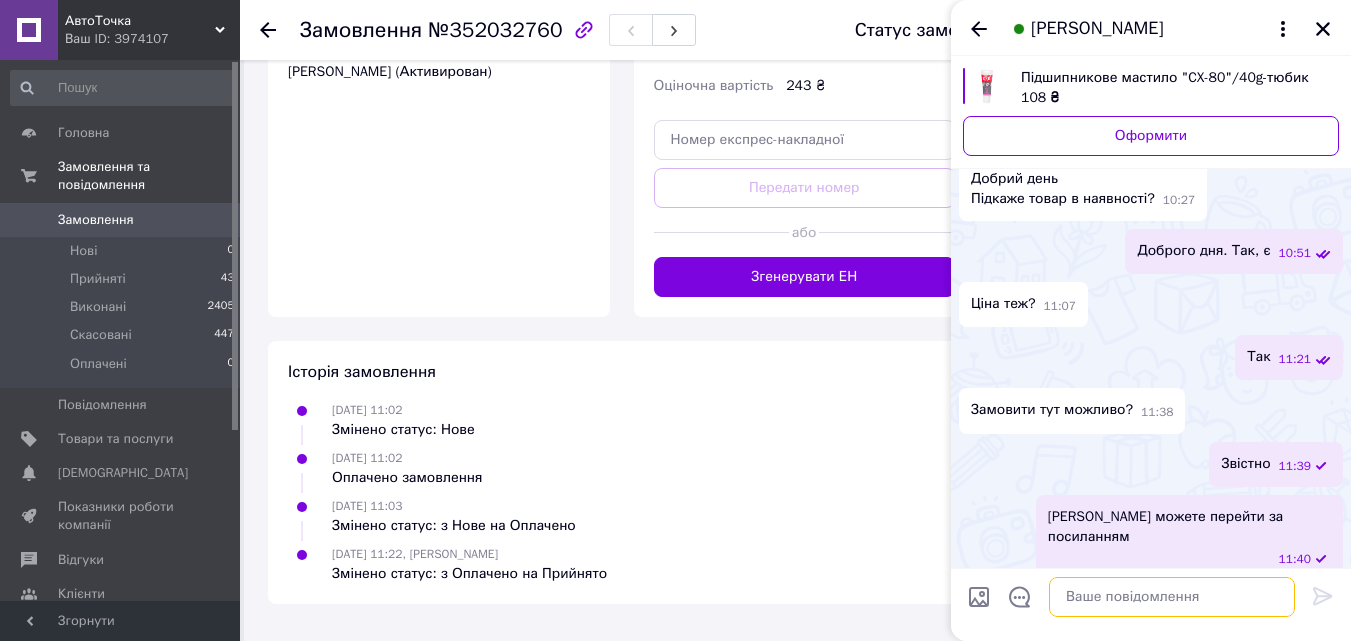 paste on "https://avtotochka.com.ua/ua/p2333417426-podshipnikovaya-smazka-40g.html" 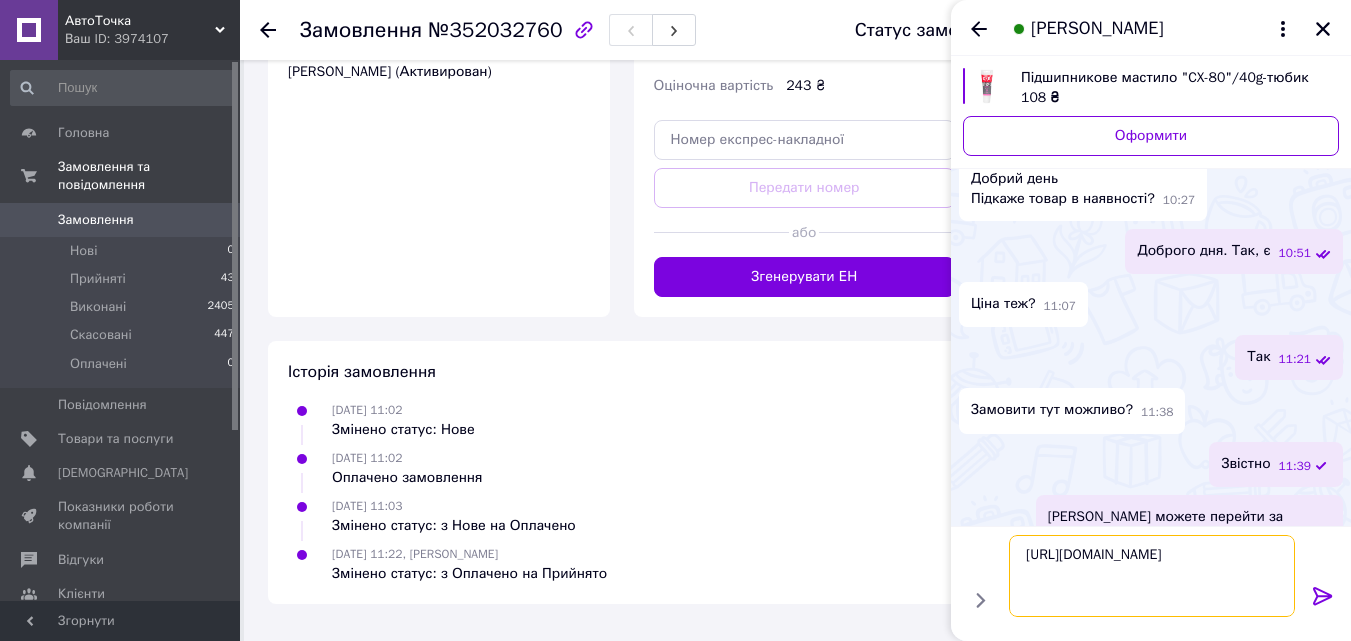 type 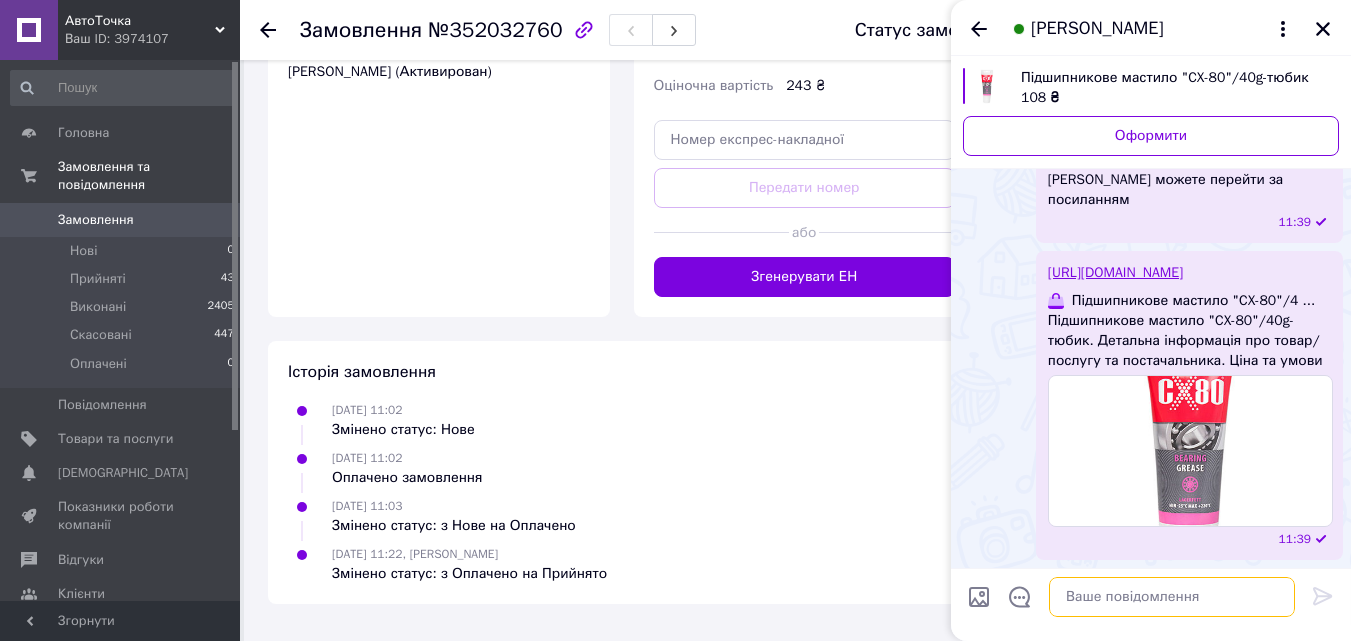 scroll, scrollTop: 409, scrollLeft: 0, axis: vertical 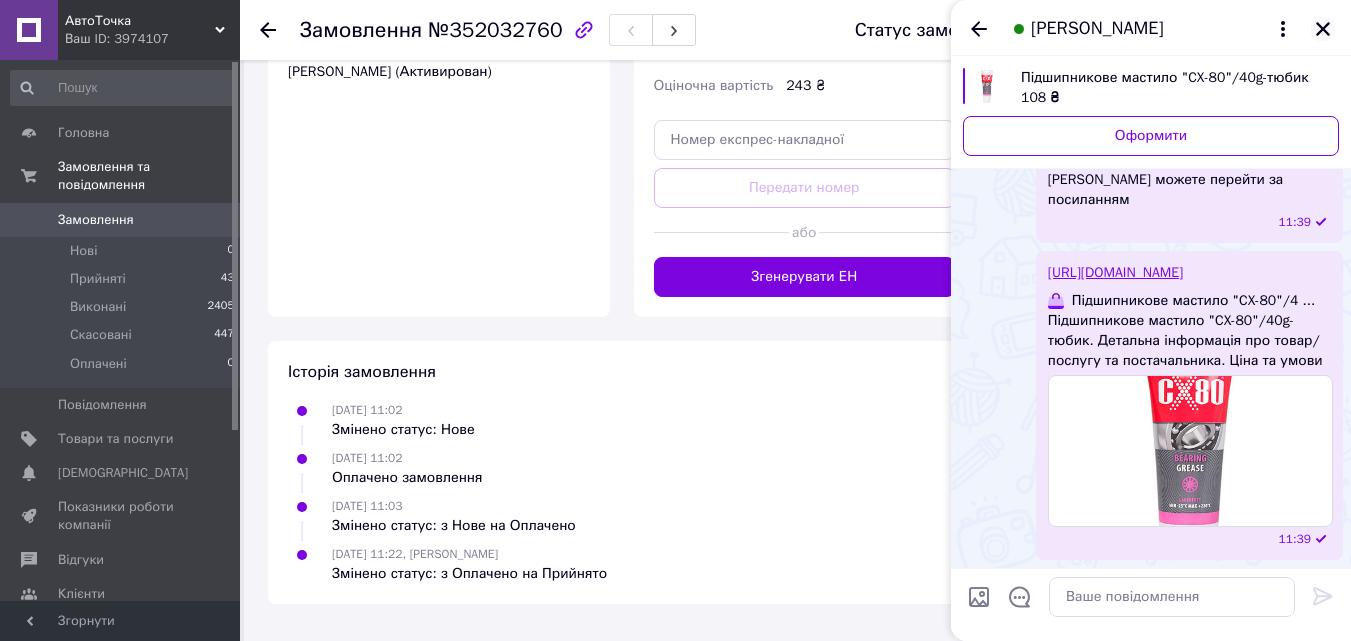 click 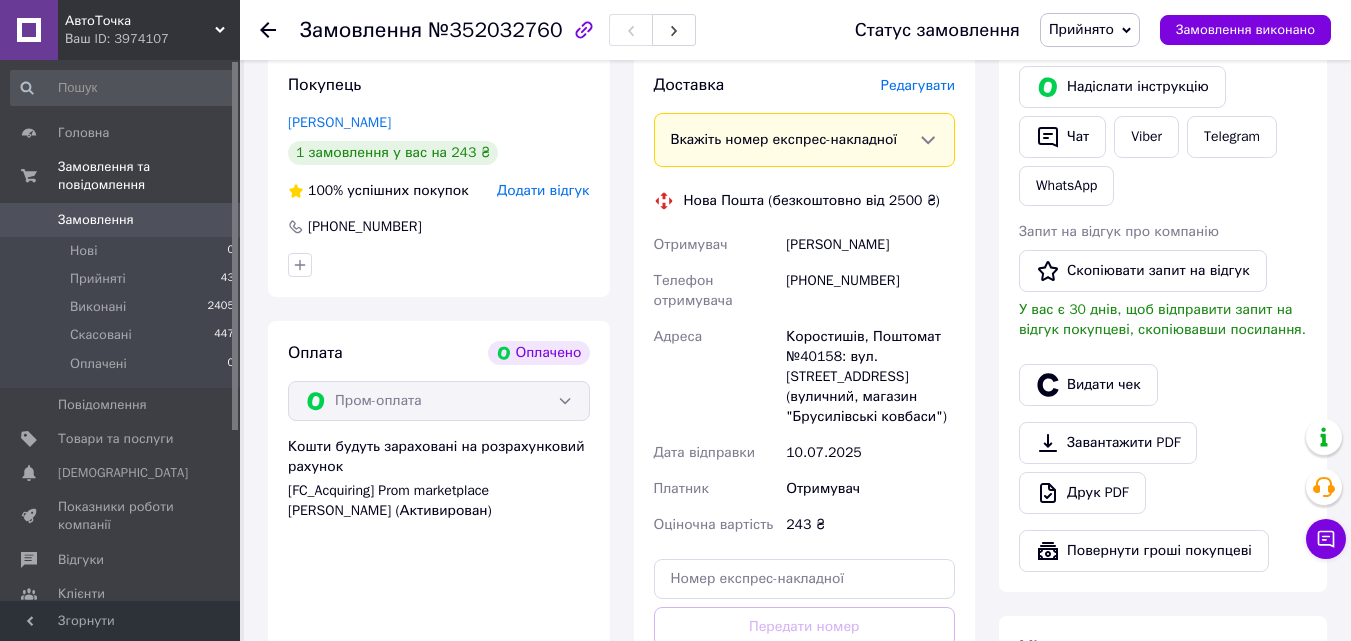 scroll, scrollTop: 386, scrollLeft: 0, axis: vertical 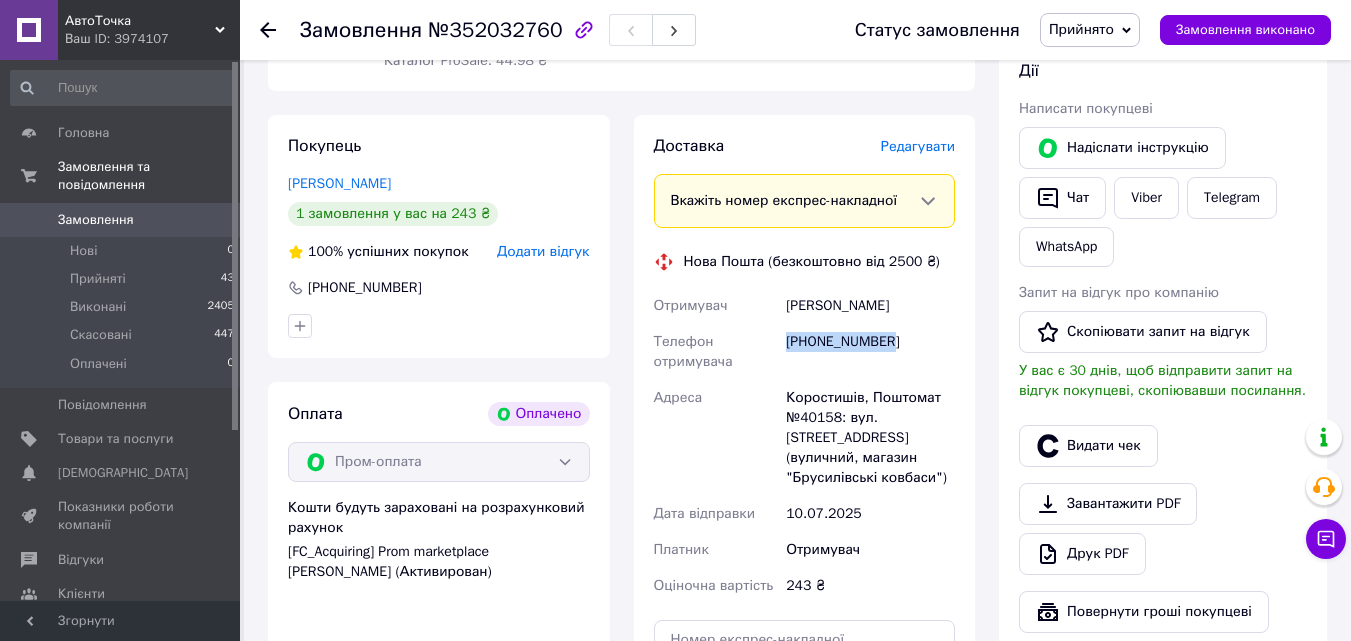 drag, startPoint x: 883, startPoint y: 341, endPoint x: 789, endPoint y: 337, distance: 94.08507 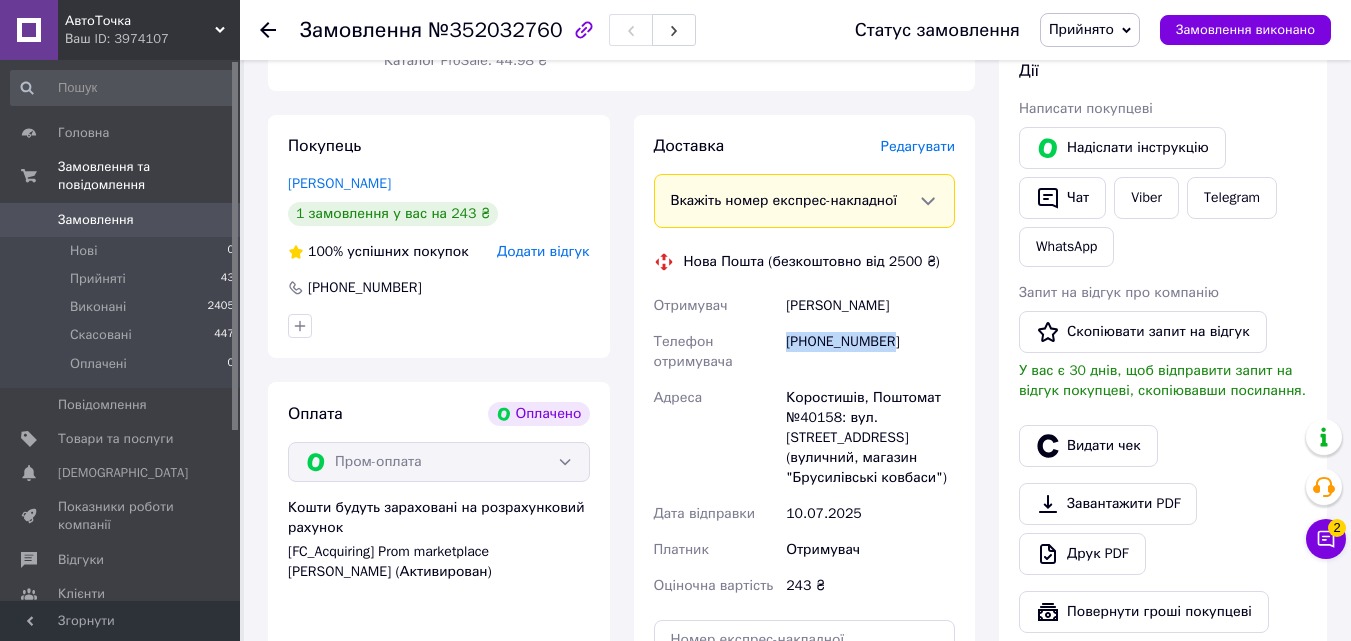 copy on "[PHONE_NUMBER]" 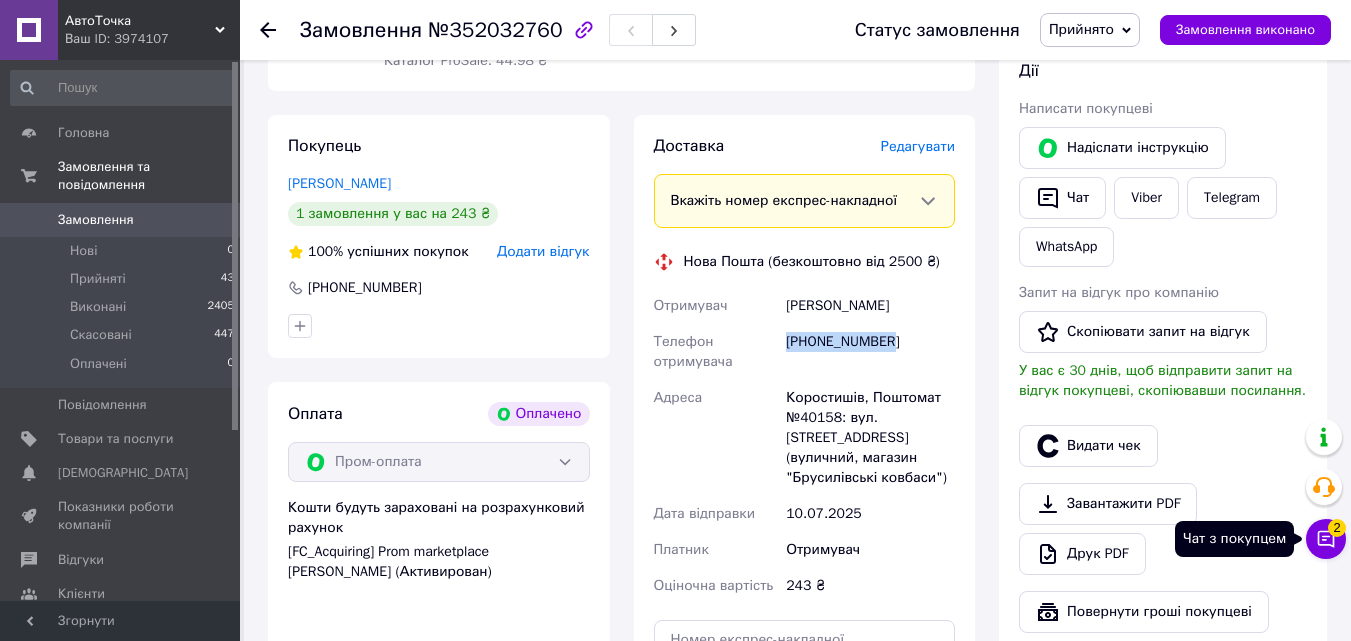 click 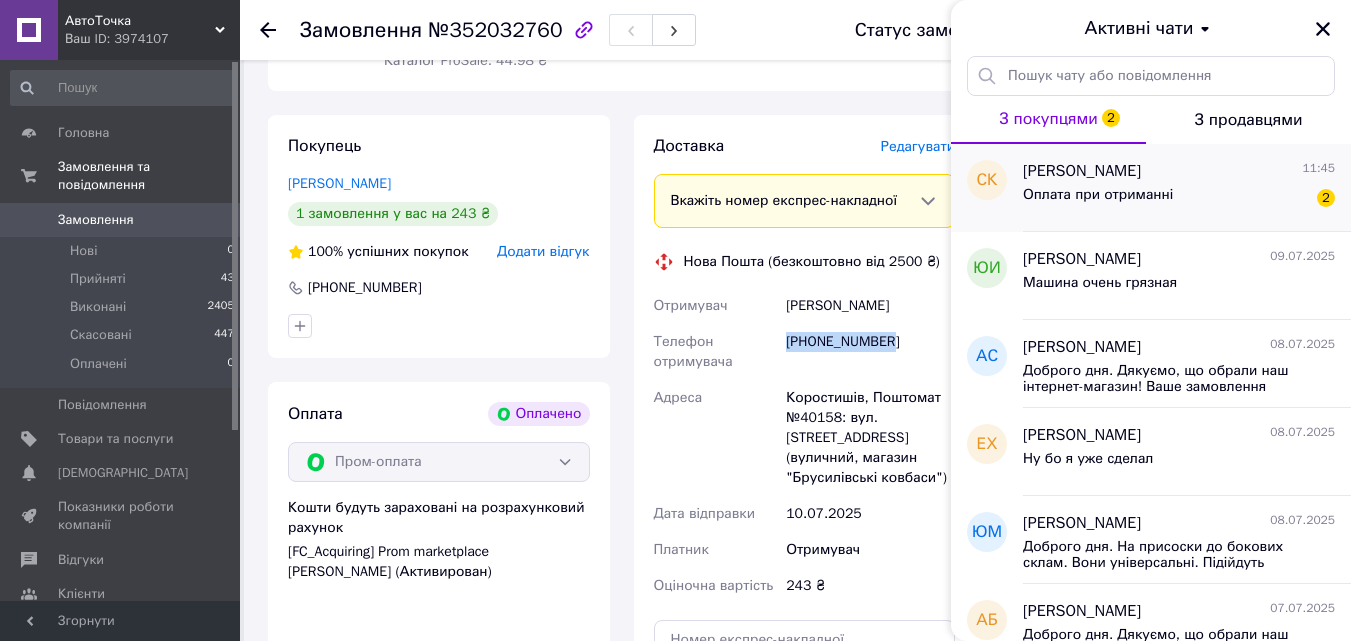 click on "Оплата при отриманні" at bounding box center (1098, 201) 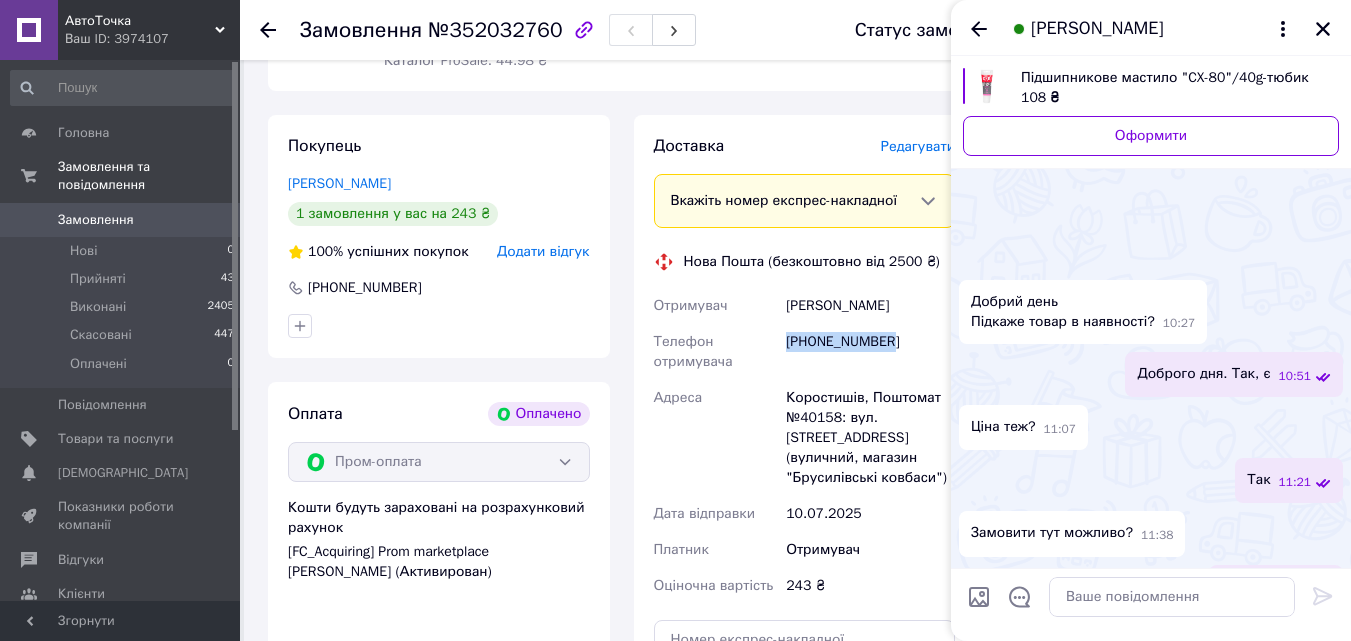 scroll, scrollTop: 661, scrollLeft: 0, axis: vertical 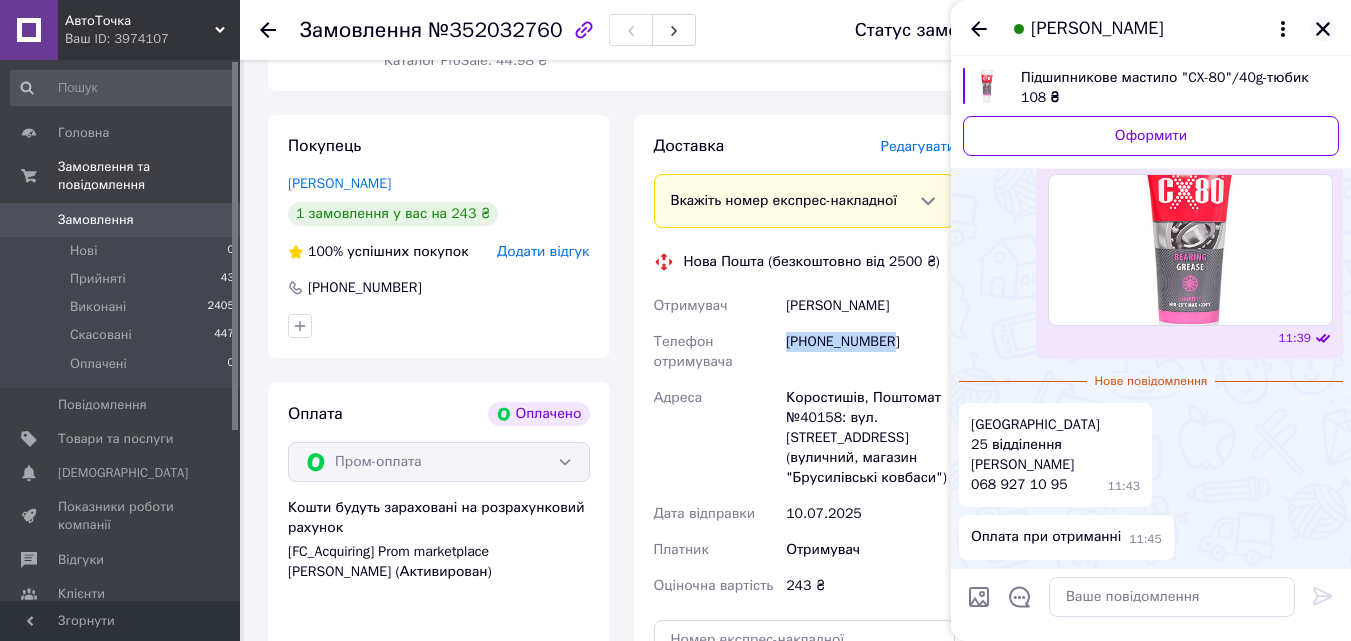 click 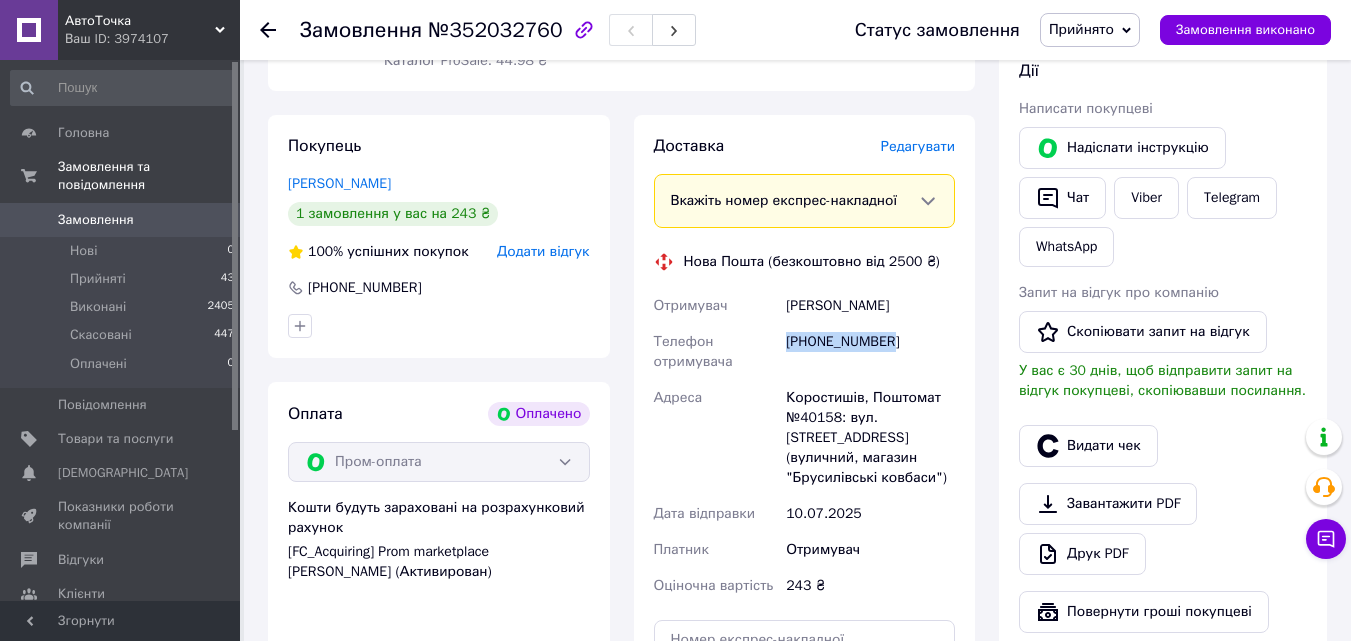 copy on "[PHONE_NUMBER]" 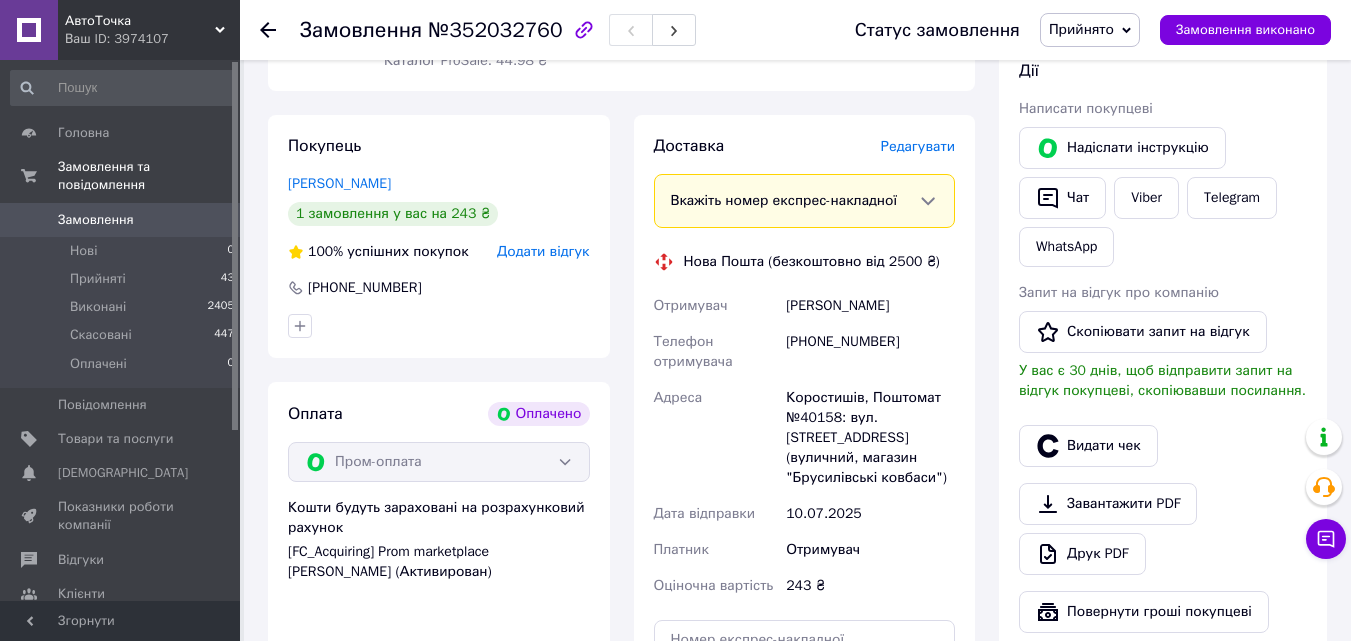 drag, startPoint x: 994, startPoint y: 604, endPoint x: 900, endPoint y: 570, distance: 99.95999 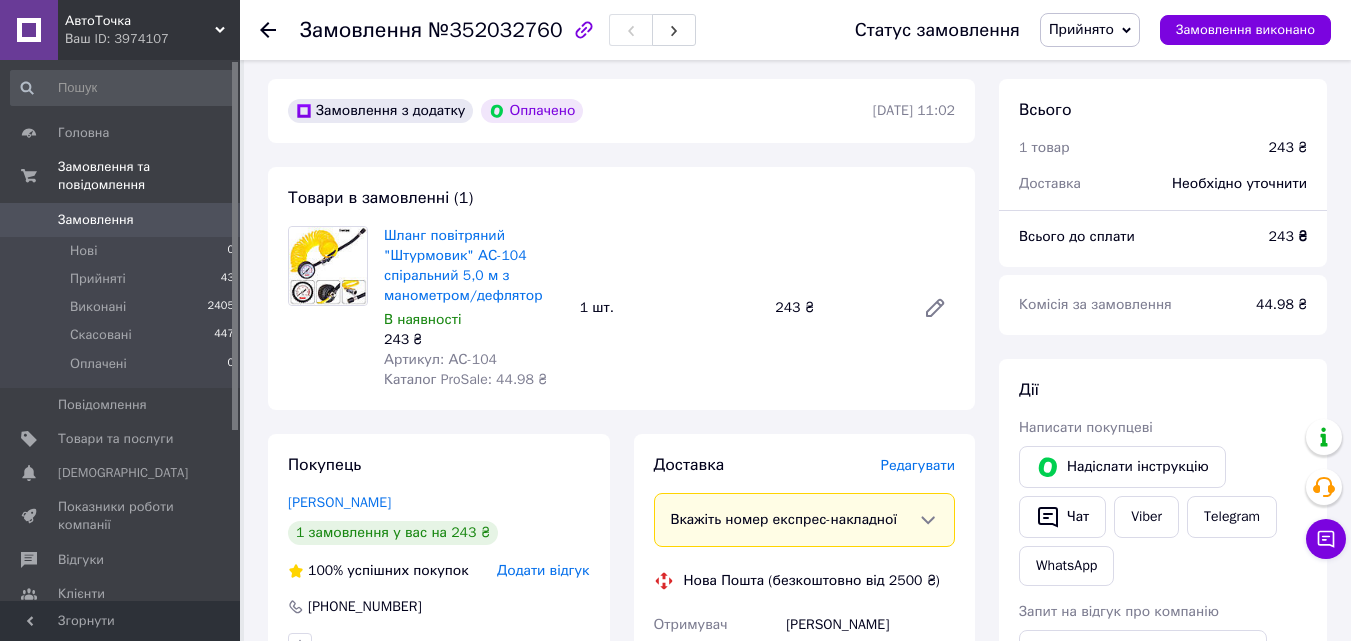 scroll, scrollTop: 0, scrollLeft: 0, axis: both 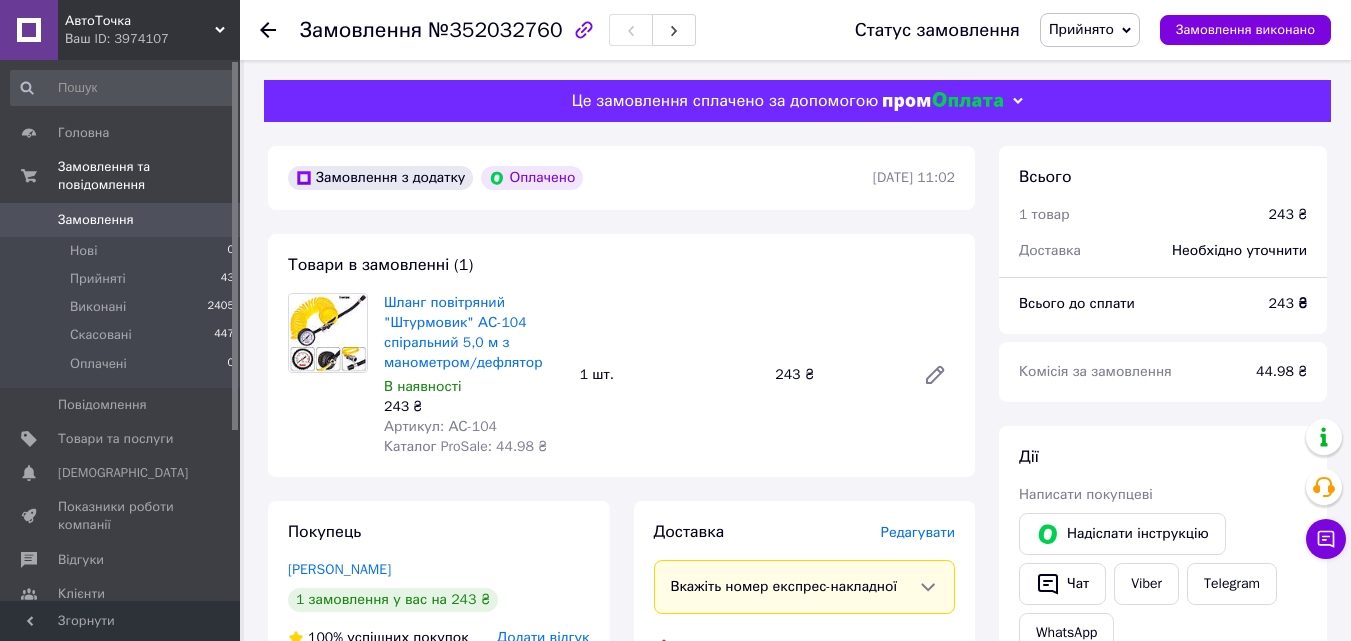 drag, startPoint x: 588, startPoint y: 592, endPoint x: 651, endPoint y: 602, distance: 63.788715 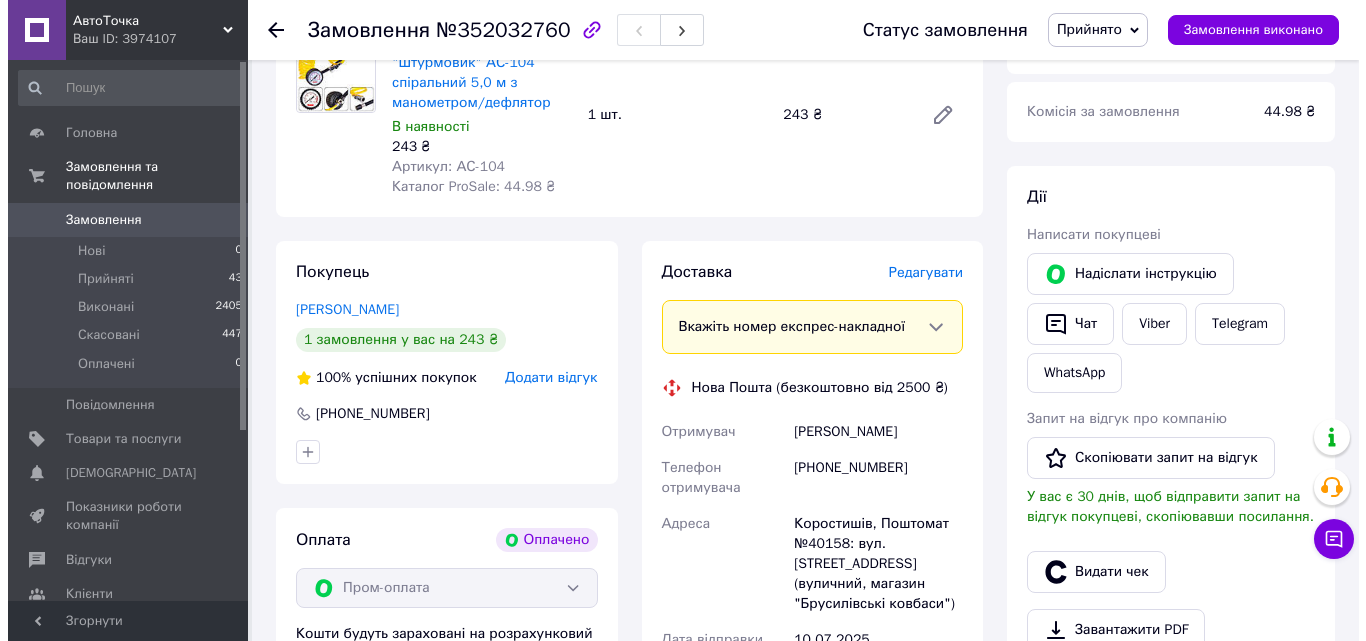 scroll, scrollTop: 400, scrollLeft: 0, axis: vertical 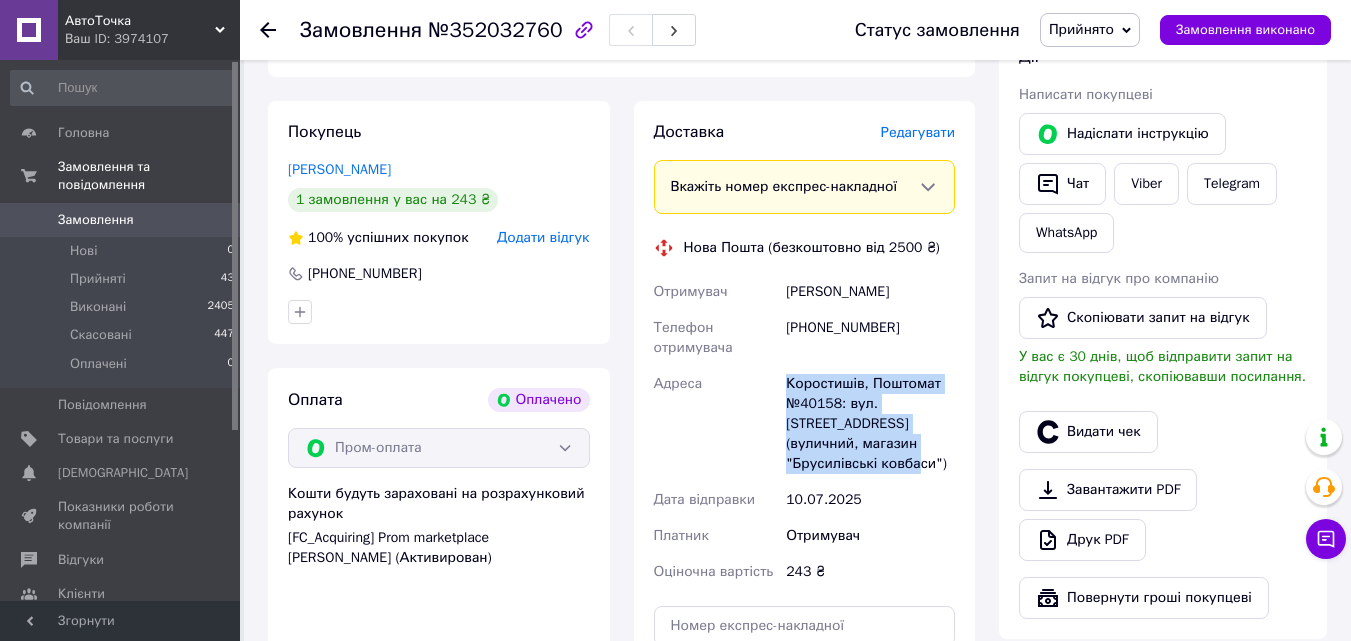 drag, startPoint x: 941, startPoint y: 445, endPoint x: 761, endPoint y: 378, distance: 192.0651 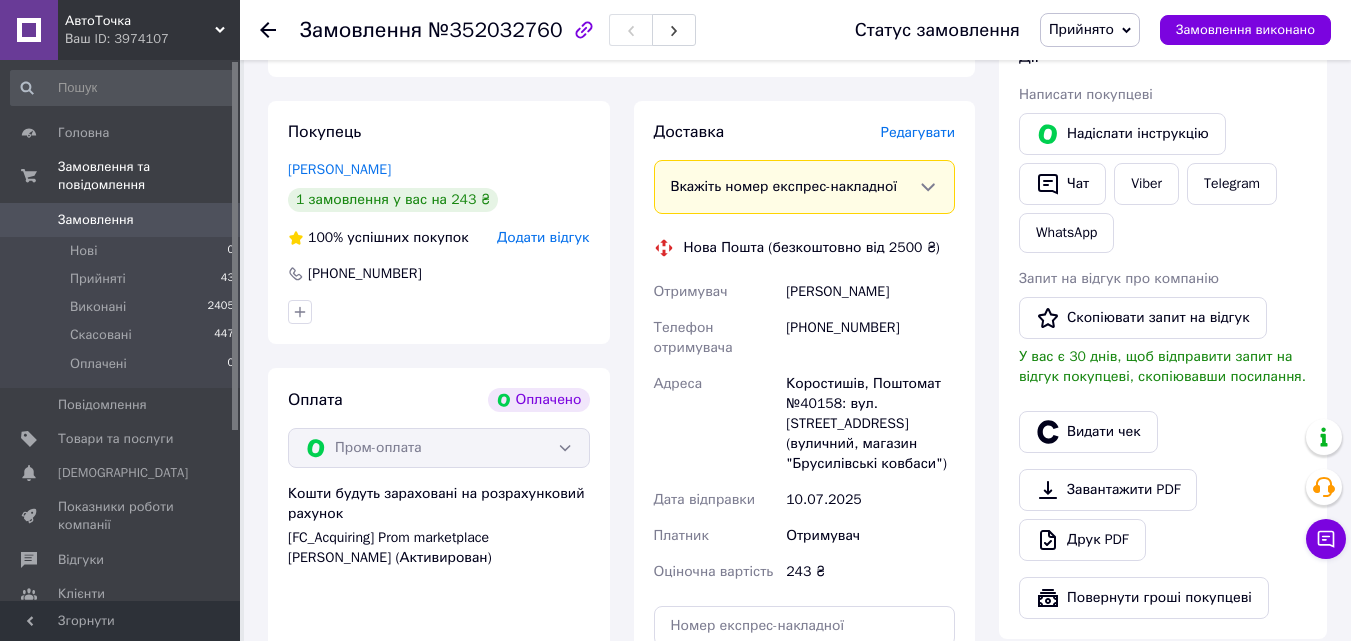 click on "Редагувати" at bounding box center [918, 132] 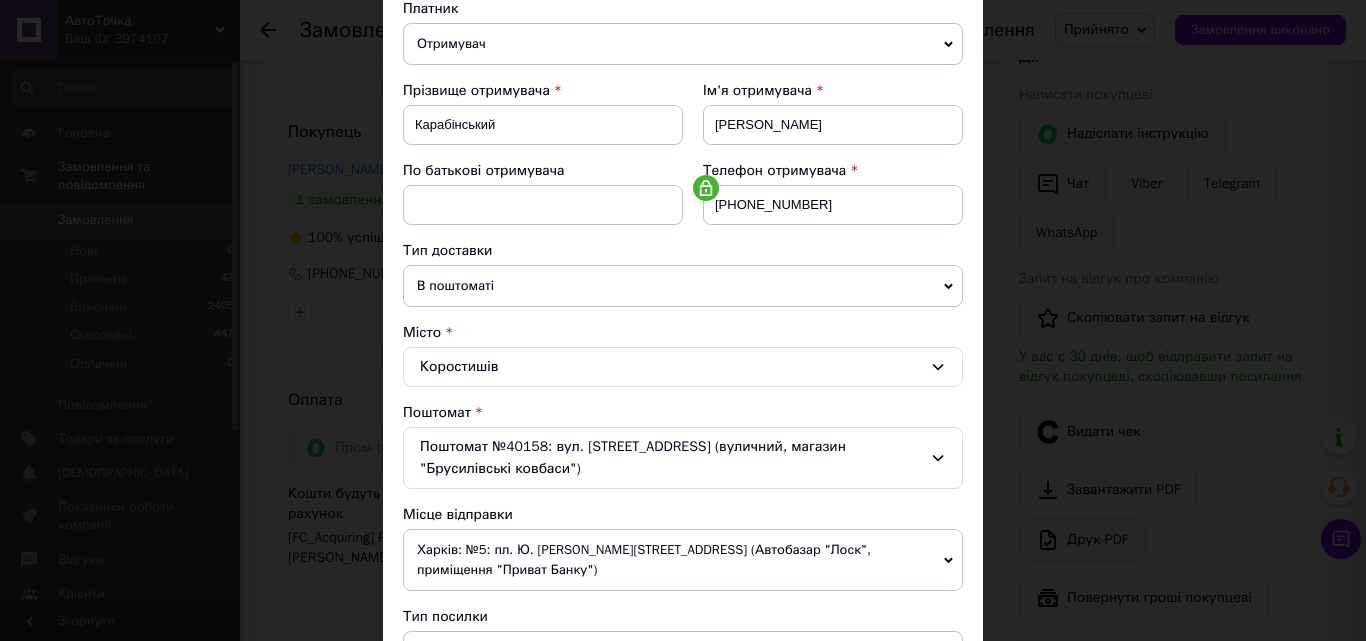 scroll, scrollTop: 400, scrollLeft: 0, axis: vertical 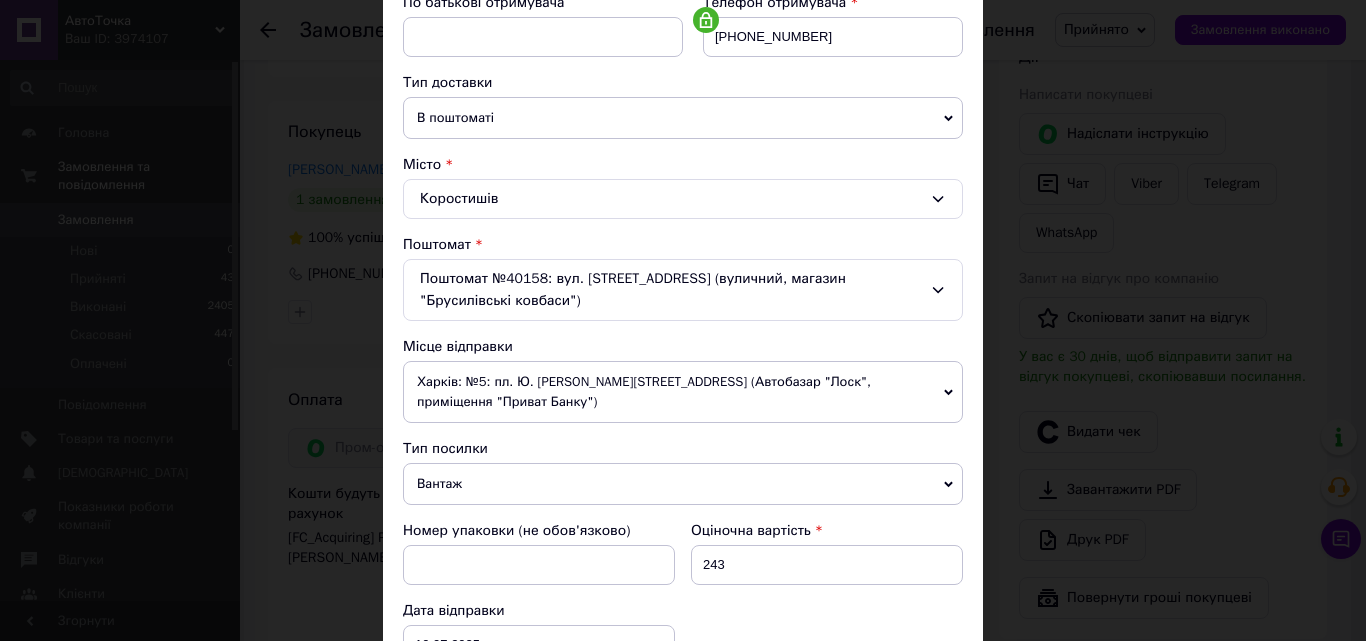 click on "Харків: №5: пл. Ю. [PERSON_NAME][STREET_ADDRESS] (Автобазар "Лоск", приміщення "Приват Банку")" at bounding box center (683, 392) 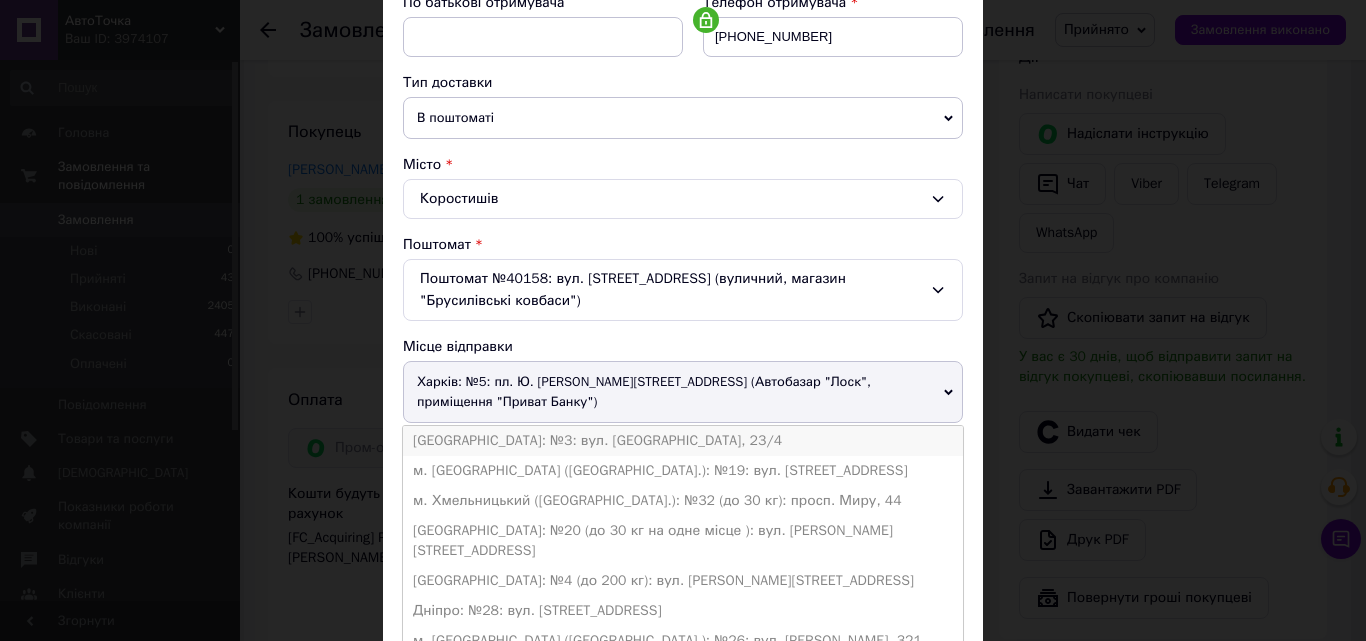 click on "[GEOGRAPHIC_DATA]: №3: вул. [GEOGRAPHIC_DATA], 23/4" at bounding box center [683, 441] 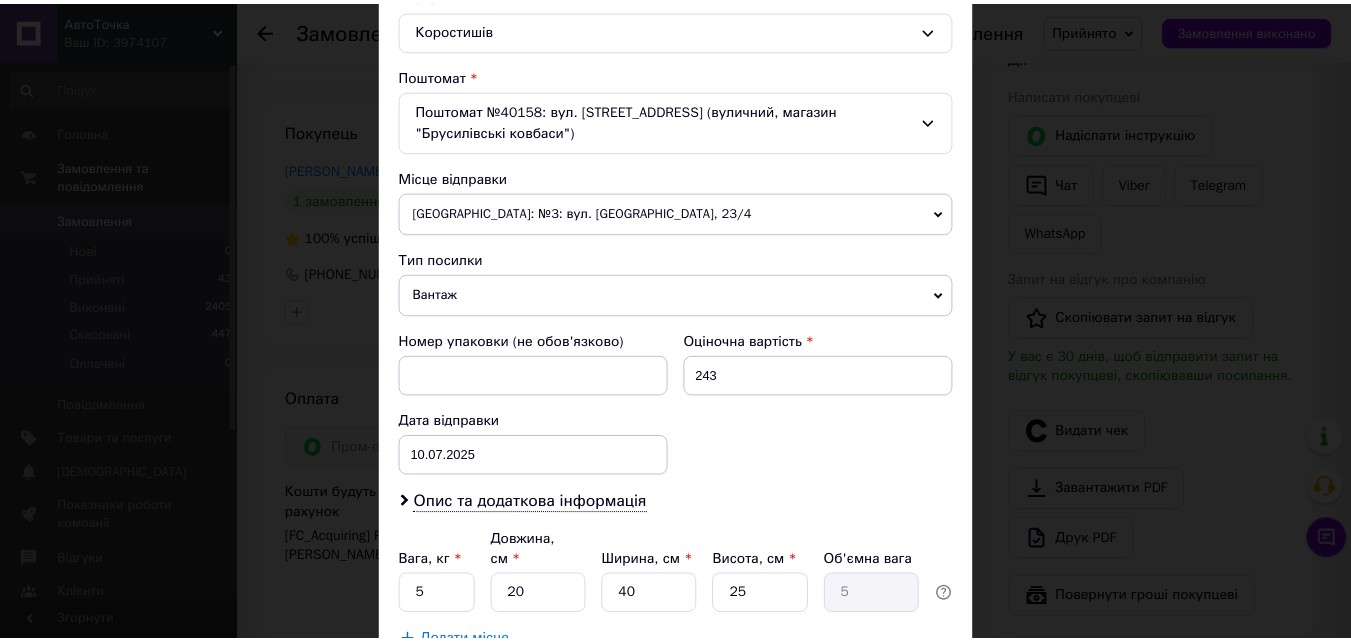 scroll, scrollTop: 709, scrollLeft: 0, axis: vertical 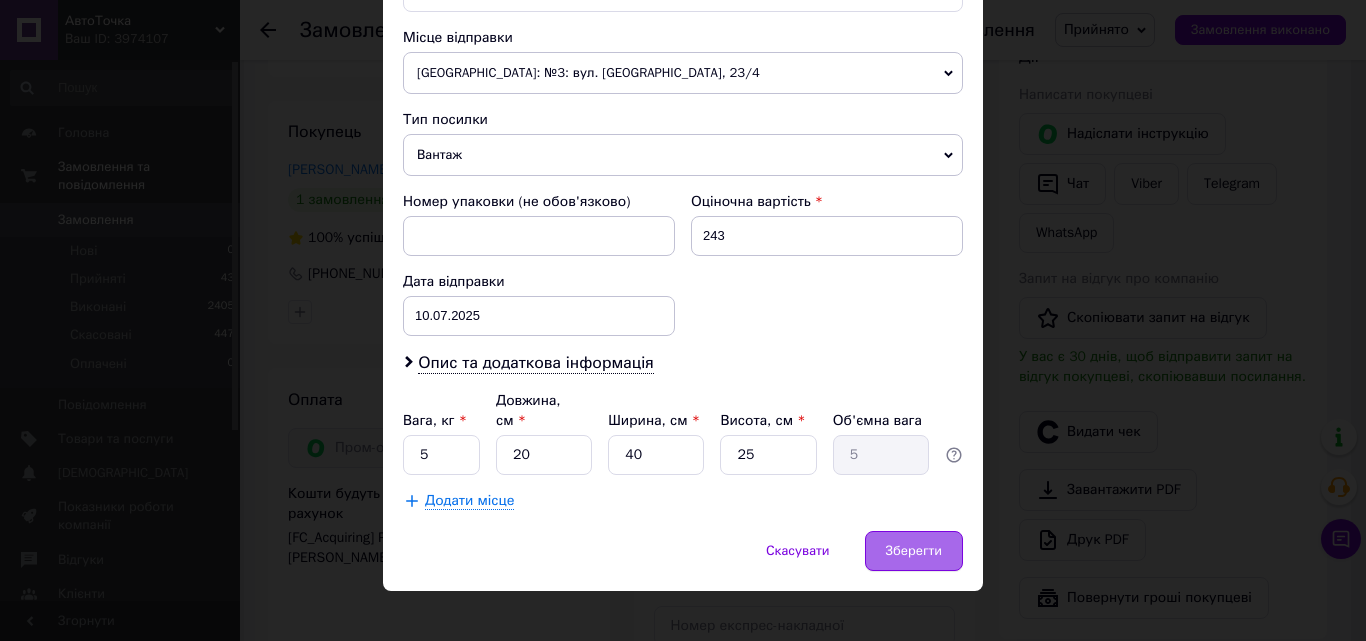 click on "Зберегти" at bounding box center [914, 551] 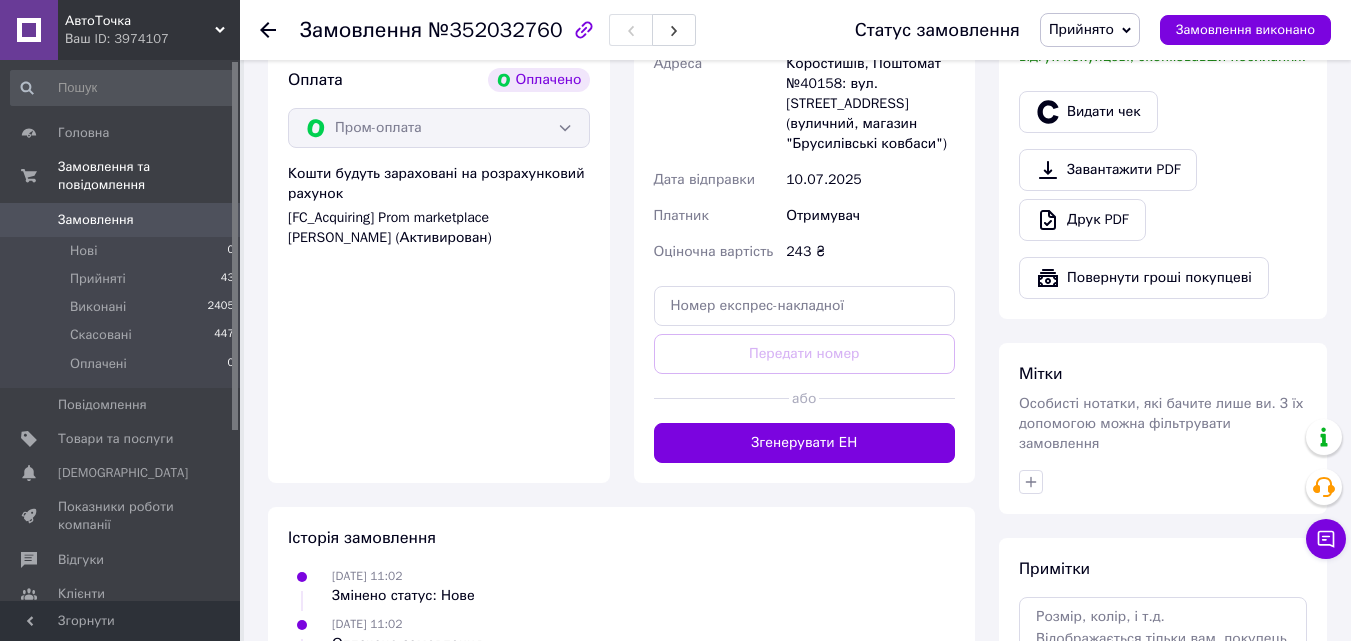 scroll, scrollTop: 900, scrollLeft: 0, axis: vertical 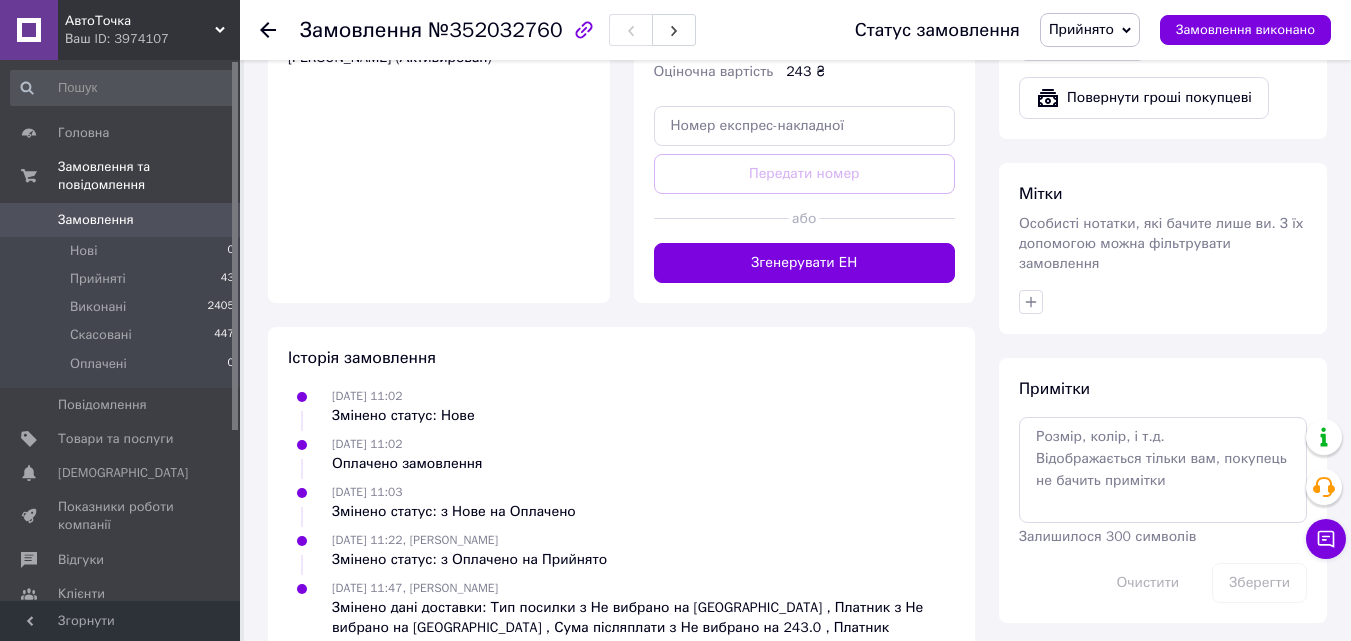 click on "Згенерувати ЕН" at bounding box center (805, 263) 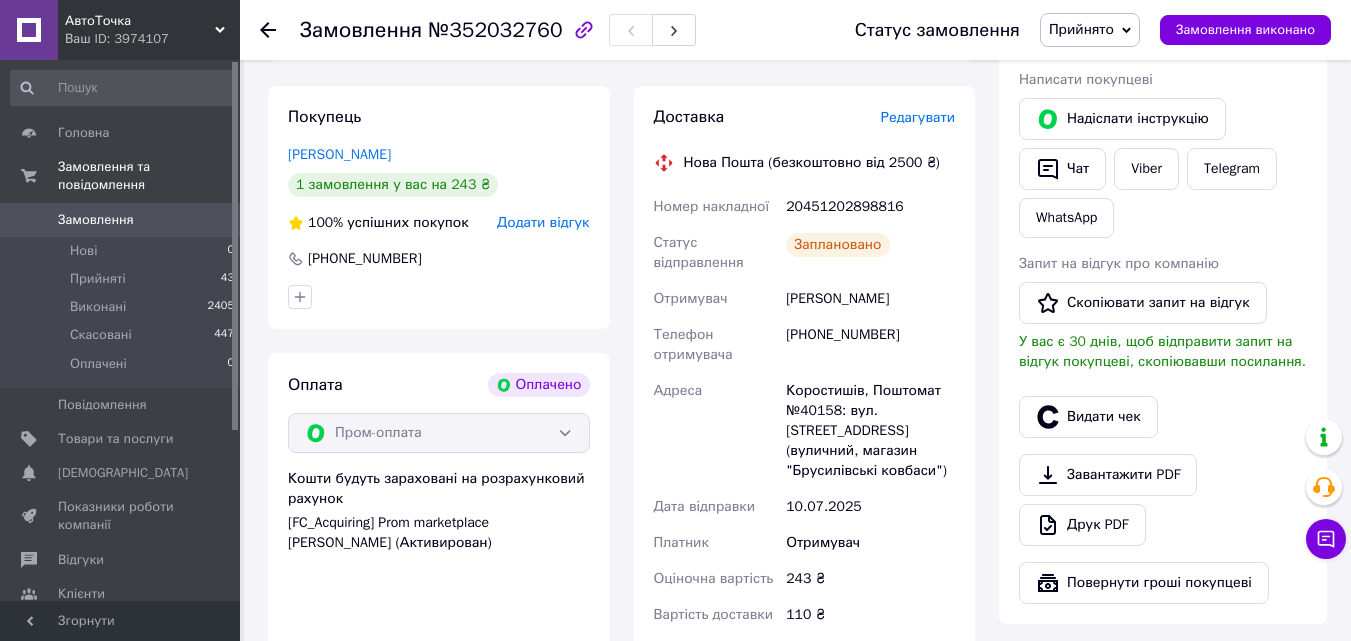 scroll, scrollTop: 300, scrollLeft: 0, axis: vertical 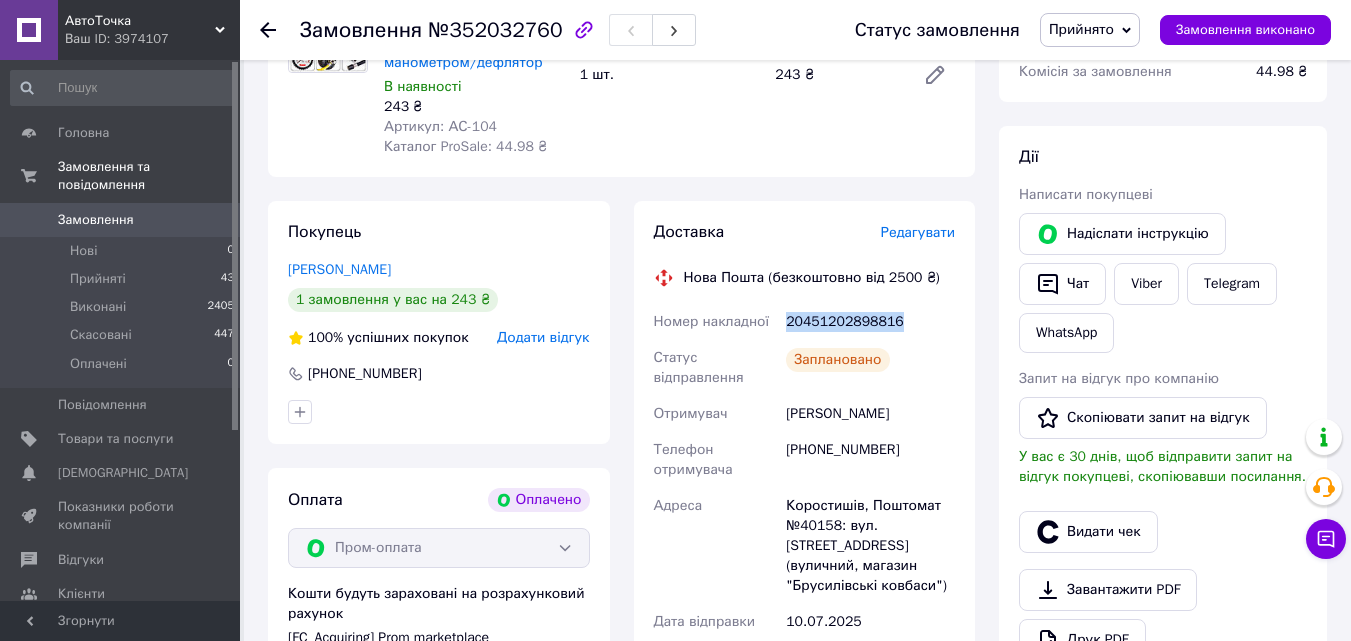 drag, startPoint x: 891, startPoint y: 324, endPoint x: 784, endPoint y: 323, distance: 107.00467 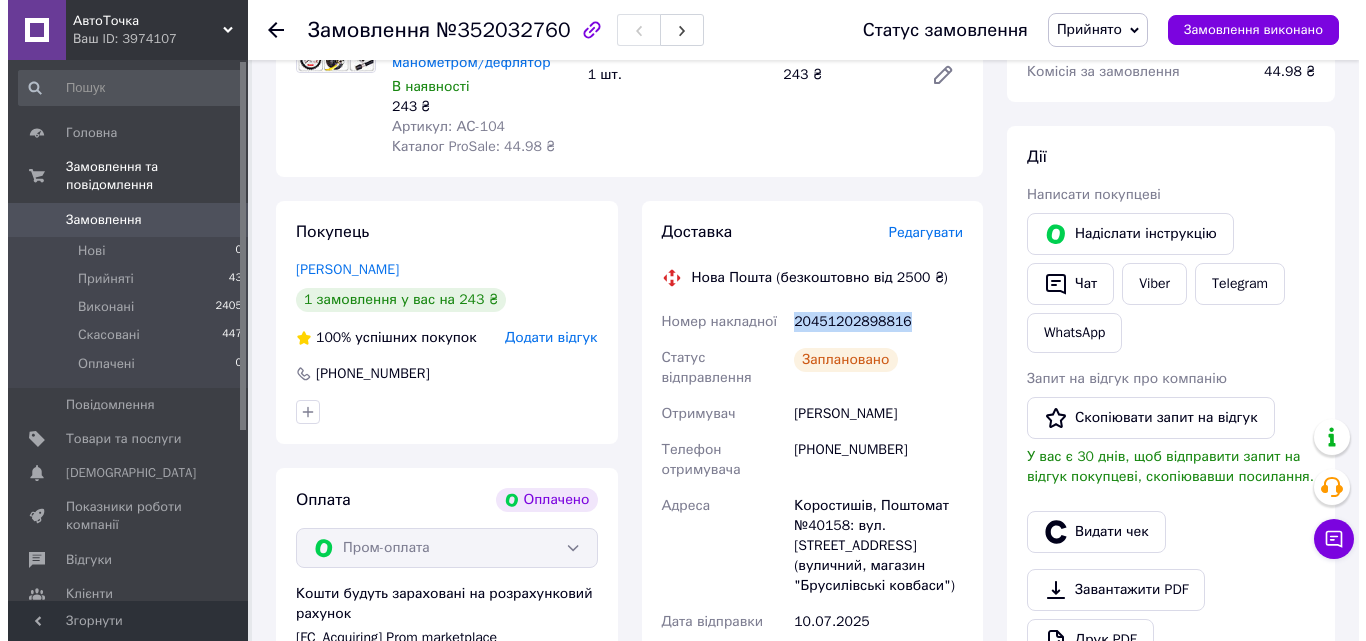 scroll, scrollTop: 0, scrollLeft: 0, axis: both 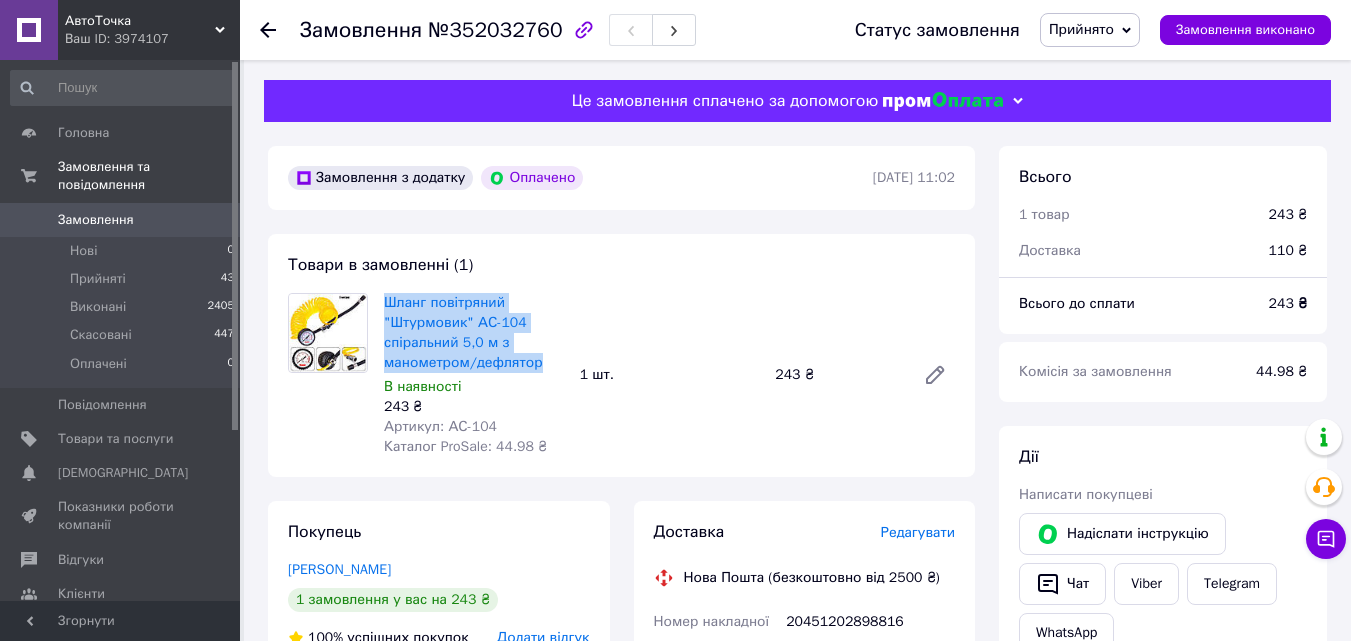 drag, startPoint x: 538, startPoint y: 366, endPoint x: 383, endPoint y: 302, distance: 167.69318 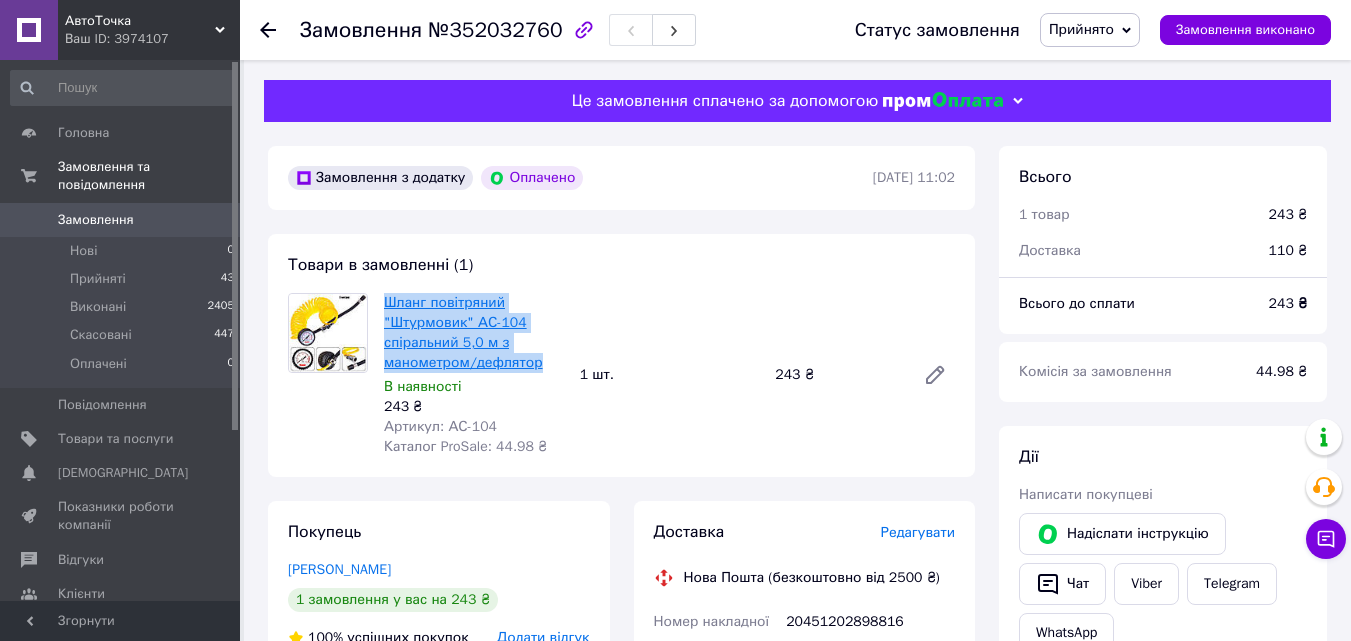 copy on "Шланг повітряний "Штурмовик" АС-104 спіральний 5,0 м з манометром/дефлятор" 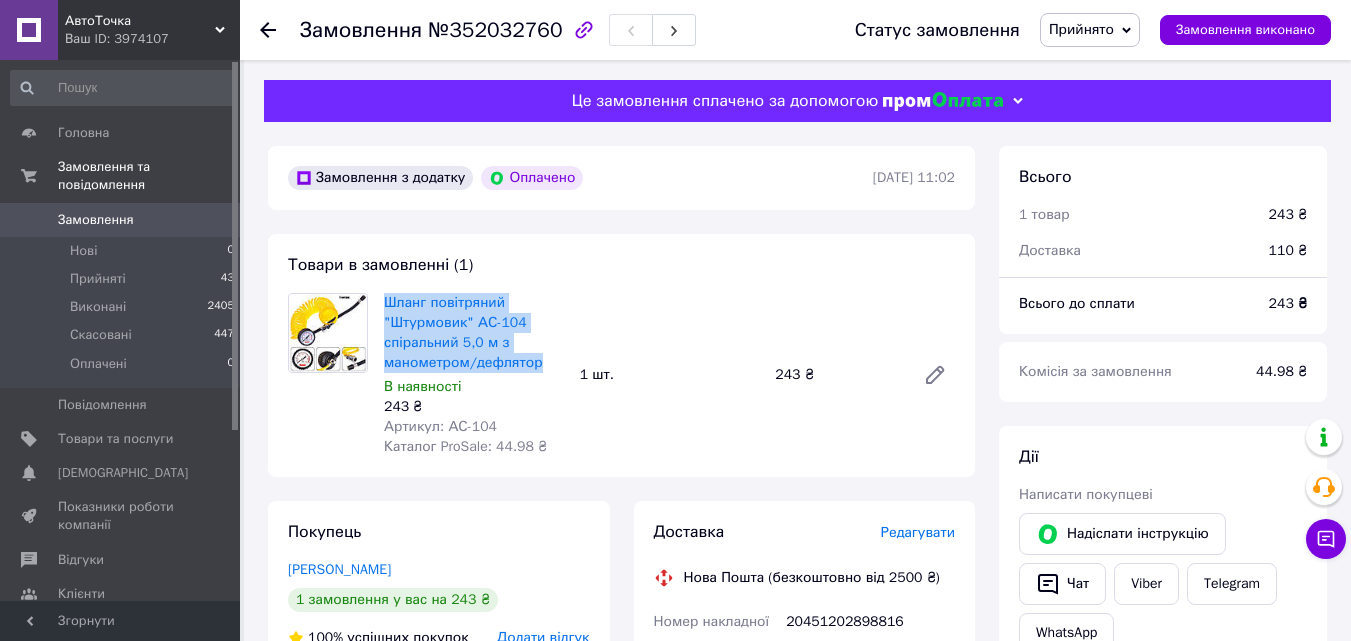 click on "Замовлення" at bounding box center (96, 220) 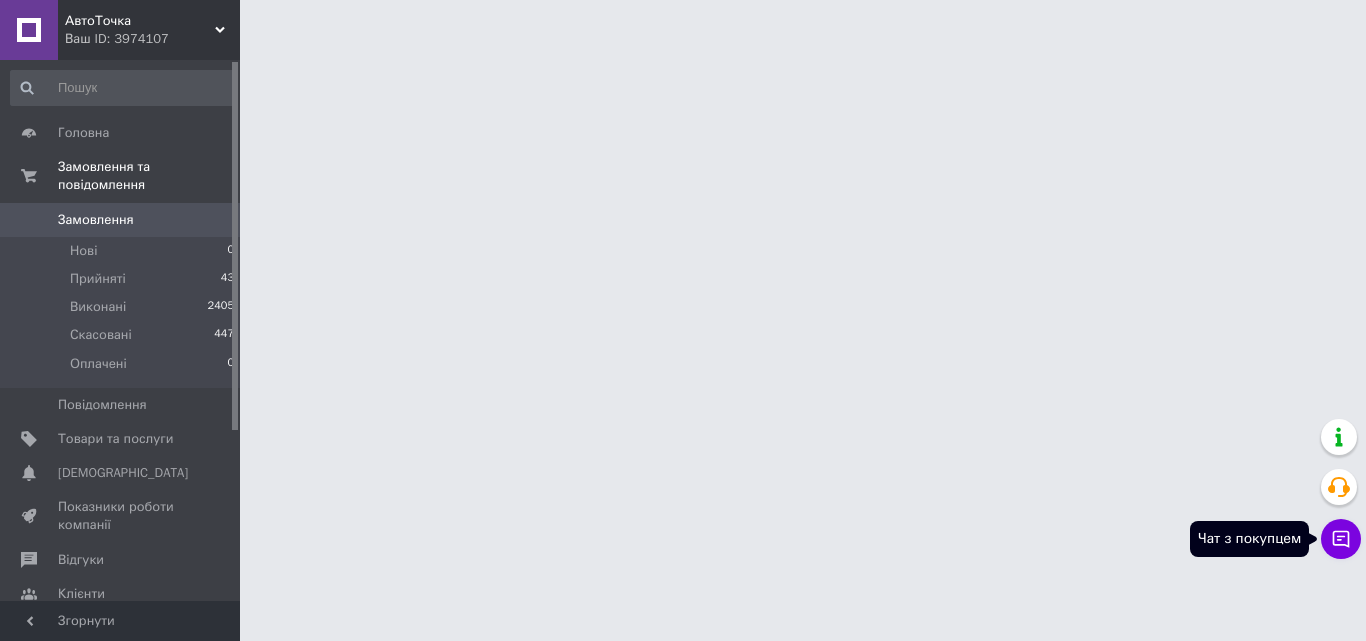 click 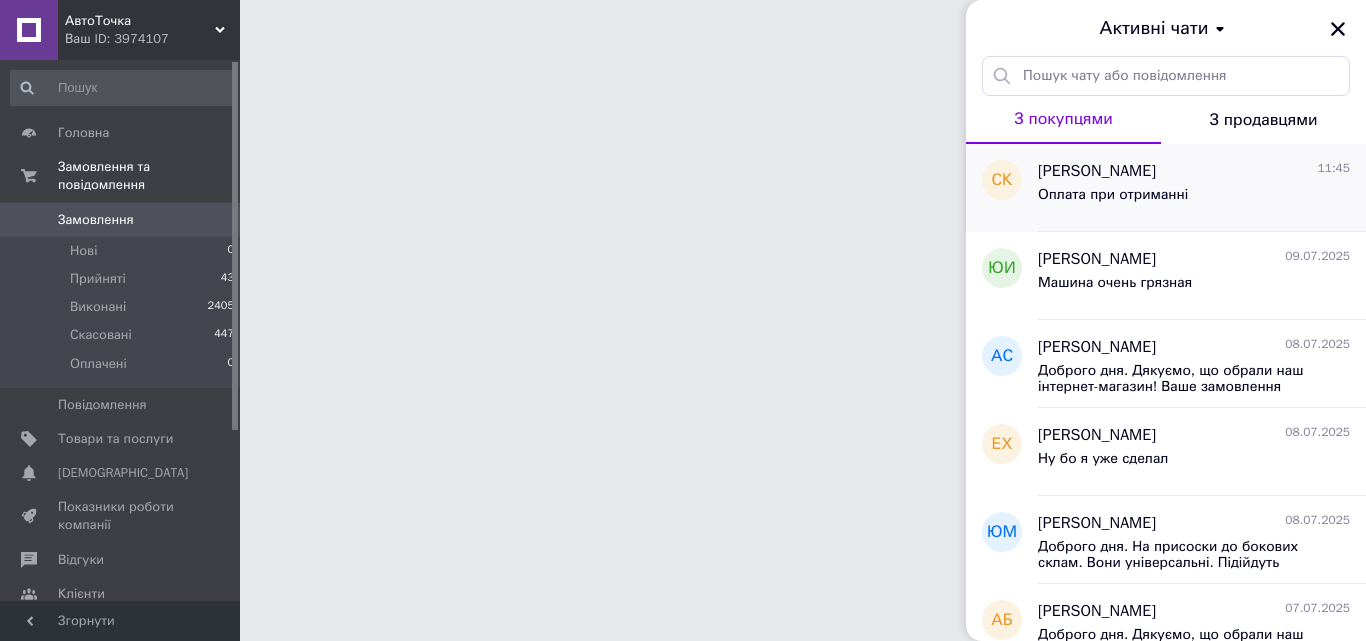click on "Оплата при отриманні" at bounding box center [1113, 195] 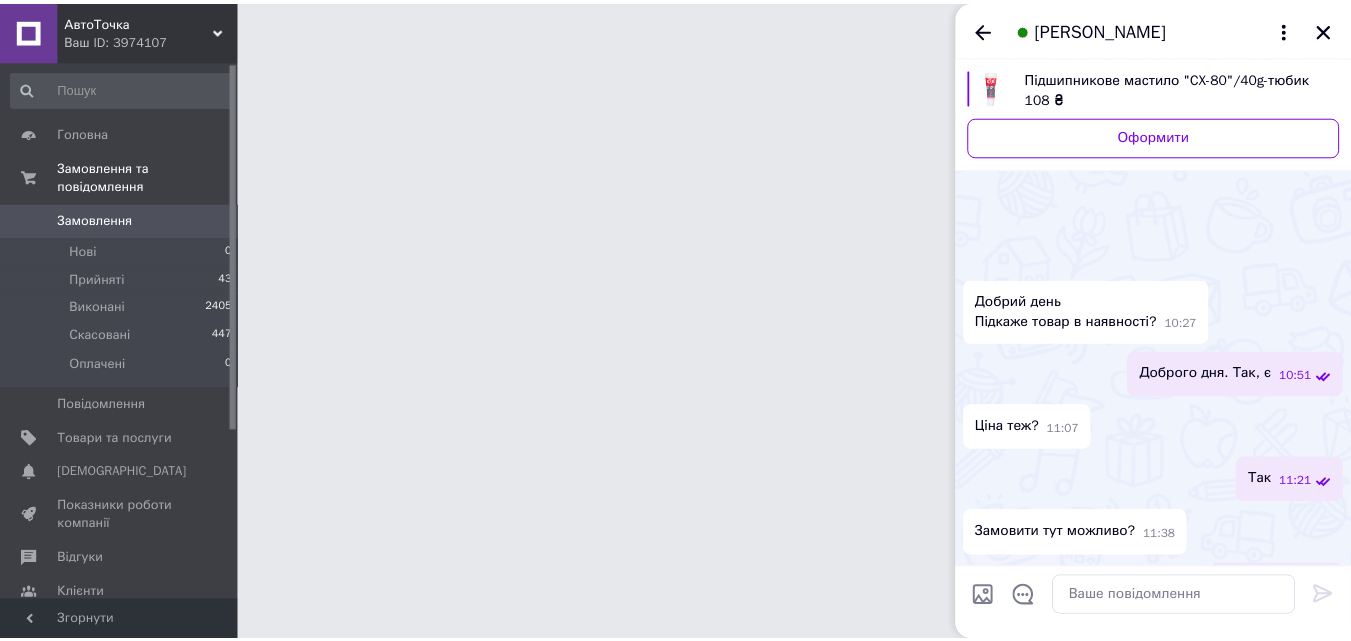 scroll, scrollTop: 625, scrollLeft: 0, axis: vertical 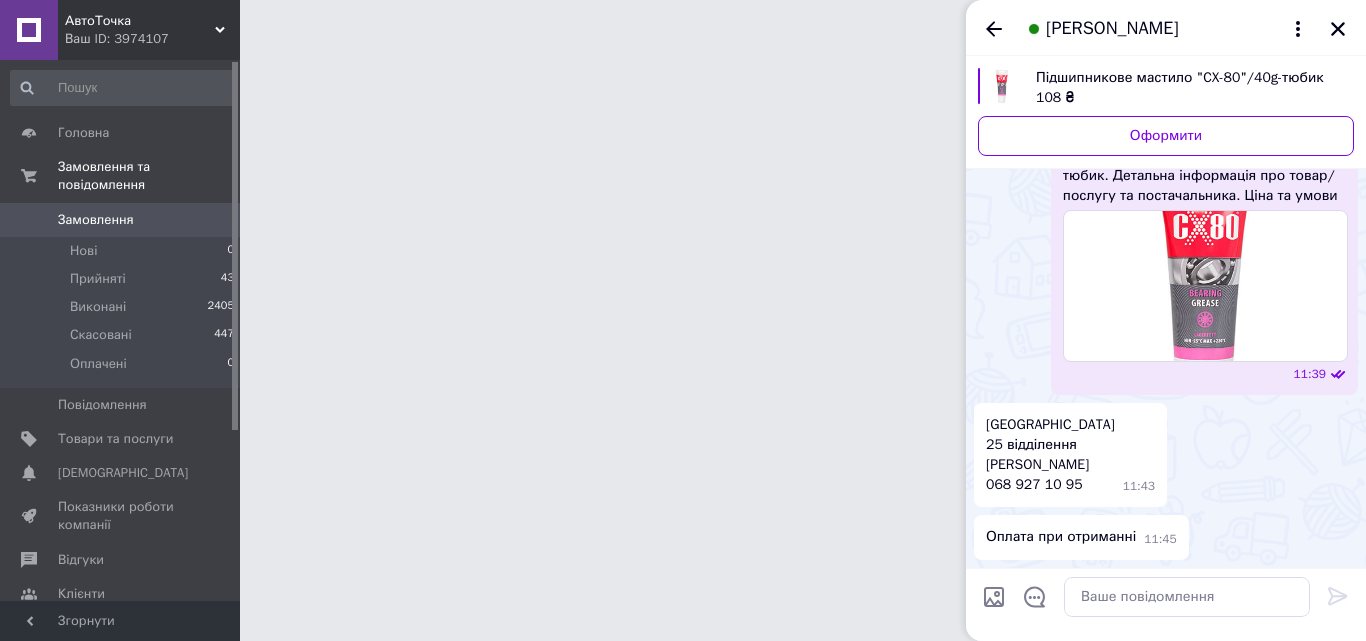 click on "Запоріжжя  25 відділення  Костіков Сергій  068 927 10 95 11:43" at bounding box center (1070, 455) 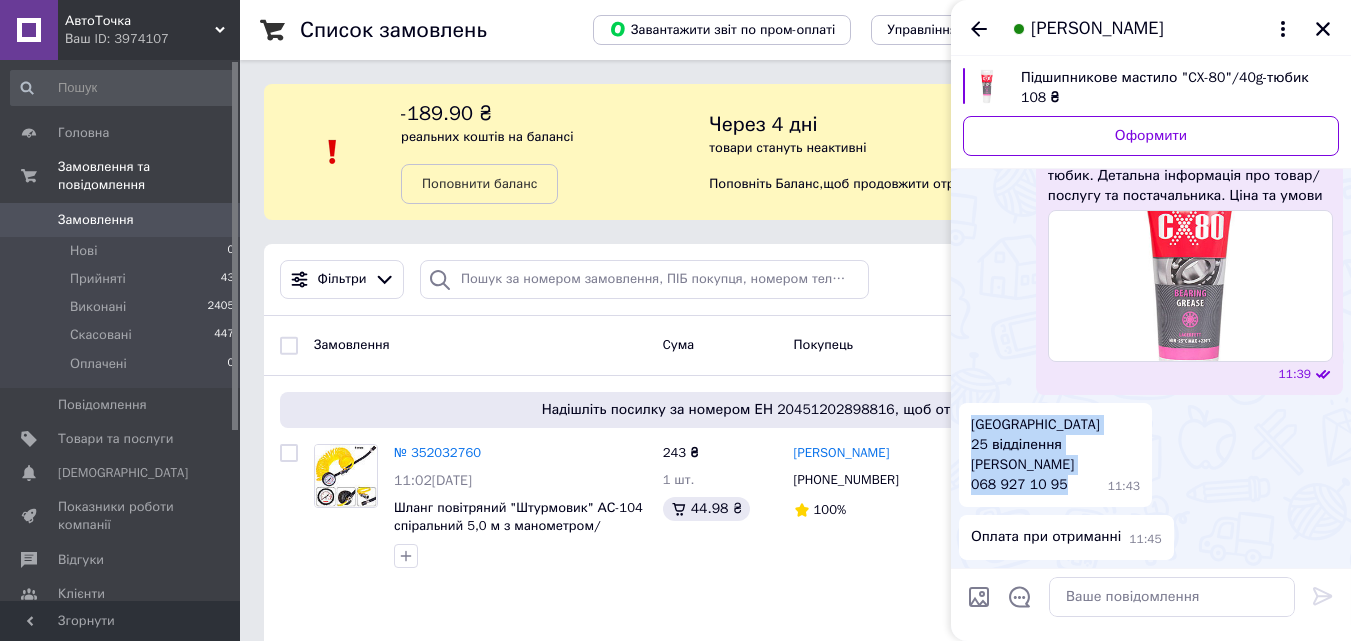 drag, startPoint x: 971, startPoint y: 421, endPoint x: 1059, endPoint y: 482, distance: 107.07474 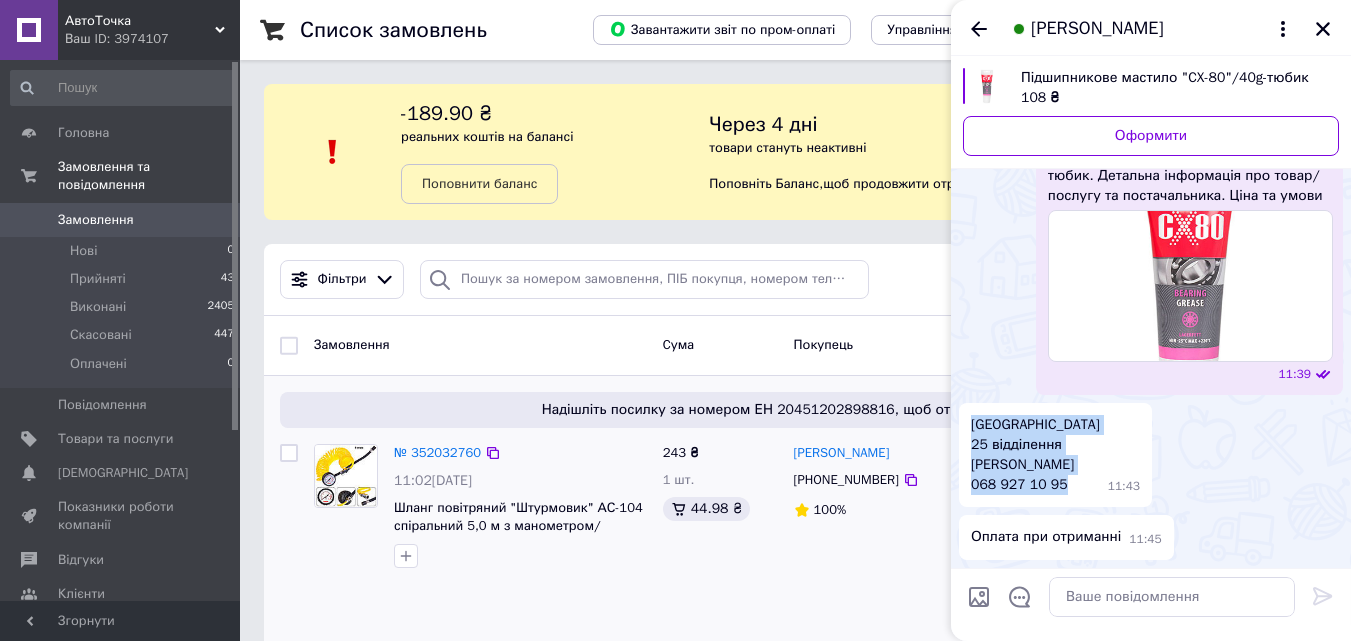 drag, startPoint x: 892, startPoint y: 612, endPoint x: 910, endPoint y: 612, distance: 18 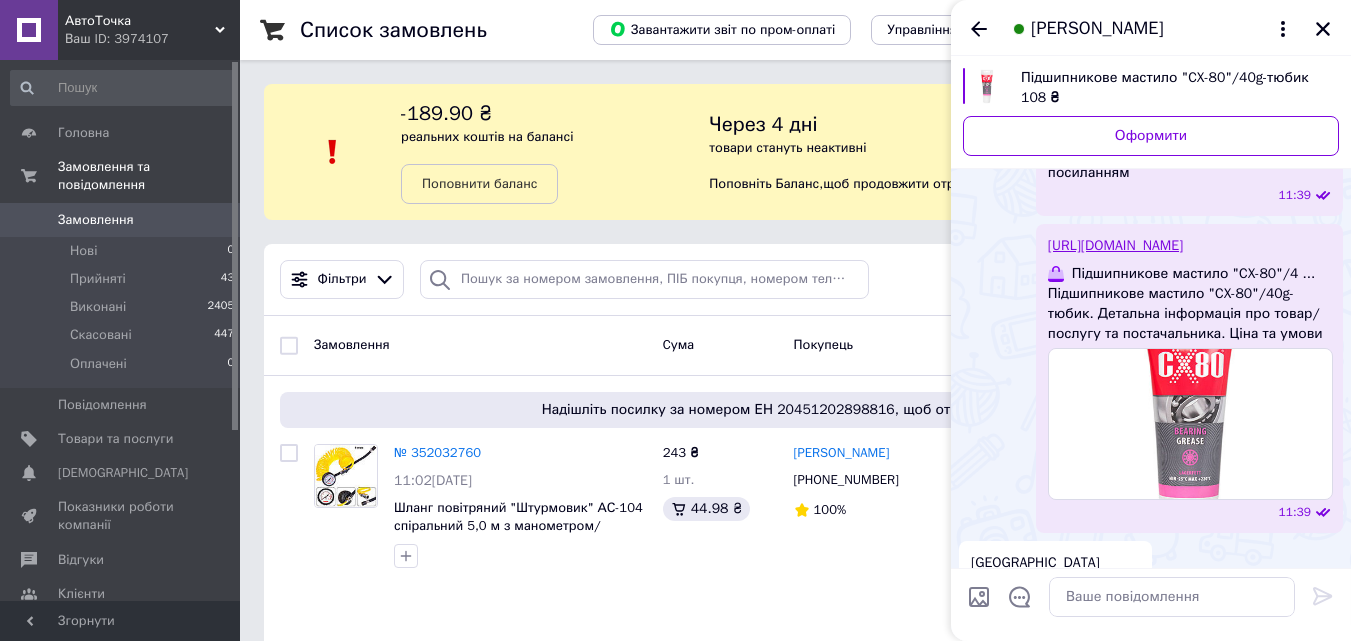 scroll, scrollTop: 574, scrollLeft: 0, axis: vertical 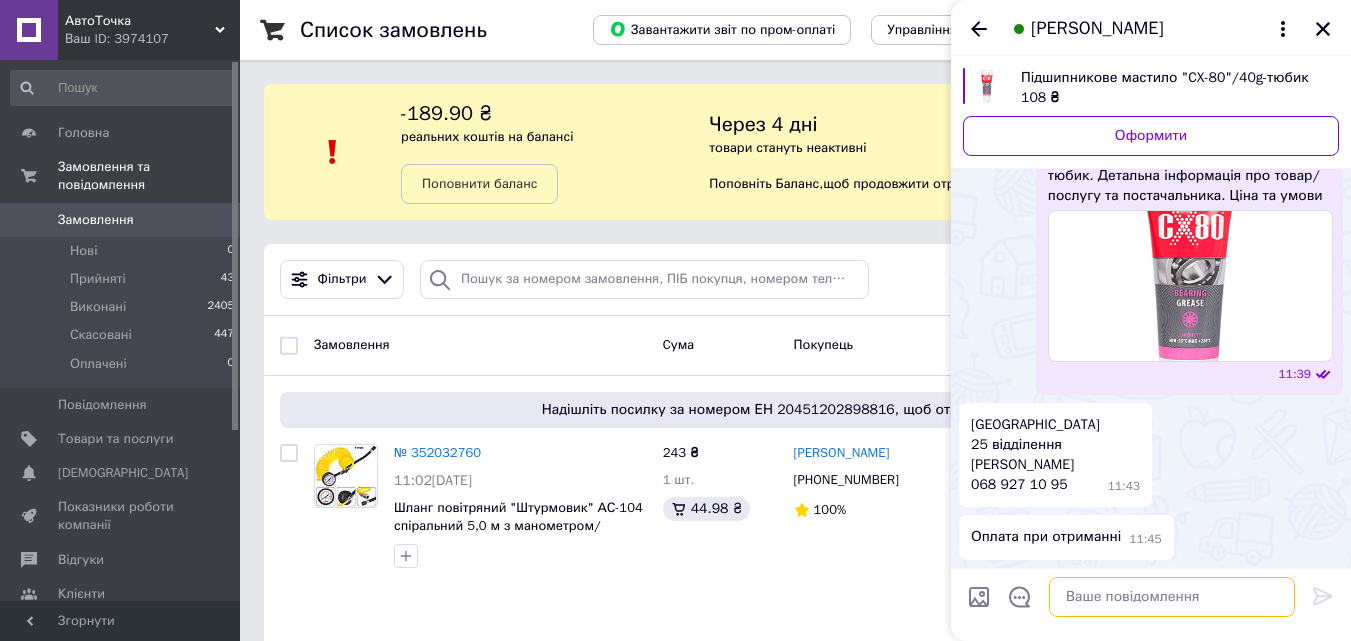 click at bounding box center (1172, 597) 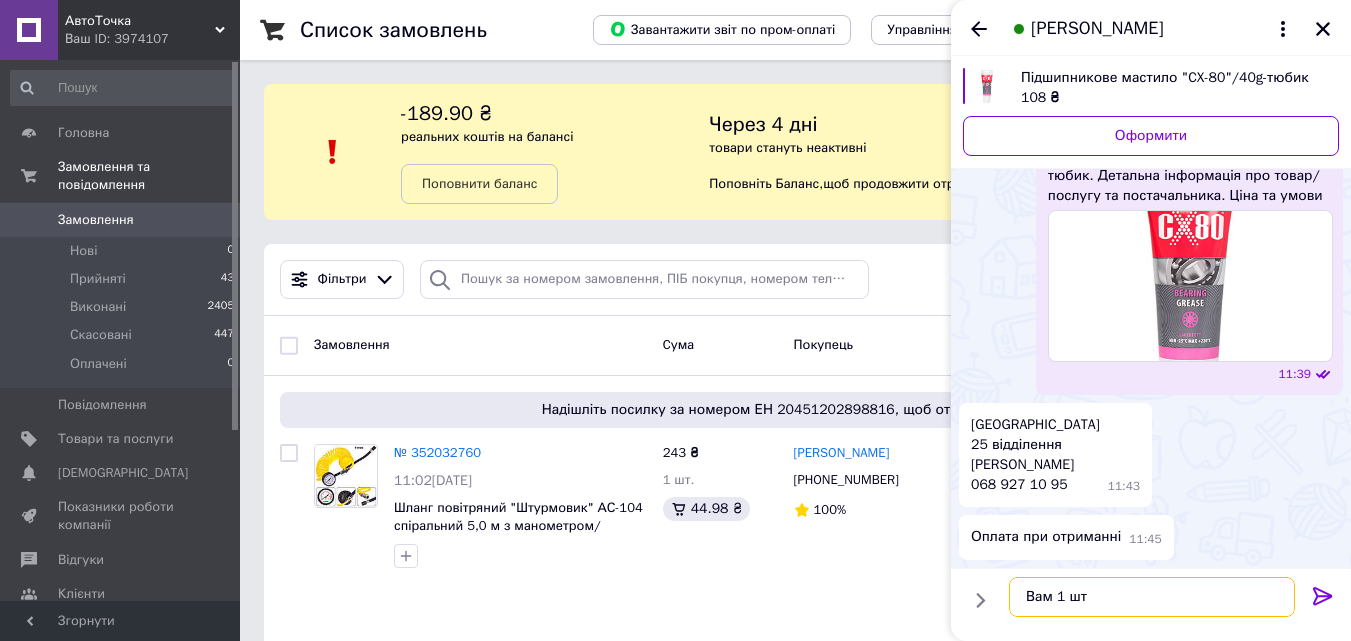 type on "Вам 1 шт?" 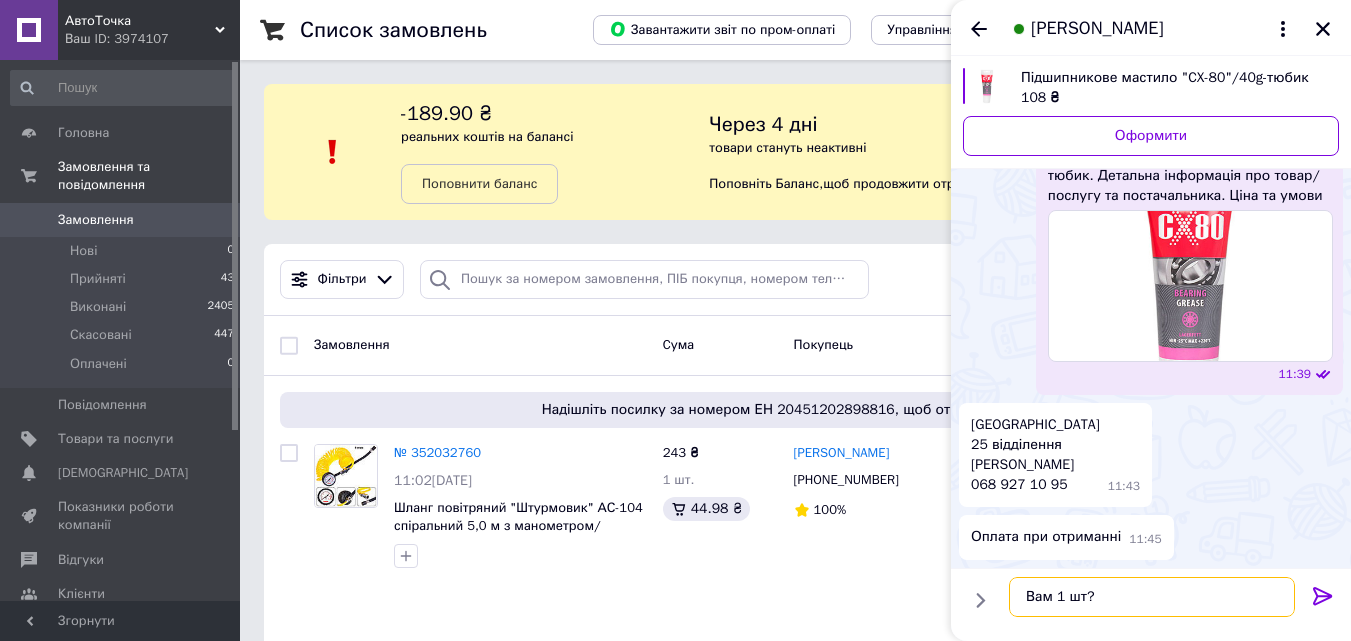 type 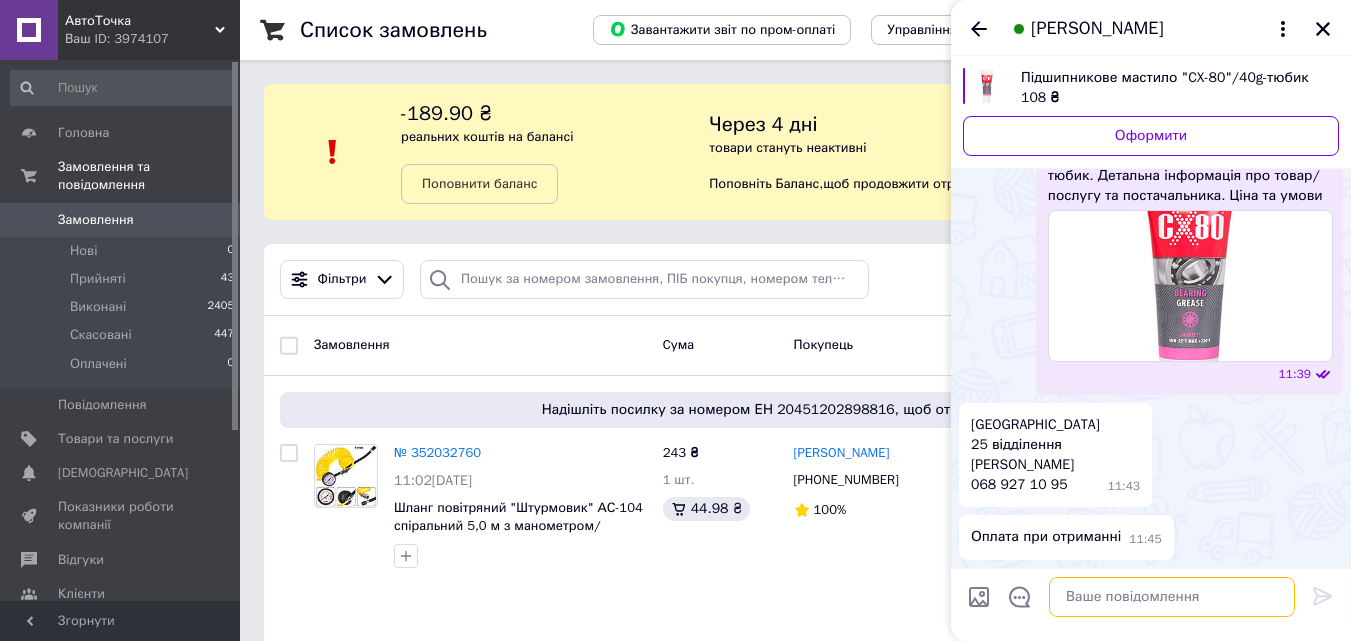 scroll, scrollTop: 627, scrollLeft: 0, axis: vertical 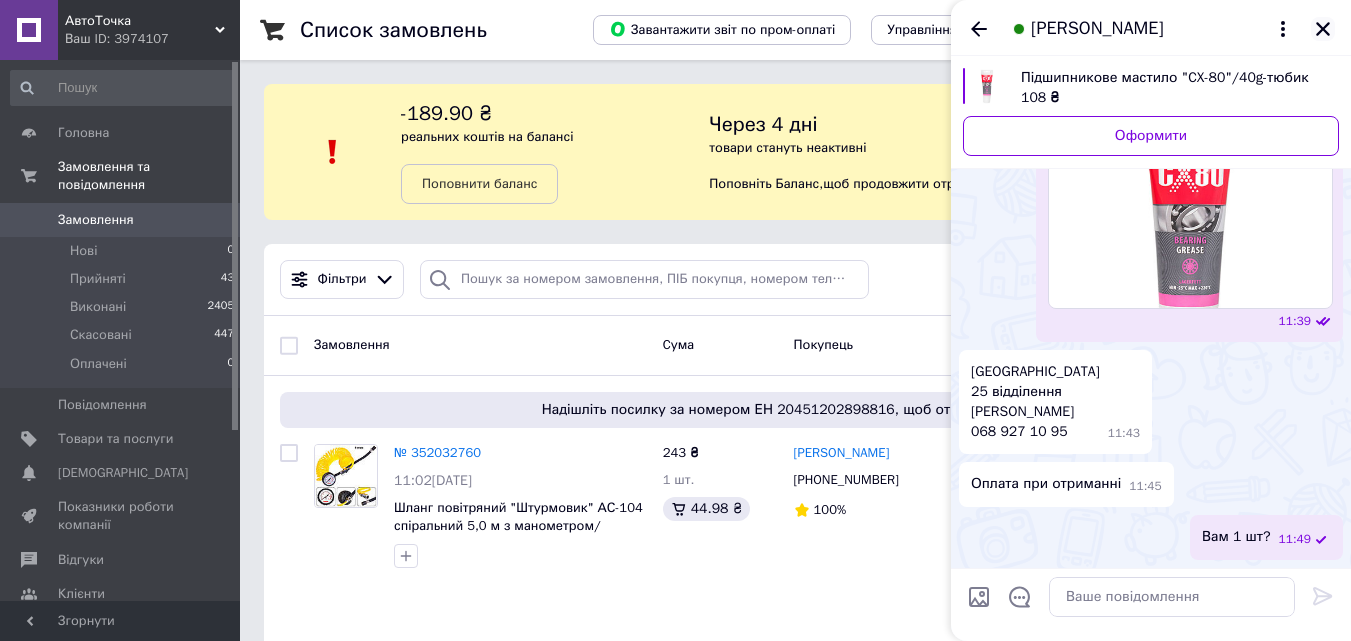click 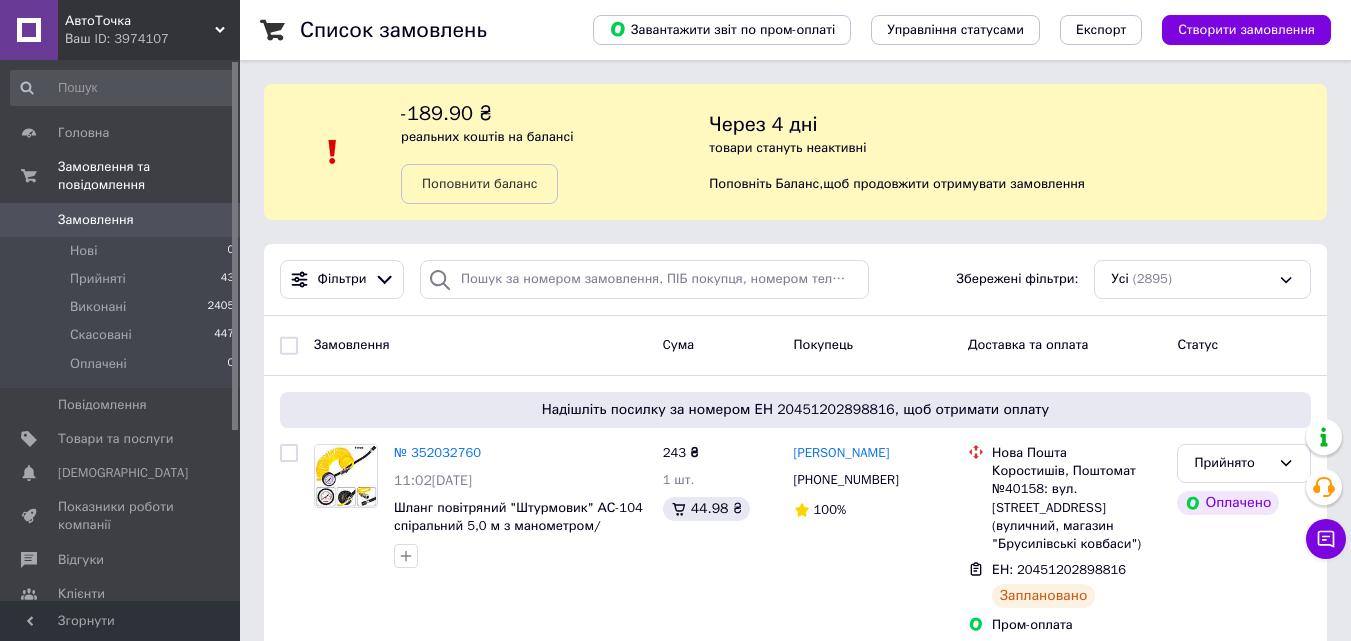 drag, startPoint x: 1240, startPoint y: 30, endPoint x: 1365, endPoint y: 187, distance: 200.68384 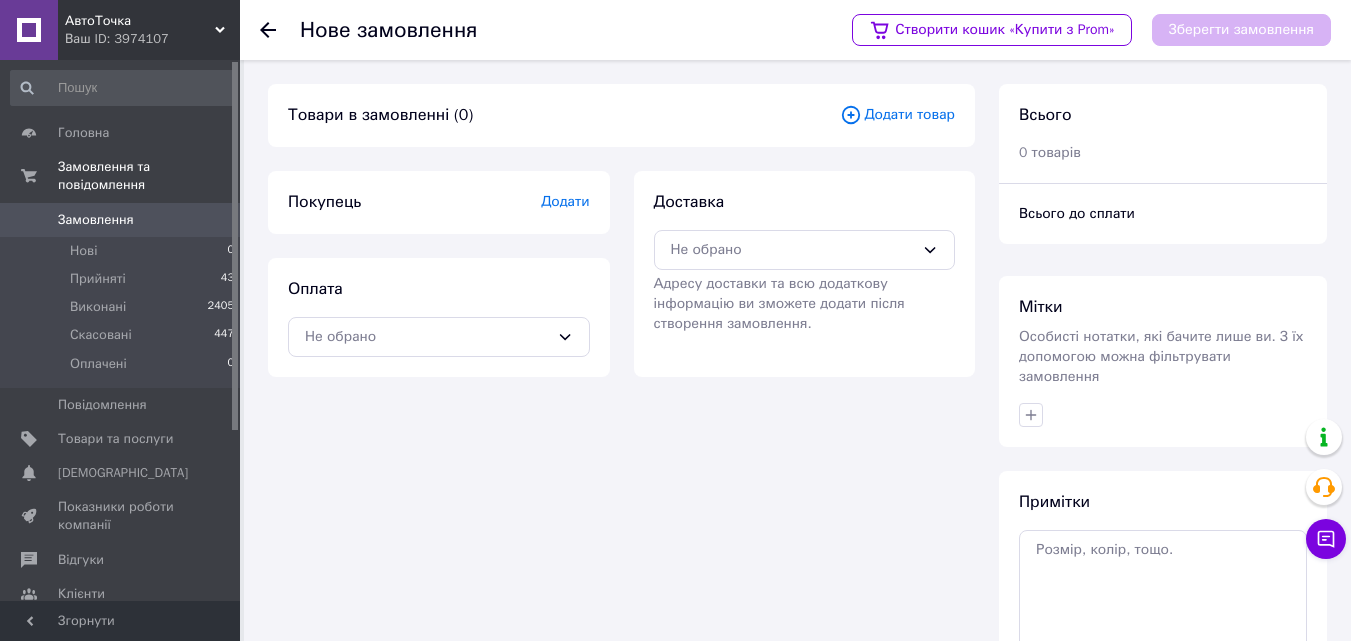 click 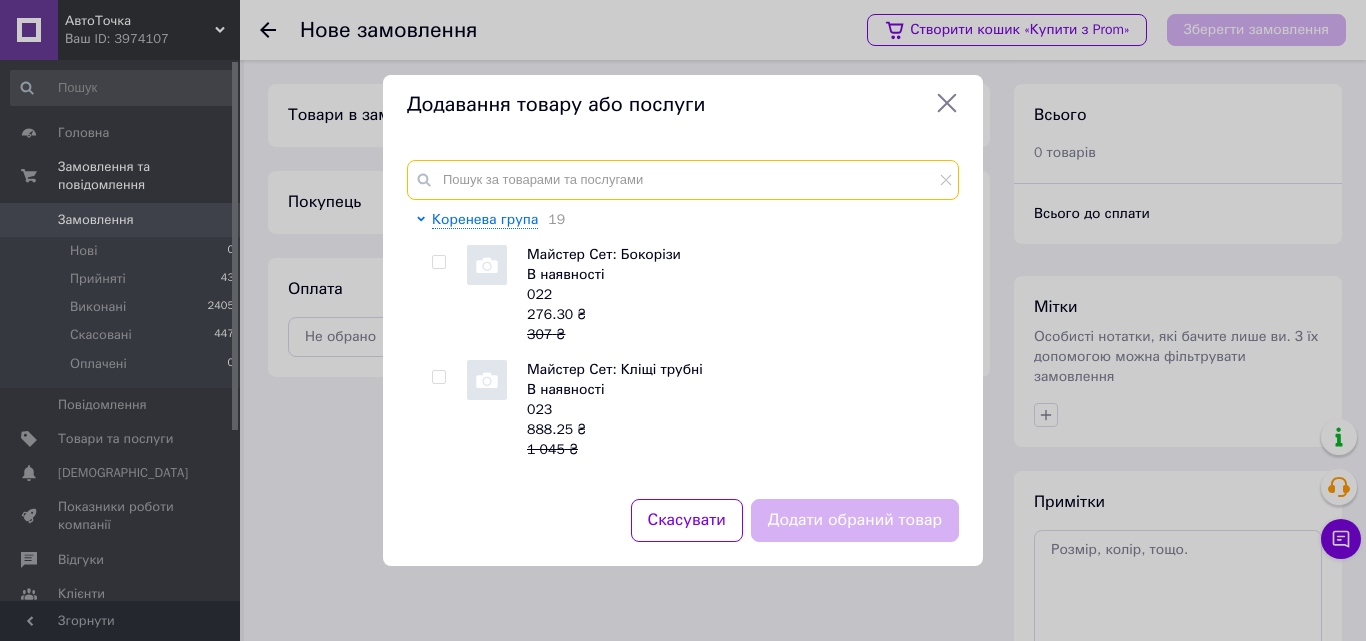 click at bounding box center [683, 180] 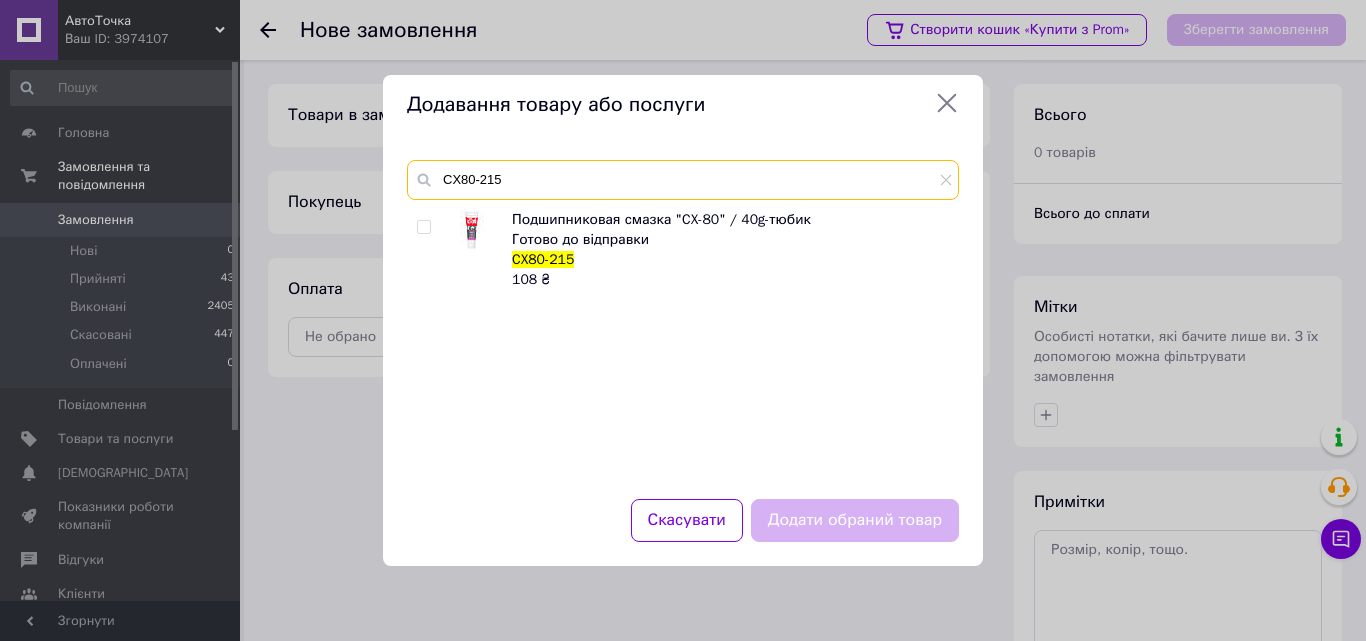 type on "CX80-215" 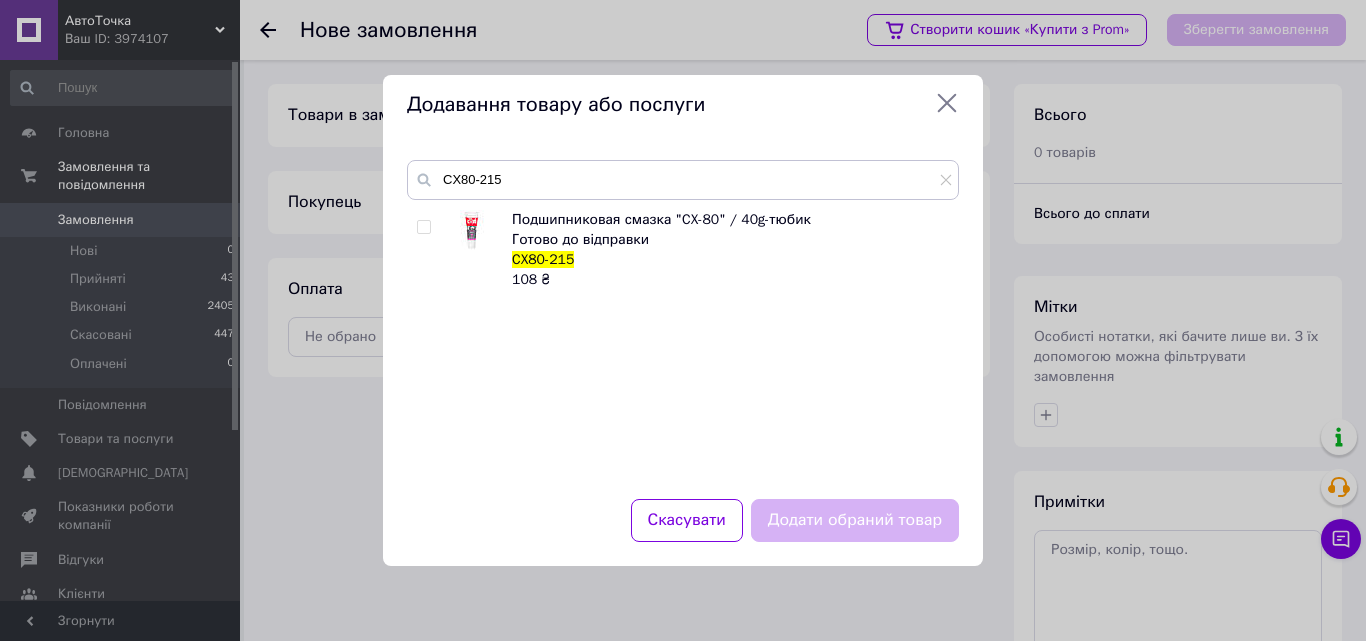 click at bounding box center (423, 227) 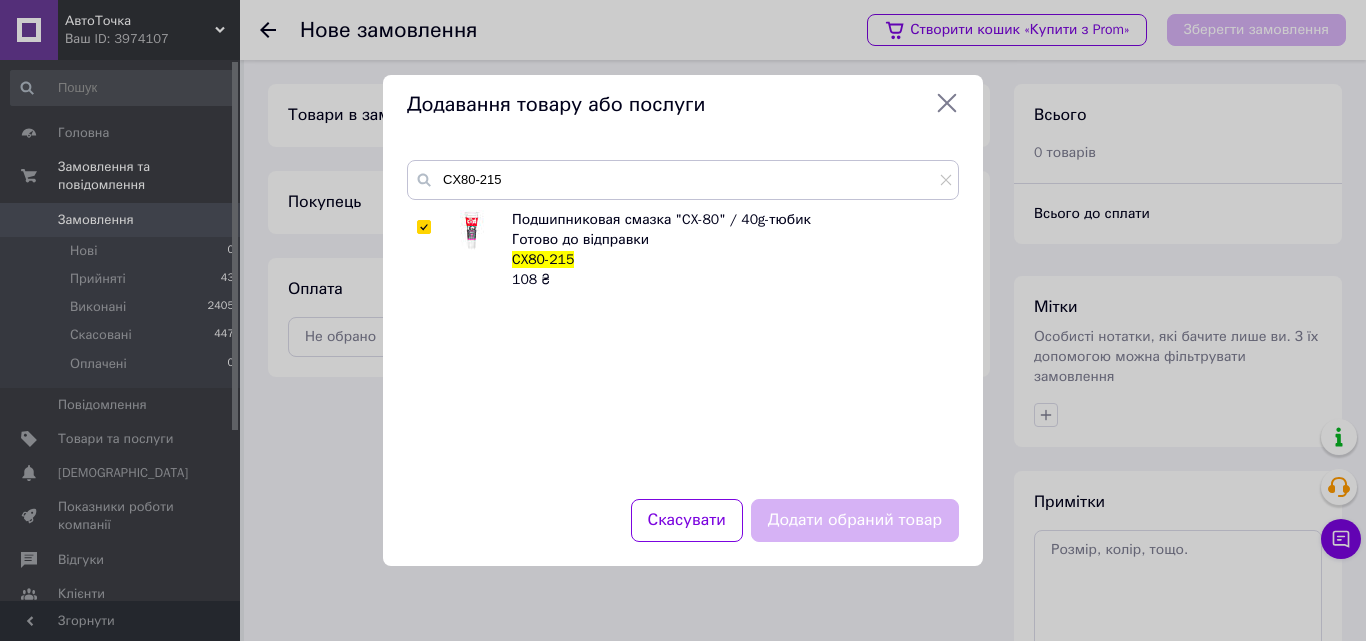 checkbox on "true" 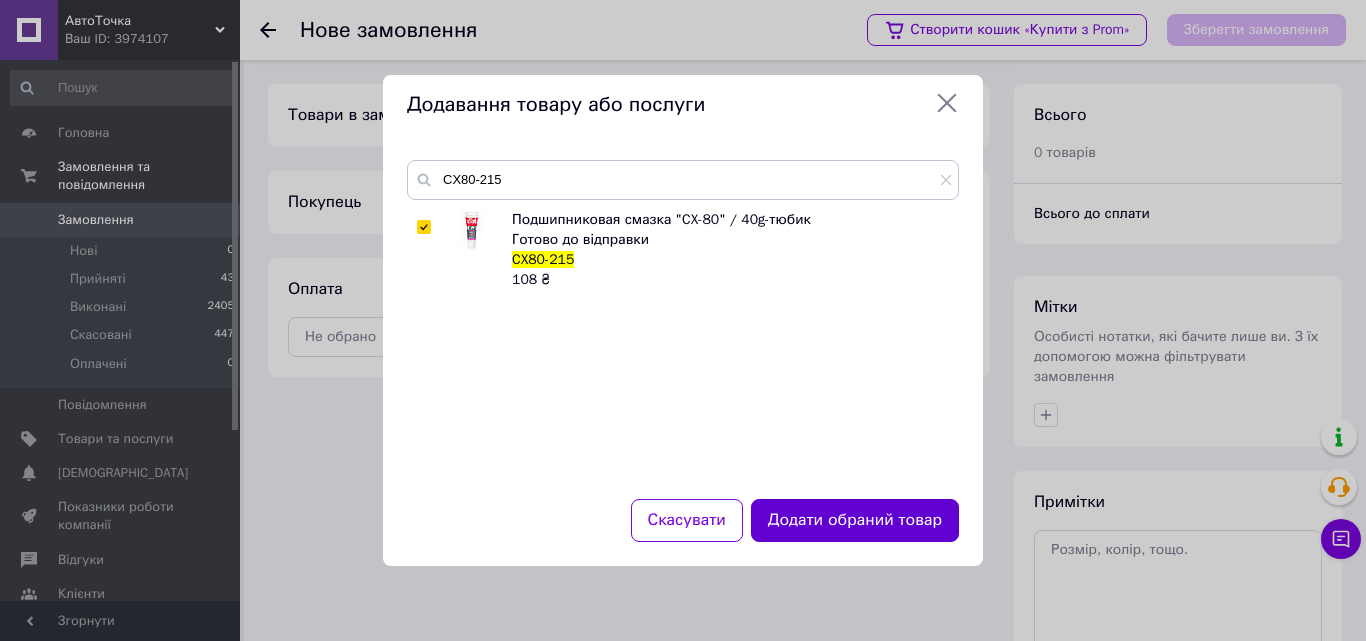 click on "Додати обраний товар" at bounding box center [855, 520] 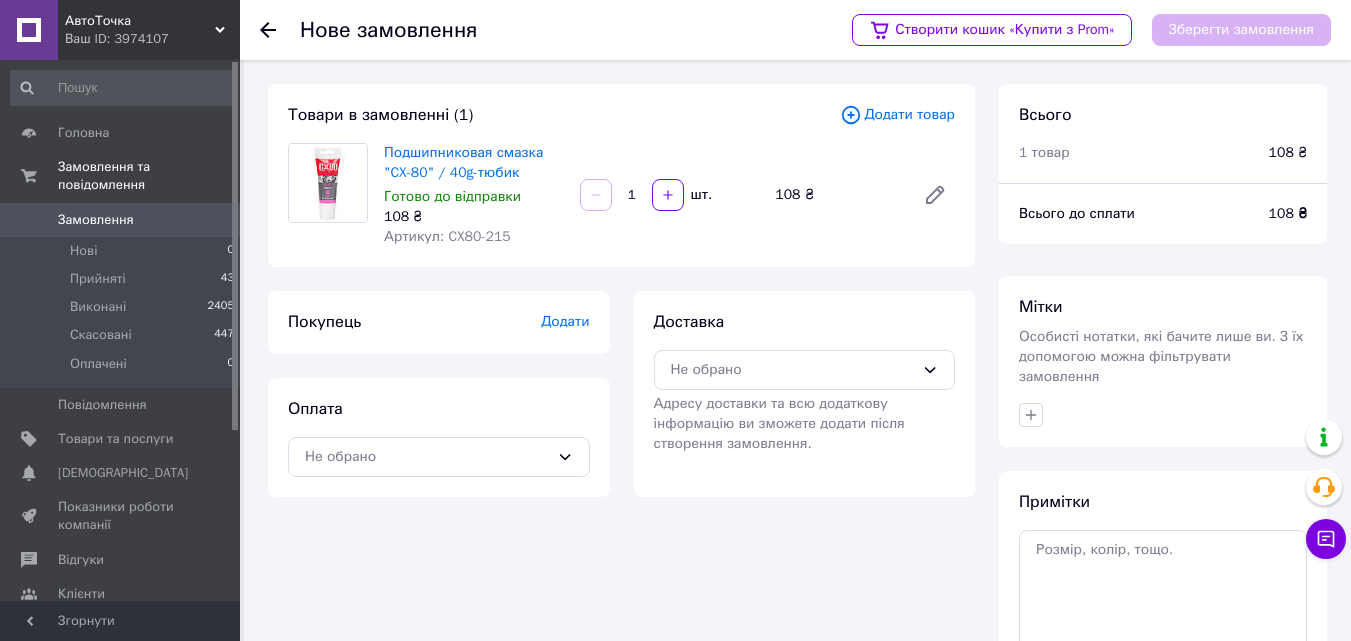 drag, startPoint x: 383, startPoint y: 599, endPoint x: 493, endPoint y: 391, distance: 235.29556 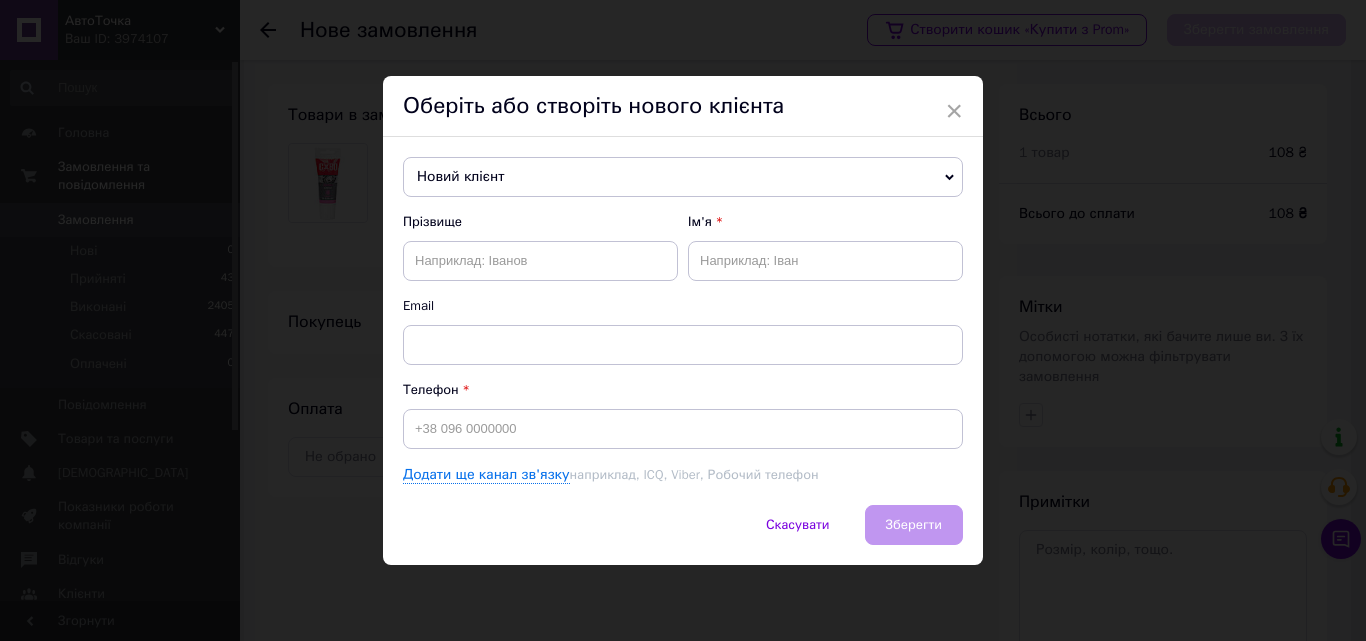 click on "Новий клієнт" at bounding box center [683, 177] 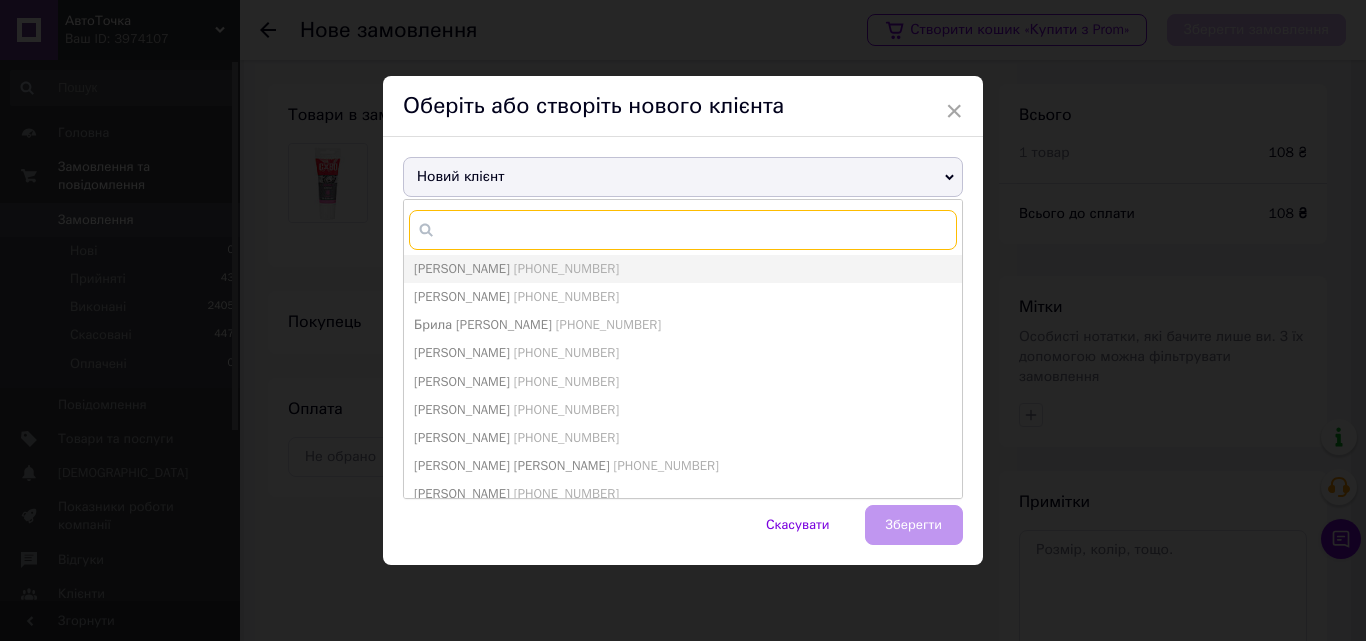 paste on "068 927 10 95" 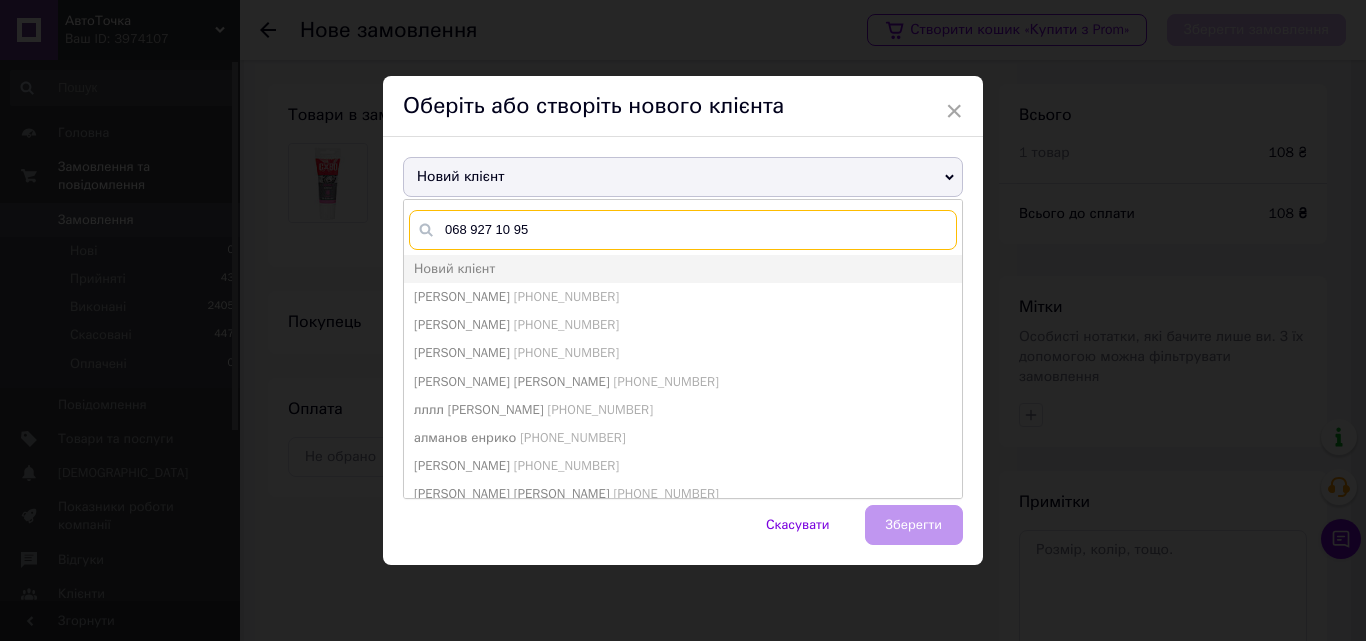 click on "068 927 10 95" at bounding box center [683, 230] 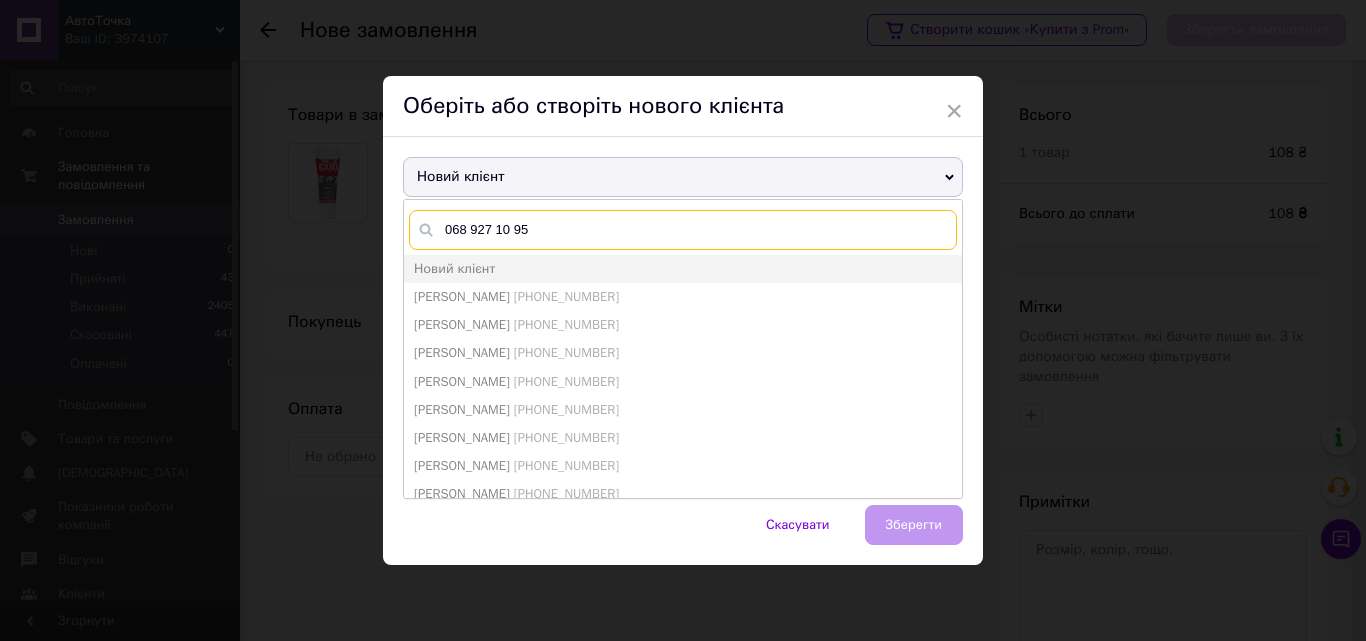 click on "068 927 10 95" at bounding box center [683, 230] 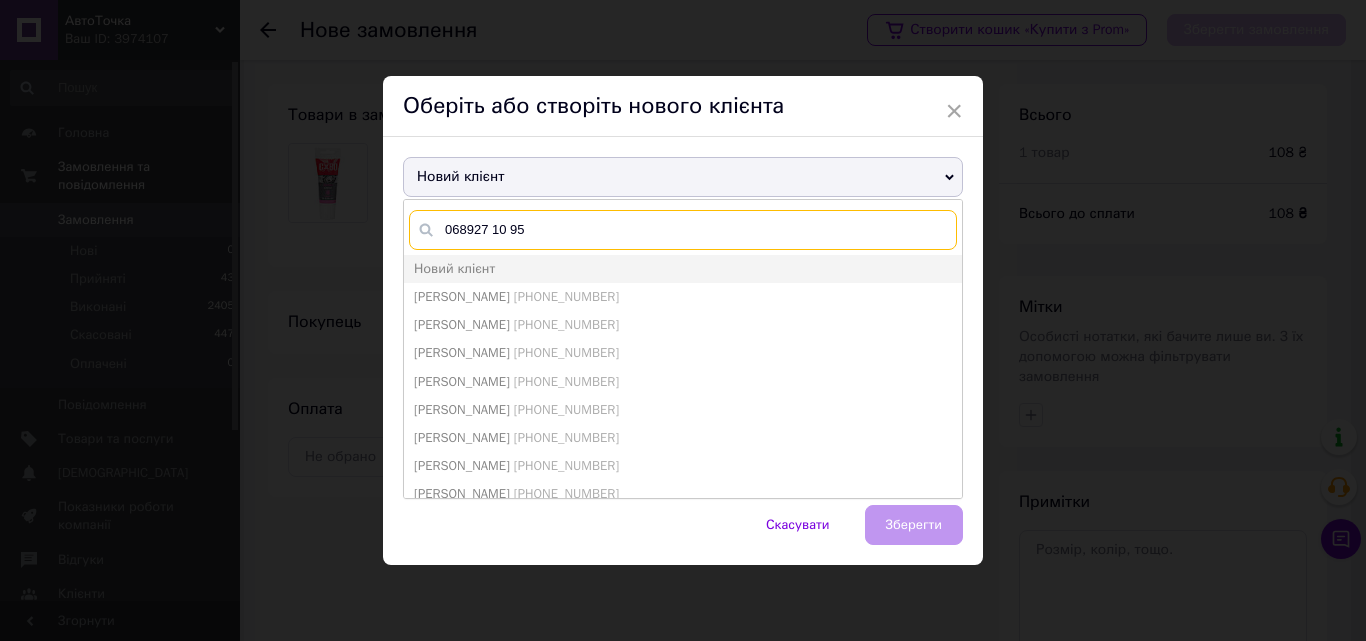 click on "068927 10 95" at bounding box center [683, 230] 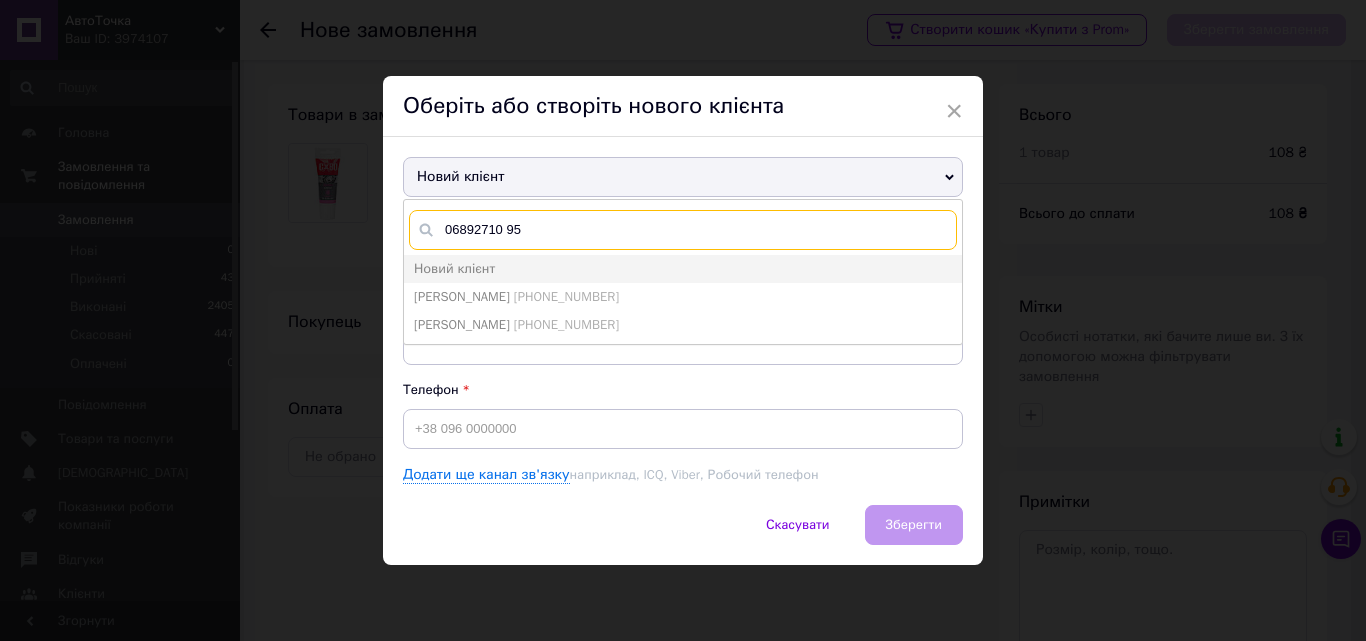click on "06892710 95" at bounding box center (683, 230) 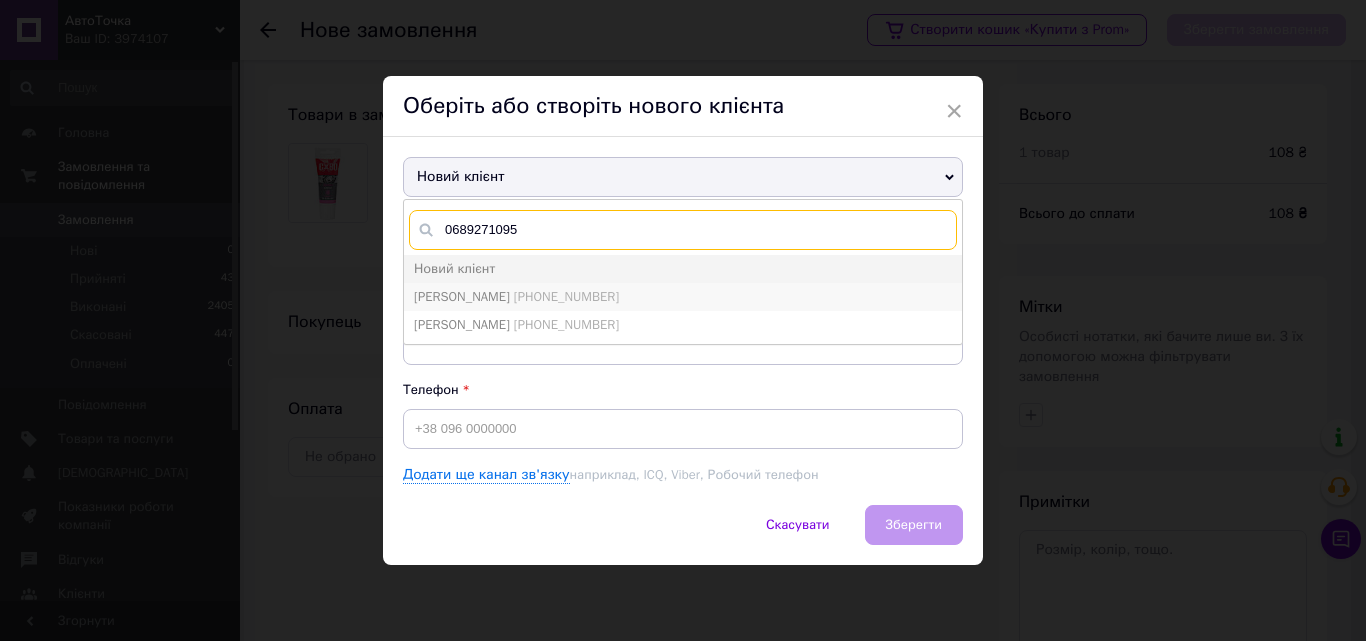 type on "0689271095" 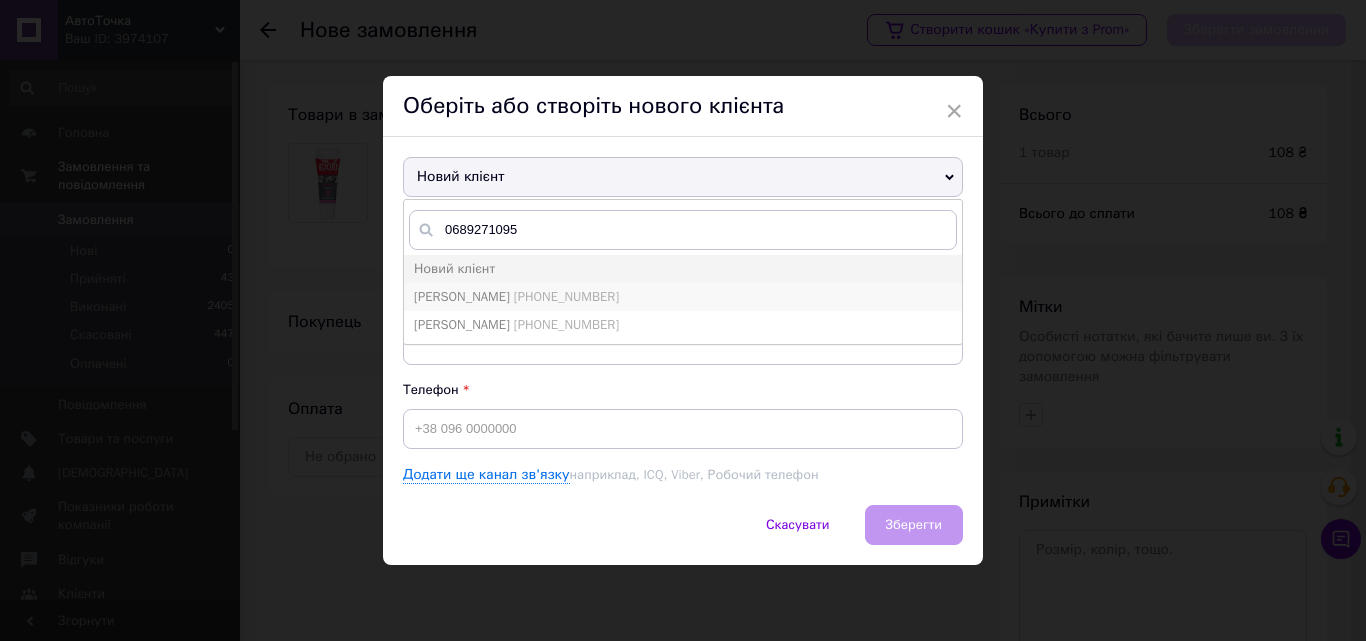 click on "[PHONE_NUMBER]" at bounding box center (566, 296) 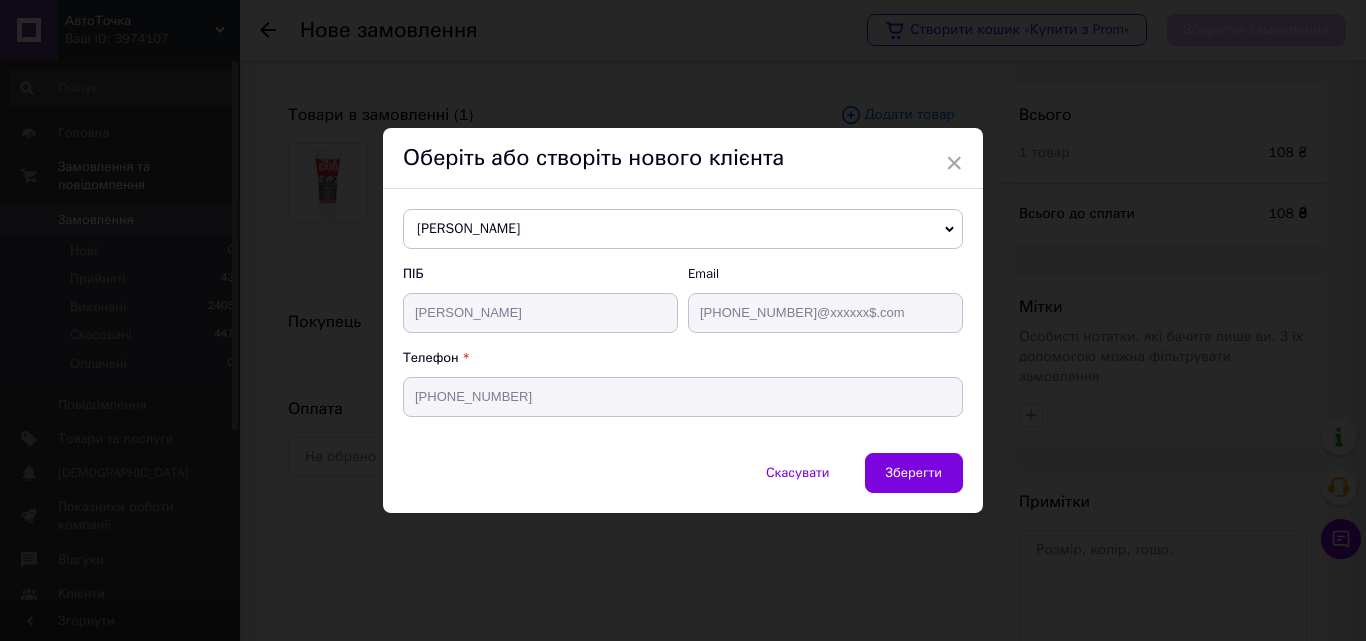 click on "Зберегти" at bounding box center (914, 473) 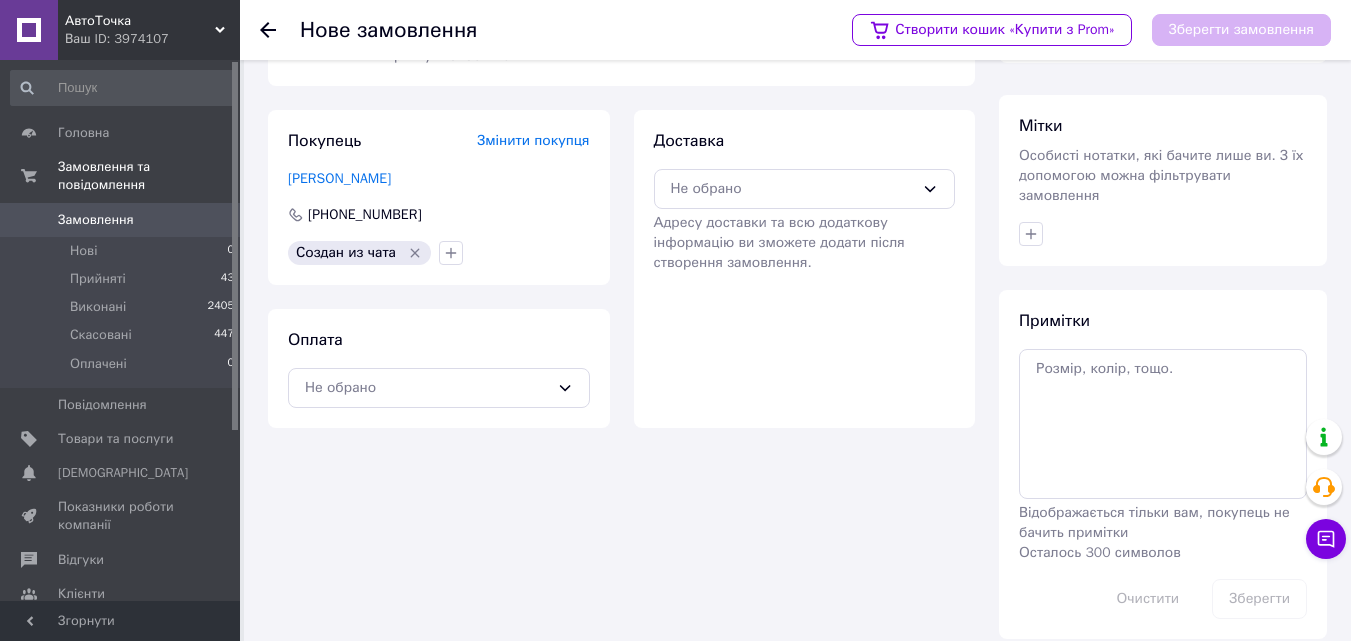 scroll, scrollTop: 183, scrollLeft: 0, axis: vertical 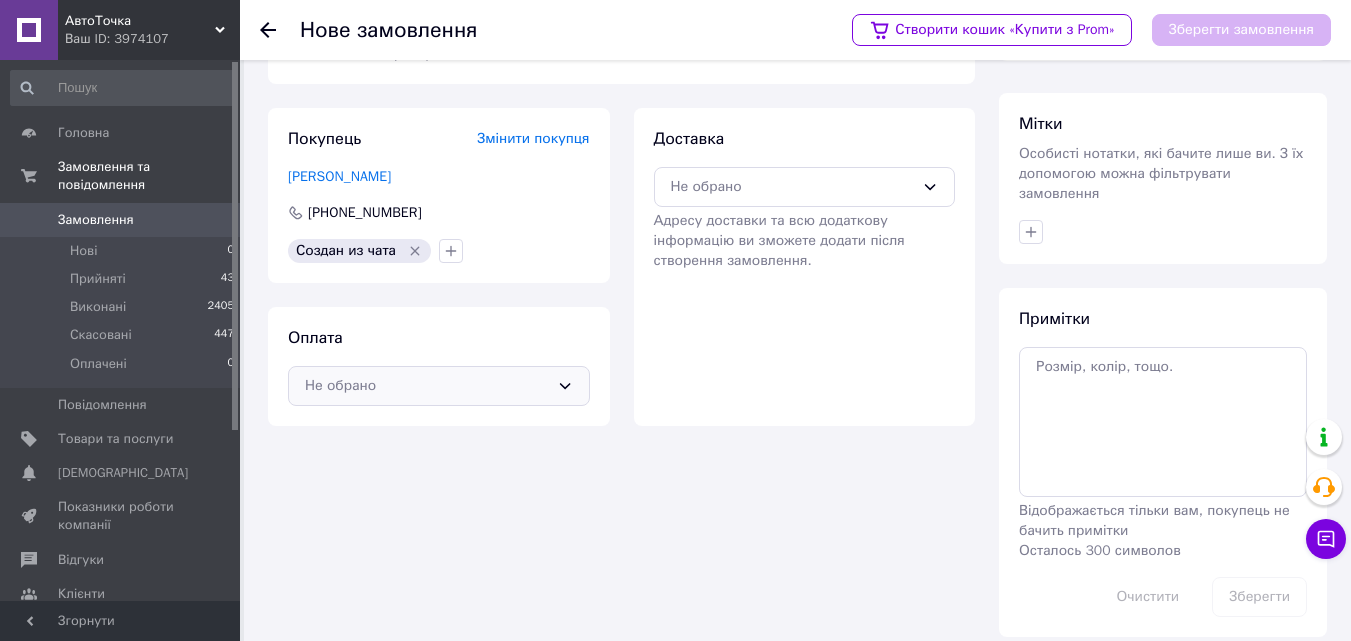 click on "Не обрано" at bounding box center (427, 386) 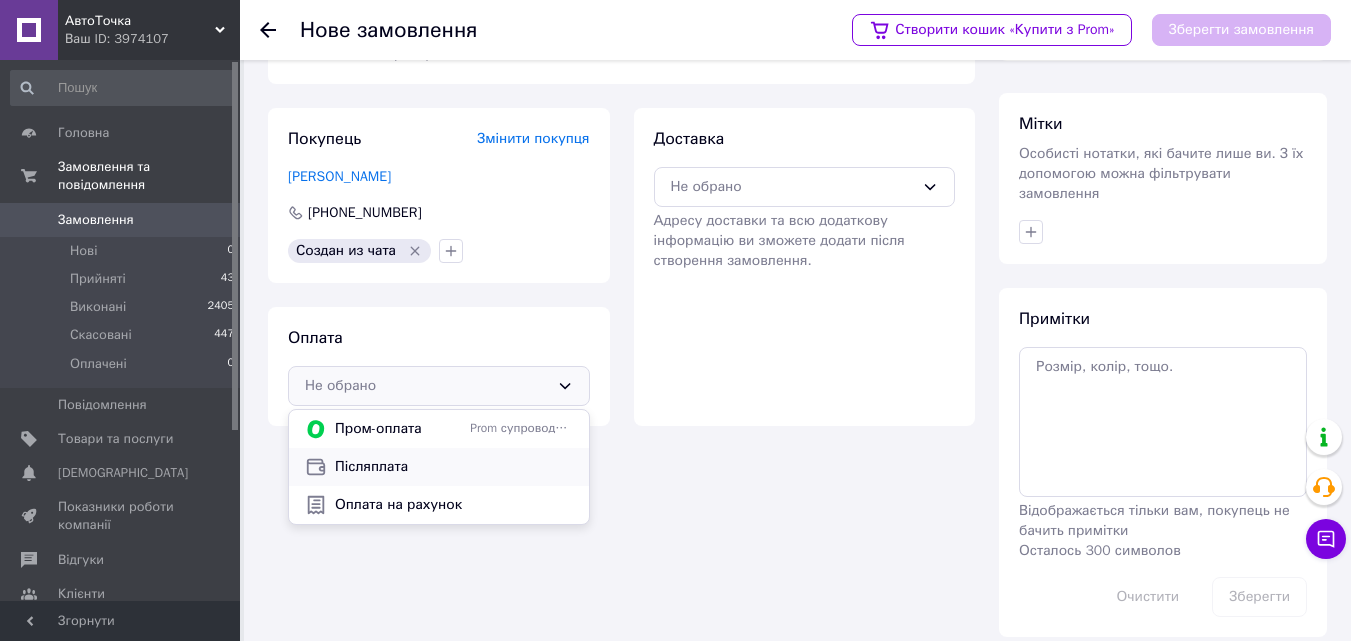 click on "Післяплата" at bounding box center [454, 467] 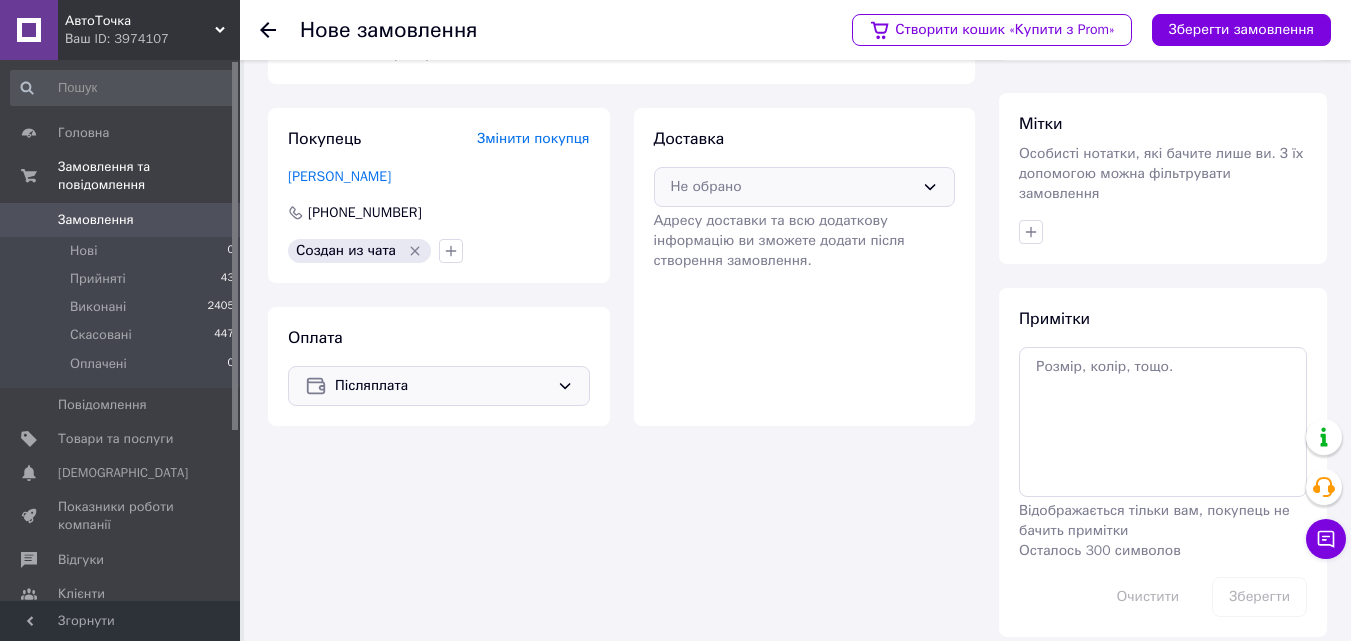 click on "Не обрано" at bounding box center (793, 187) 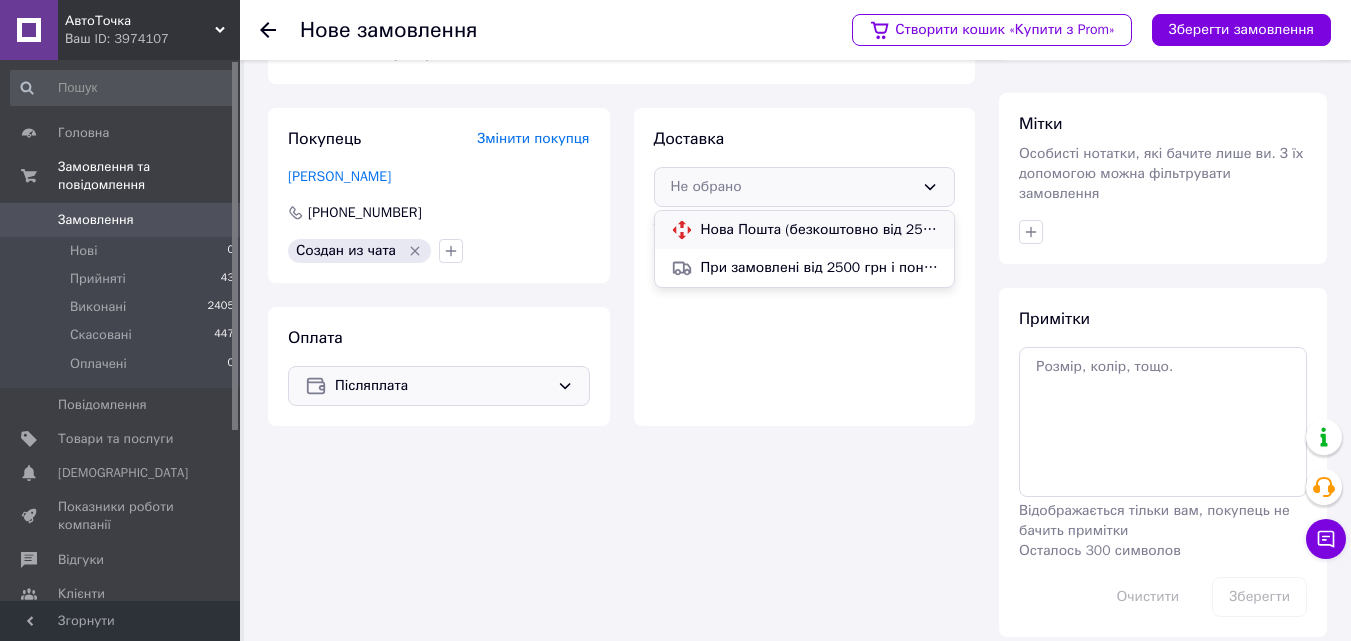 click on "Нова Пошта (безкоштовно від 2500 ₴)" at bounding box center (820, 230) 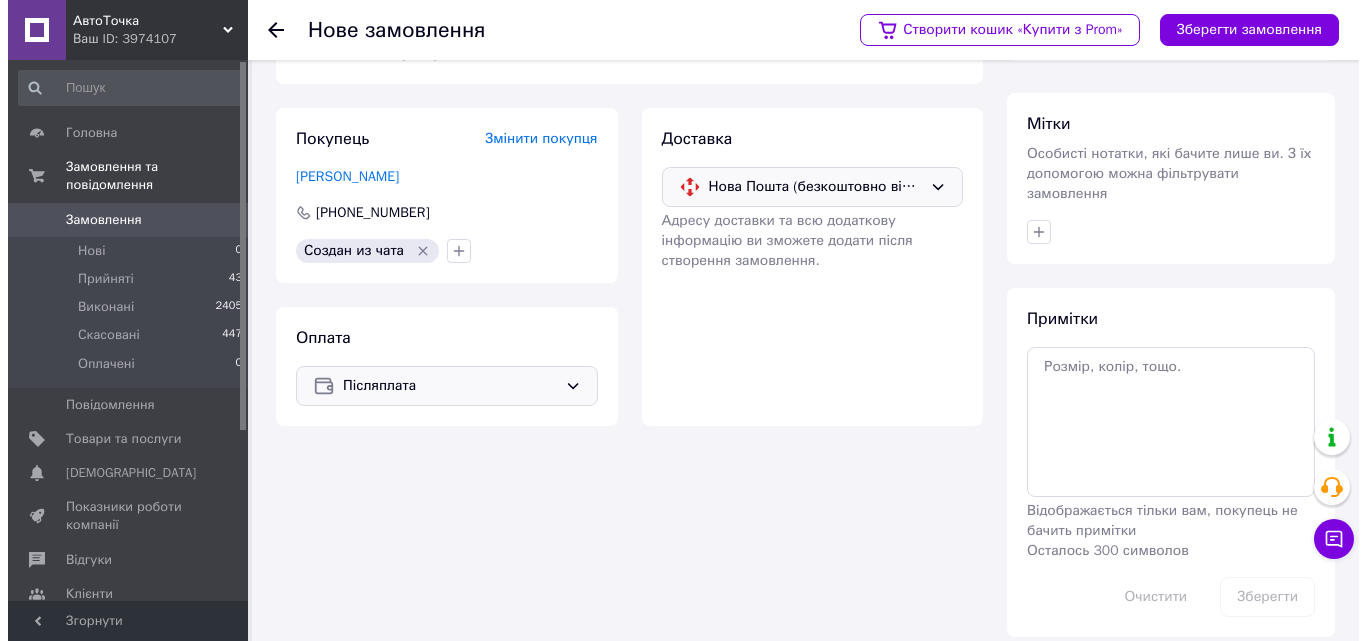 scroll, scrollTop: 0, scrollLeft: 0, axis: both 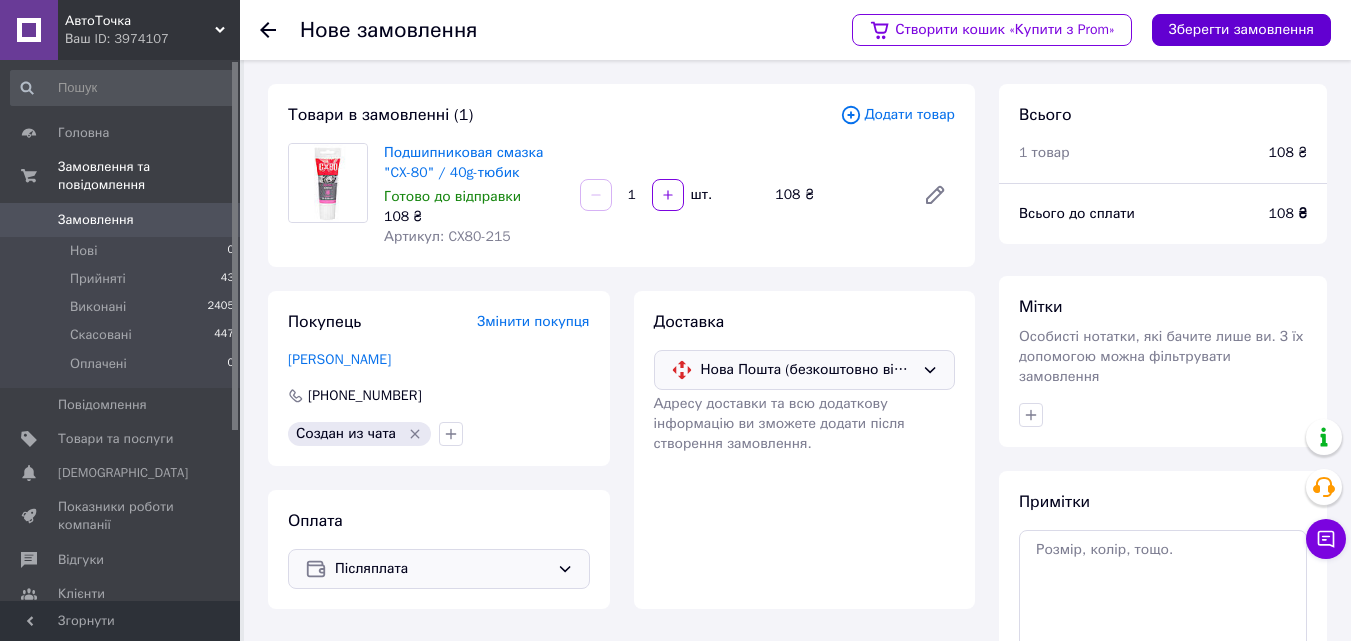 click on "Зберегти замовлення" at bounding box center [1241, 30] 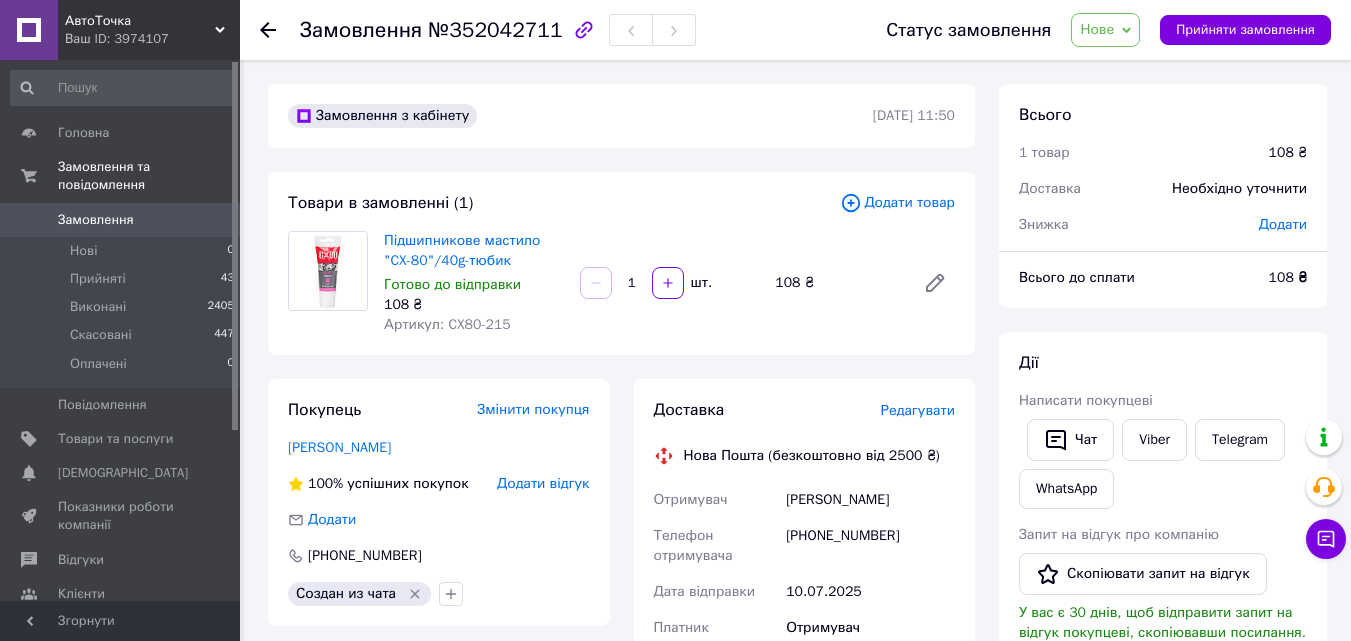 click on "Редагувати" at bounding box center [918, 410] 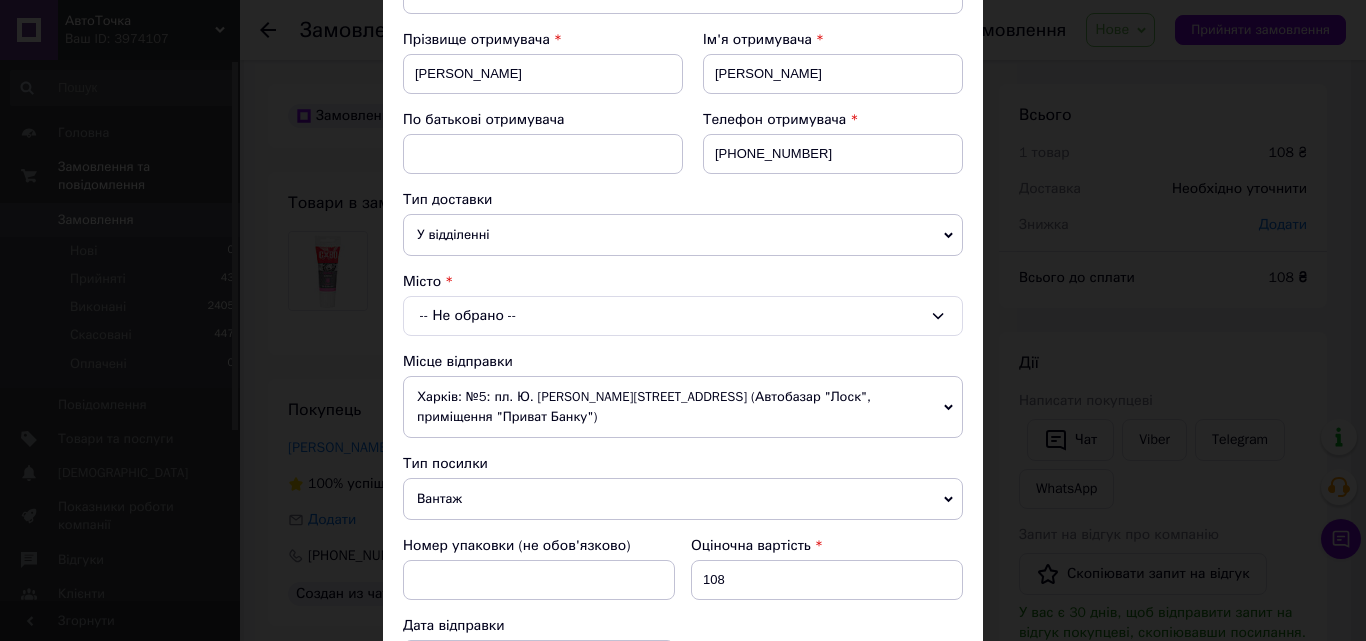 scroll, scrollTop: 400, scrollLeft: 0, axis: vertical 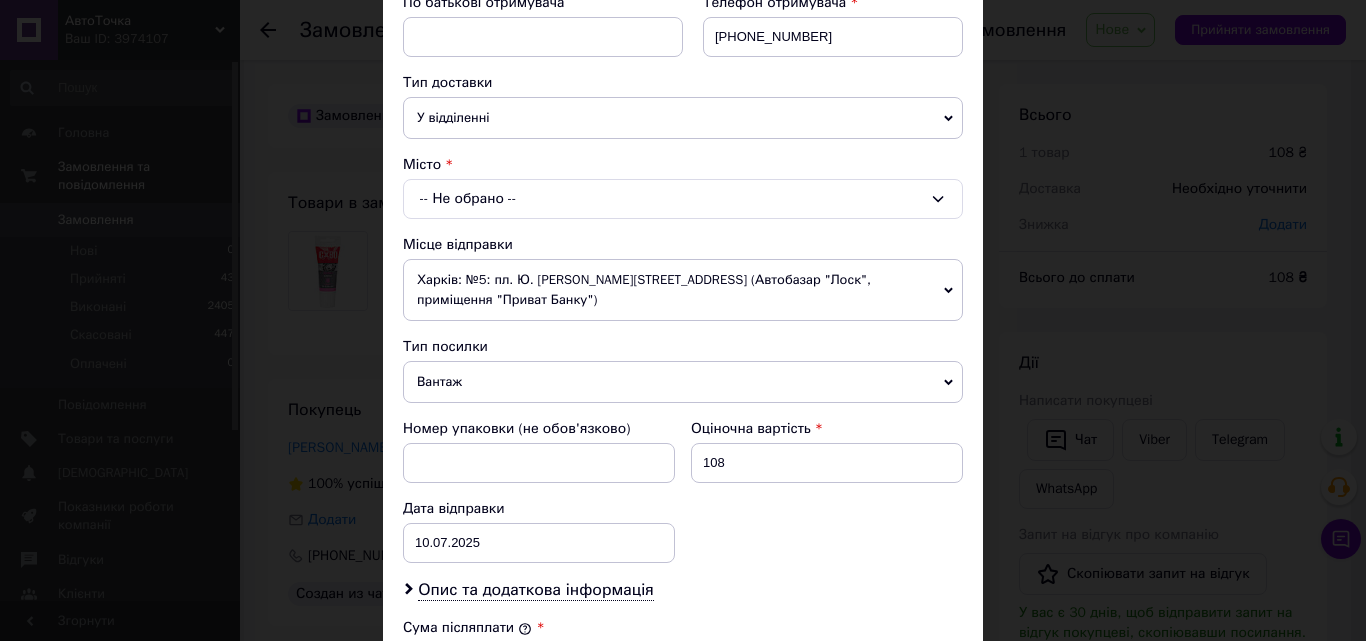 click on "-- Не обрано --" at bounding box center [683, 199] 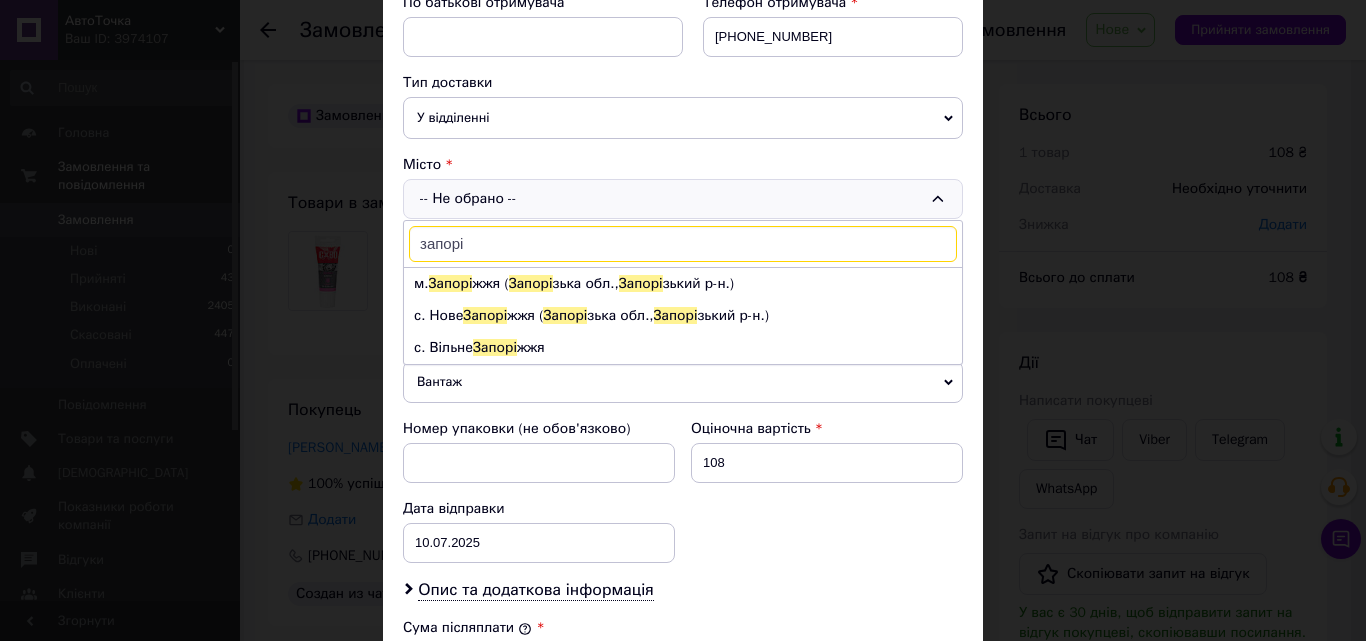 type on "запорі" 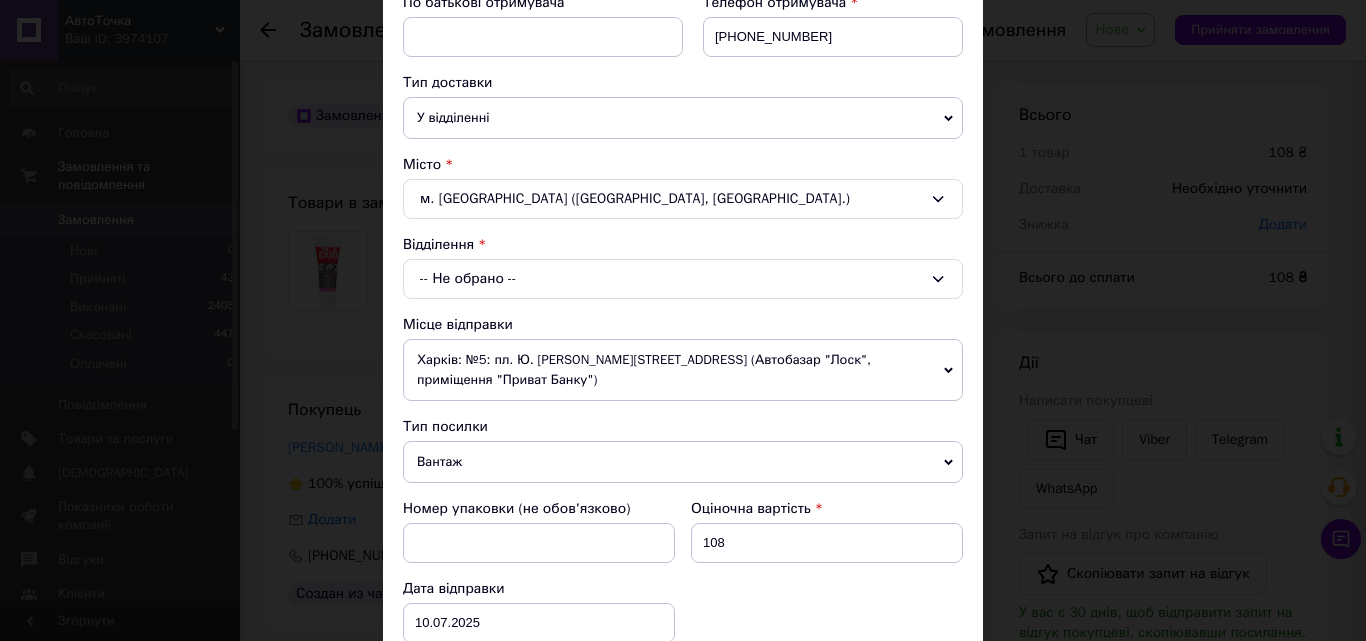 click on "-- Не обрано --" at bounding box center [683, 279] 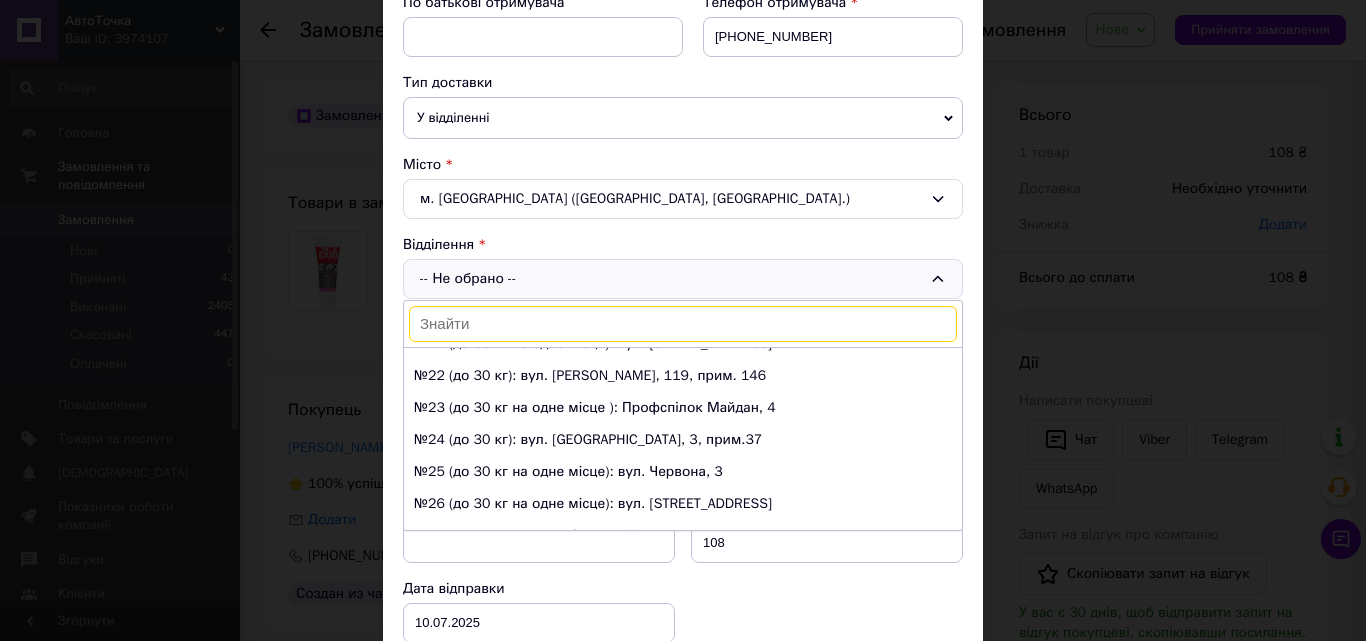 scroll, scrollTop: 600, scrollLeft: 0, axis: vertical 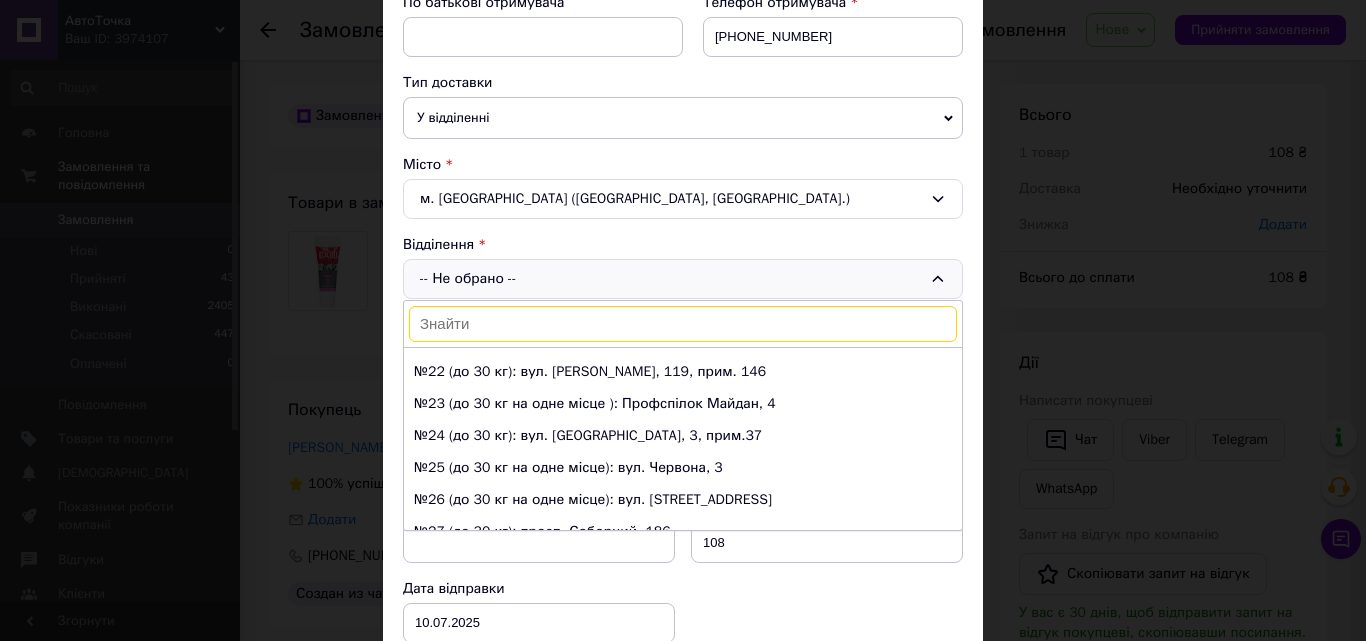 click on "№25 (до 30 кг на одне місце): вул. Червона, 3" at bounding box center (683, 468) 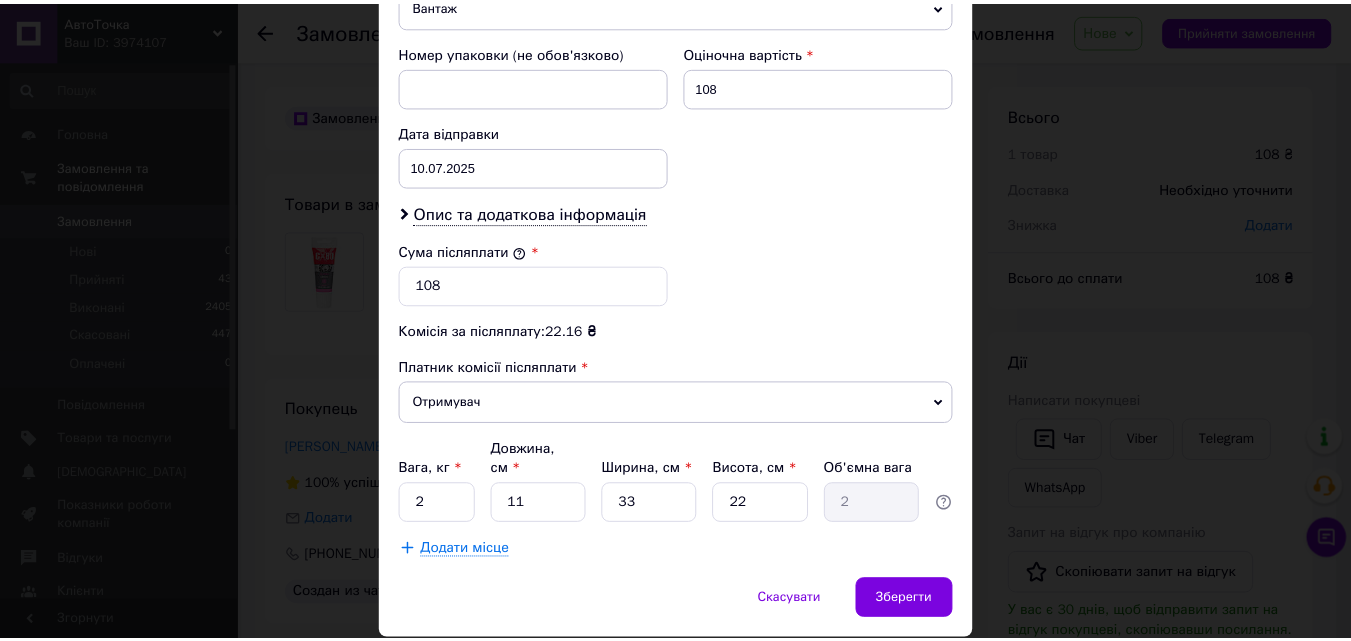 scroll, scrollTop: 885, scrollLeft: 0, axis: vertical 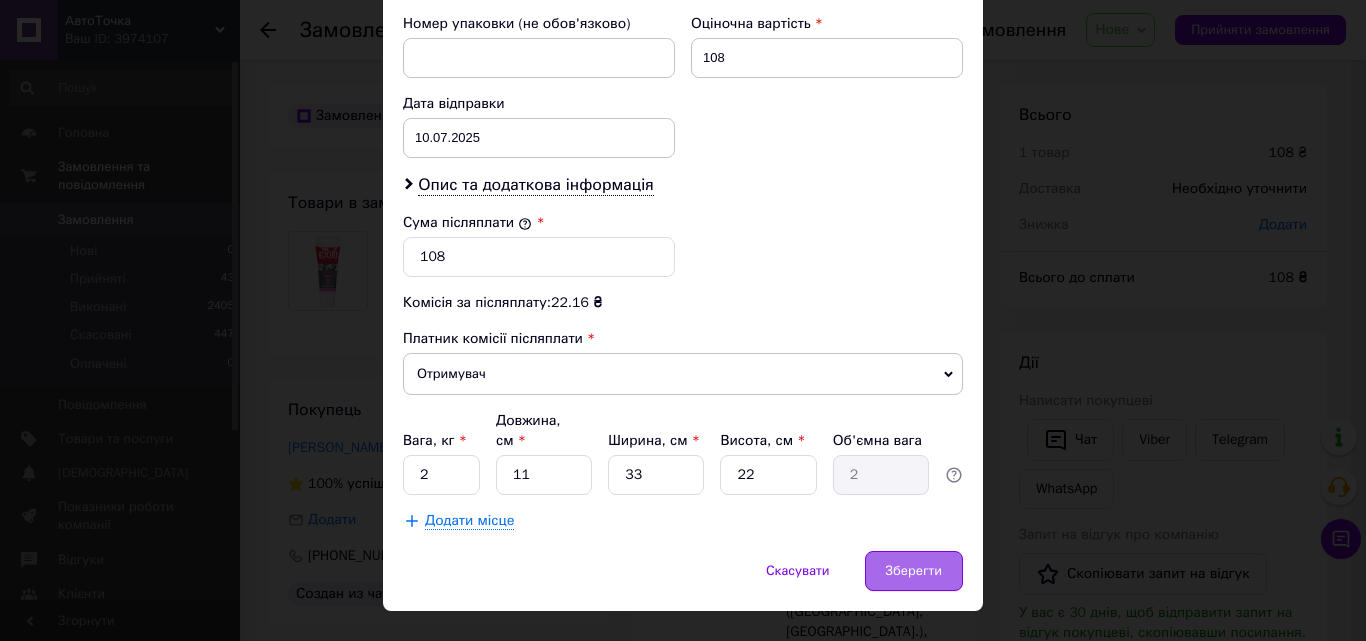 click on "Зберегти" at bounding box center (914, 571) 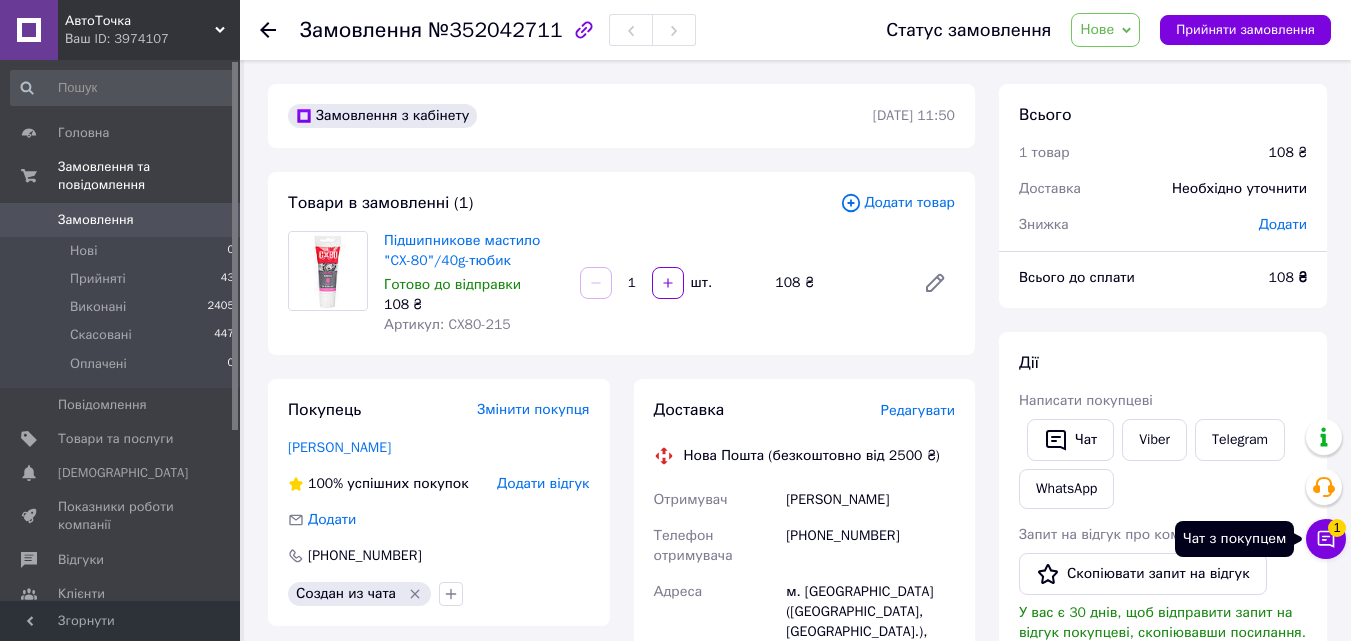 click 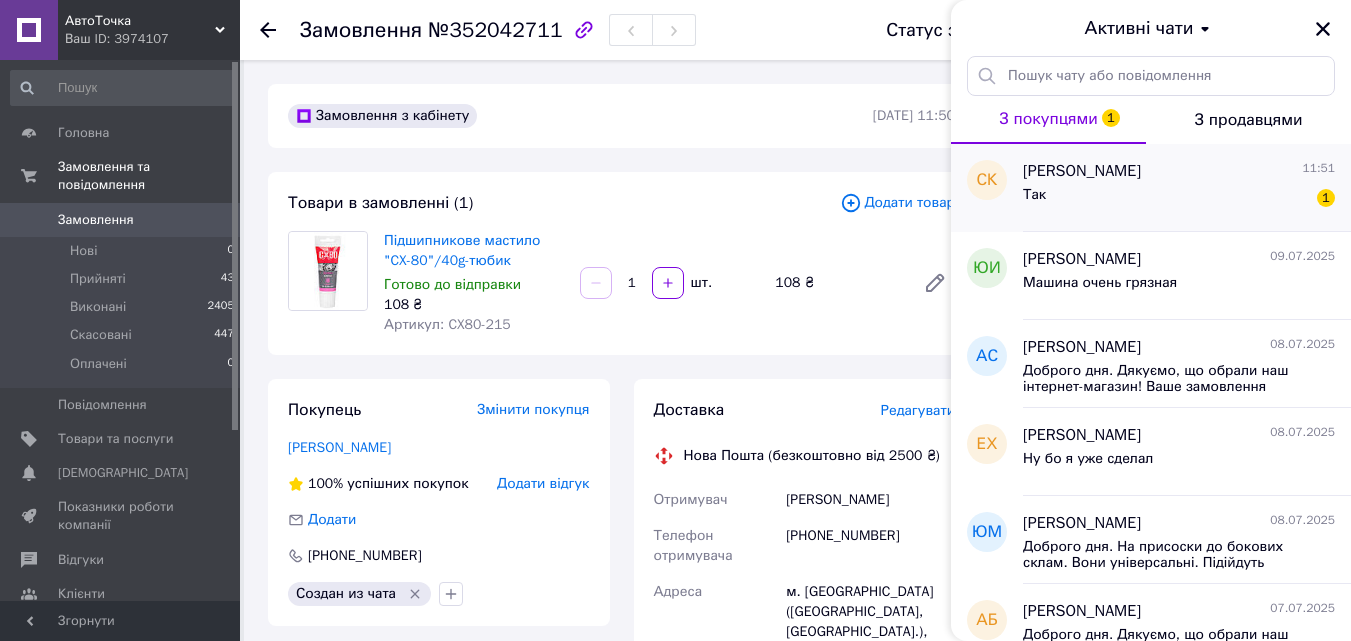 click on "Так 1" at bounding box center (1179, 199) 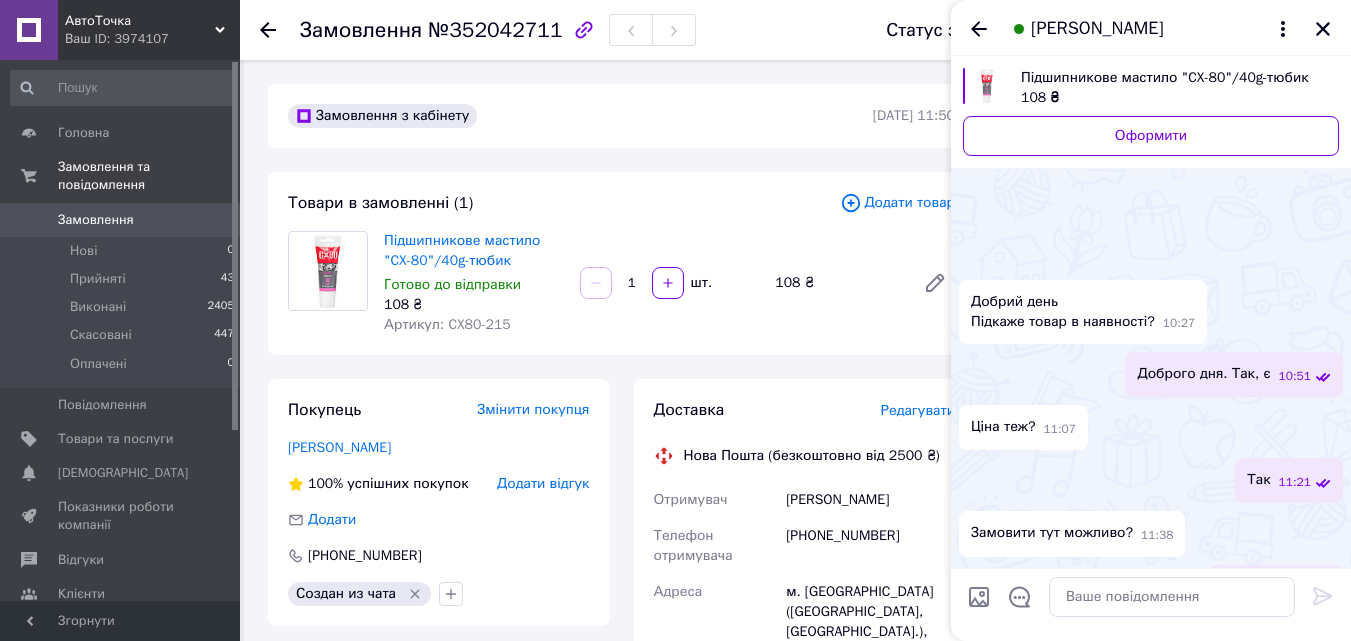 scroll, scrollTop: 767, scrollLeft: 0, axis: vertical 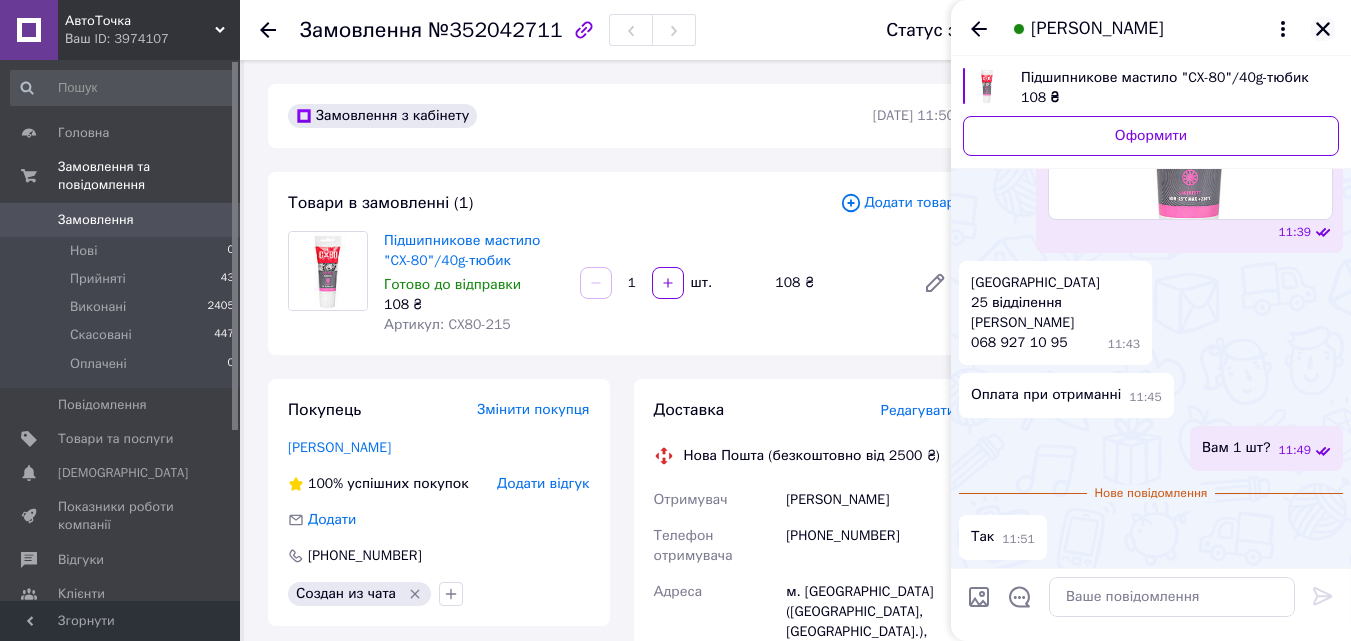 click 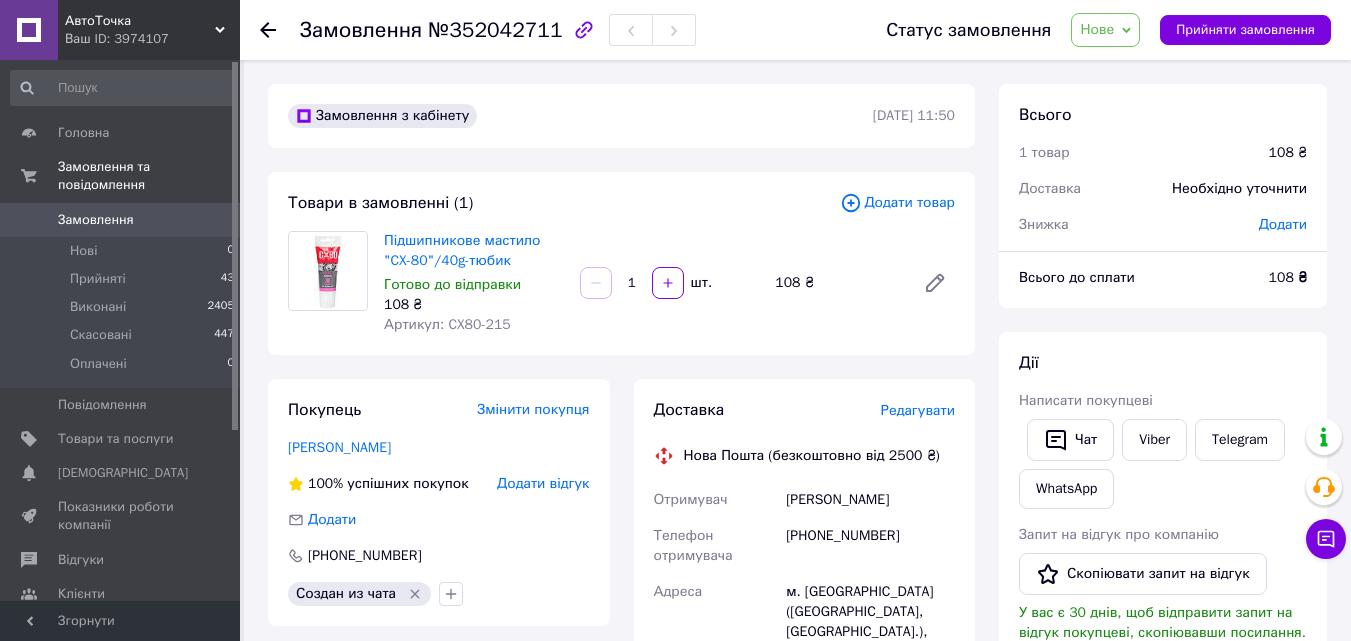 click on "Нове" at bounding box center (1097, 29) 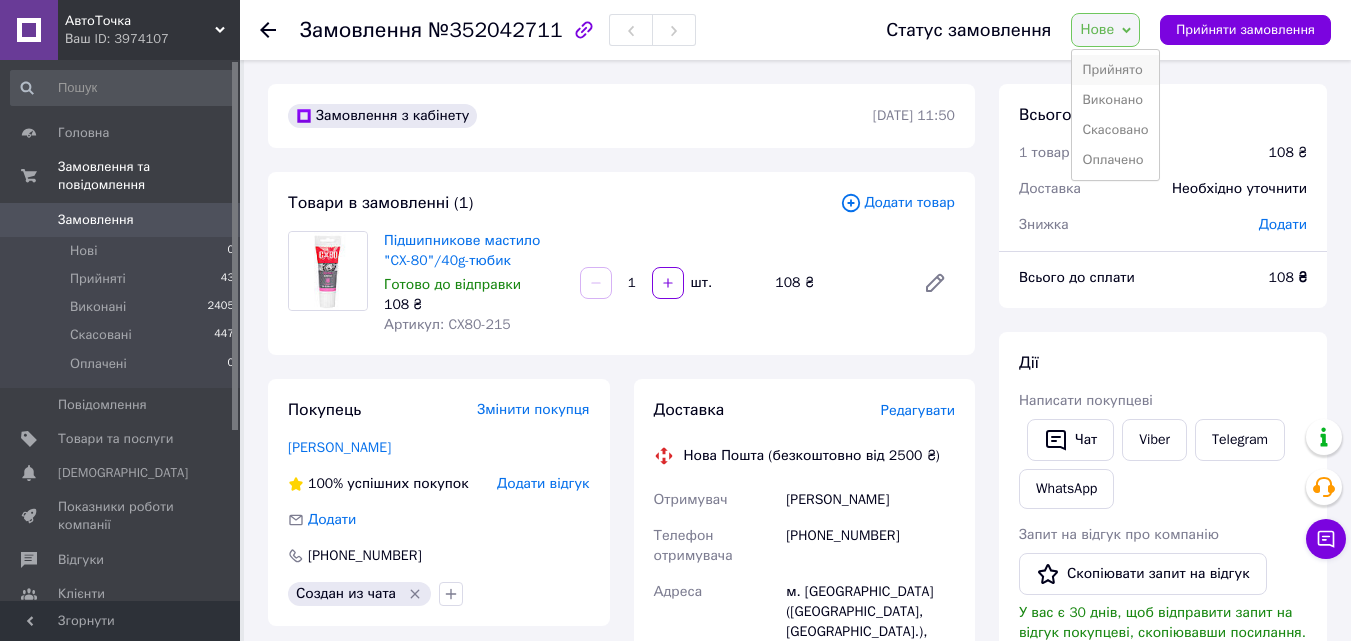 click on "Прийнято" at bounding box center [1115, 70] 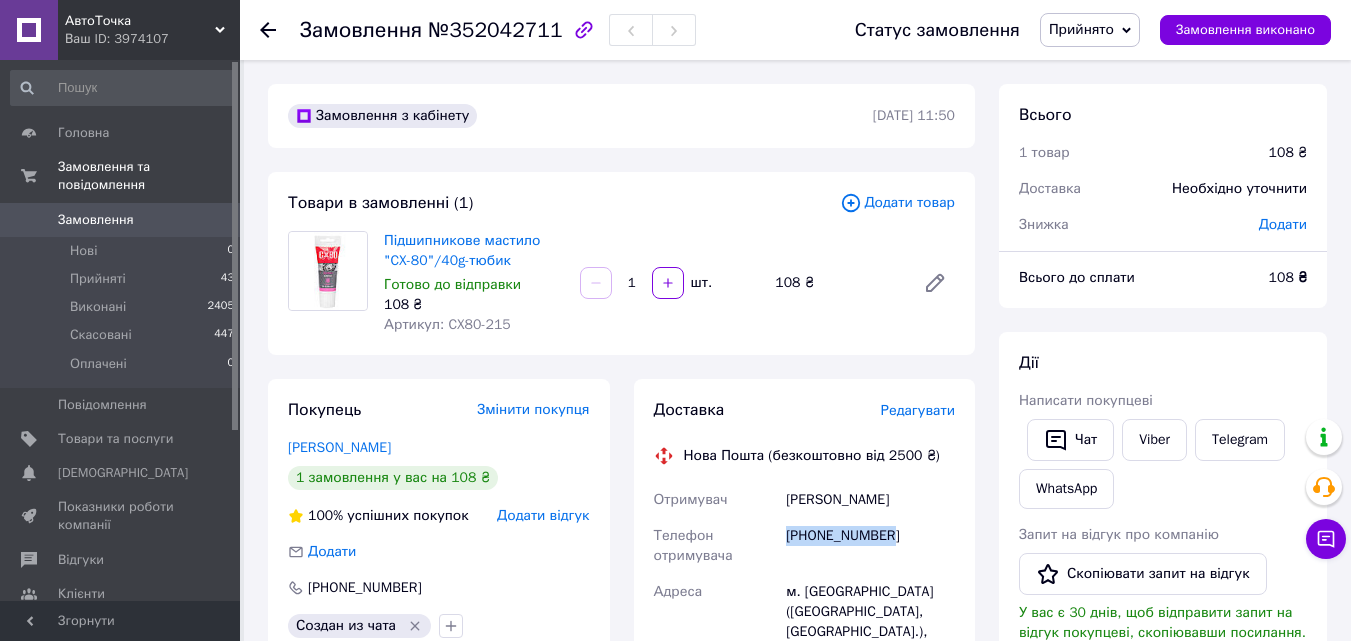 drag, startPoint x: 885, startPoint y: 532, endPoint x: 787, endPoint y: 538, distance: 98.1835 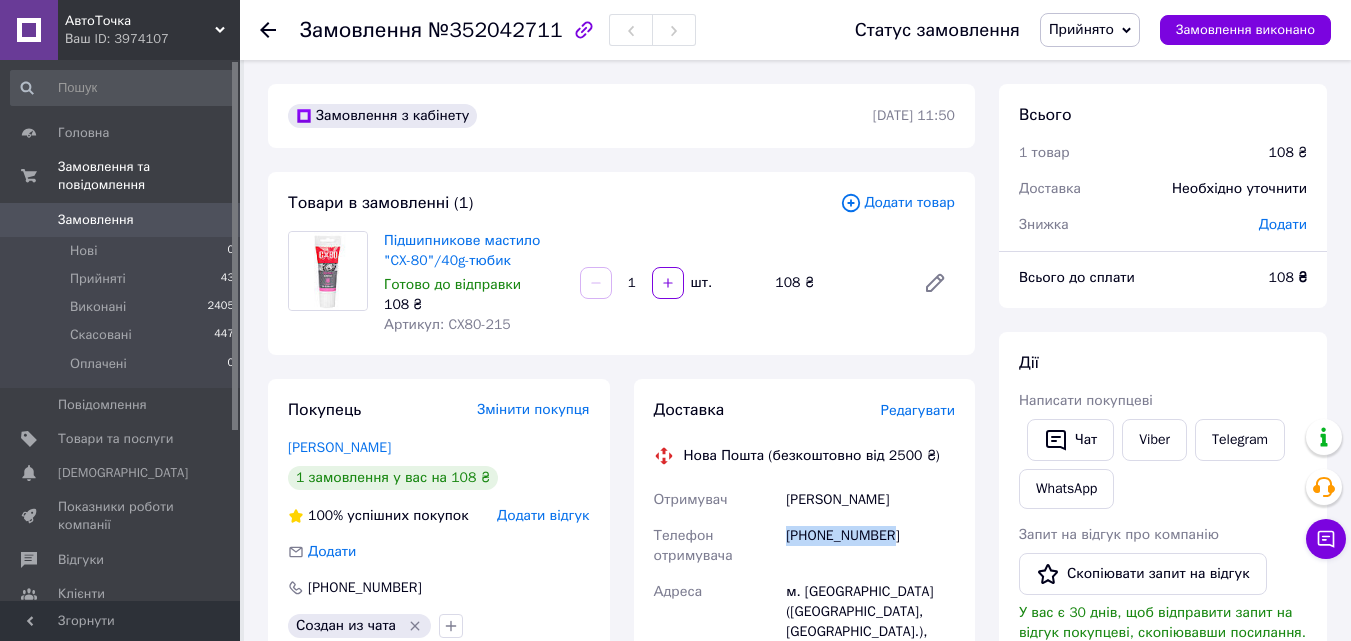 click on "Адреса" at bounding box center (716, 632) 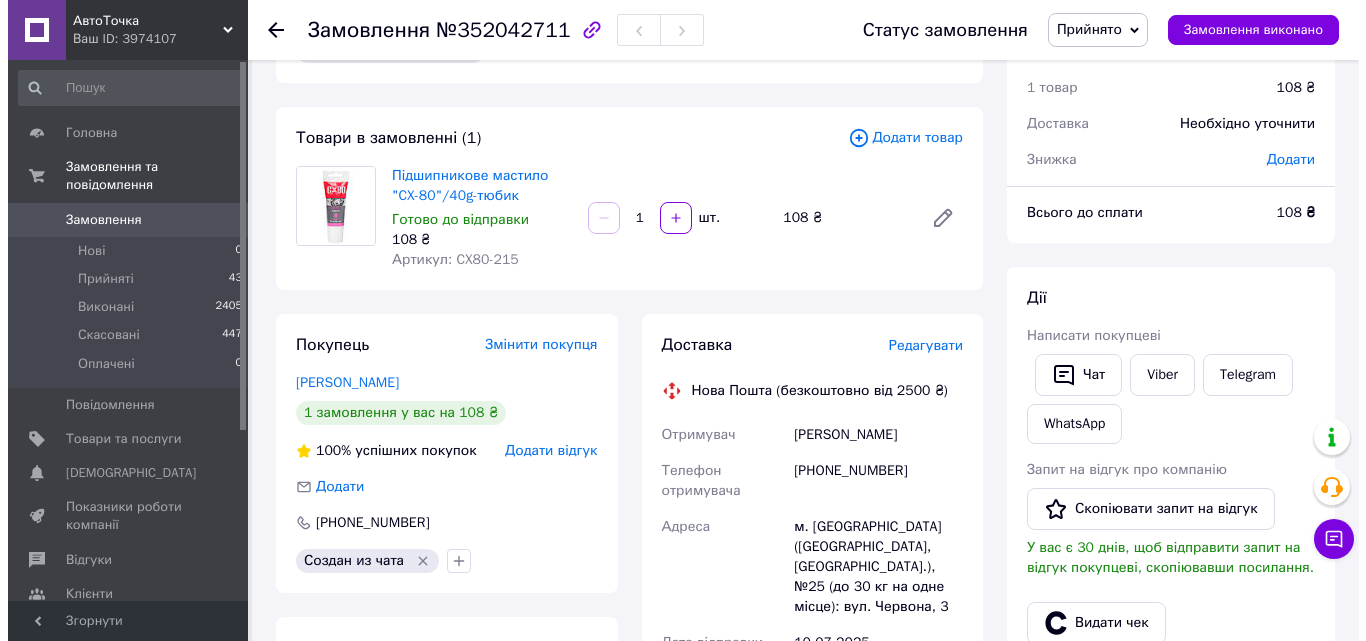 scroll, scrollTop: 100, scrollLeft: 0, axis: vertical 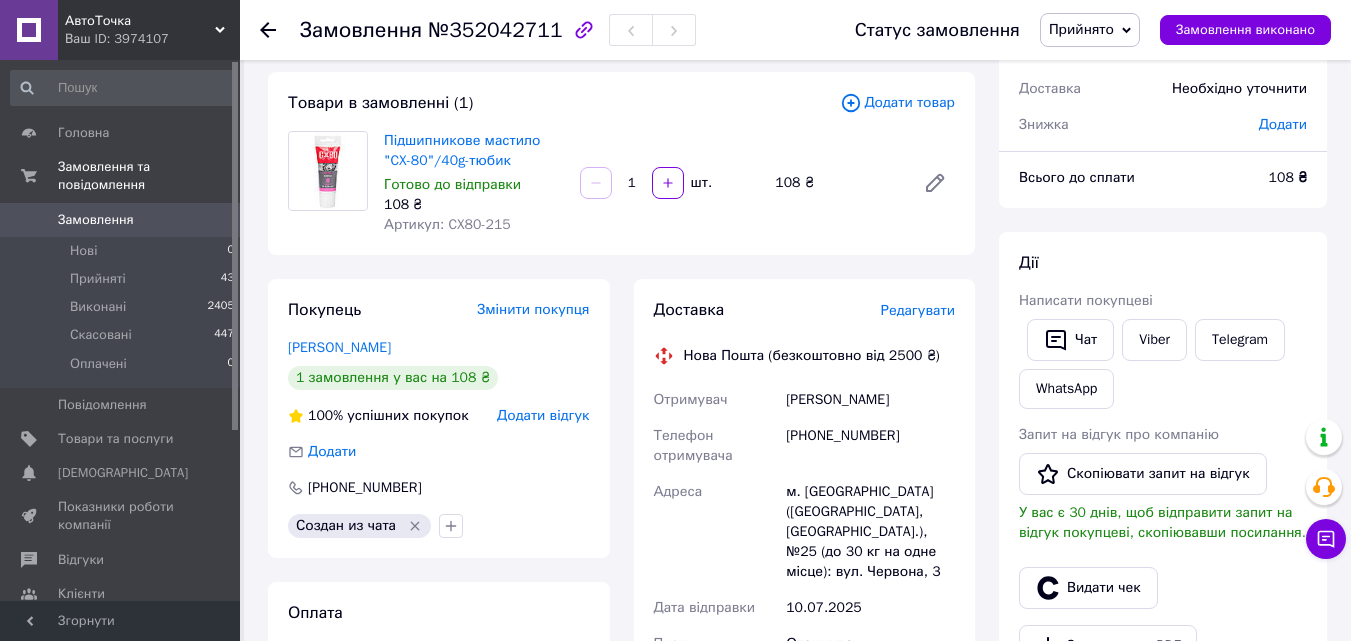 click on "Редагувати" at bounding box center [918, 310] 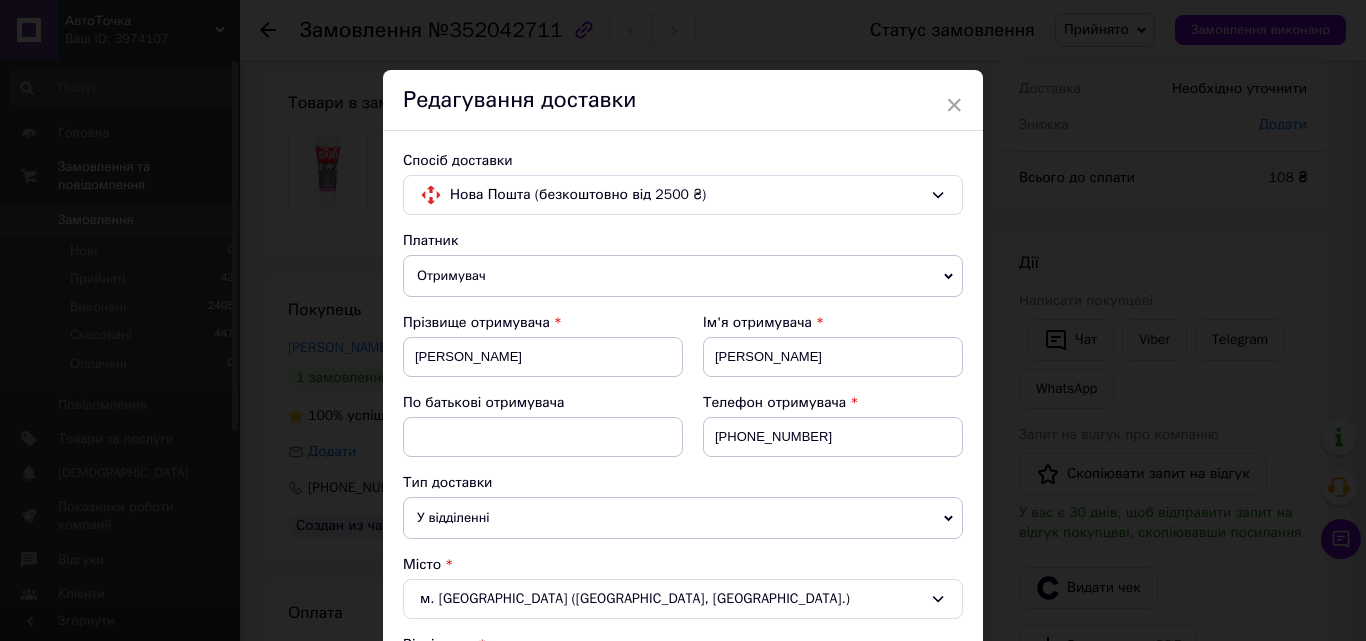 scroll, scrollTop: 400, scrollLeft: 0, axis: vertical 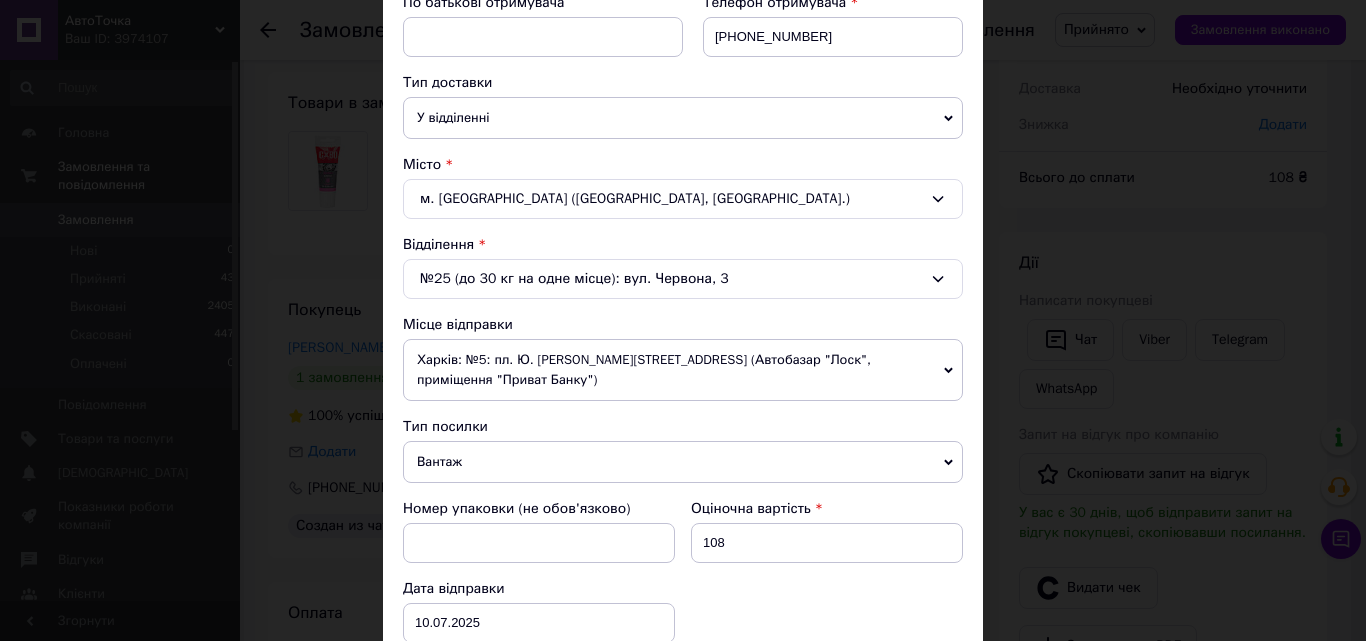 click on "Харків: №5: пл. Ю. Кононенка, 1а (Автобазар "Лоск", приміщення "Приват Банку")" at bounding box center [683, 370] 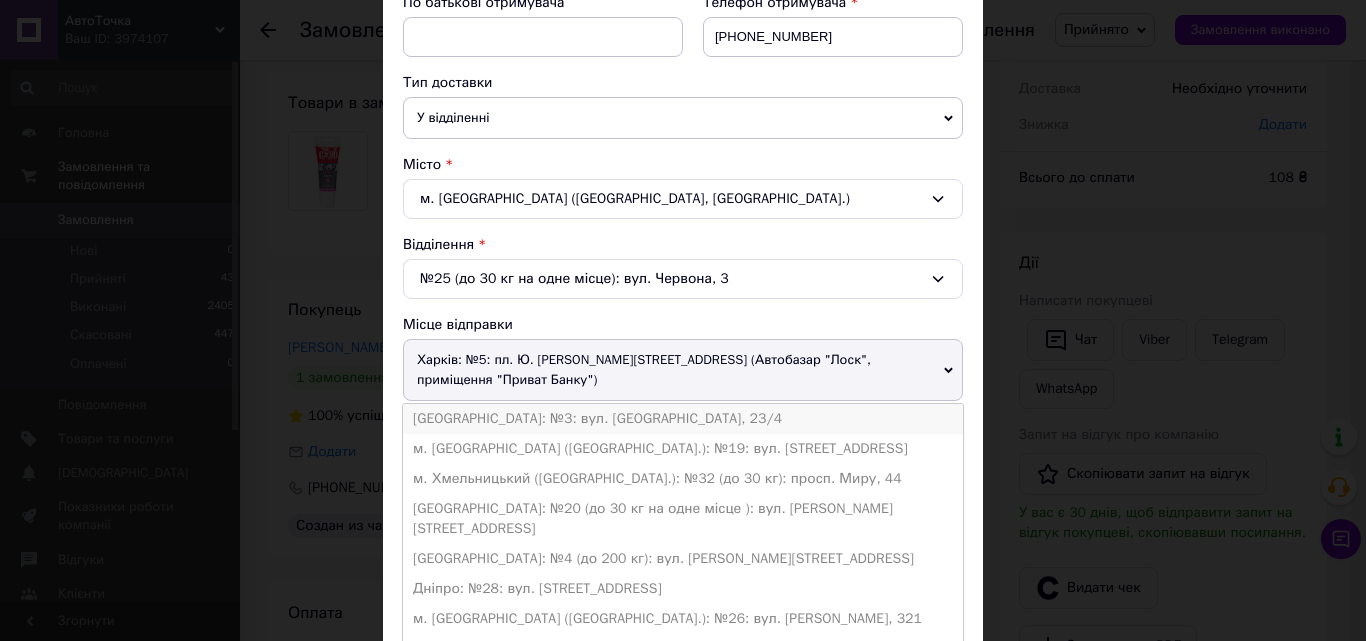 click on "Одеса: №3: вул. Дальницька, 23/4" at bounding box center (683, 419) 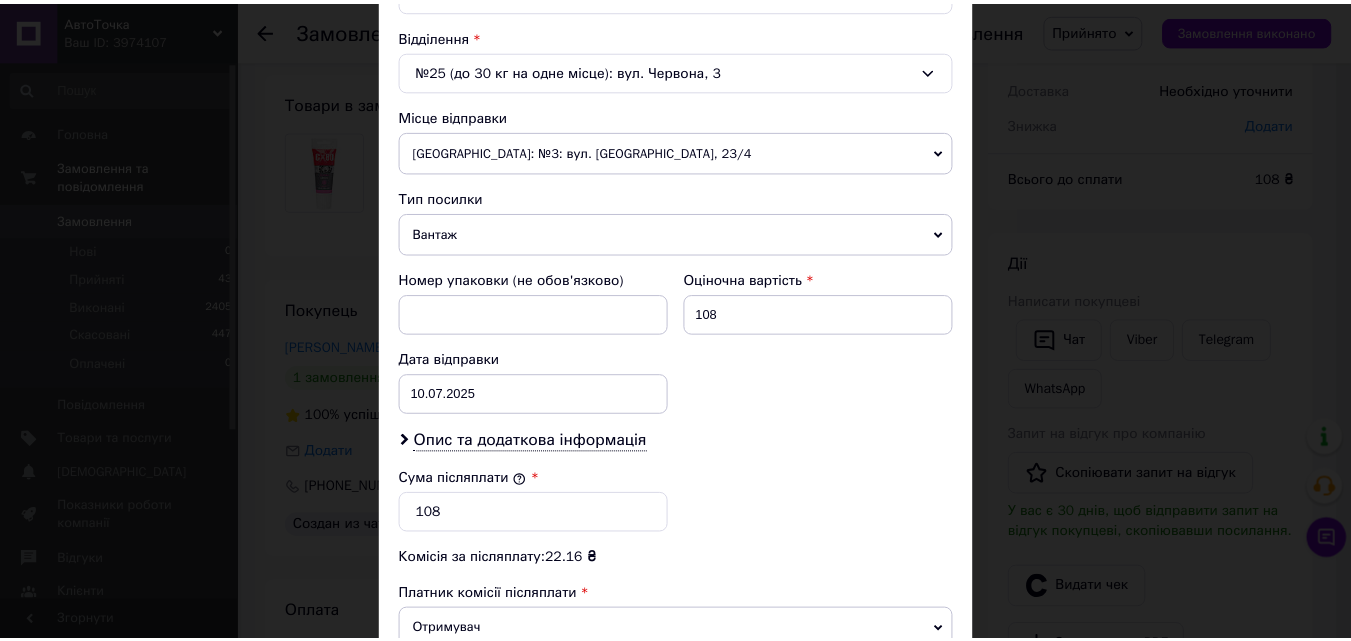 scroll, scrollTop: 885, scrollLeft: 0, axis: vertical 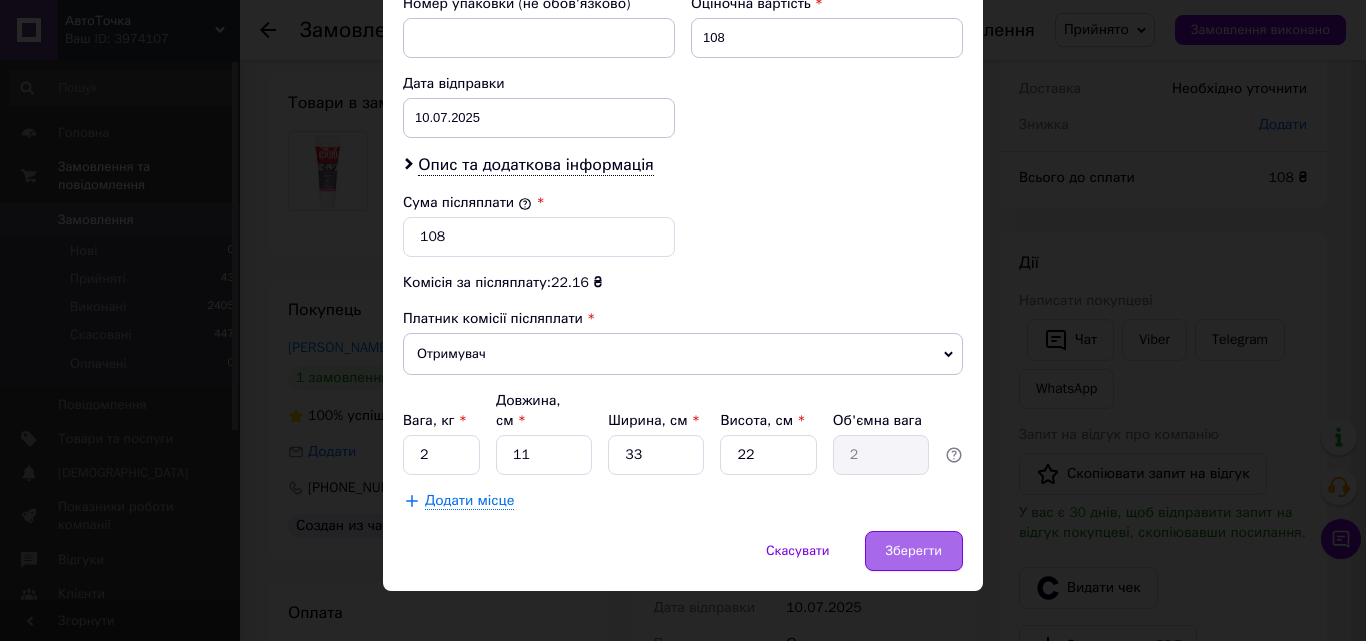 click on "Зберегти" at bounding box center (914, 551) 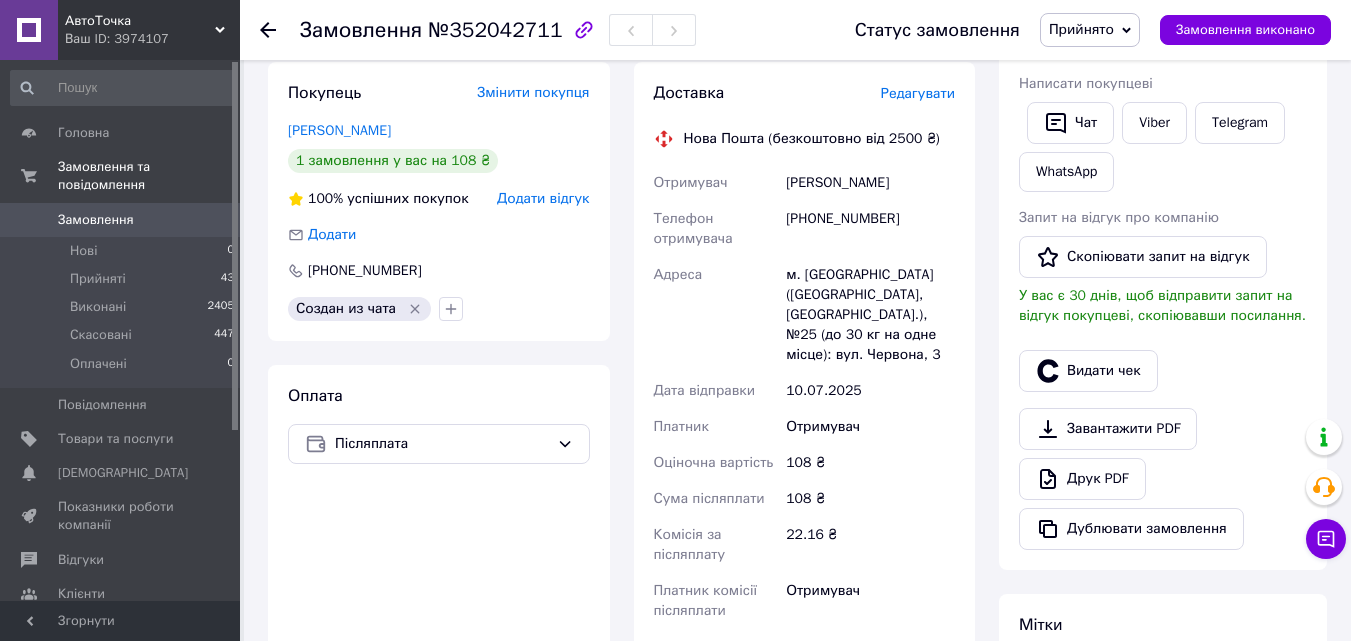 scroll, scrollTop: 500, scrollLeft: 0, axis: vertical 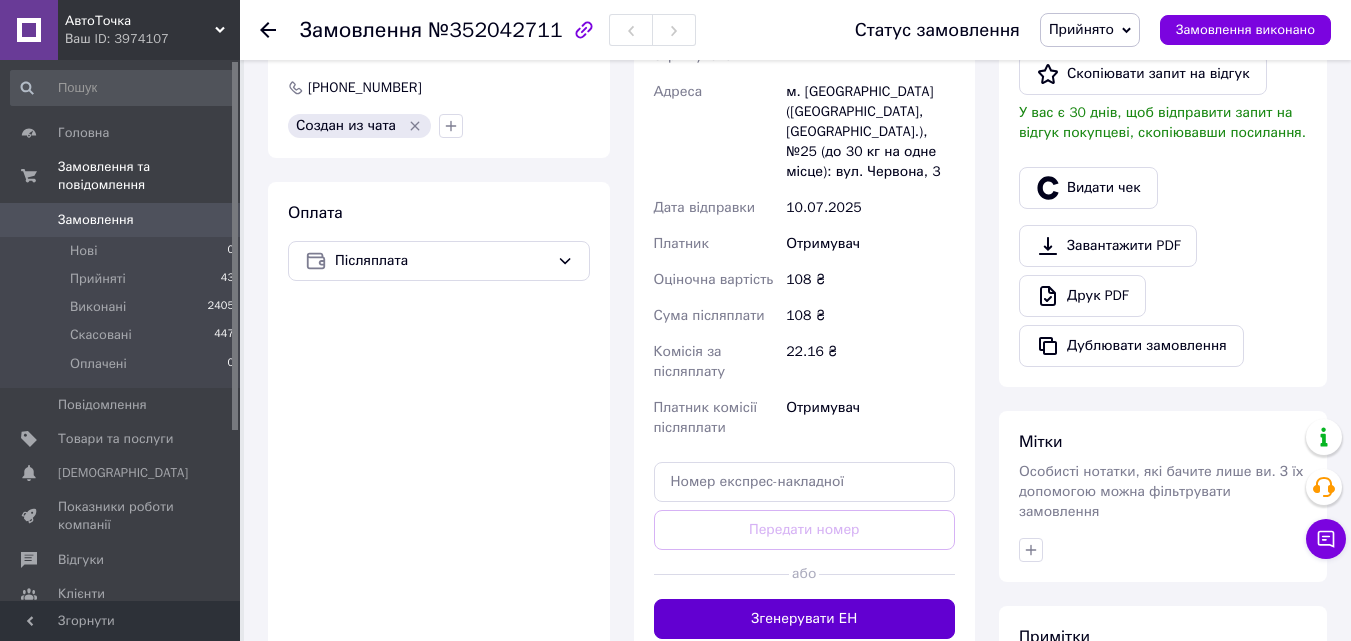 click on "Згенерувати ЕН" at bounding box center (805, 619) 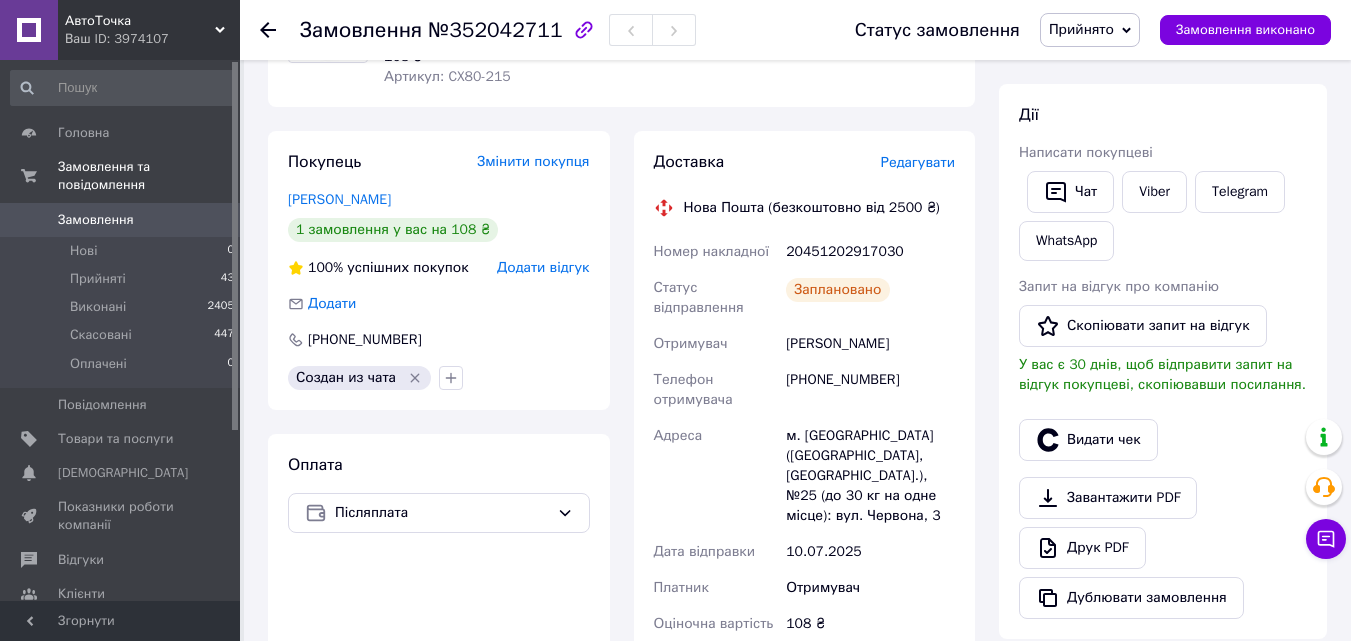 scroll, scrollTop: 200, scrollLeft: 0, axis: vertical 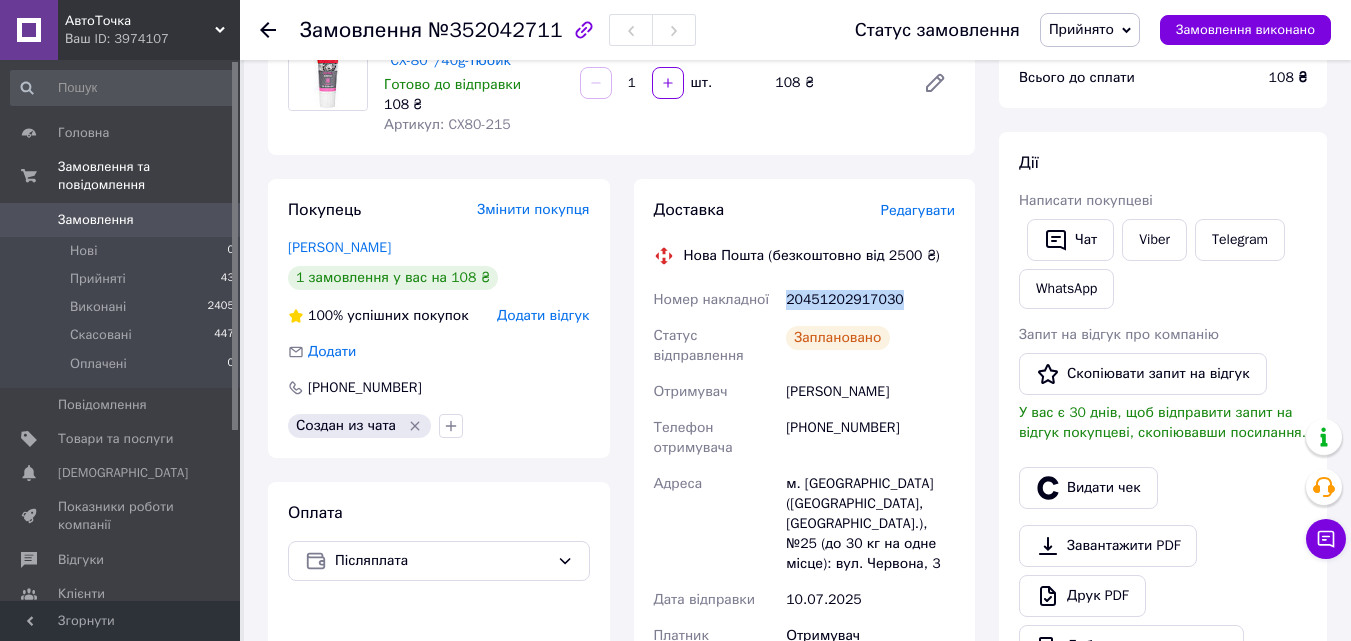 drag, startPoint x: 885, startPoint y: 303, endPoint x: 789, endPoint y: 302, distance: 96.00521 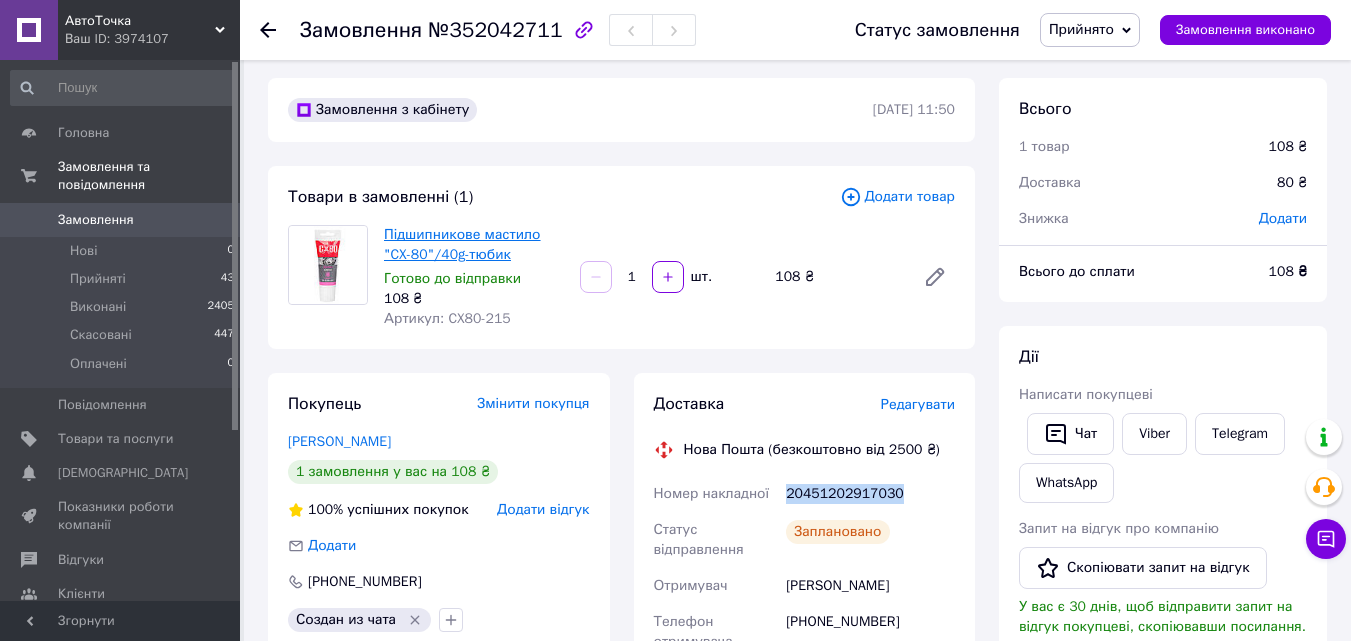 scroll, scrollTop: 0, scrollLeft: 0, axis: both 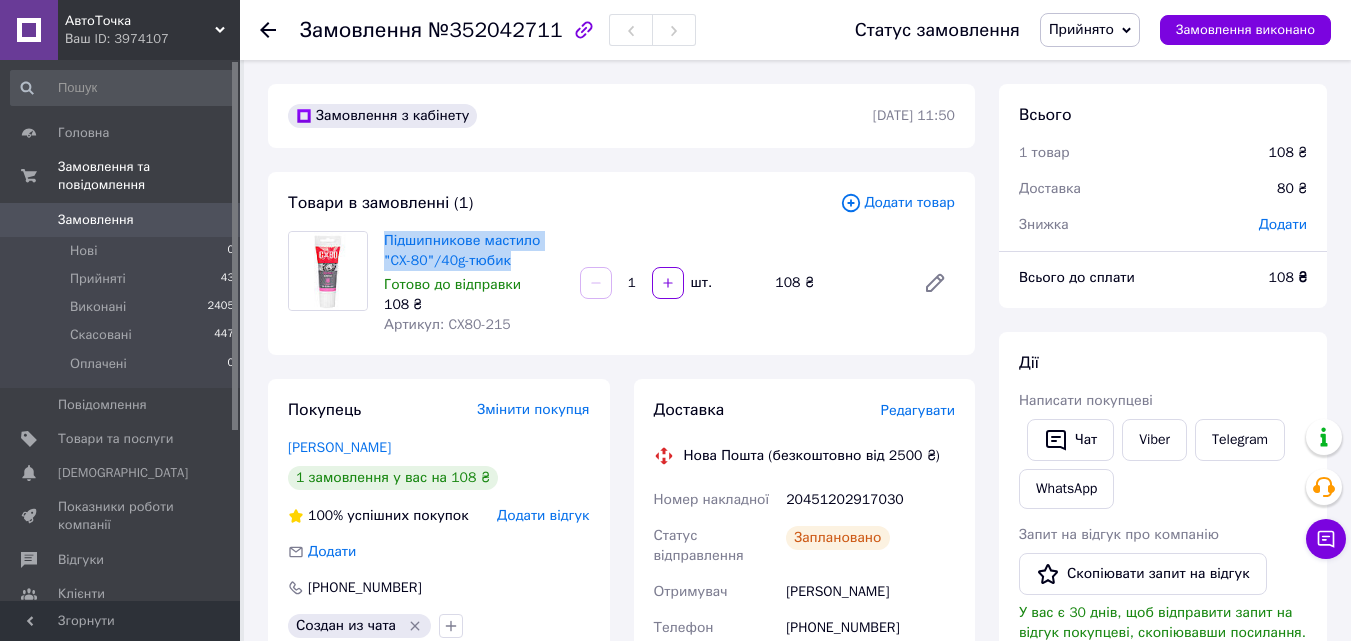 drag, startPoint x: 519, startPoint y: 265, endPoint x: 382, endPoint y: 231, distance: 141.15594 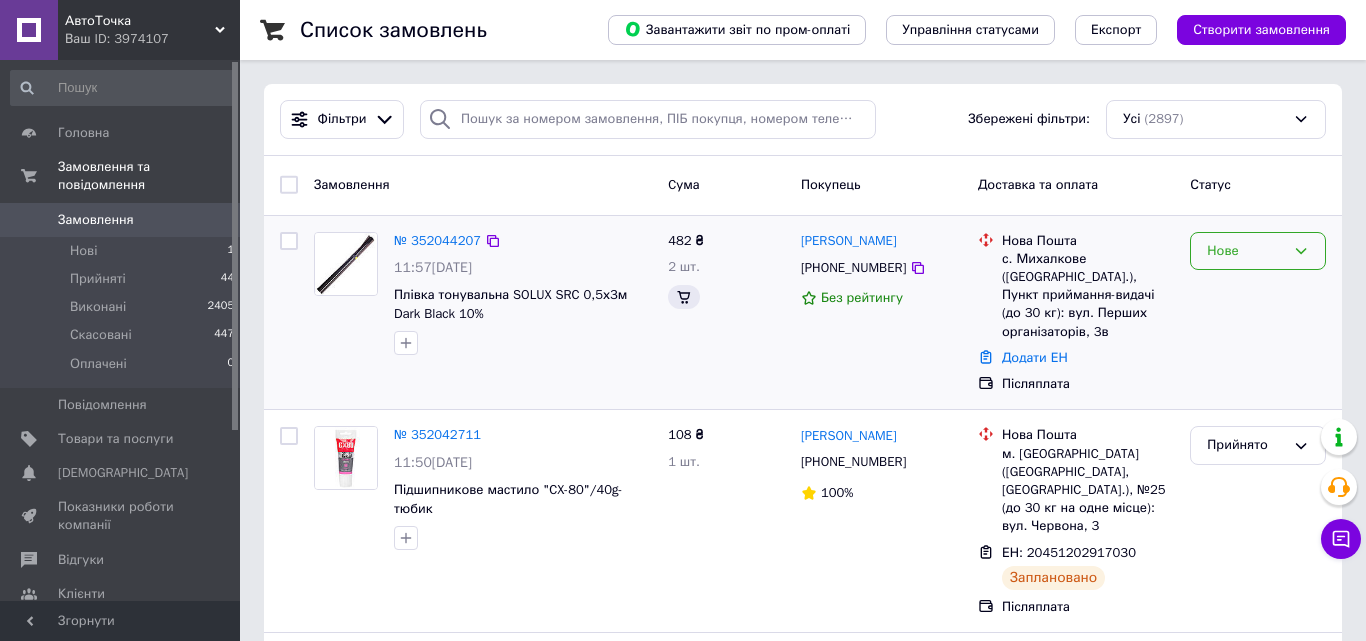 click on "Нове" at bounding box center [1258, 251] 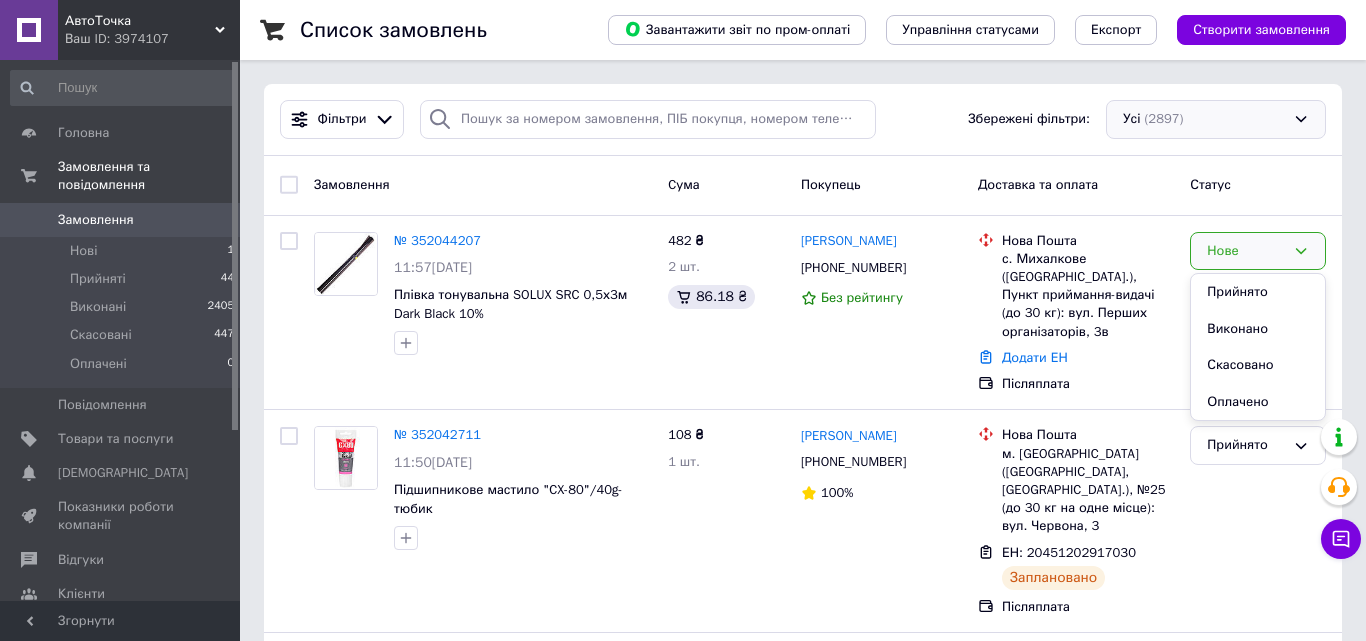click on "Усі (2897)" at bounding box center [1216, 119] 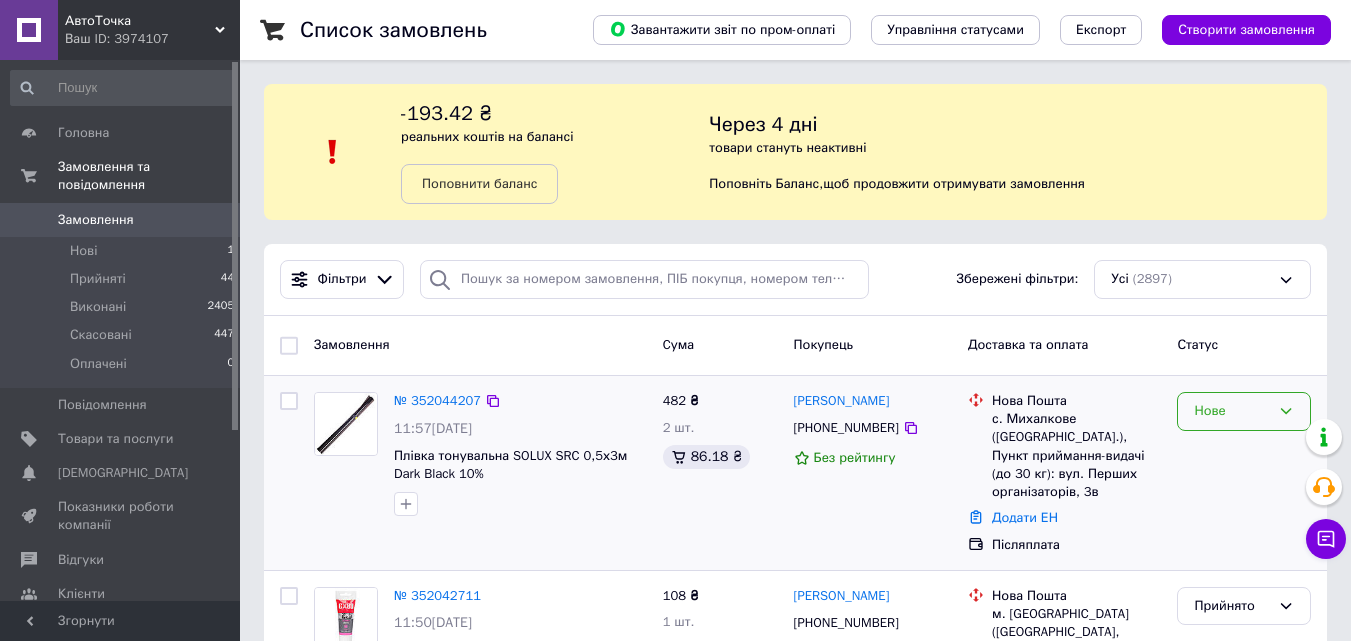 click on "Нове" at bounding box center (1232, 411) 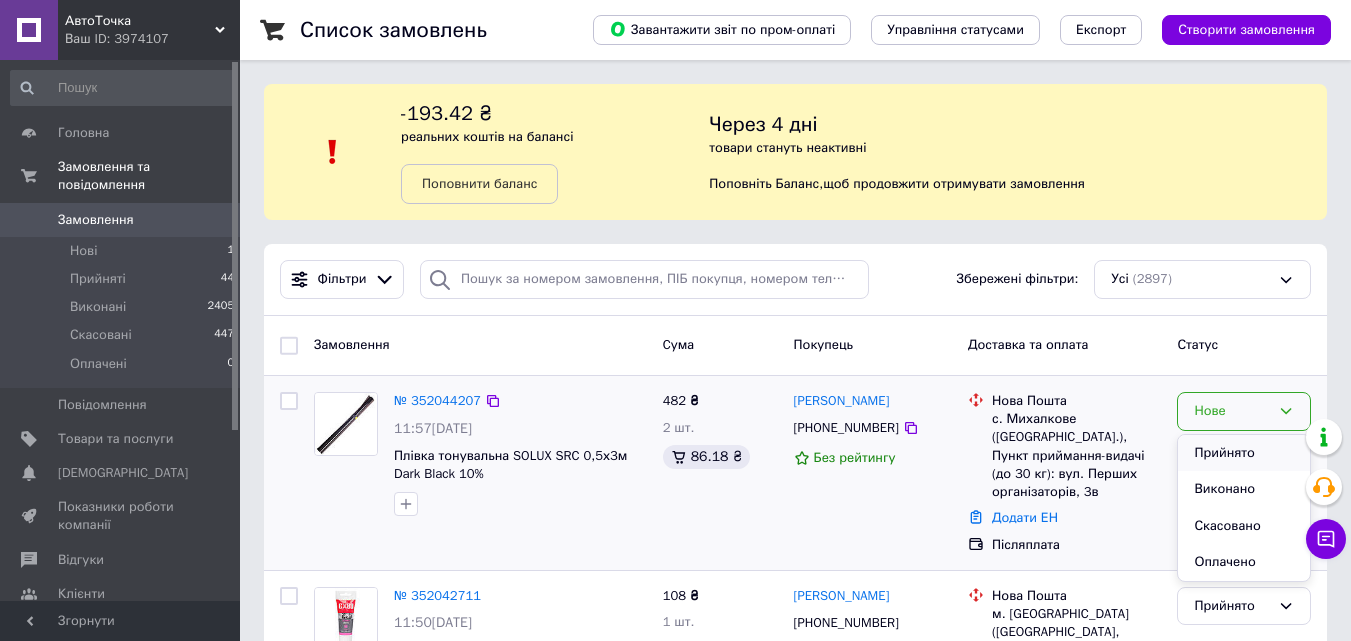 click on "Прийнято" at bounding box center [1244, 453] 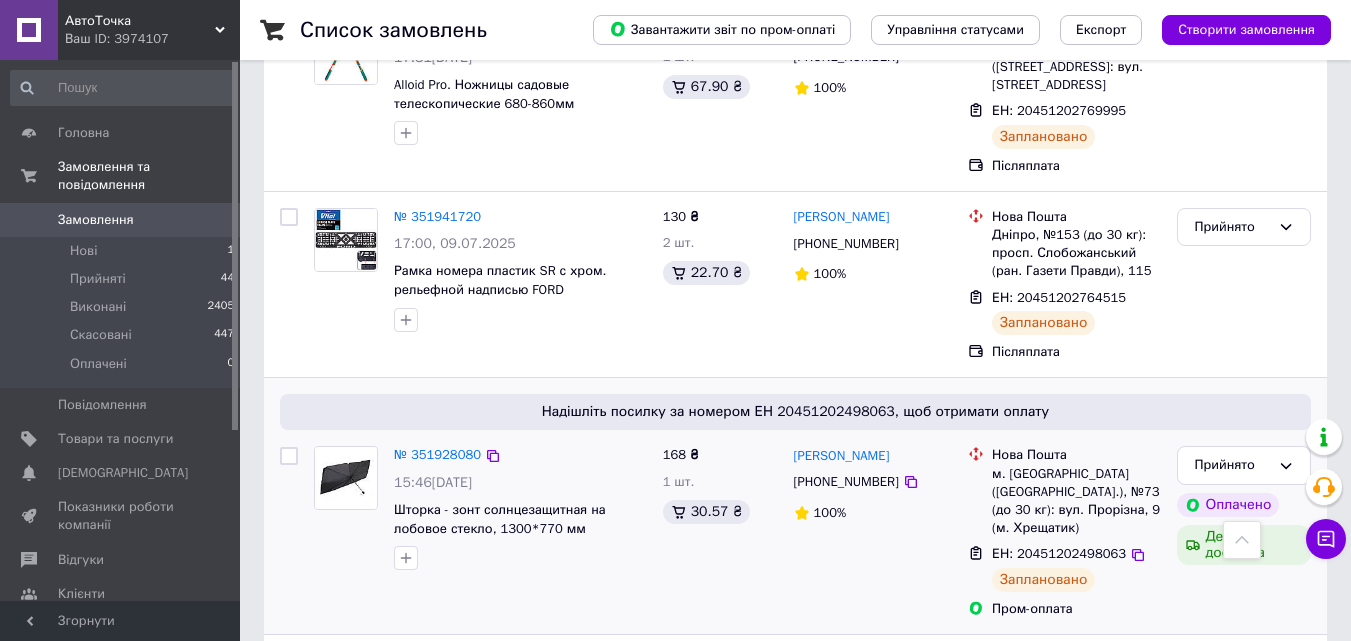 scroll, scrollTop: 1600, scrollLeft: 0, axis: vertical 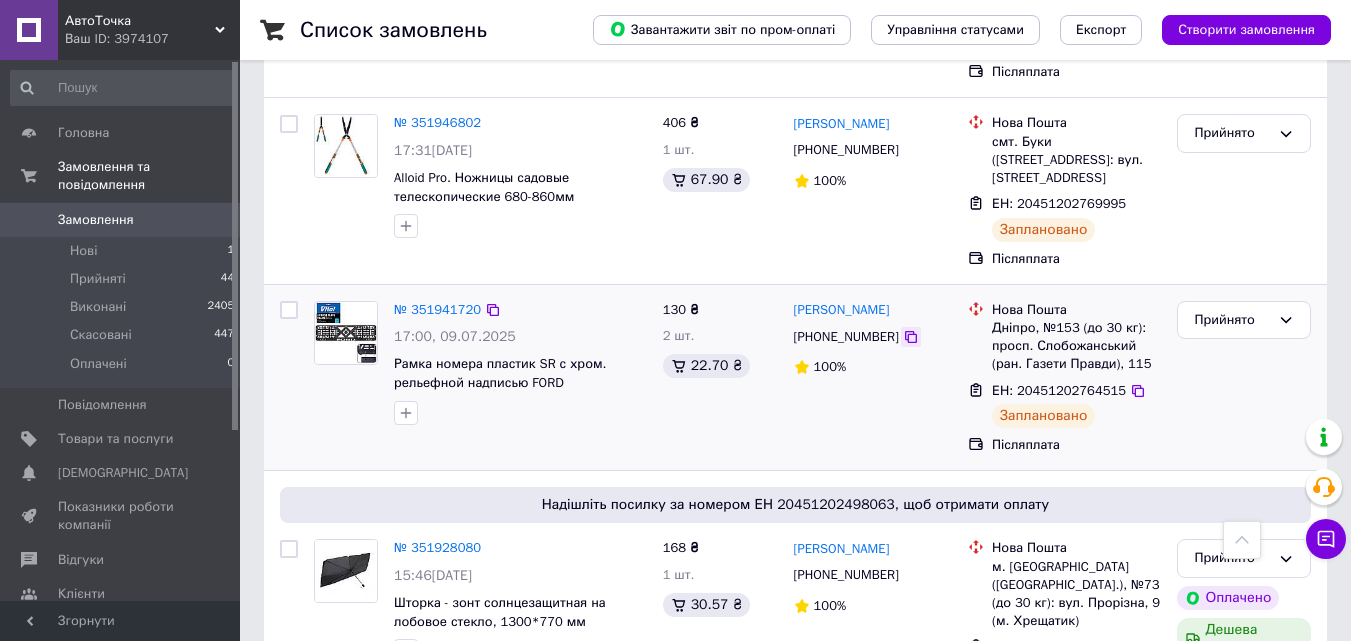 click 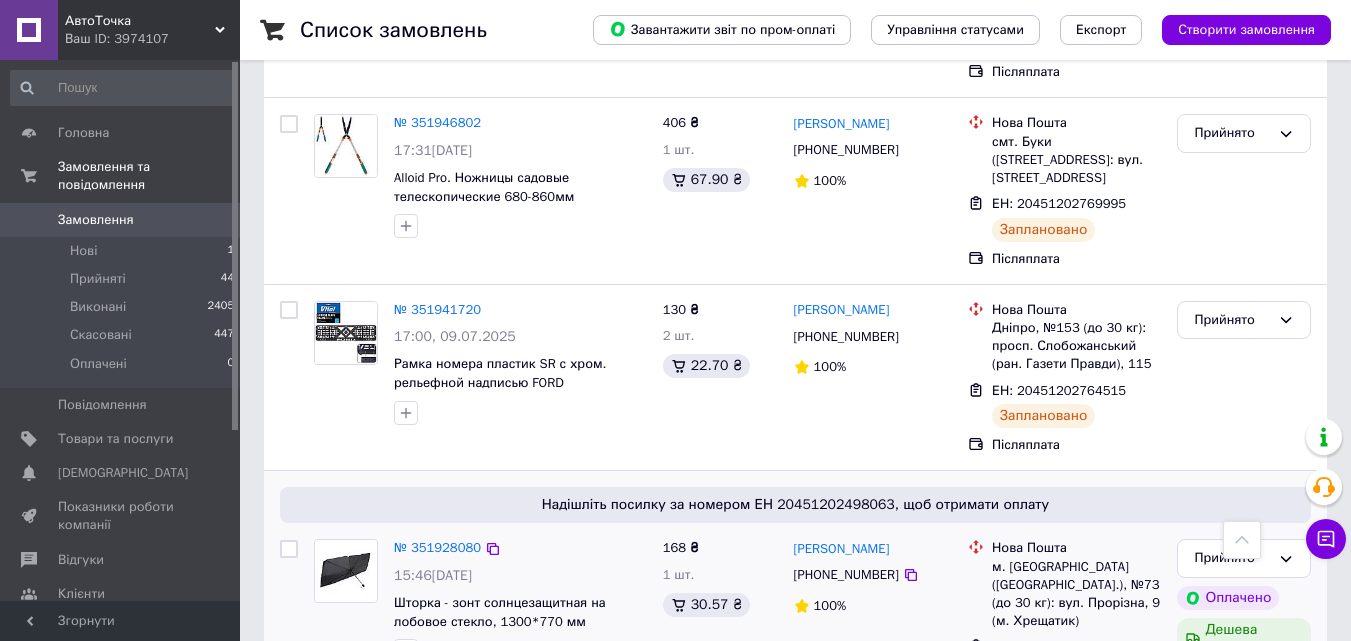 click on "Вадим Прядко +380674077800 100%" at bounding box center (873, 625) 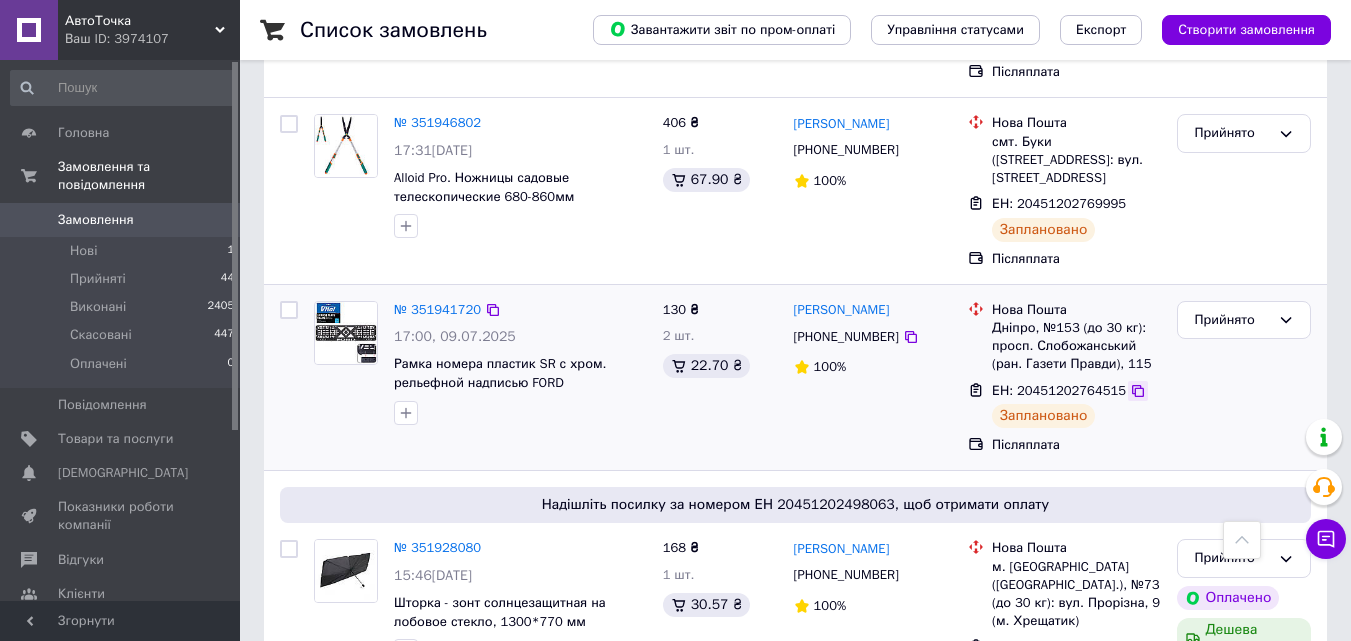 click 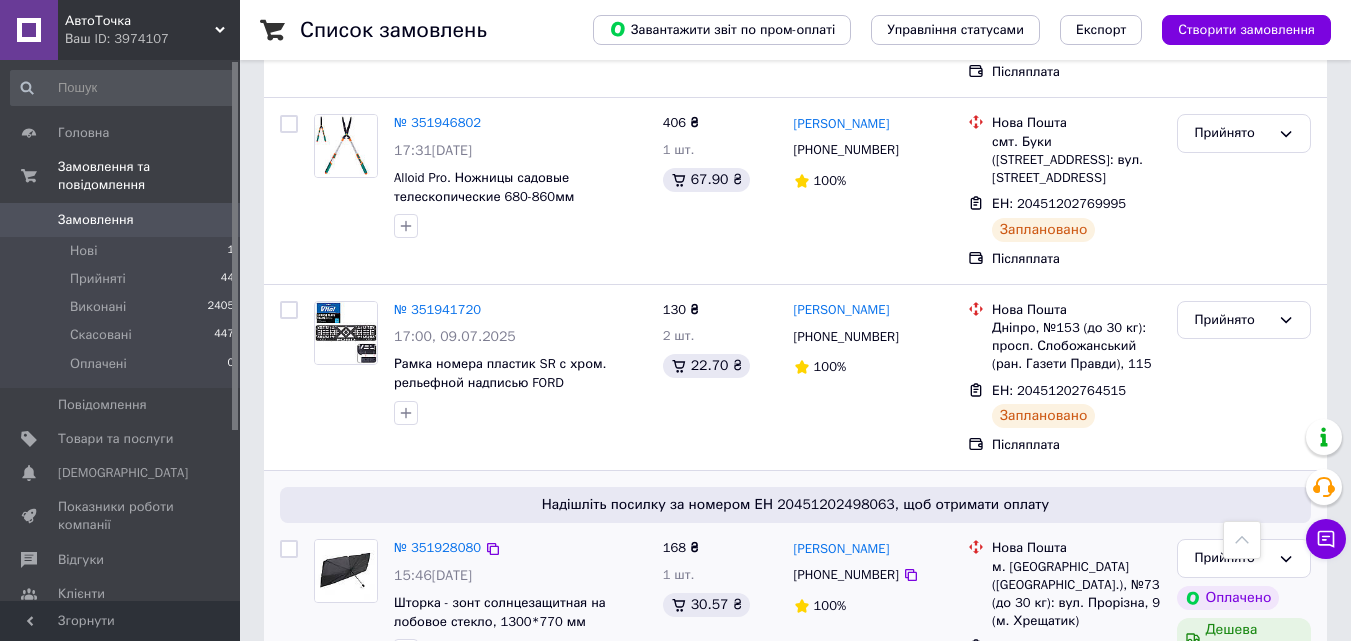 click on "№ 351928080 15:46, 09.07.2025 Шторка - зонт солнцезащитная на лобовое стекло, 1300*770 мм" at bounding box center [480, 625] 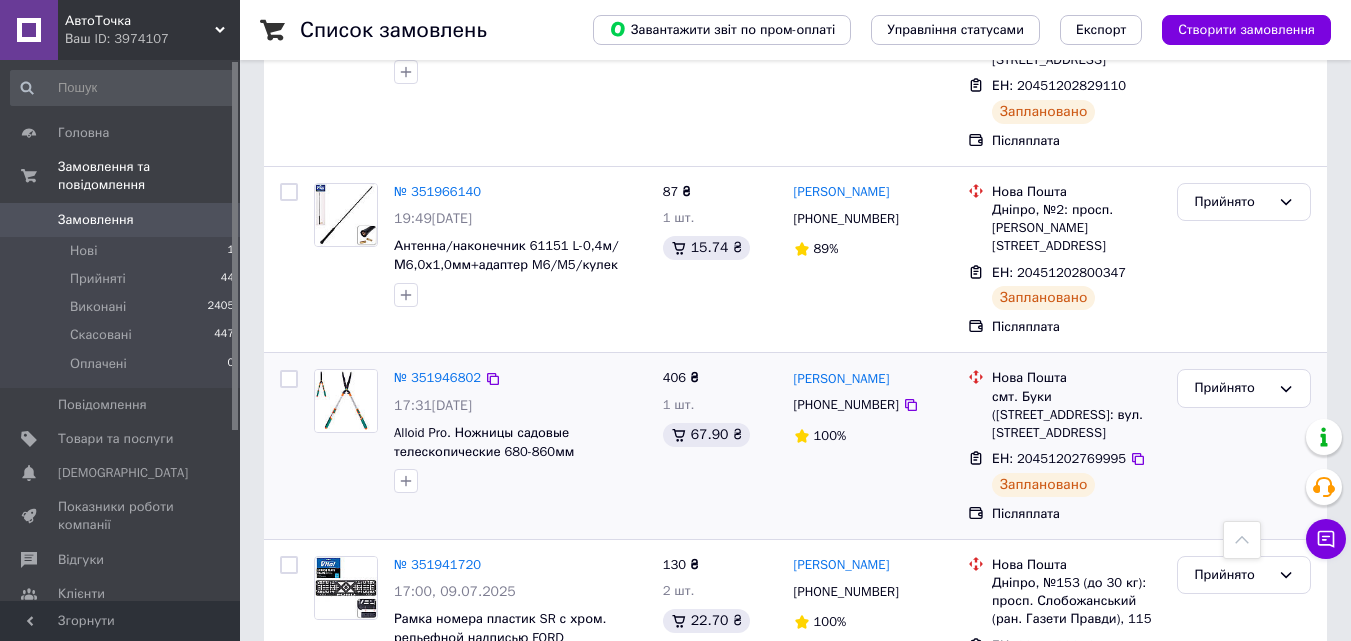 scroll, scrollTop: 1300, scrollLeft: 0, axis: vertical 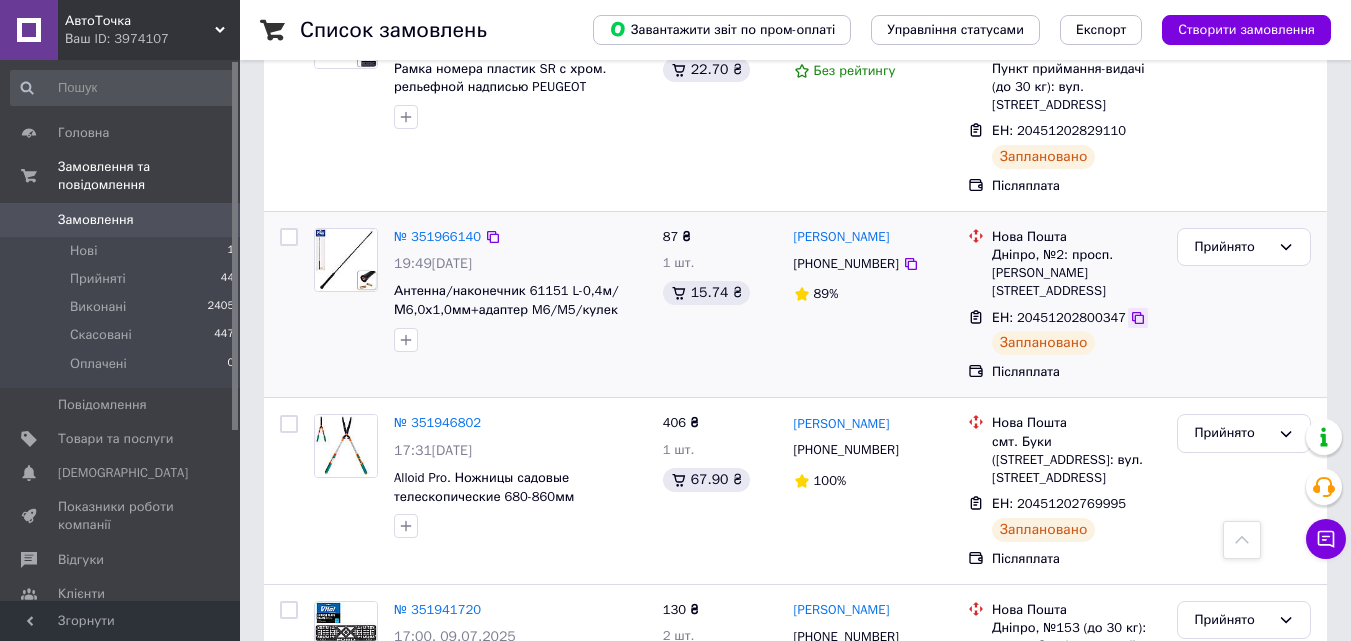click 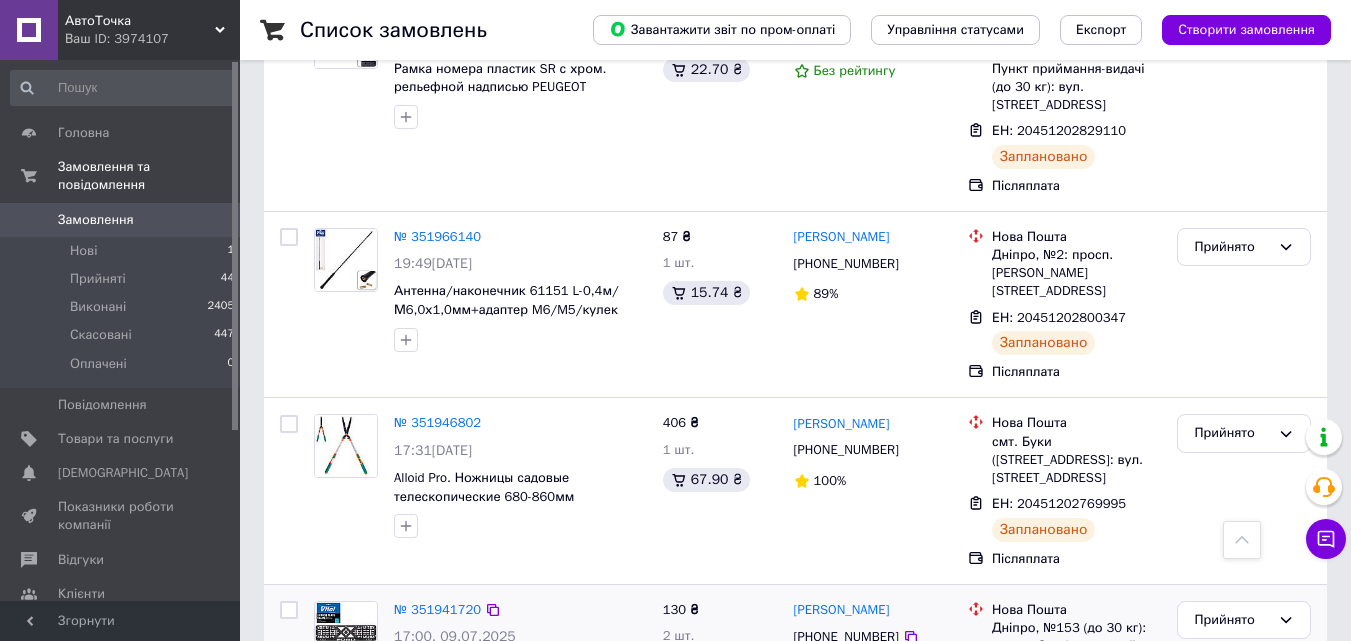 click on "130 ₴ 2 шт. 22.70 ₴" at bounding box center (720, 678) 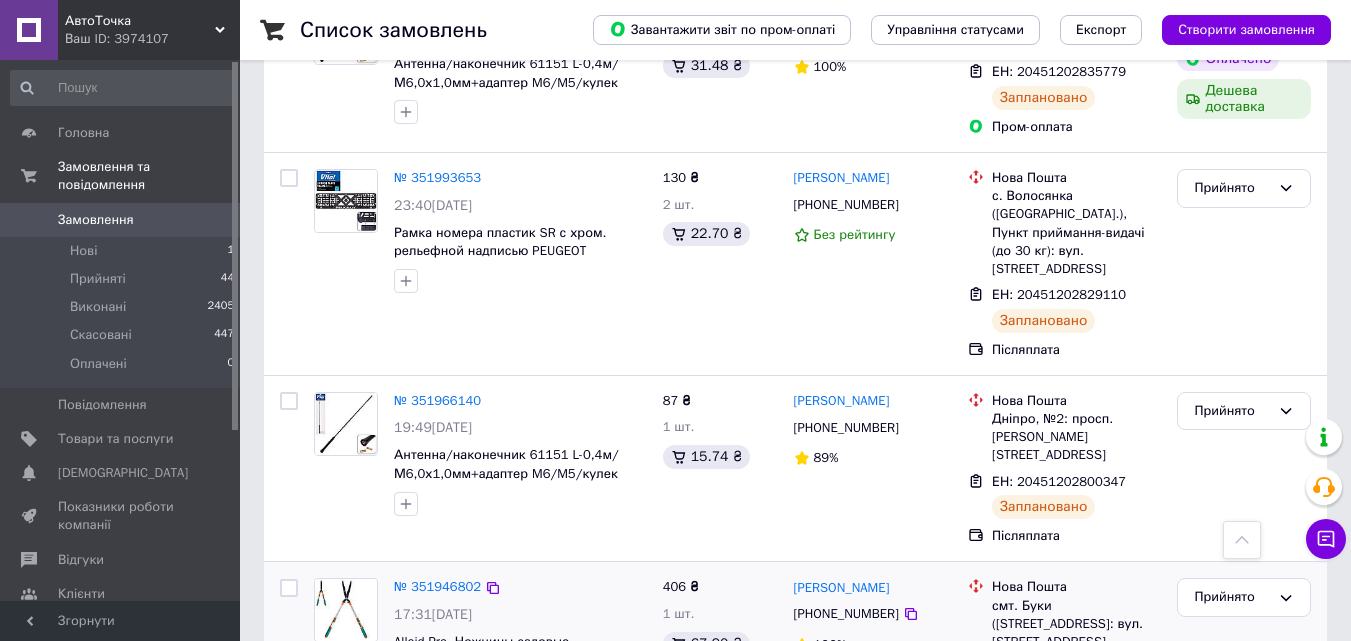 scroll, scrollTop: 1100, scrollLeft: 0, axis: vertical 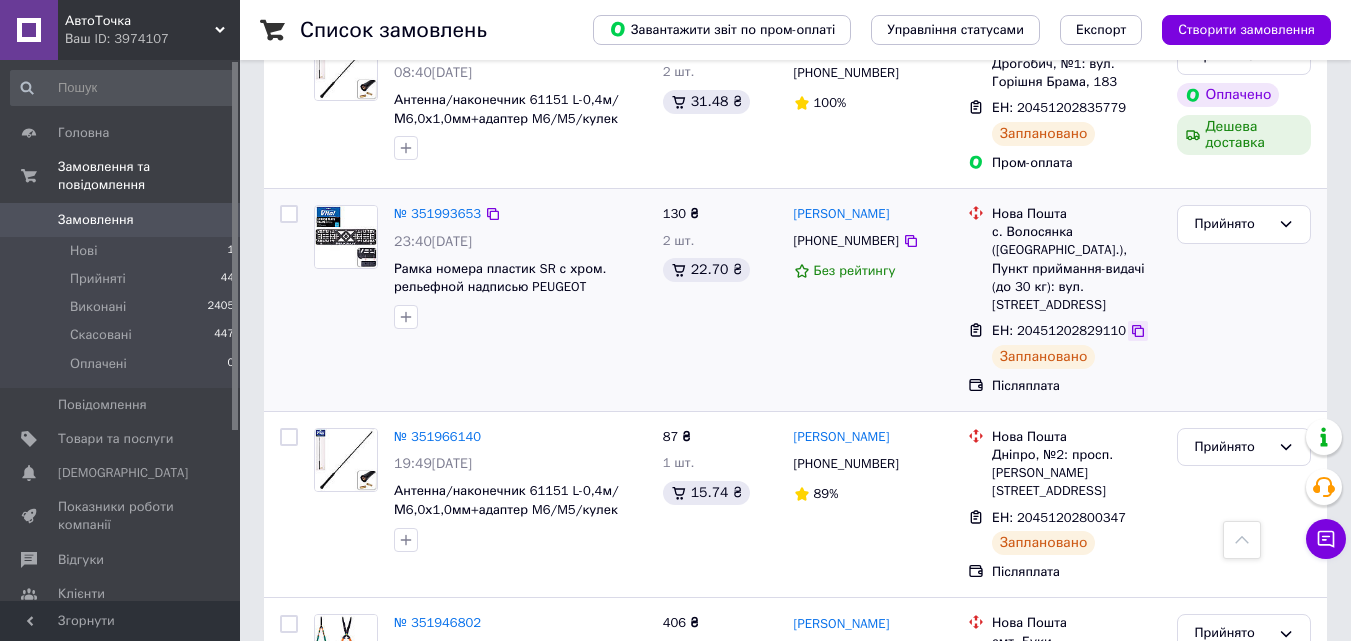 click 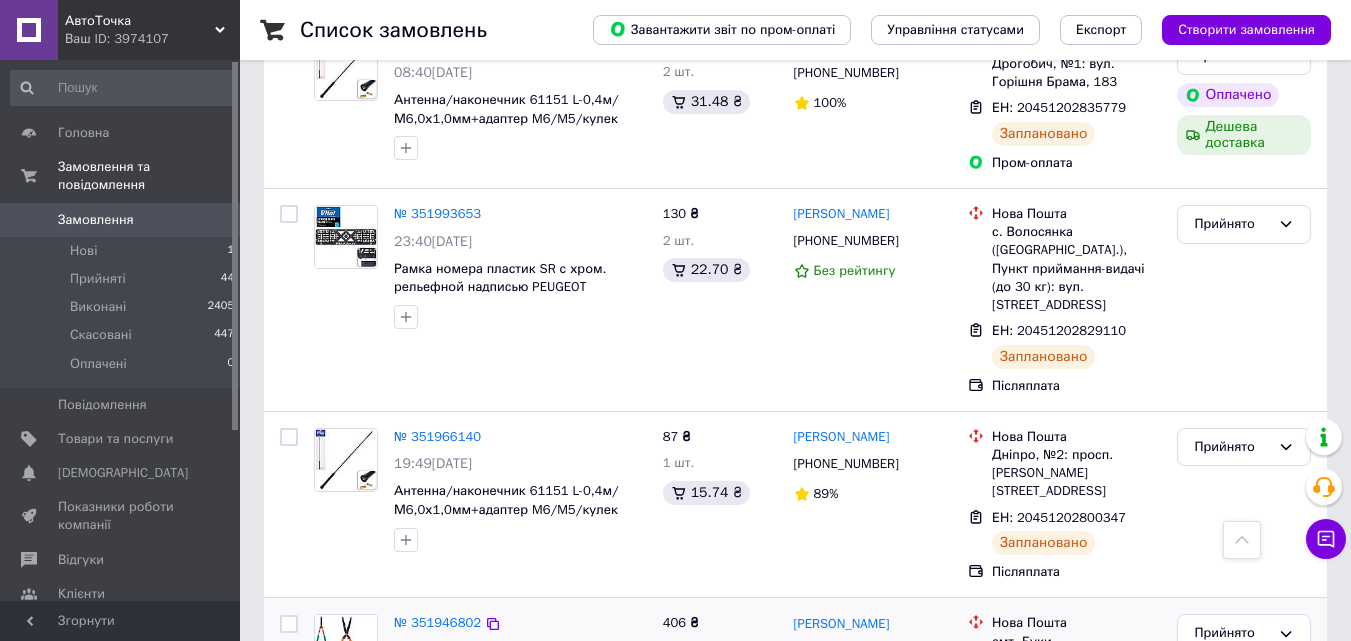 click on "406 ₴ 1 шт. 67.90 ₴" at bounding box center [720, 691] 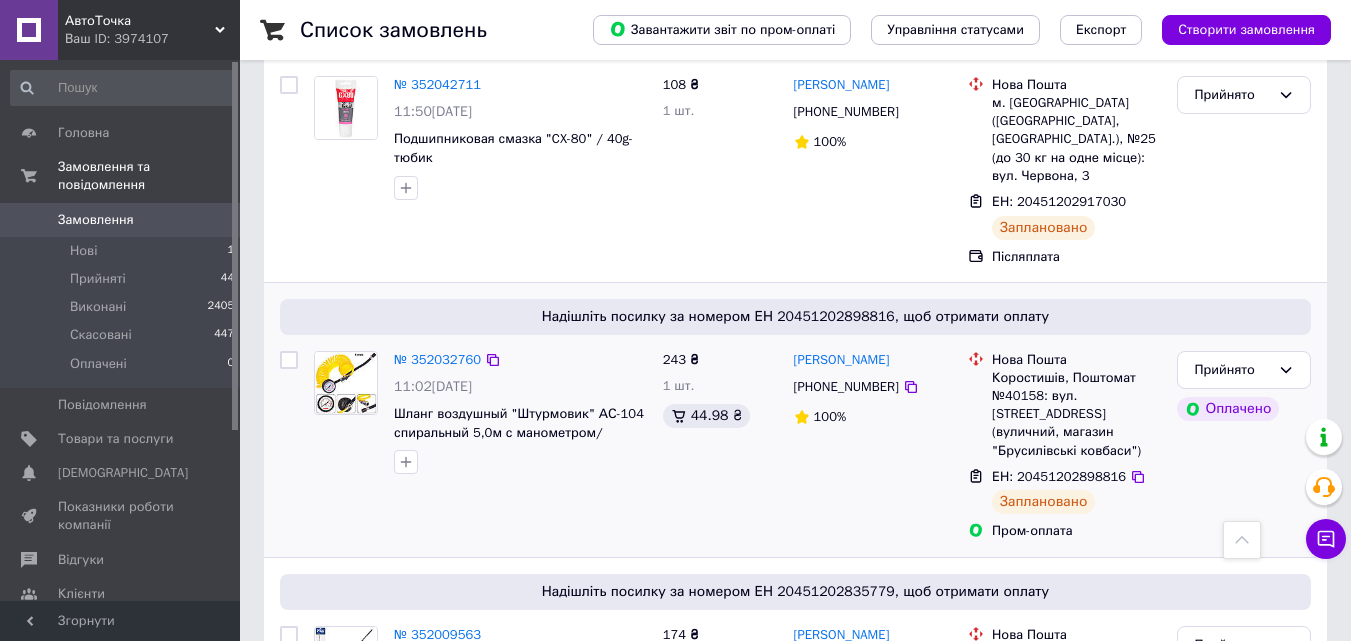 scroll, scrollTop: 500, scrollLeft: 0, axis: vertical 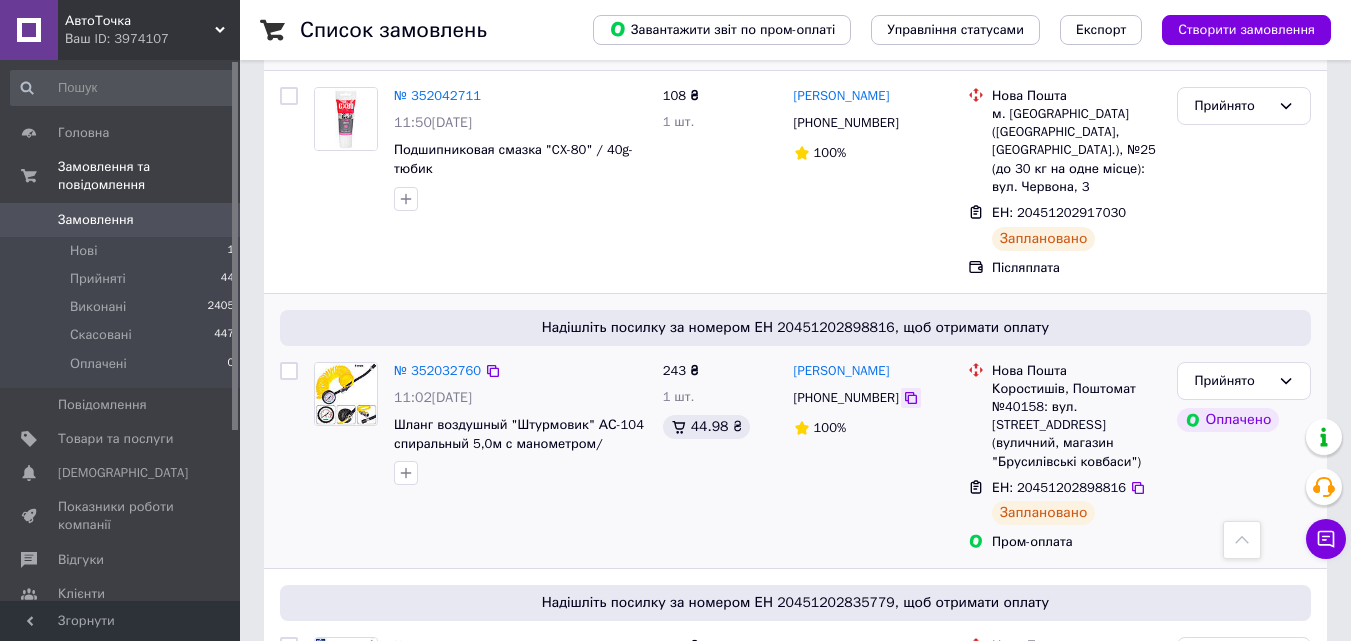 click 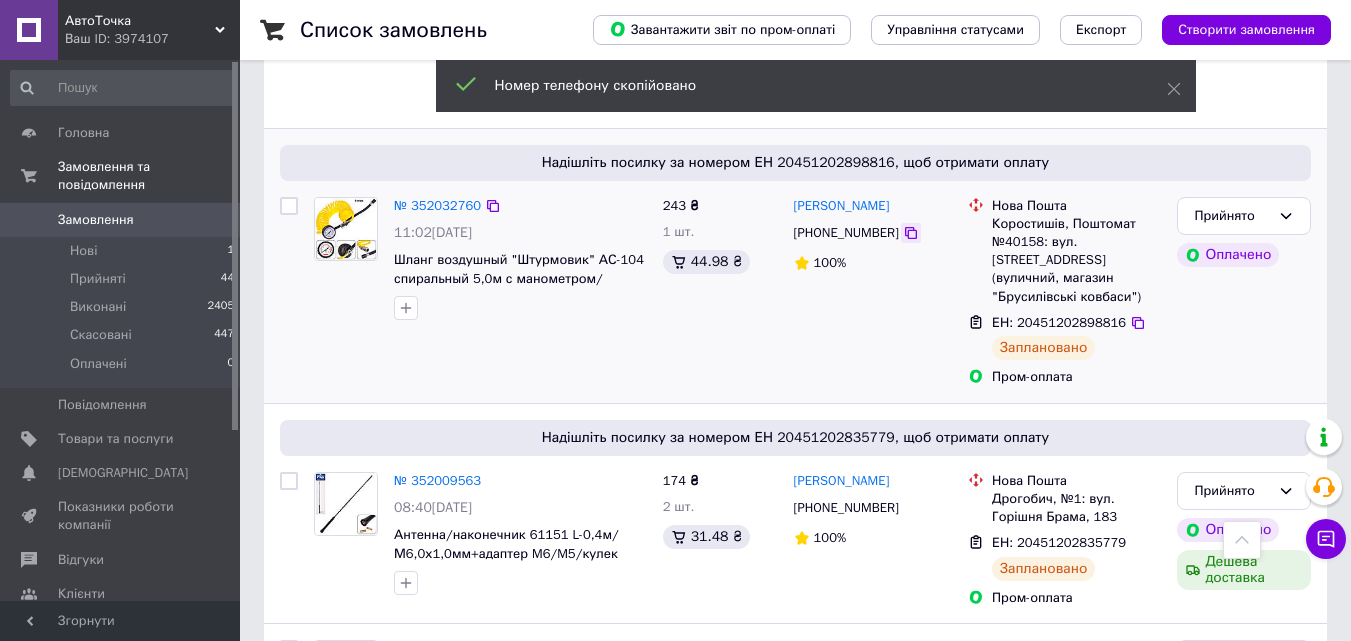scroll, scrollTop: 700, scrollLeft: 0, axis: vertical 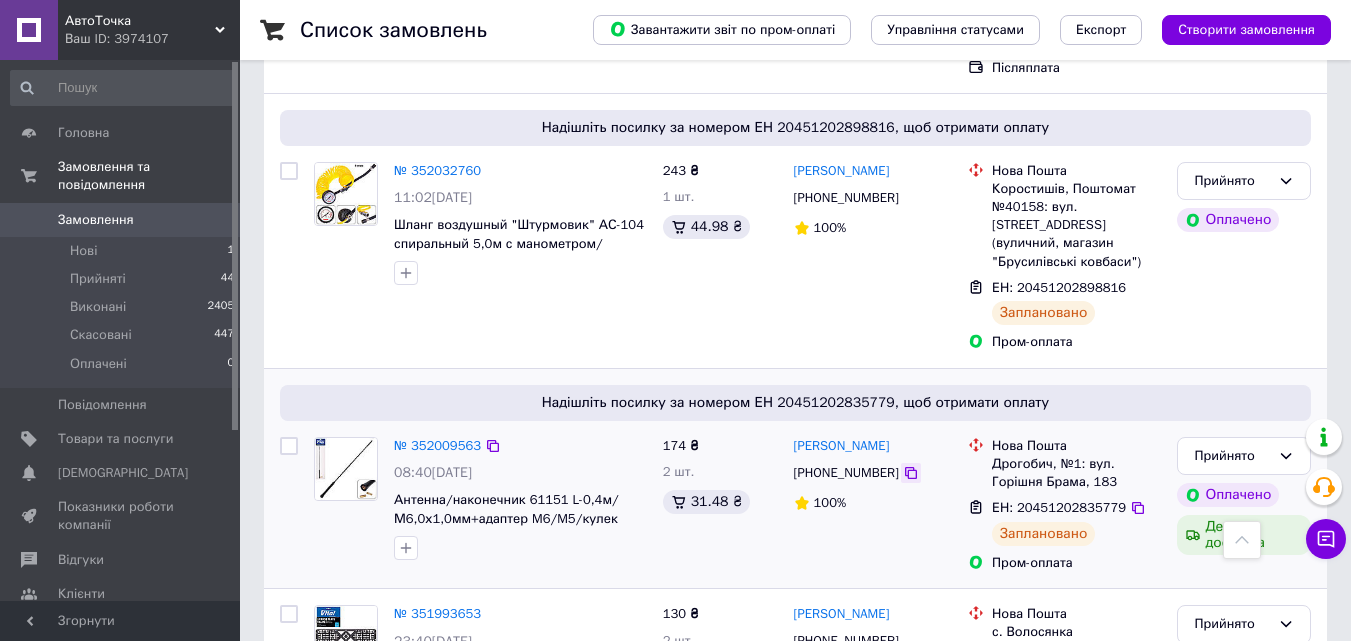 click 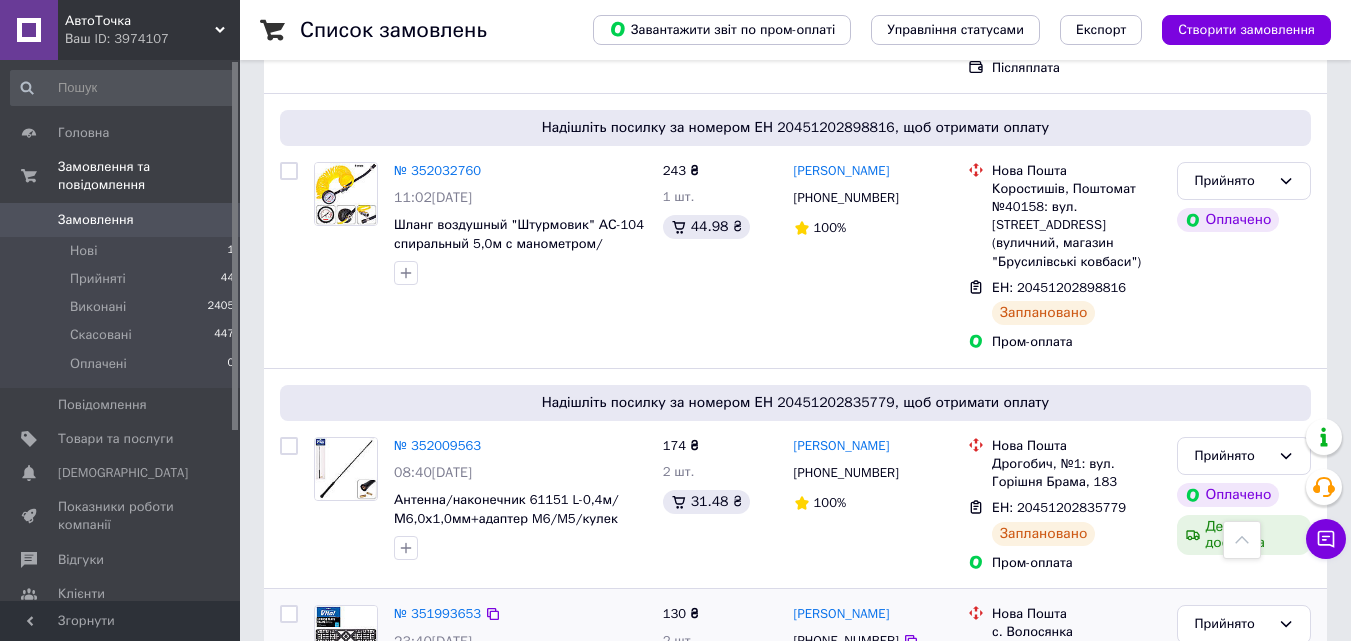 click on "[PHONE_NUMBER]" at bounding box center [873, 641] 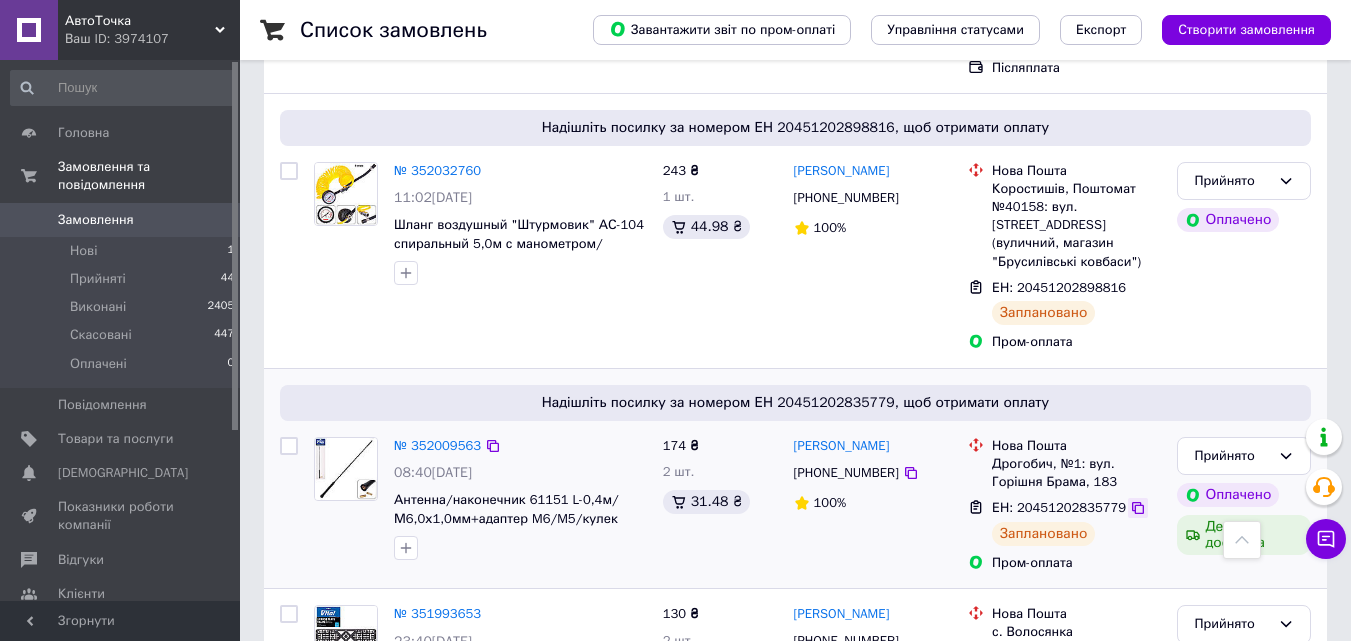 click 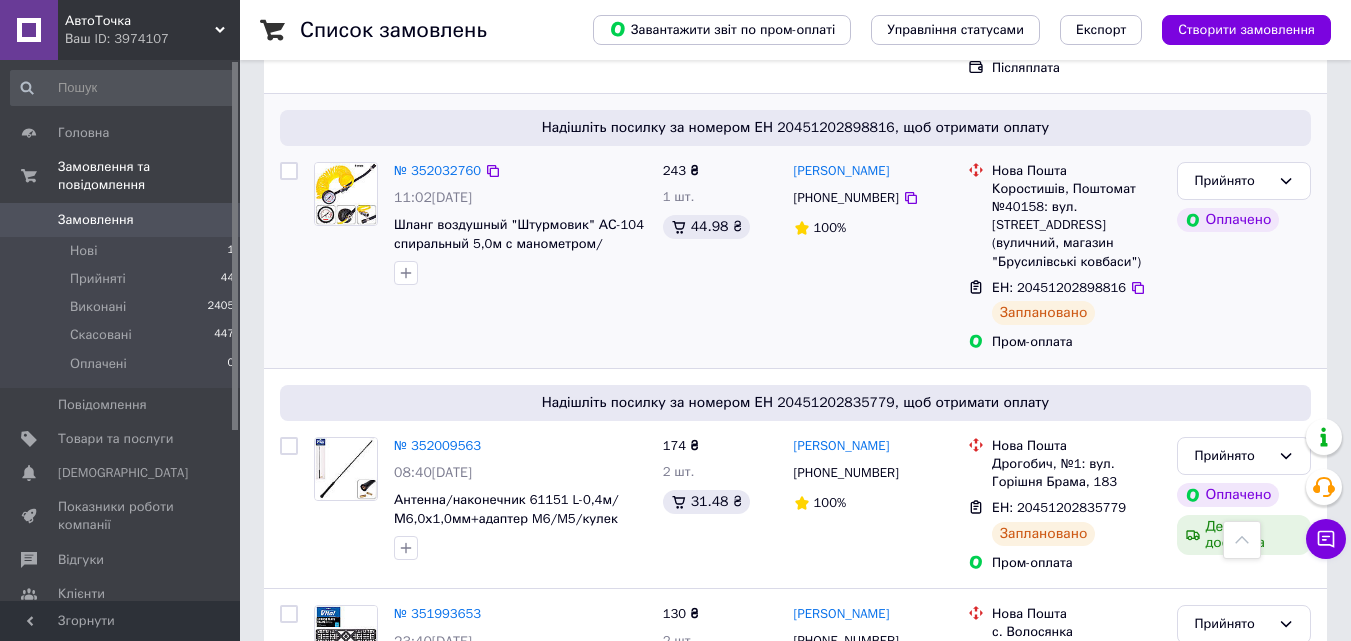 click on "Прийнято Оплачено" at bounding box center [1244, 257] 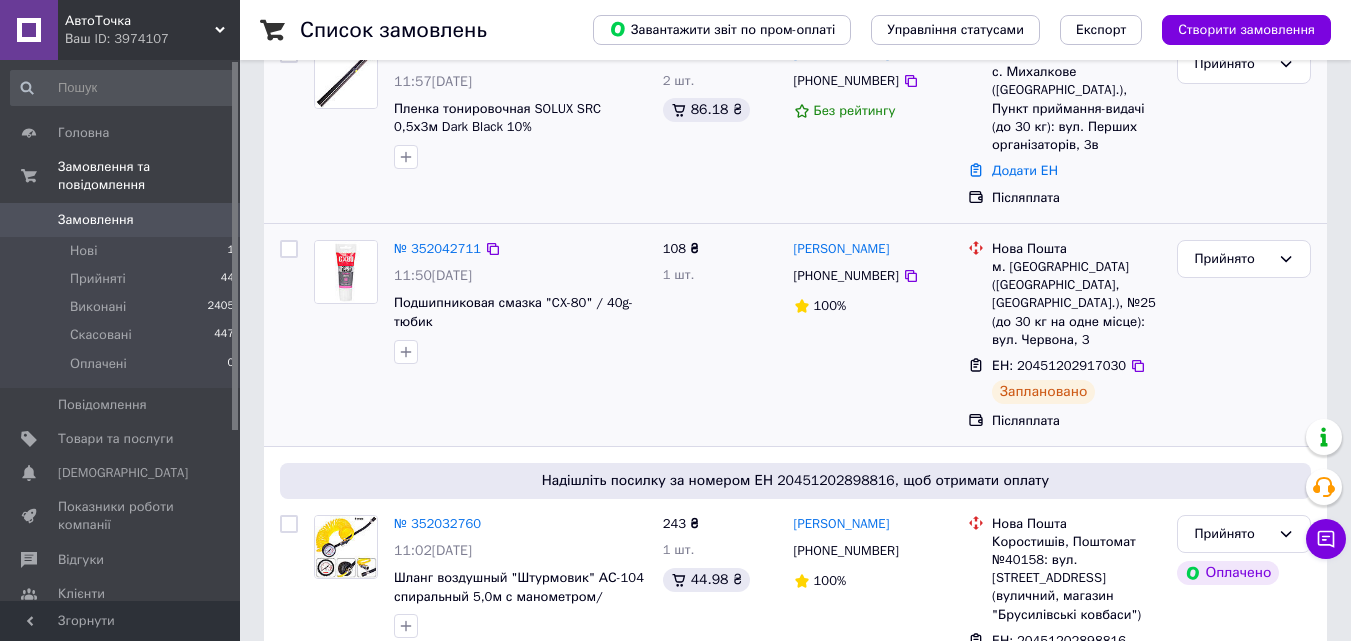 scroll, scrollTop: 300, scrollLeft: 0, axis: vertical 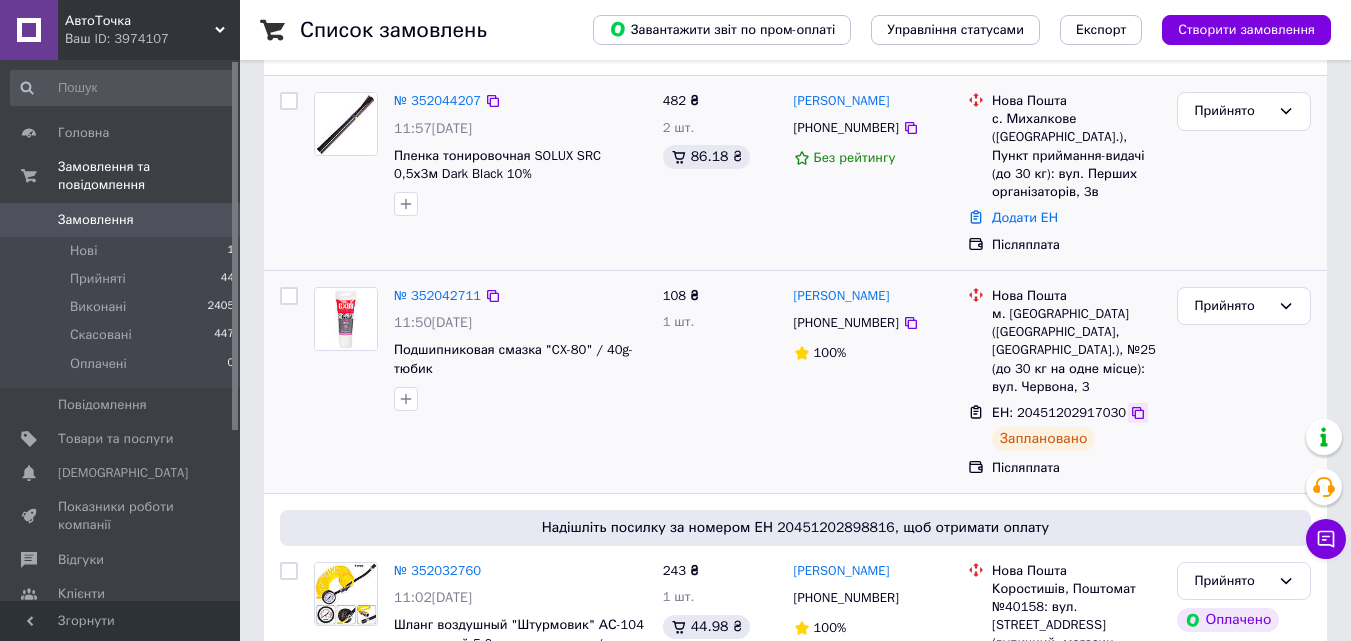 click 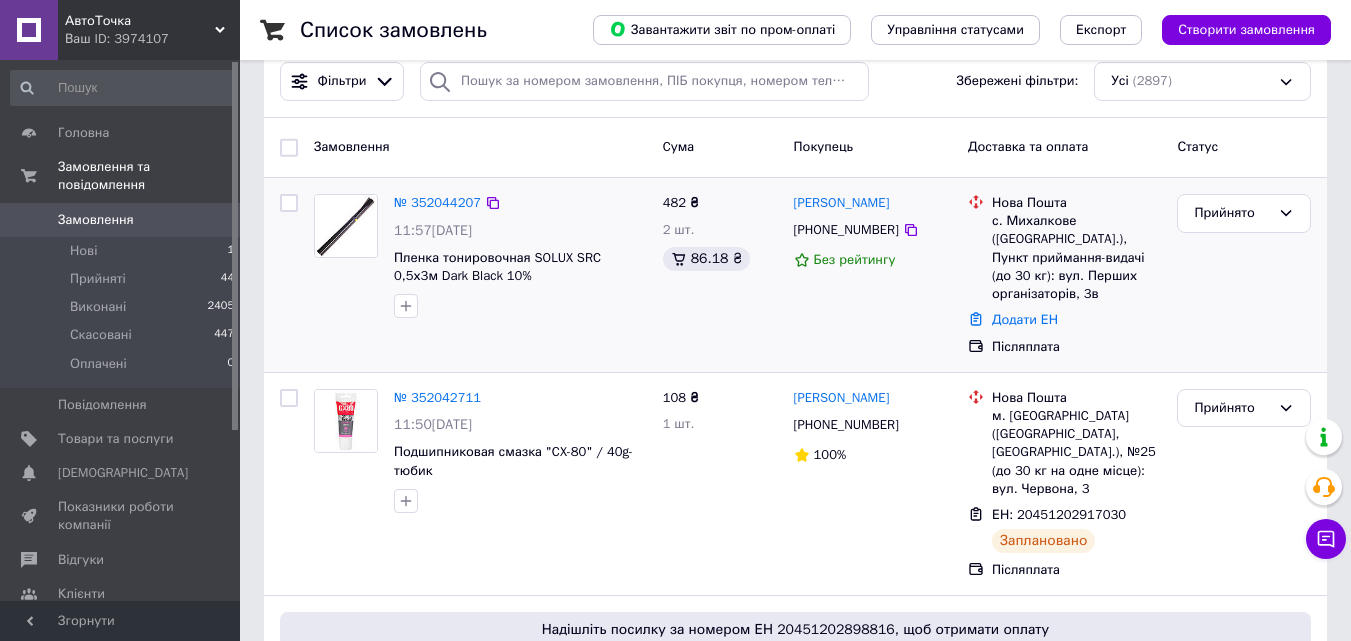 scroll, scrollTop: 200, scrollLeft: 0, axis: vertical 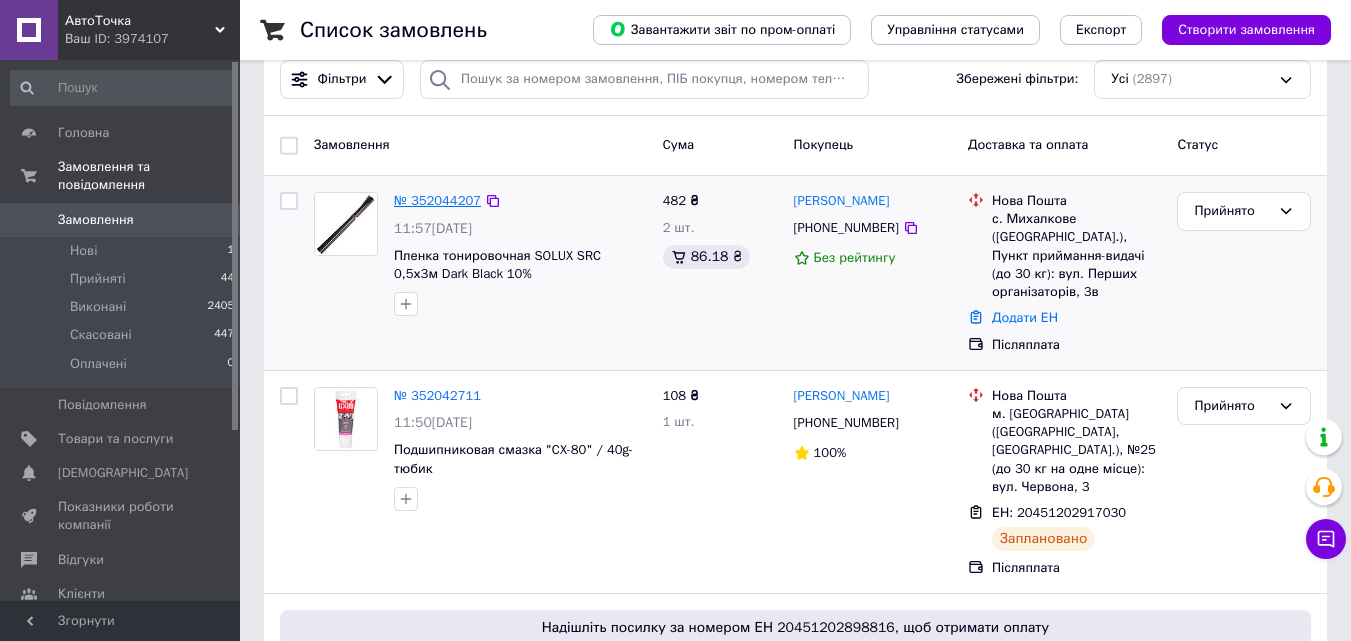 click on "№ 352044207" at bounding box center (437, 200) 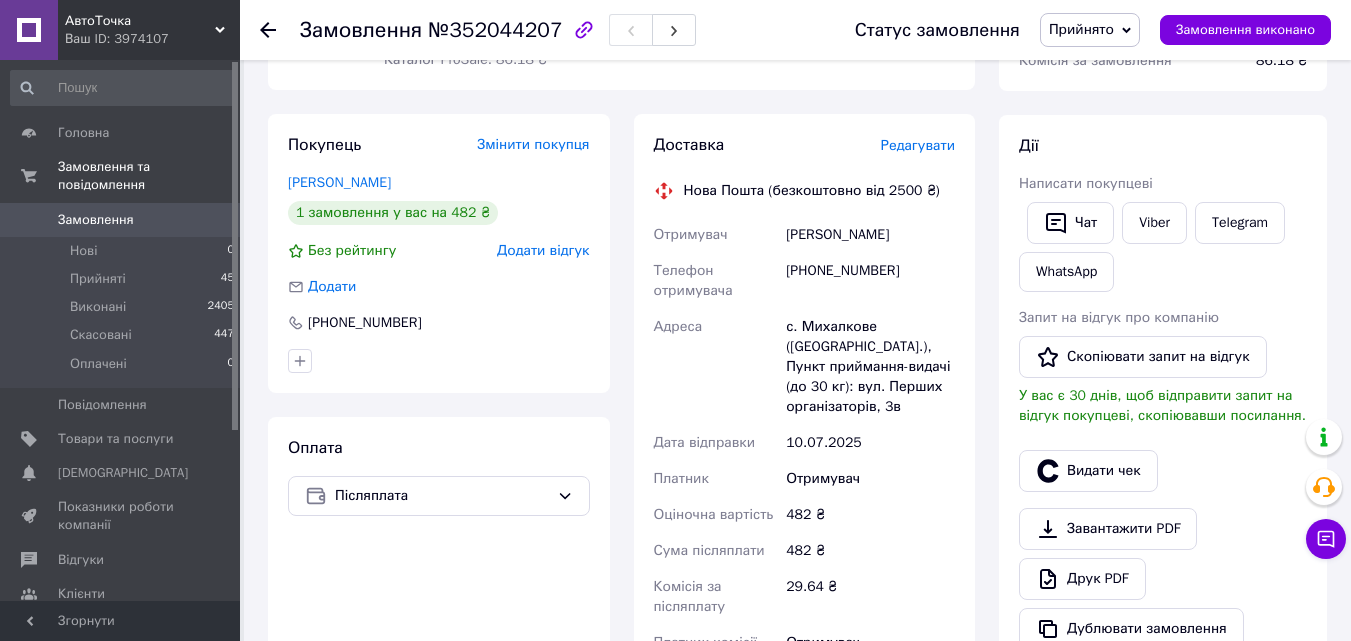 scroll, scrollTop: 300, scrollLeft: 0, axis: vertical 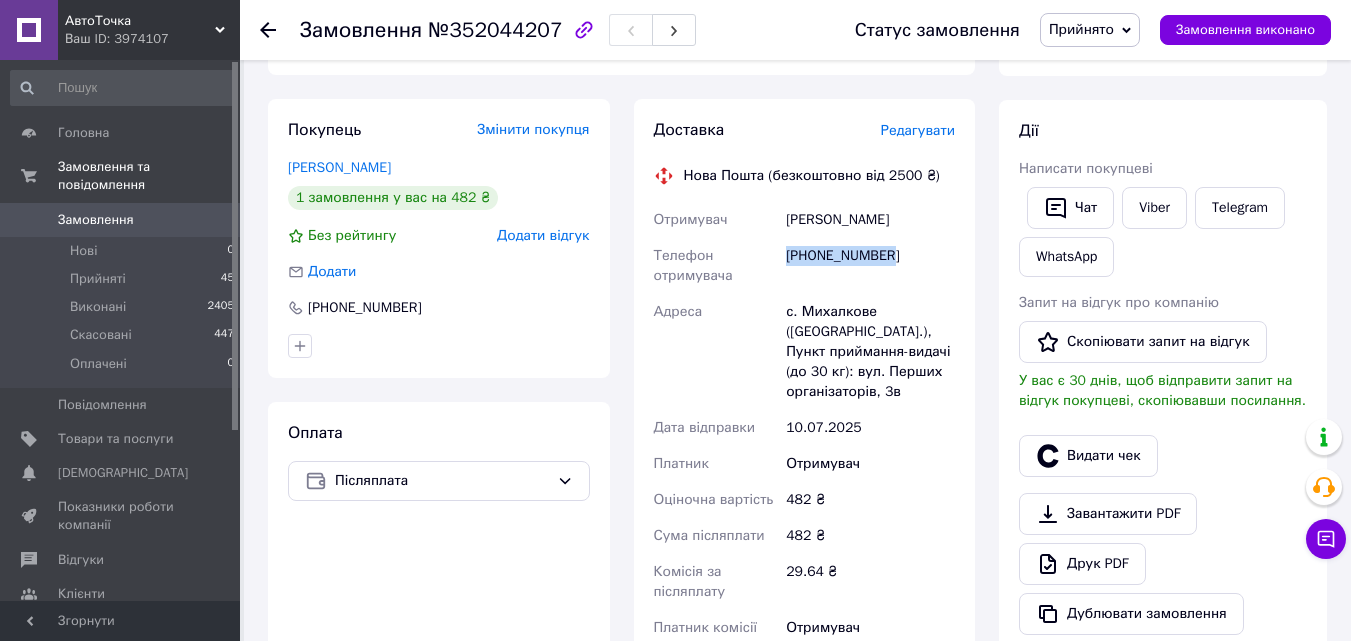 drag, startPoint x: 886, startPoint y: 255, endPoint x: 790, endPoint y: 260, distance: 96.13012 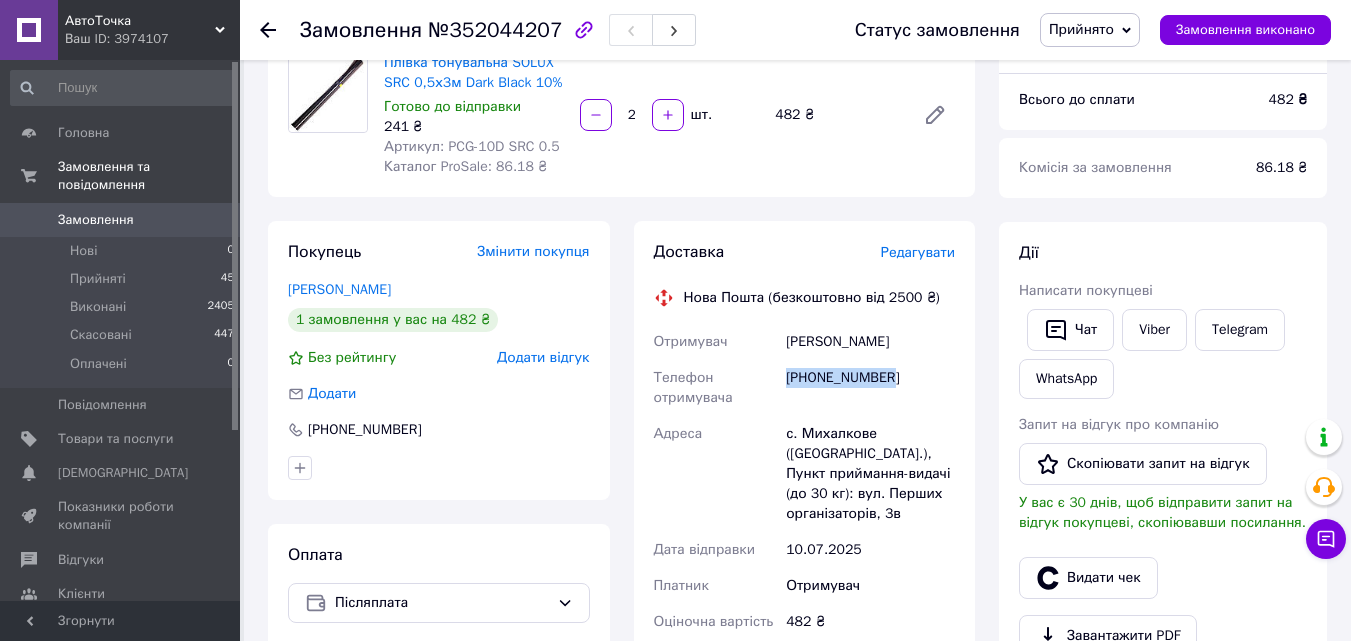scroll, scrollTop: 0, scrollLeft: 0, axis: both 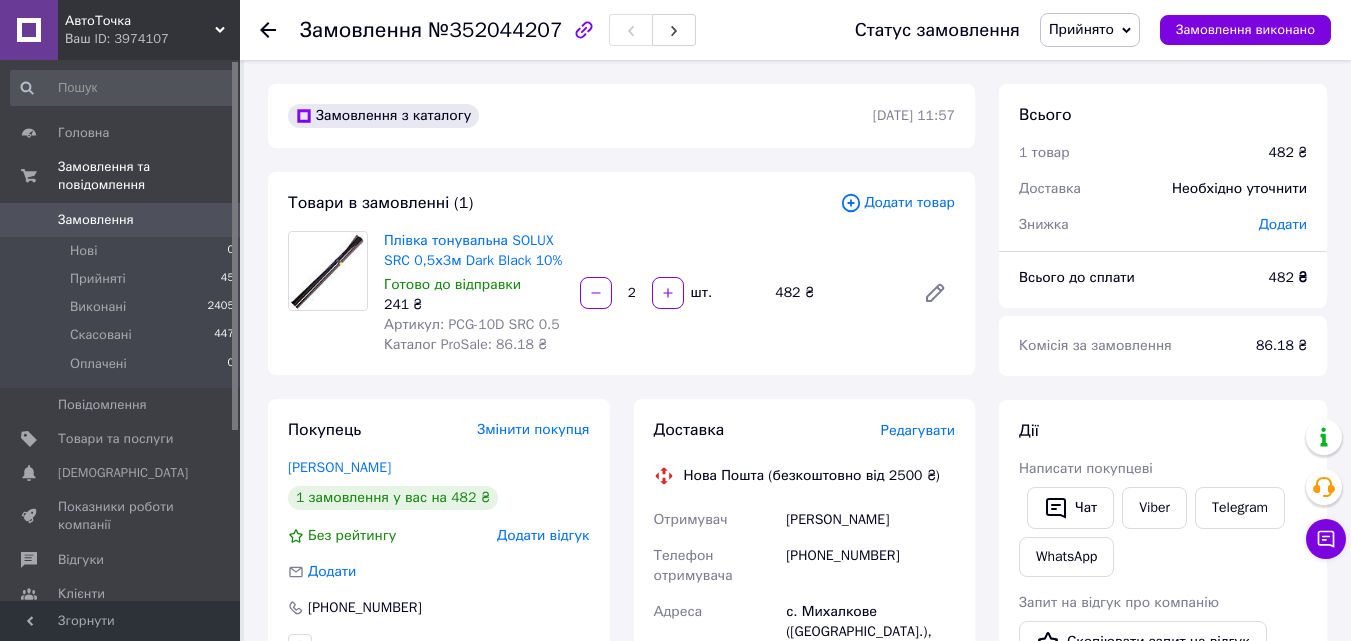click on "с. Михалкове ([GEOGRAPHIC_DATA].), Пункт приймання-видачі (до 30 кг): вул. Перших організаторів, 3в" at bounding box center (870, 652) 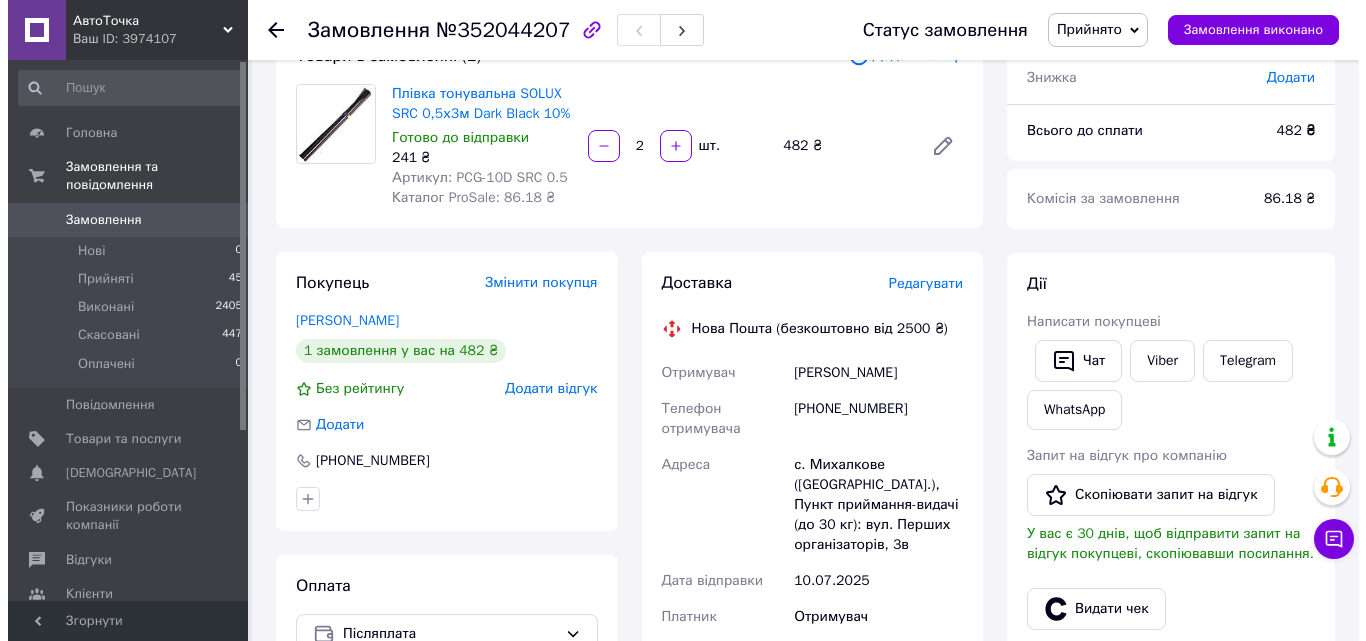 scroll, scrollTop: 200, scrollLeft: 0, axis: vertical 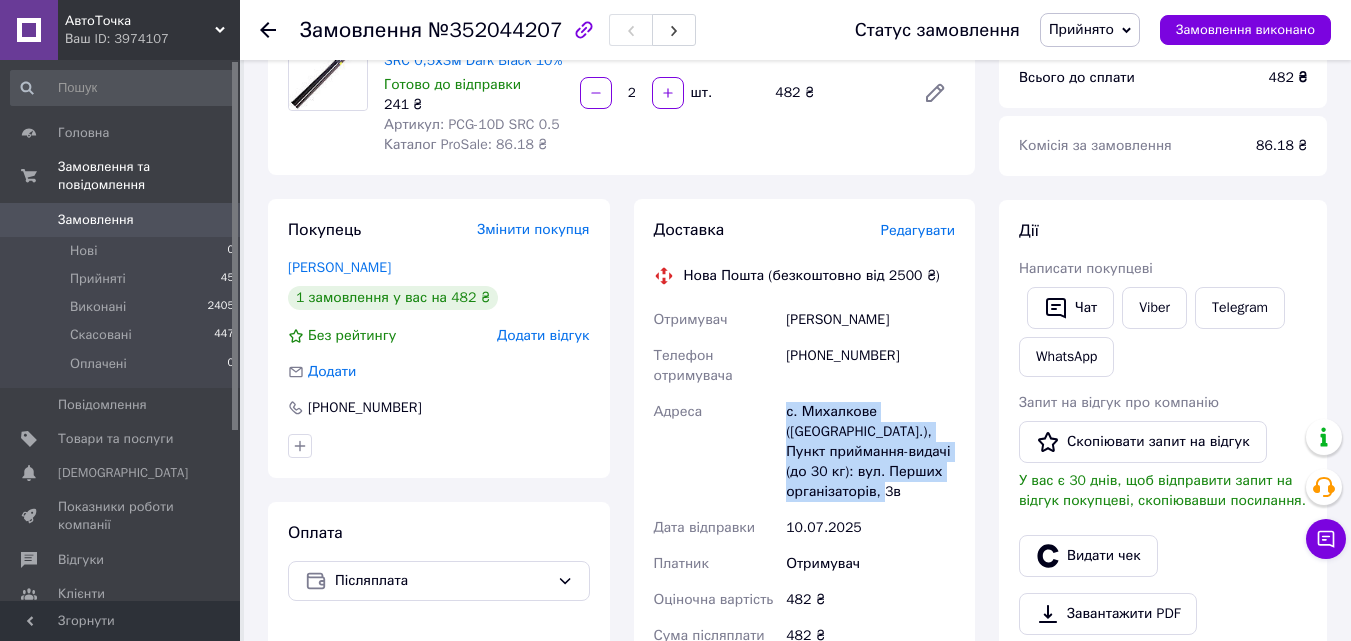 drag, startPoint x: 897, startPoint y: 491, endPoint x: 782, endPoint y: 414, distance: 138.39798 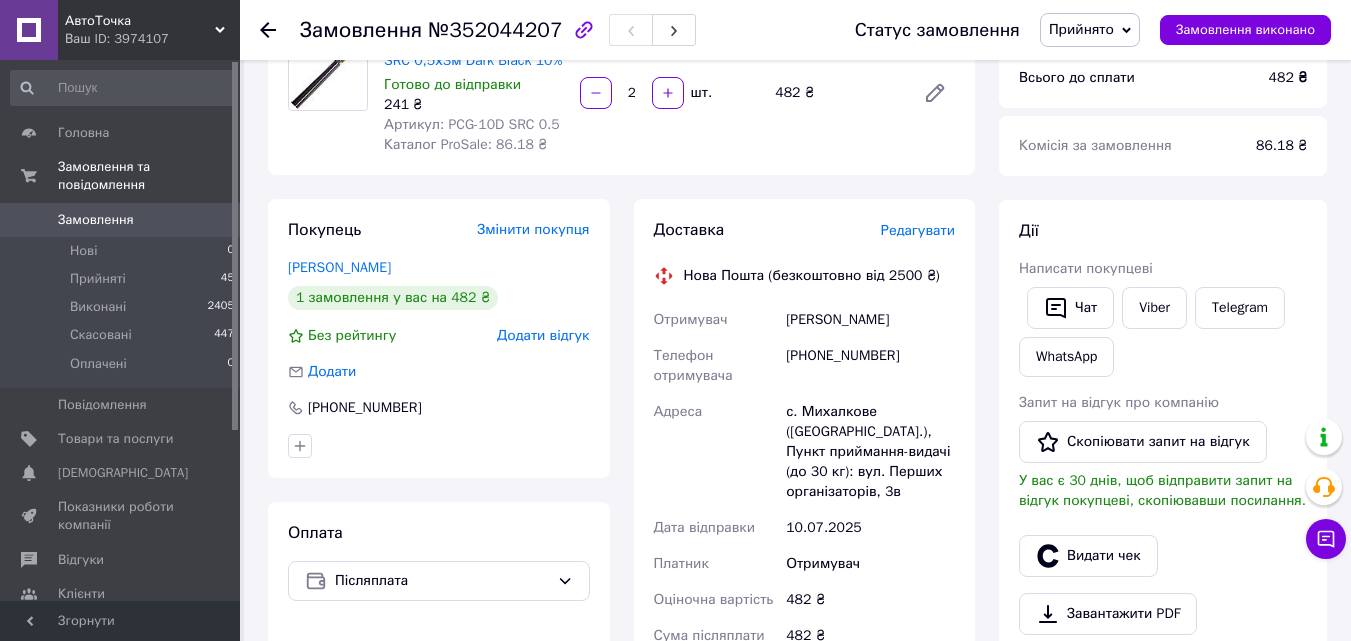 drag, startPoint x: 434, startPoint y: 613, endPoint x: 494, endPoint y: 621, distance: 60.530983 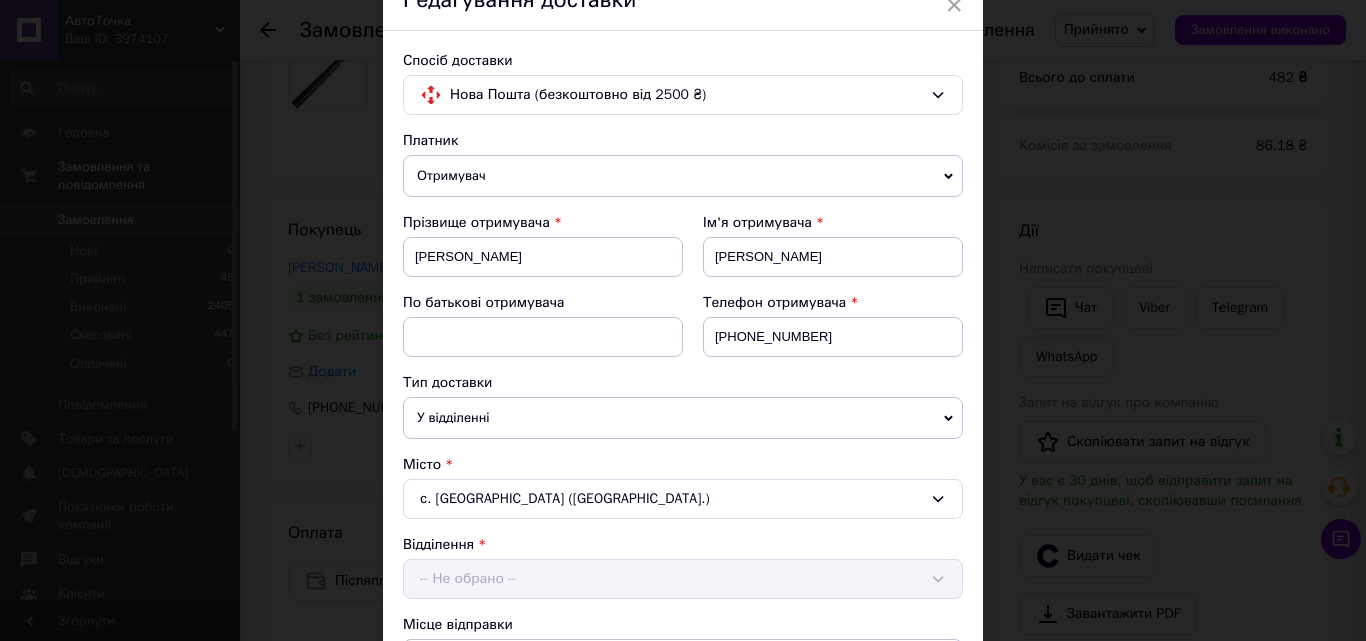 scroll, scrollTop: 400, scrollLeft: 0, axis: vertical 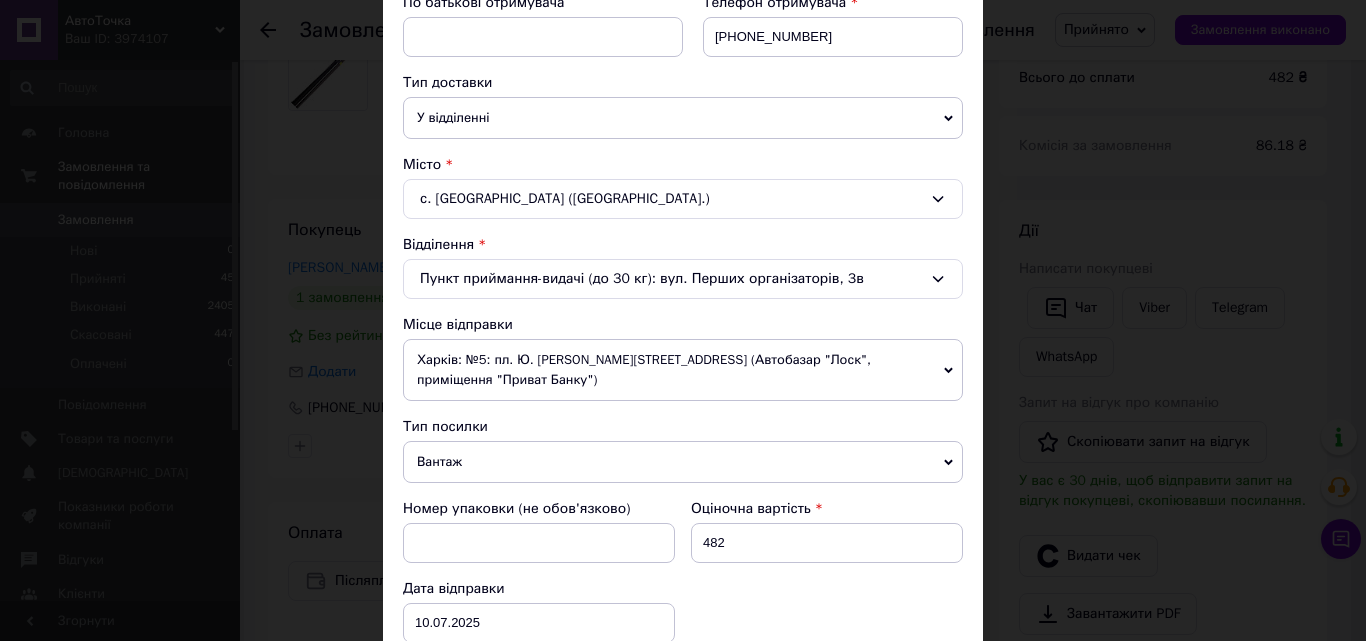 click on "Харків: №5: пл. Ю. Кононенка, 1а (Автобазар "Лоск", приміщення "Приват Банку")" at bounding box center [683, 370] 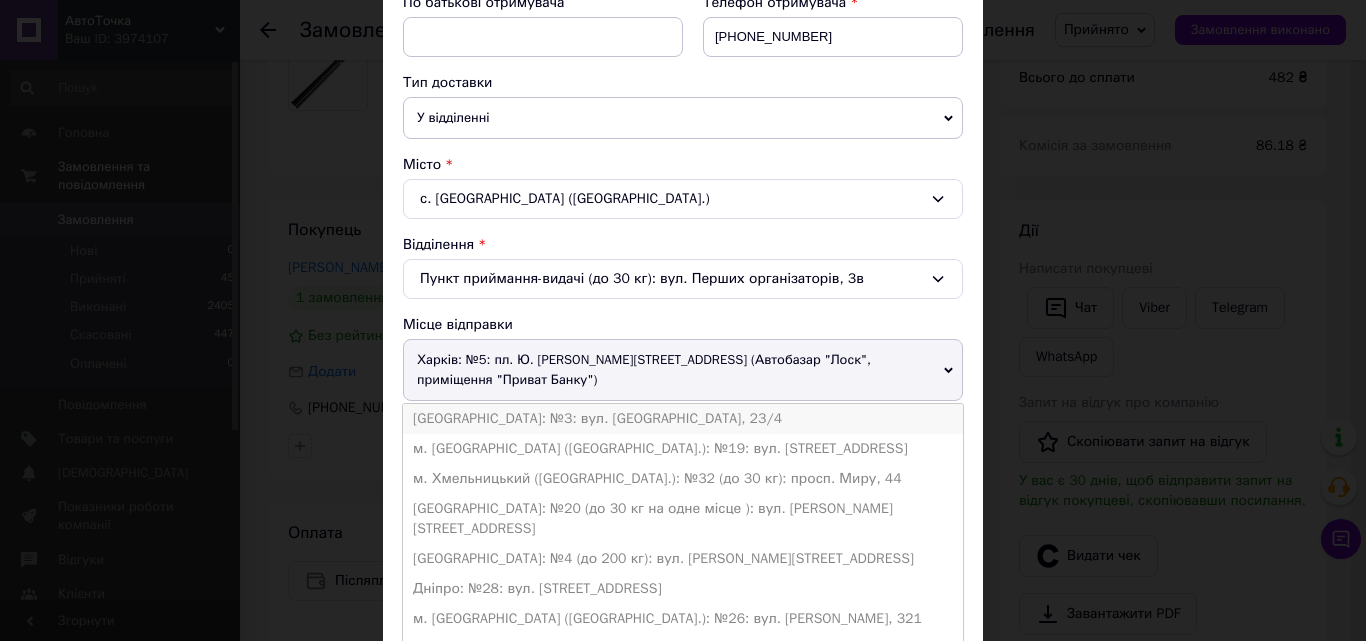 click on "Одеса: №3: вул. Дальницька, 23/4" at bounding box center (683, 419) 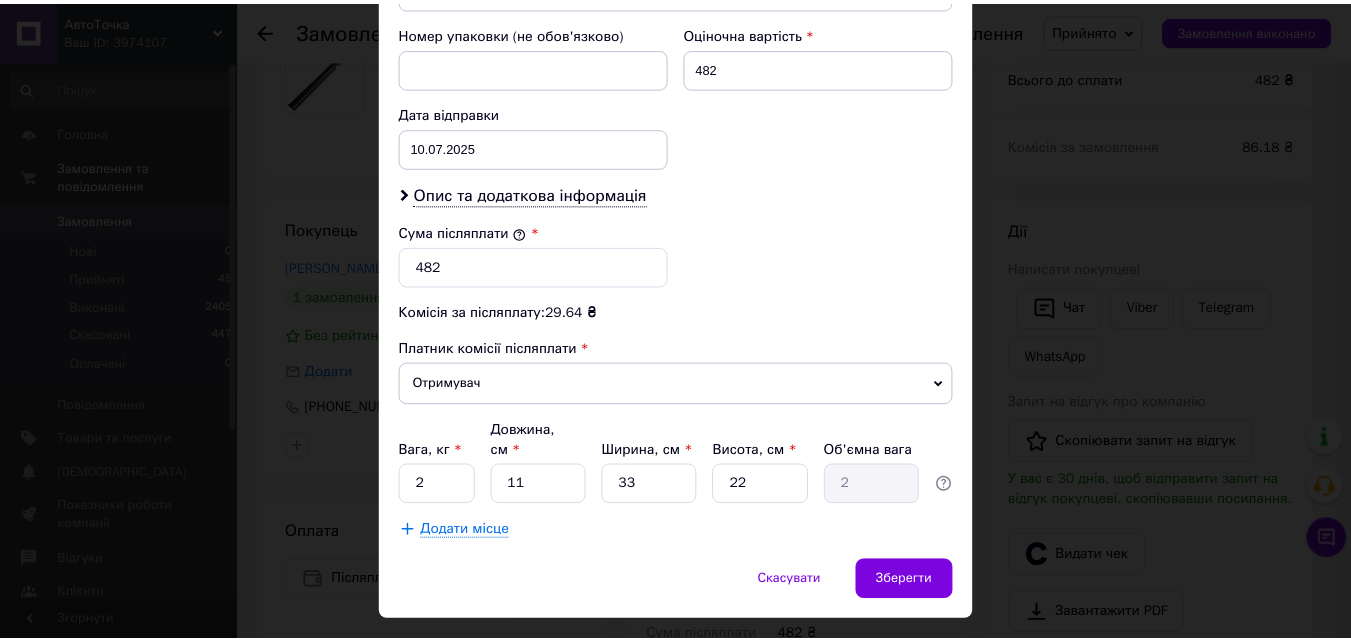 scroll, scrollTop: 885, scrollLeft: 0, axis: vertical 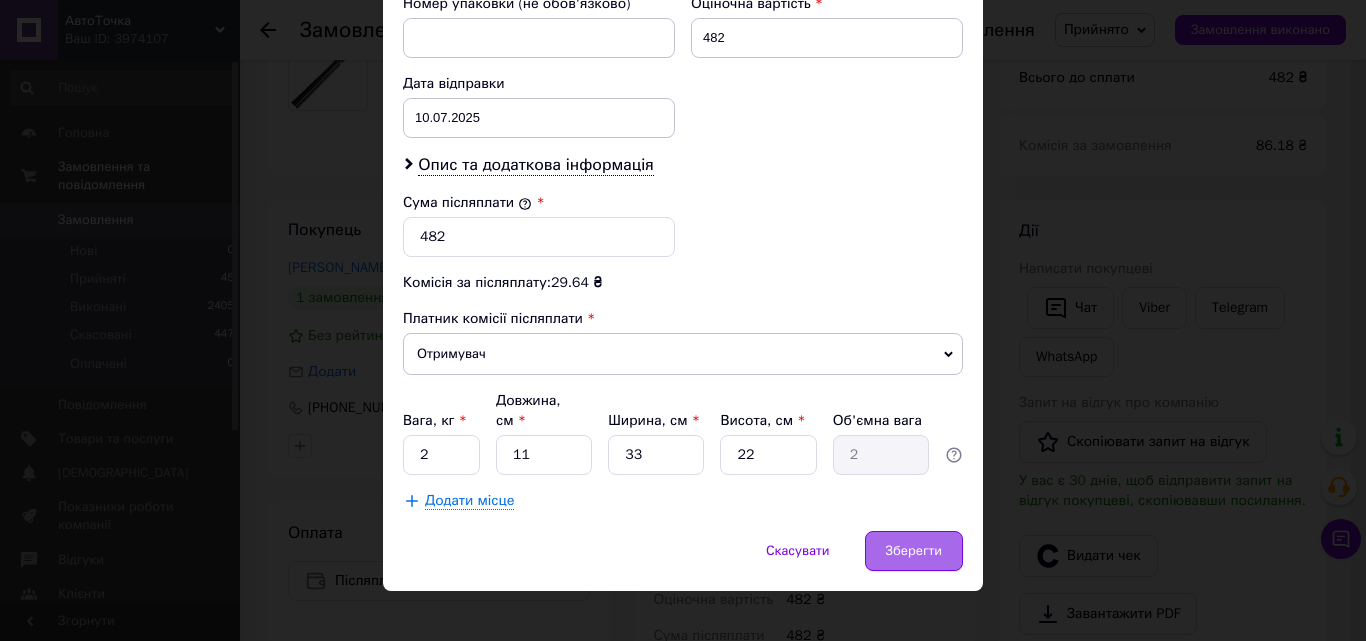 click on "Зберегти" at bounding box center (914, 551) 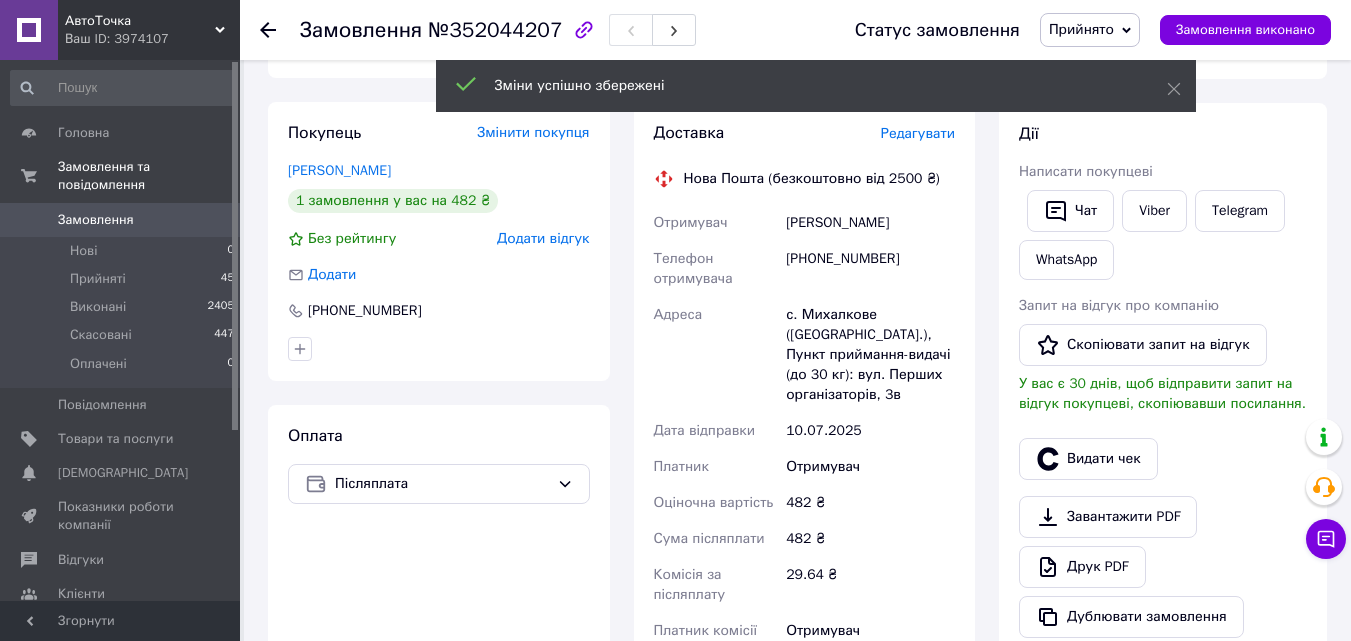 scroll, scrollTop: 600, scrollLeft: 0, axis: vertical 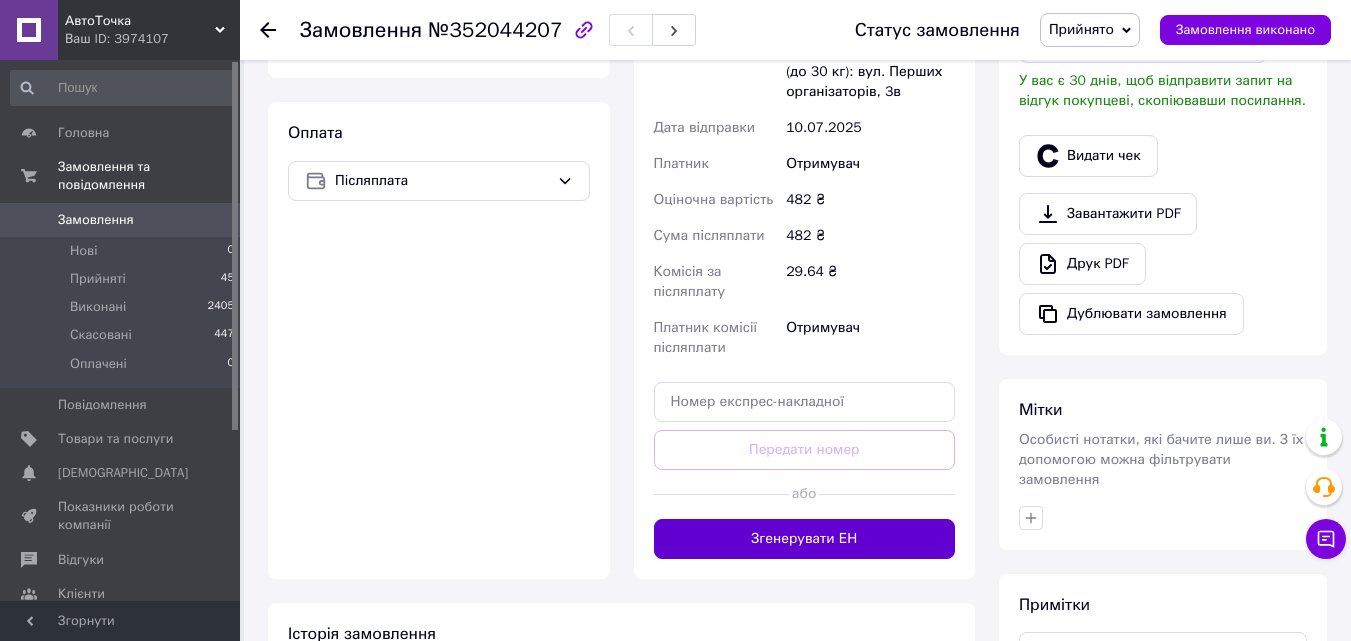 click on "Згенерувати ЕН" at bounding box center (805, 539) 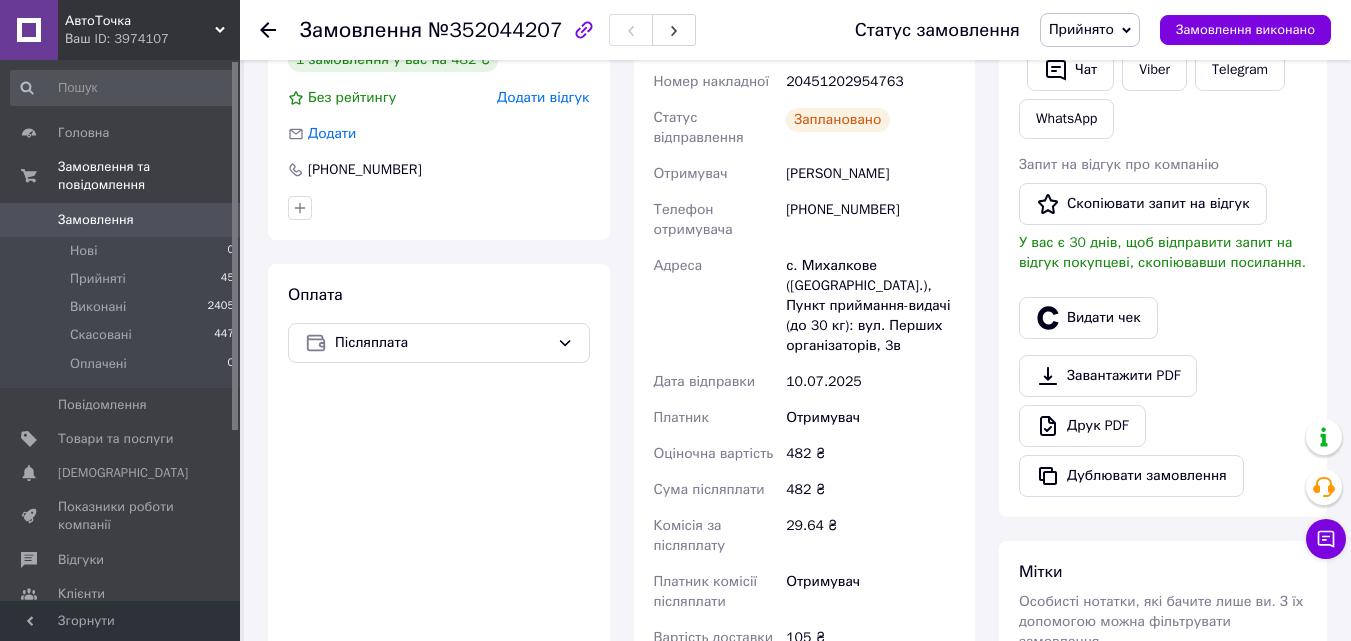 scroll, scrollTop: 400, scrollLeft: 0, axis: vertical 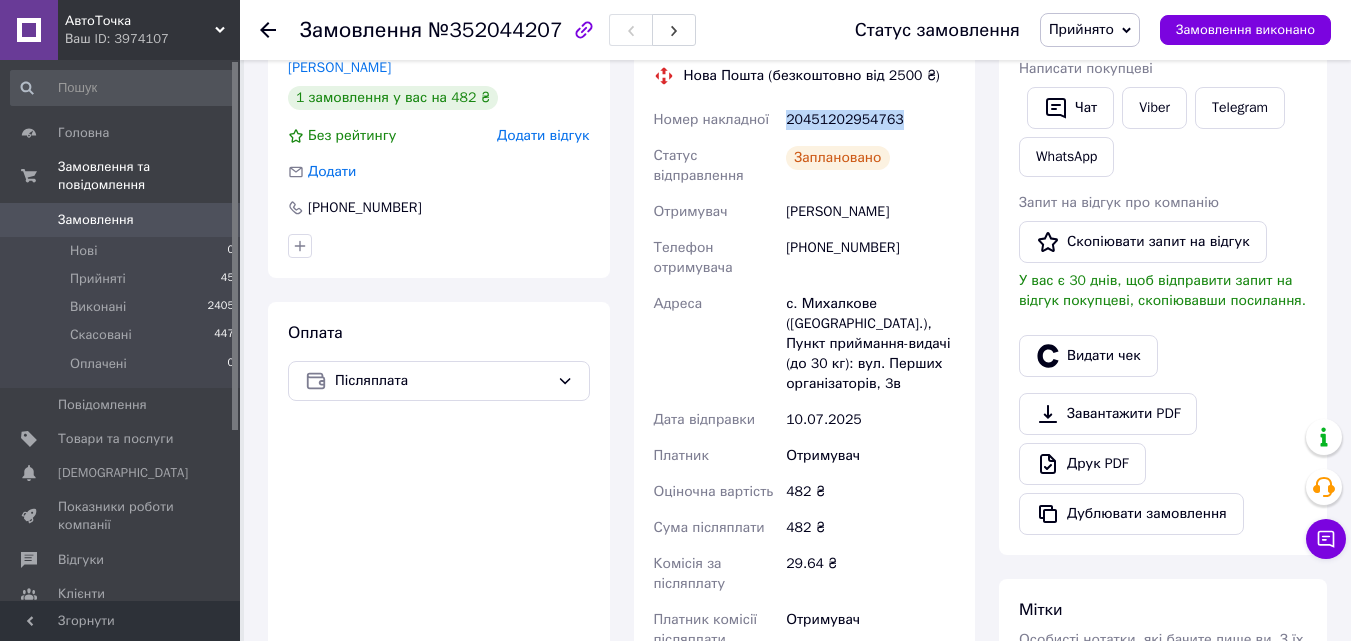 drag, startPoint x: 892, startPoint y: 119, endPoint x: 787, endPoint y: 122, distance: 105.04285 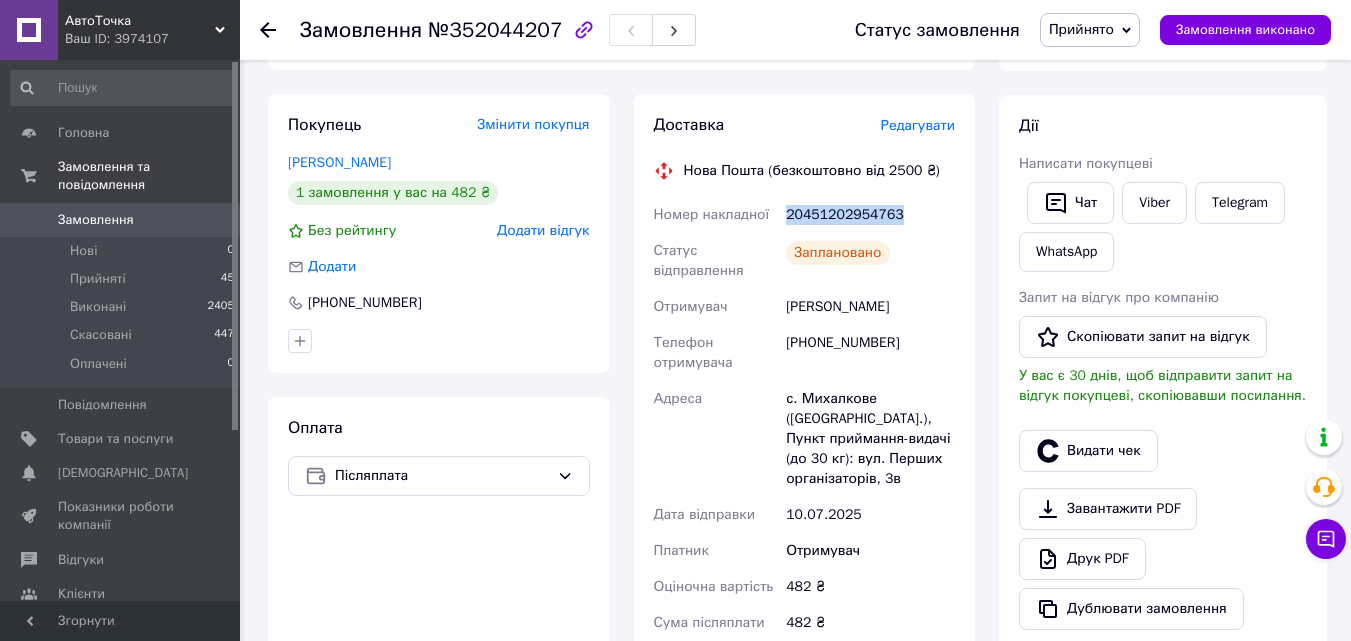 scroll, scrollTop: 100, scrollLeft: 0, axis: vertical 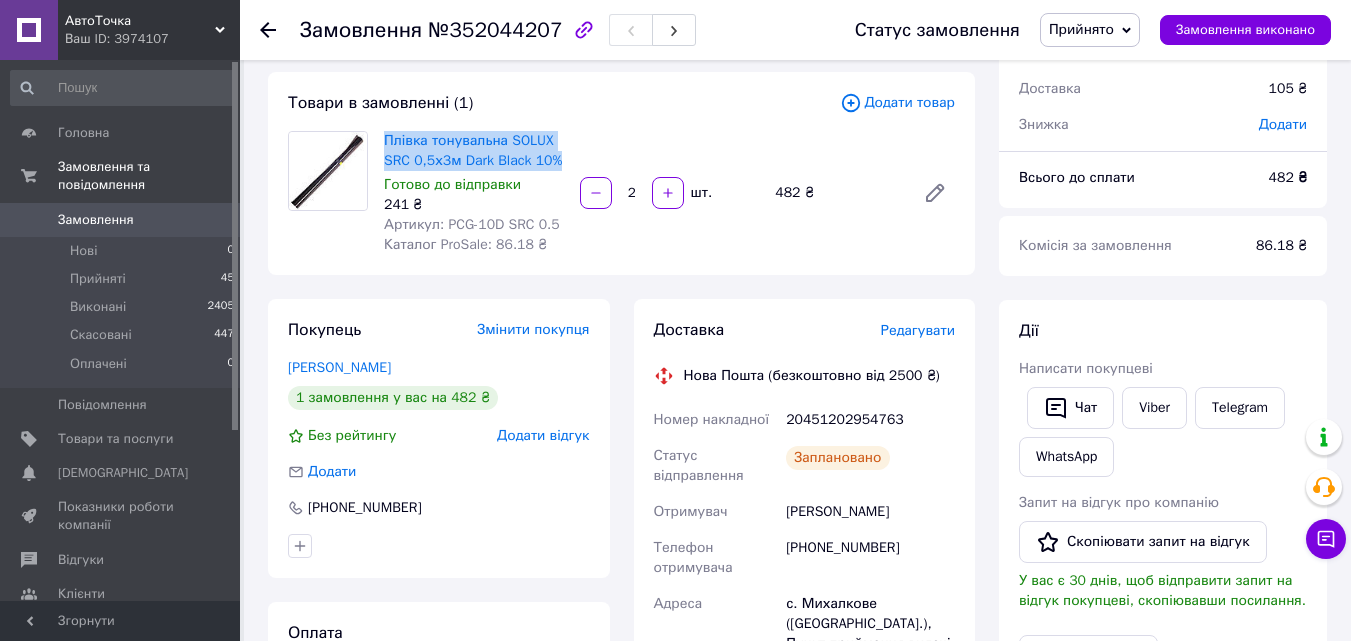 drag, startPoint x: 557, startPoint y: 161, endPoint x: 383, endPoint y: 139, distance: 175.38528 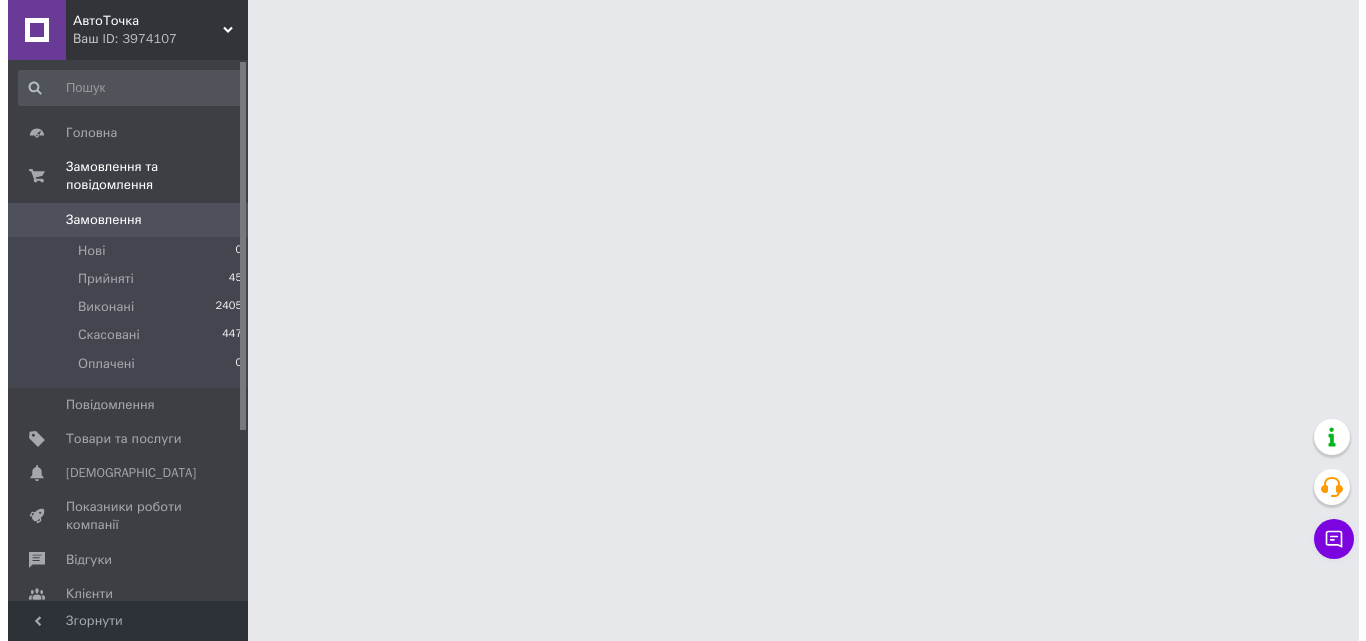 scroll, scrollTop: 0, scrollLeft: 0, axis: both 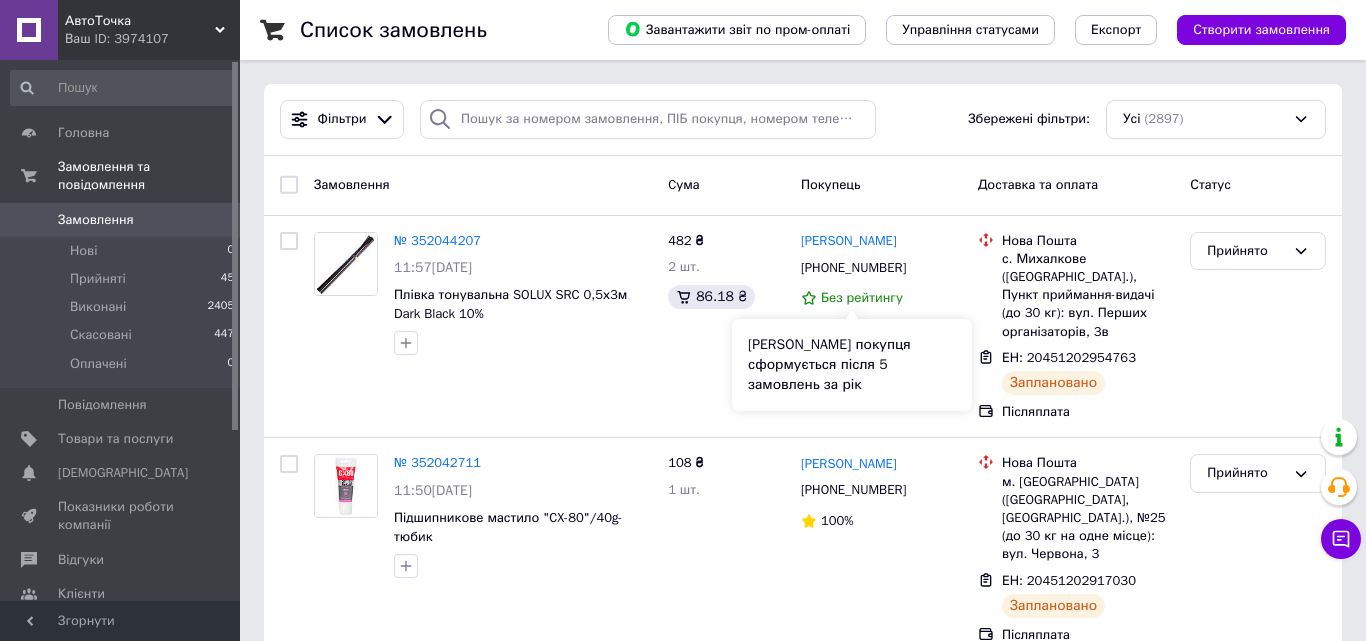 click 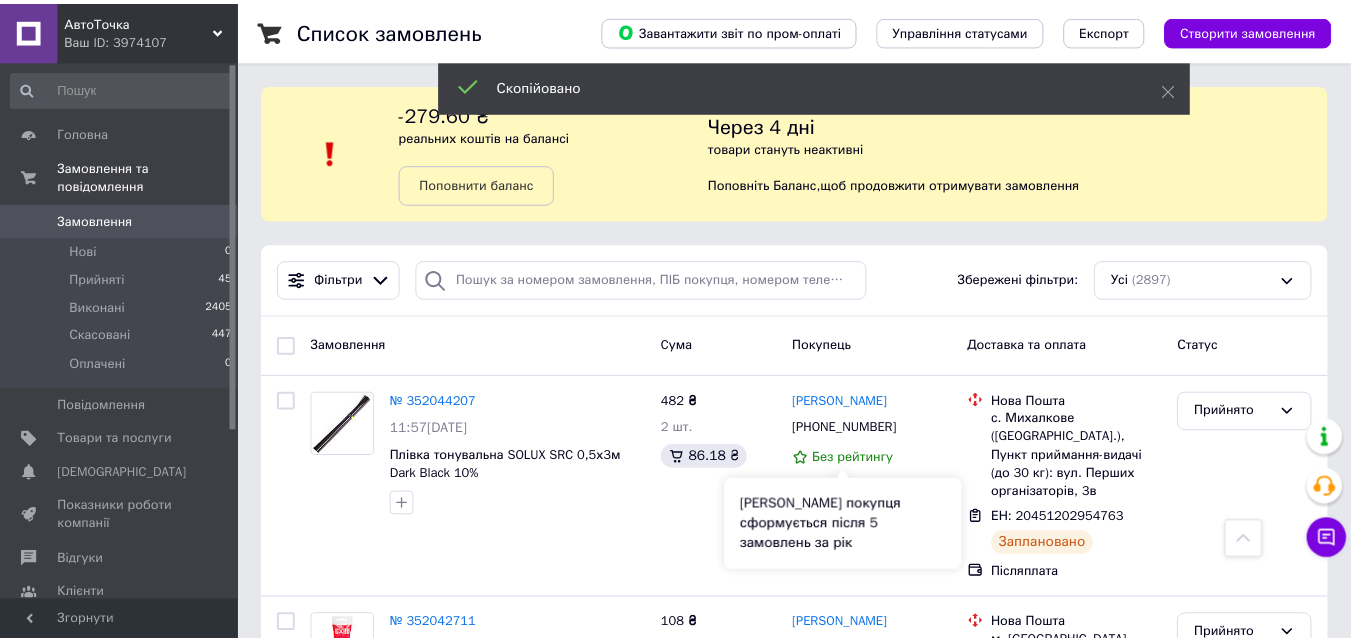 scroll, scrollTop: 360, scrollLeft: 0, axis: vertical 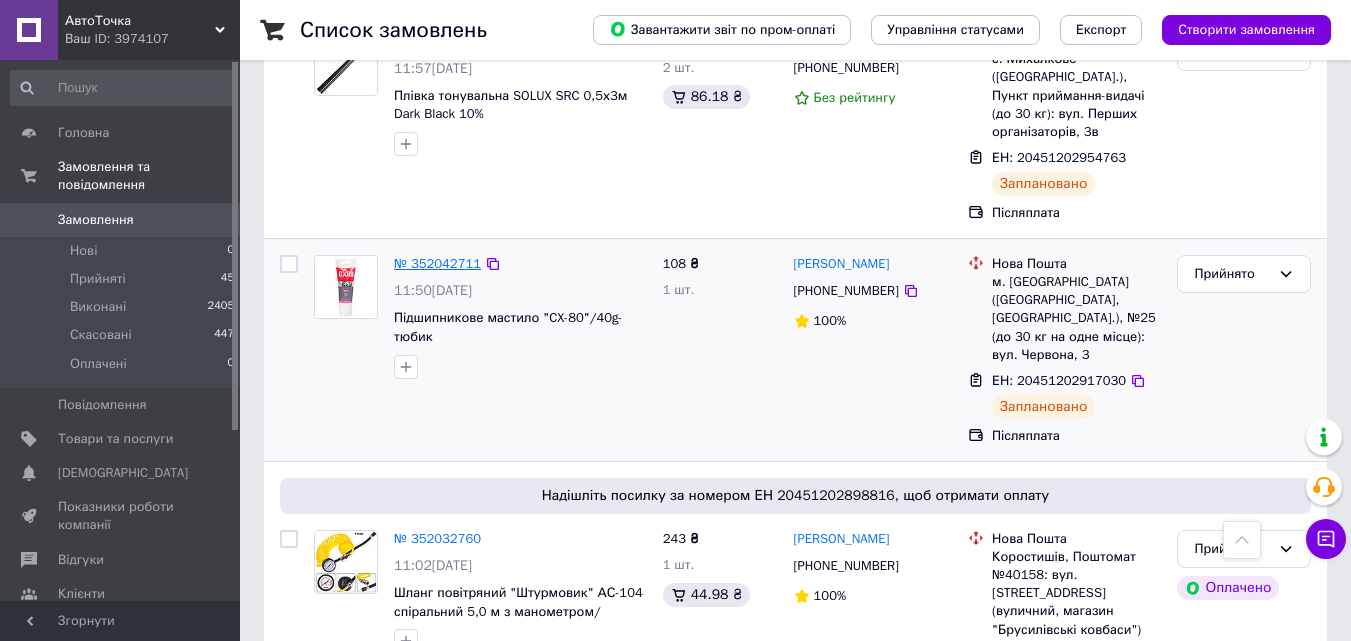 click on "№ 352042711" at bounding box center [437, 263] 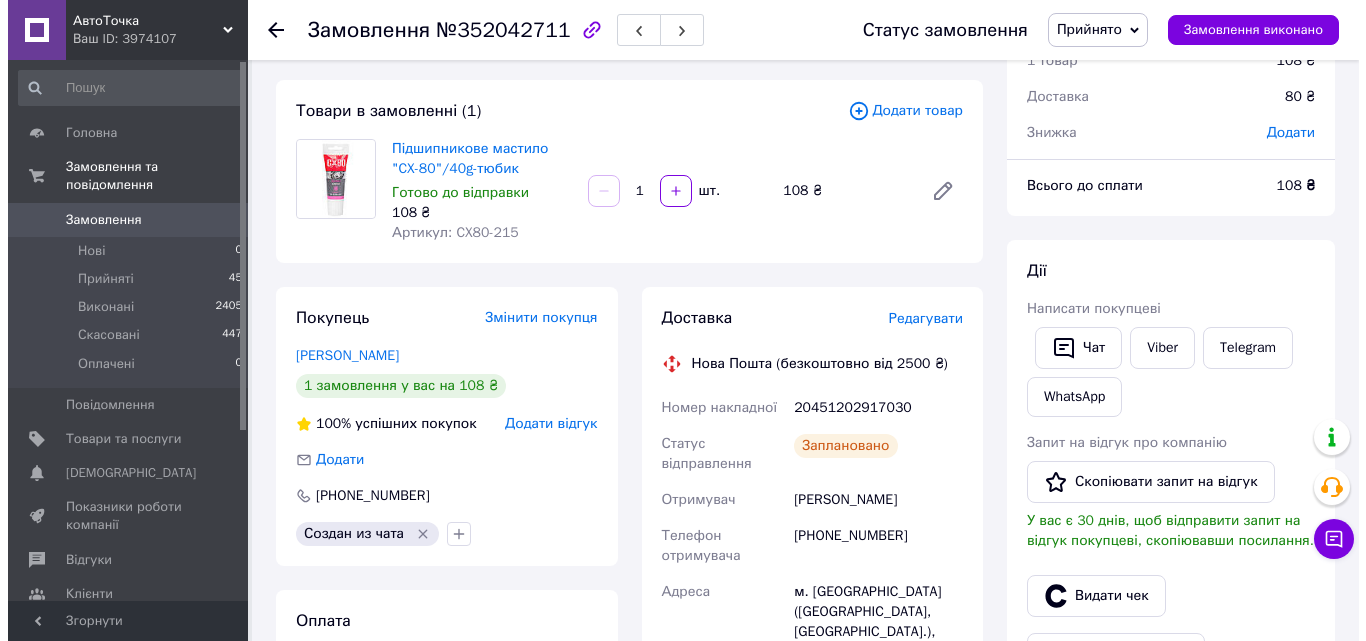 scroll, scrollTop: 60, scrollLeft: 0, axis: vertical 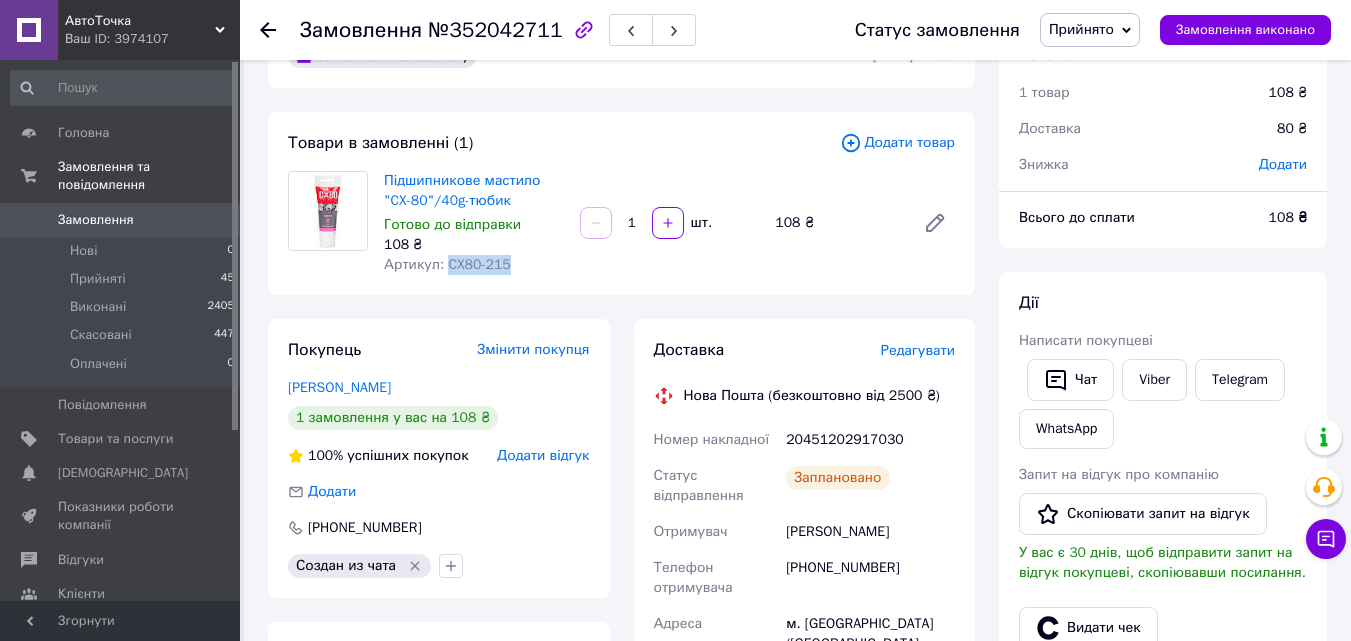 drag, startPoint x: 505, startPoint y: 268, endPoint x: 442, endPoint y: 268, distance: 63 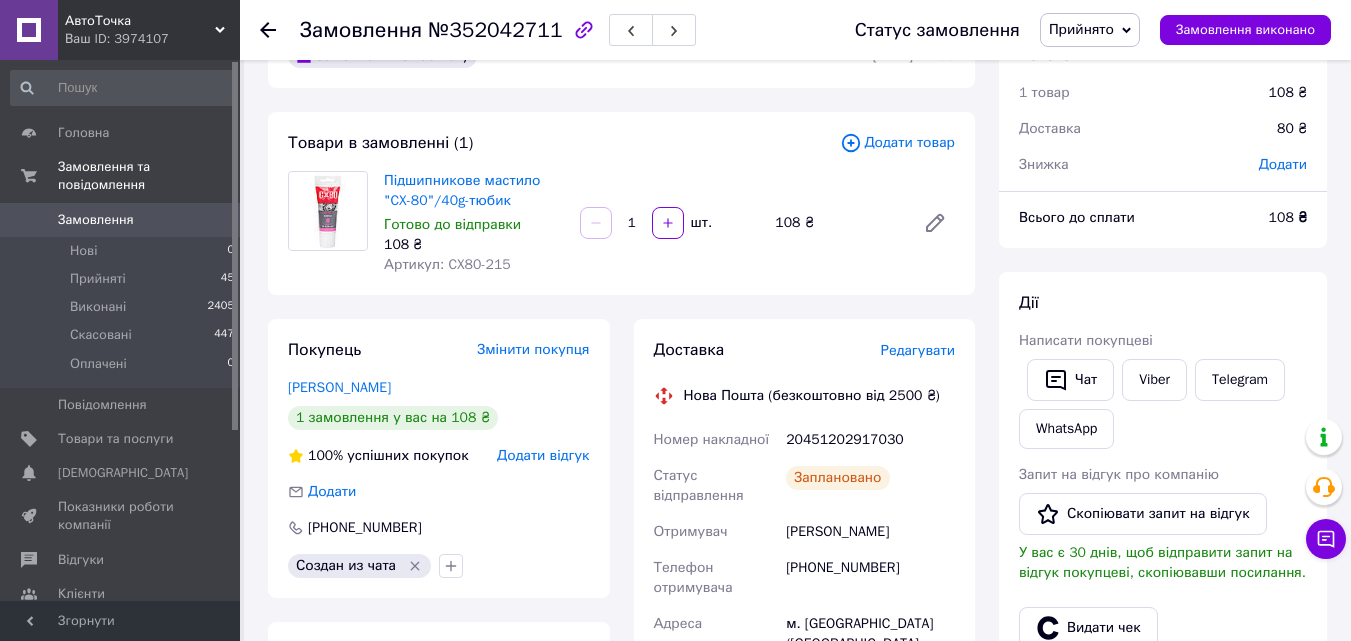 click on "Редагувати" at bounding box center (918, 350) 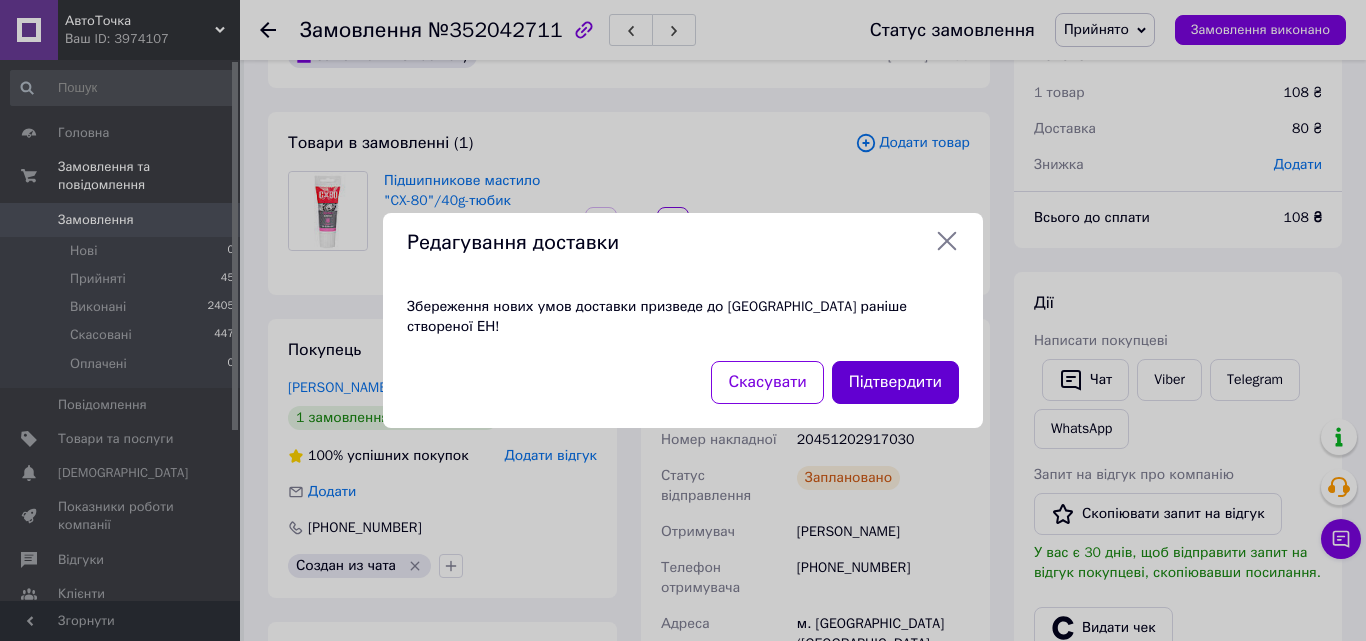 click on "Підтвердити" at bounding box center [895, 382] 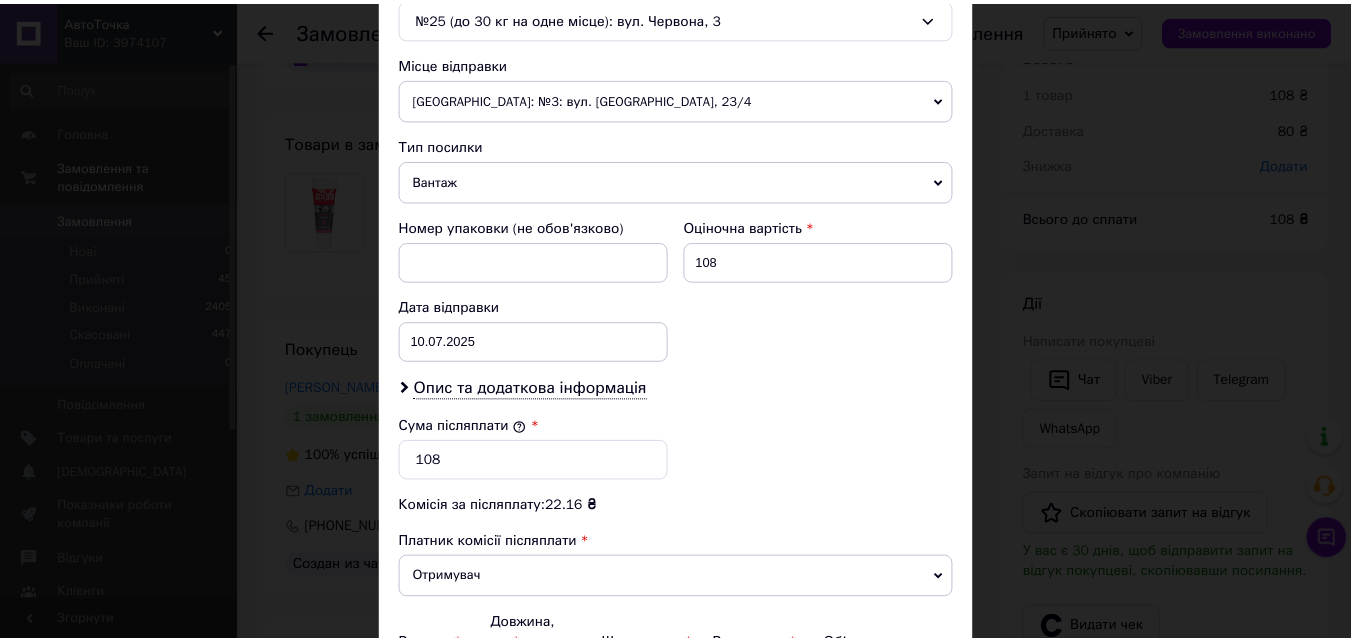 scroll, scrollTop: 885, scrollLeft: 0, axis: vertical 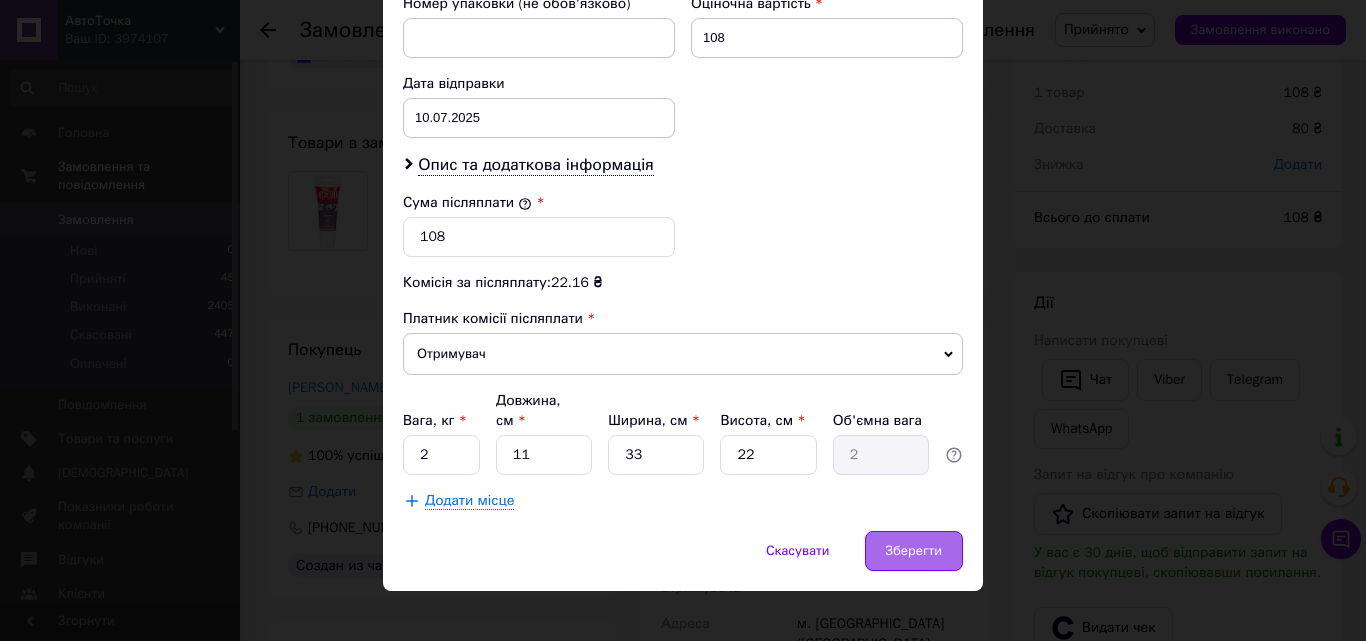 click on "Зберегти" at bounding box center [914, 551] 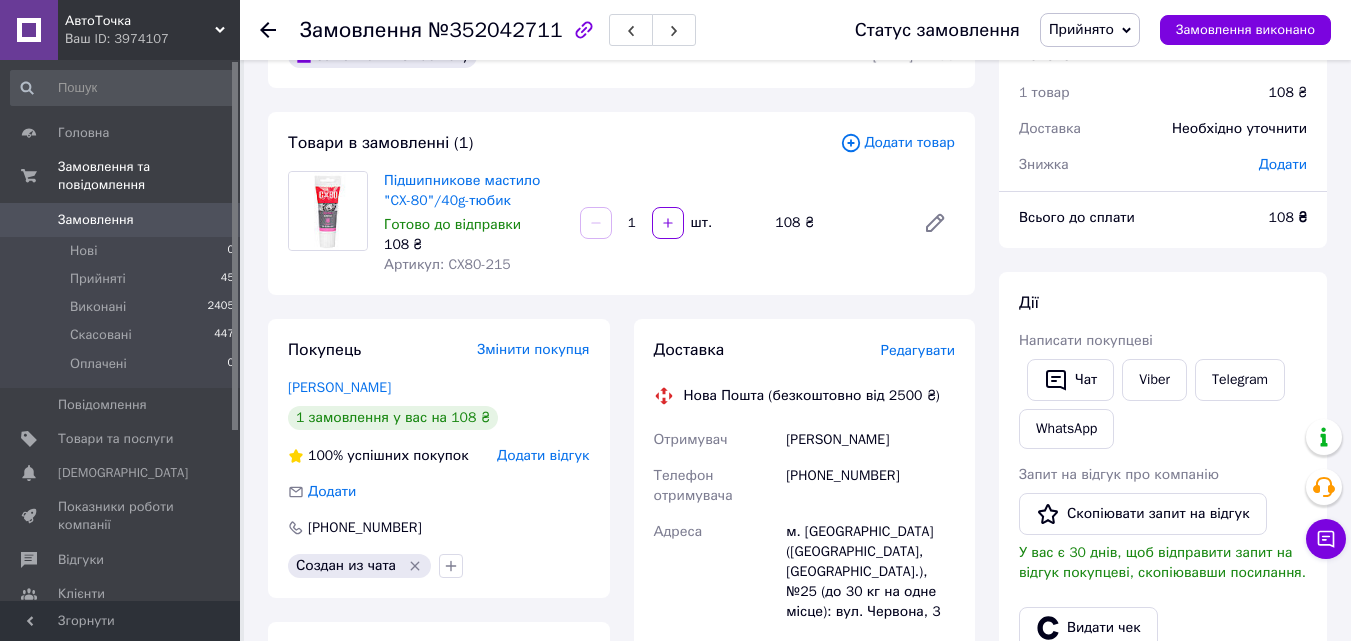 click 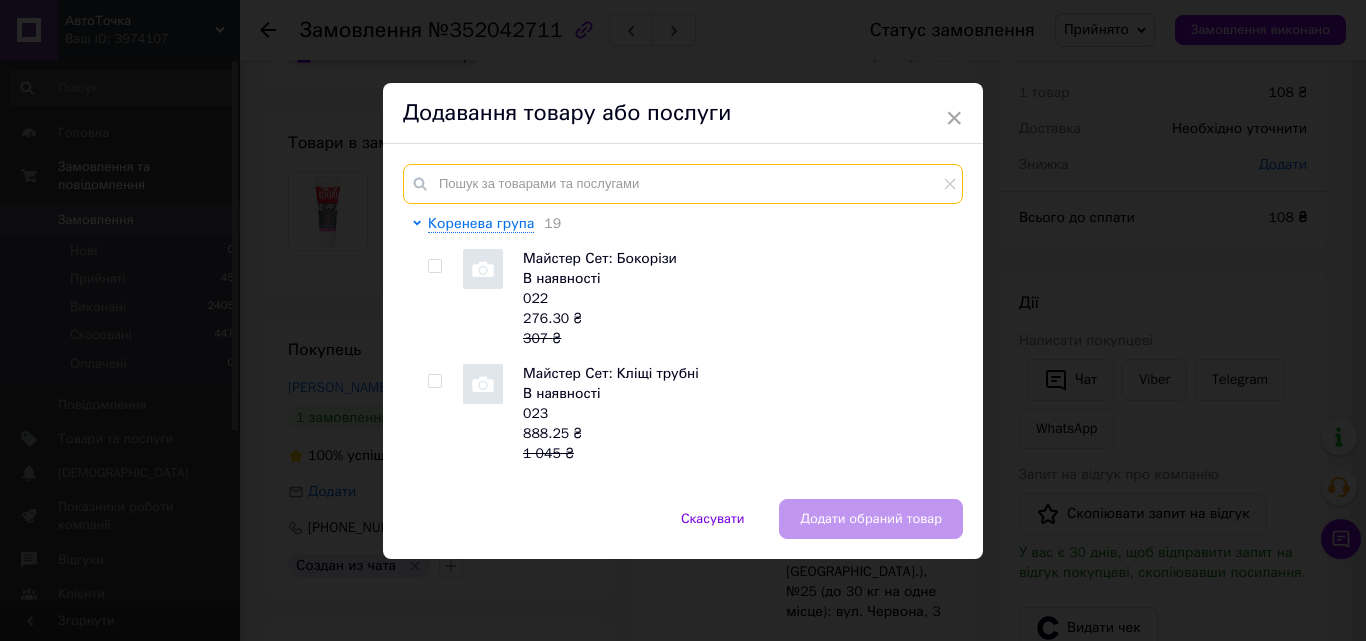 click at bounding box center (683, 184) 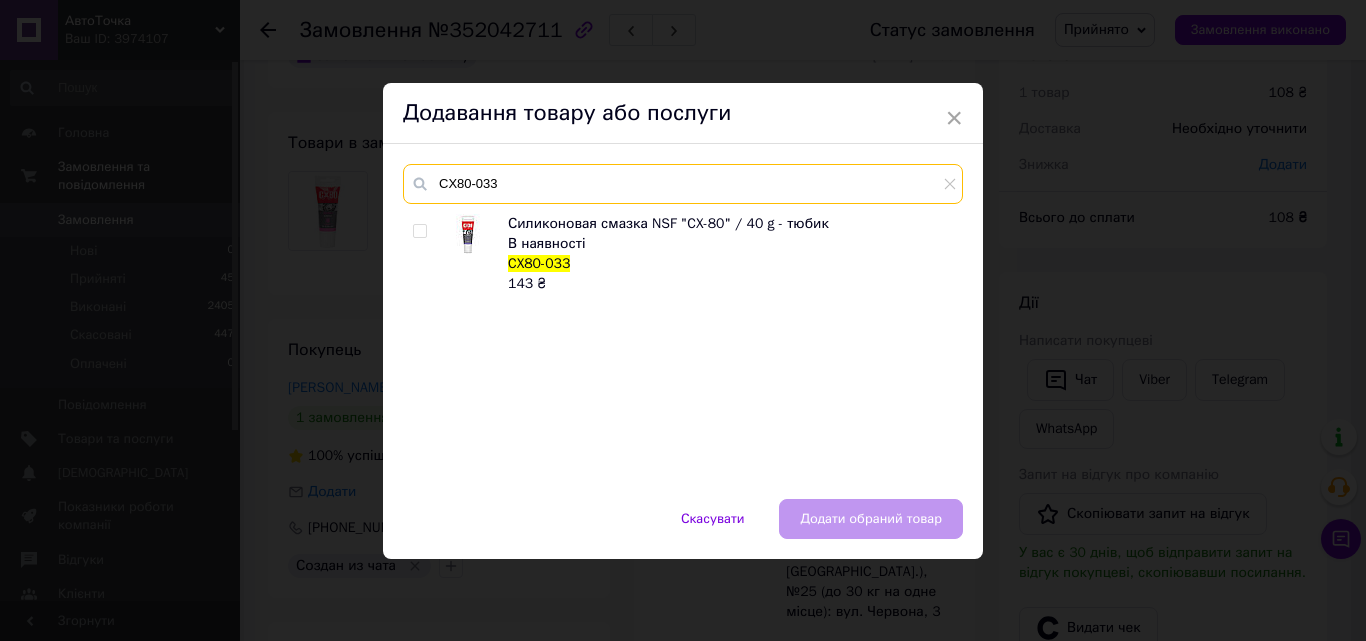 type on "CX80-033" 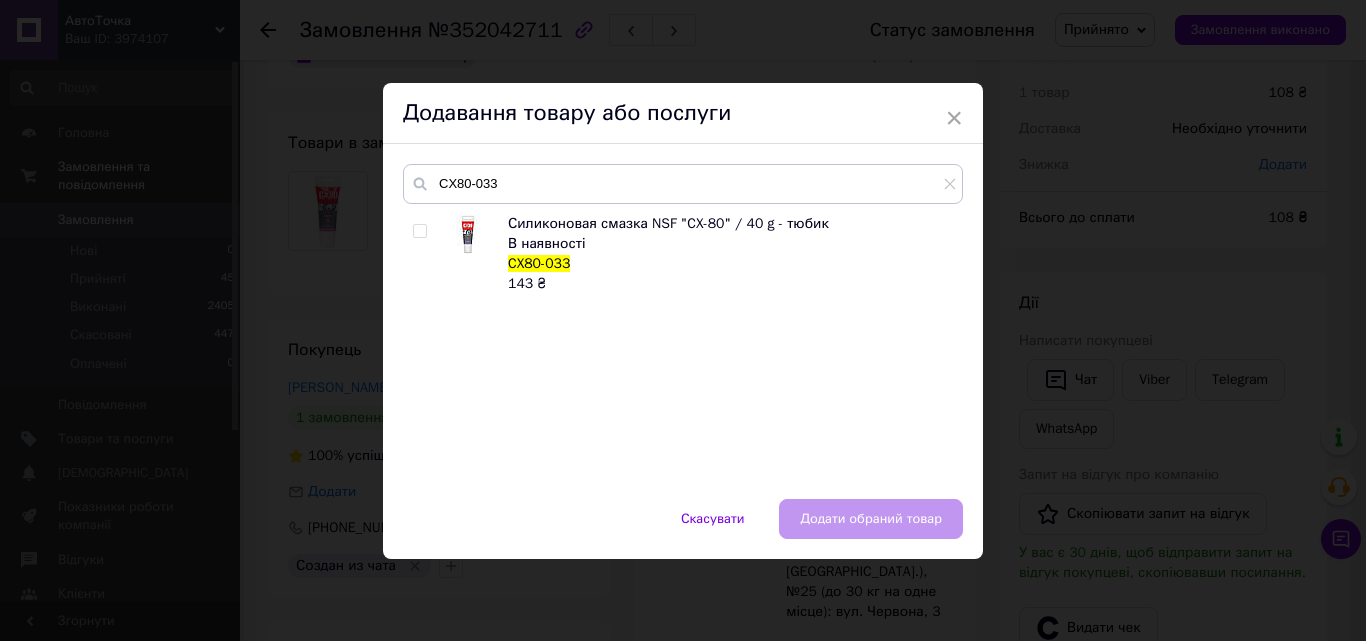 click at bounding box center (419, 231) 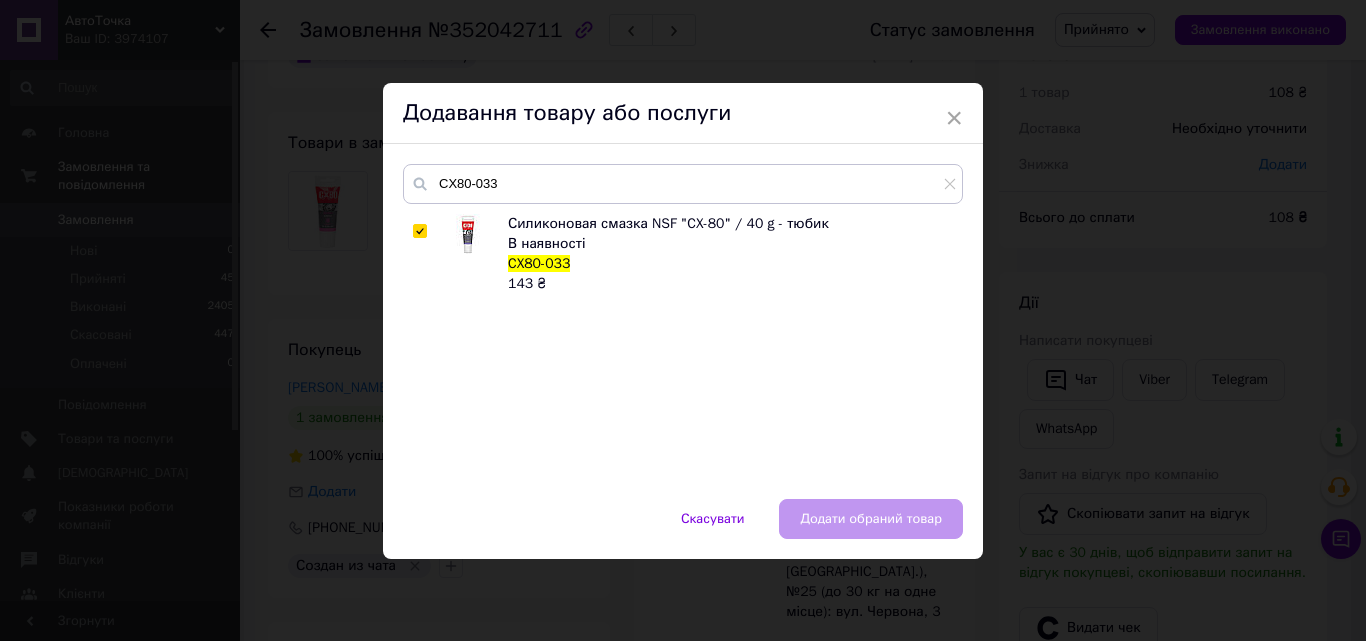 checkbox on "true" 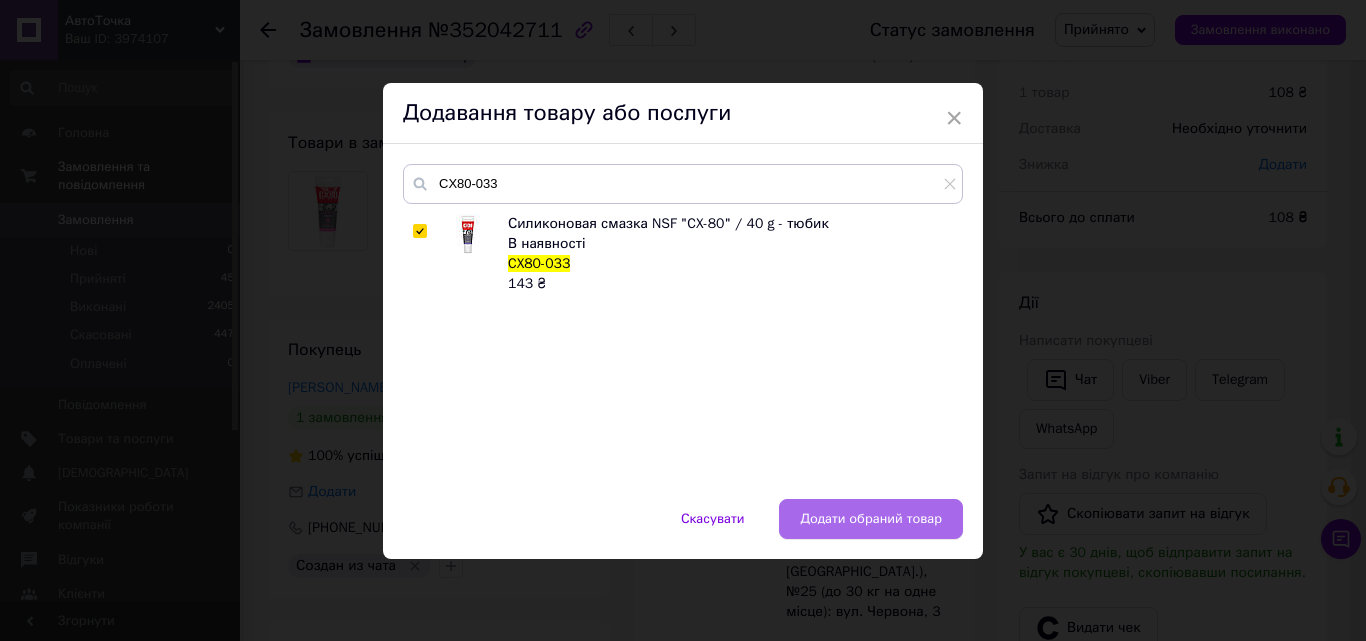 click on "Додати обраний товар" at bounding box center [871, 519] 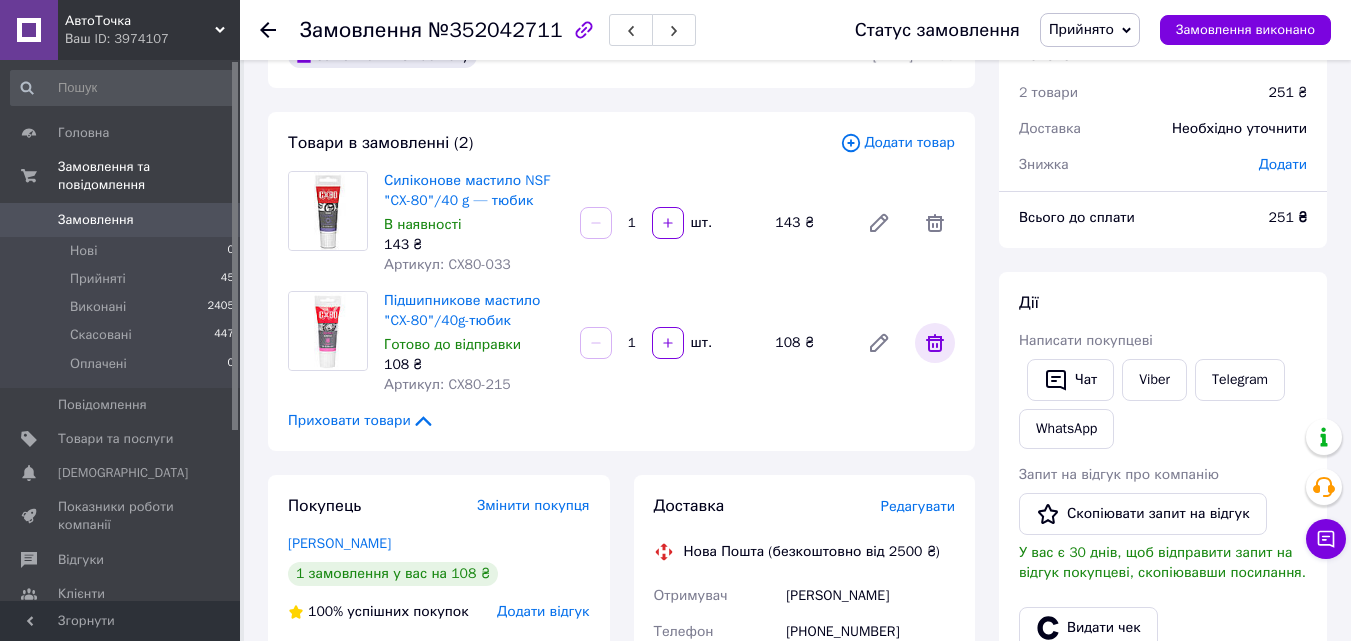 click 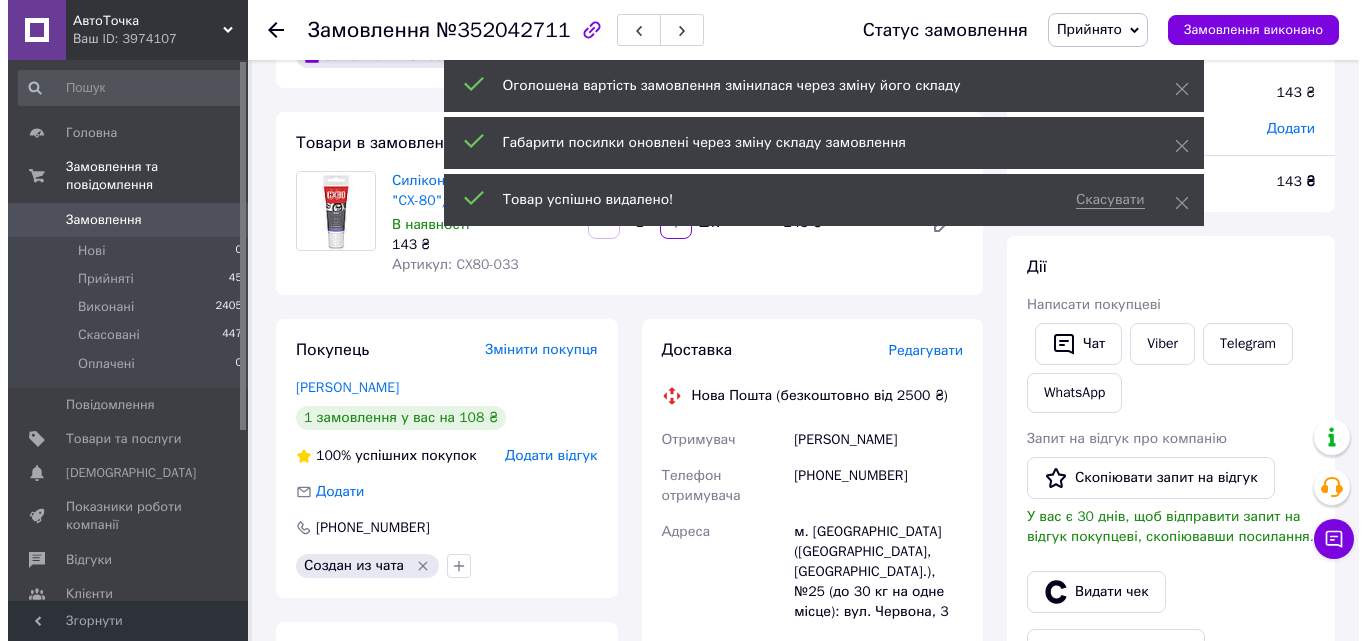 scroll, scrollTop: 80, scrollLeft: 0, axis: vertical 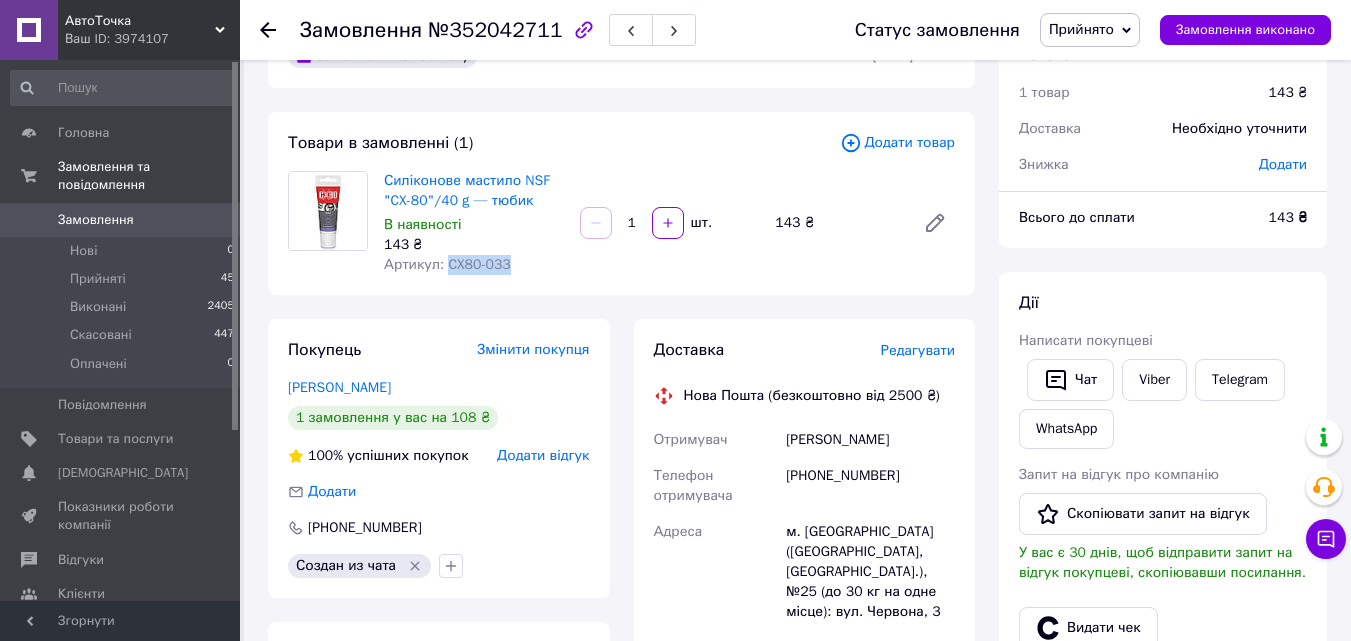 drag, startPoint x: 502, startPoint y: 264, endPoint x: 444, endPoint y: 266, distance: 58.034473 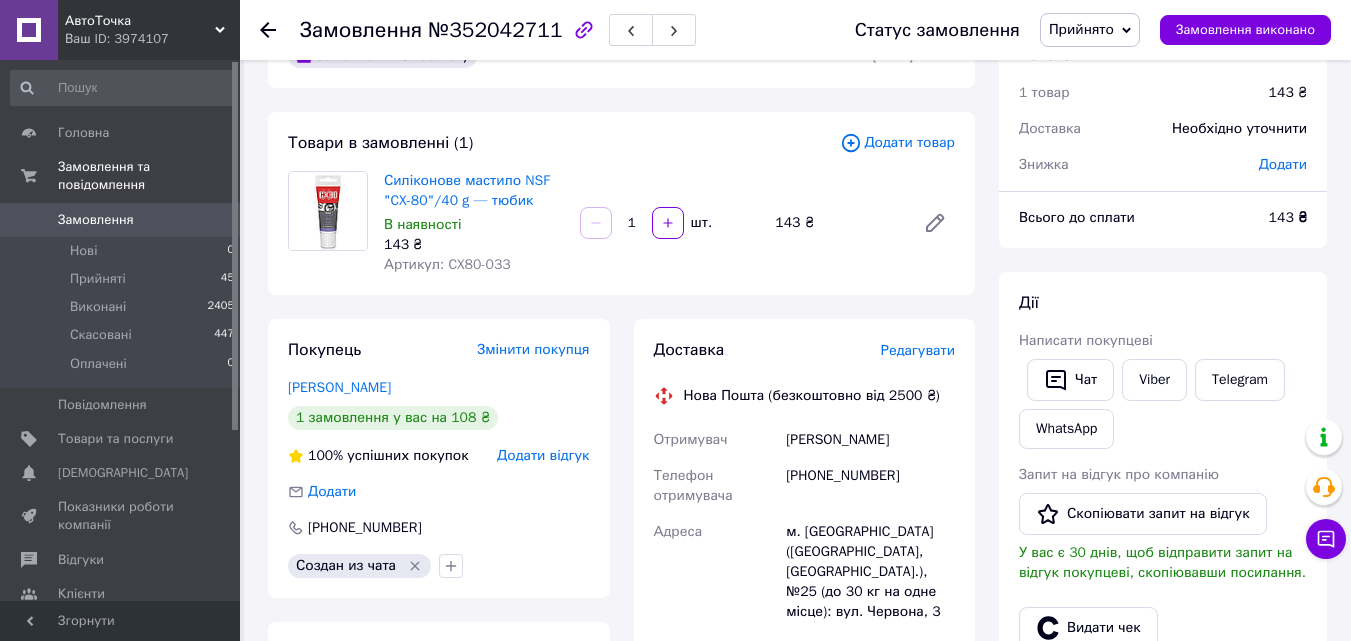 click on "Редагувати" at bounding box center [918, 350] 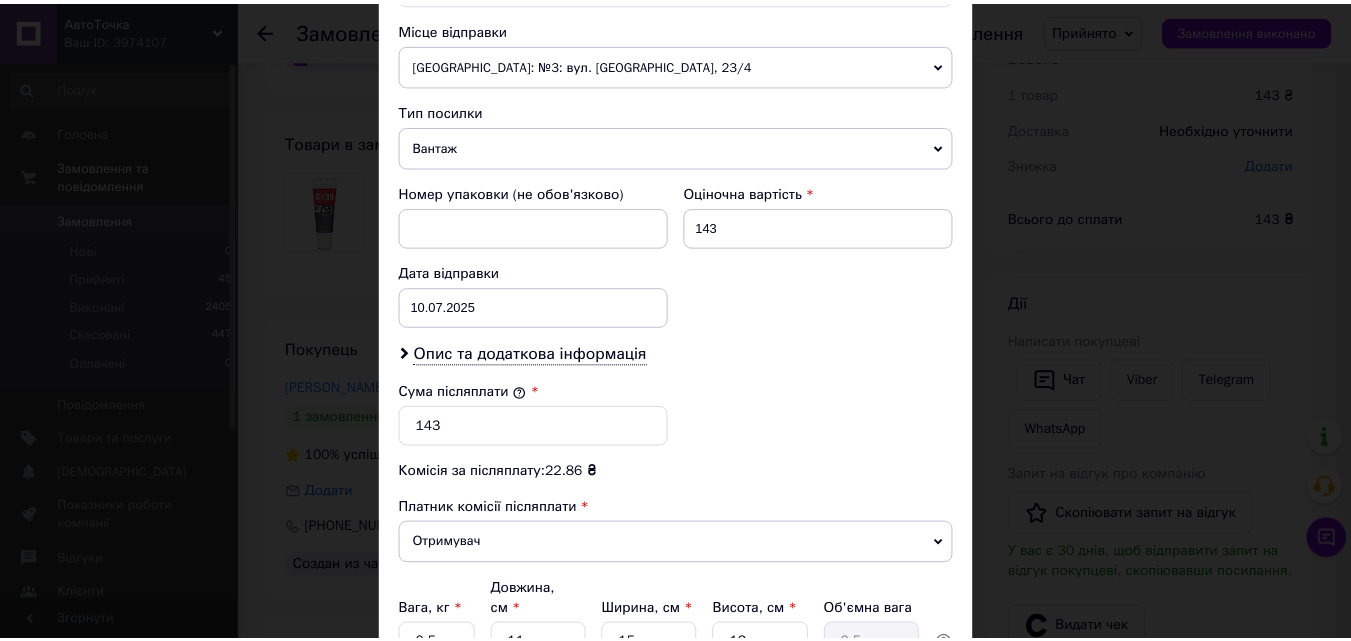 scroll, scrollTop: 885, scrollLeft: 0, axis: vertical 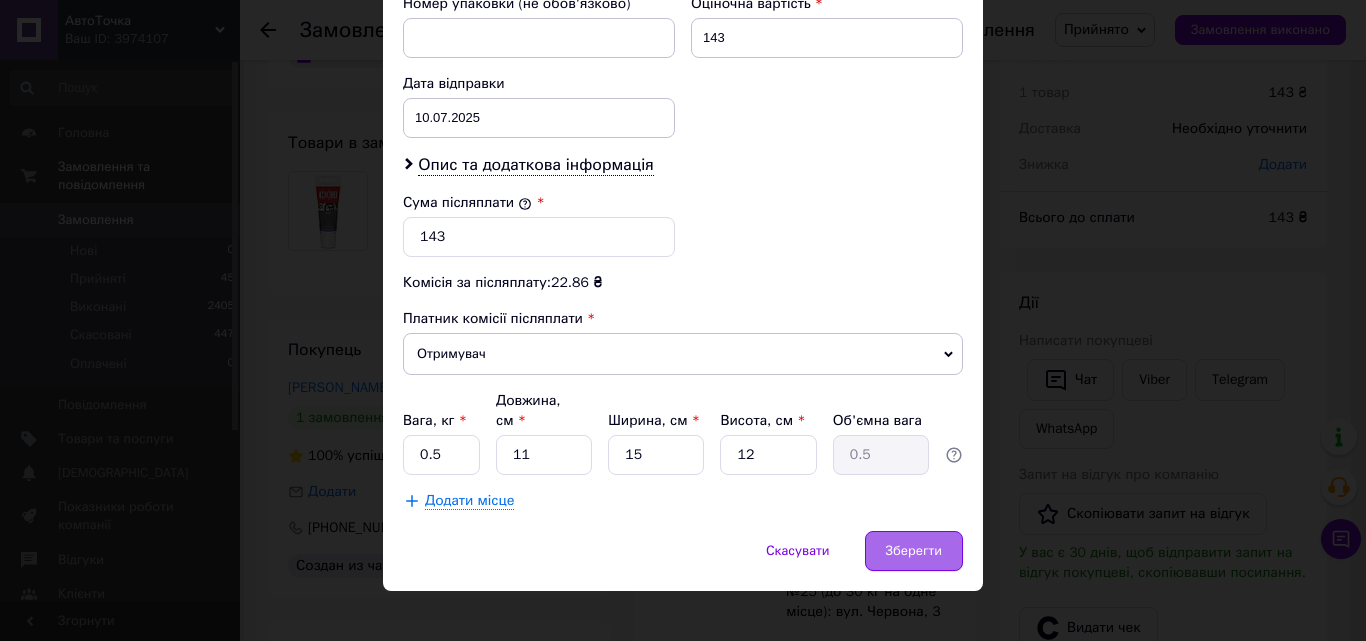 click on "Зберегти" at bounding box center [914, 551] 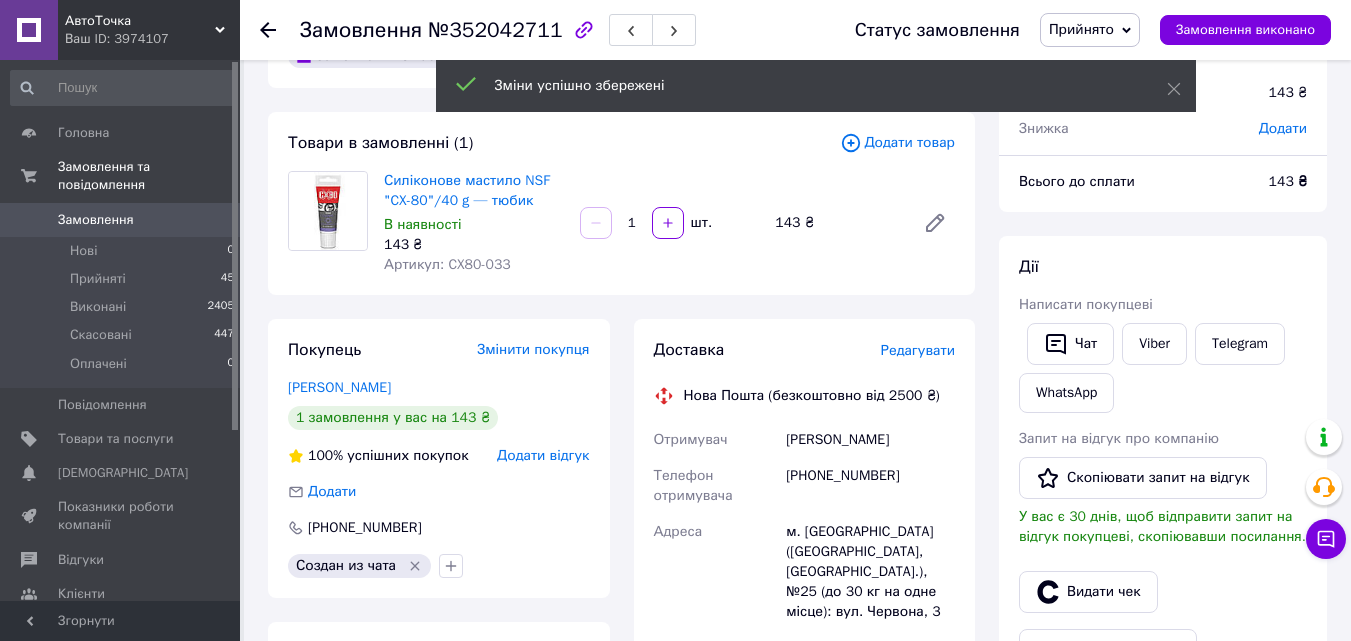 scroll, scrollTop: 148, scrollLeft: 0, axis: vertical 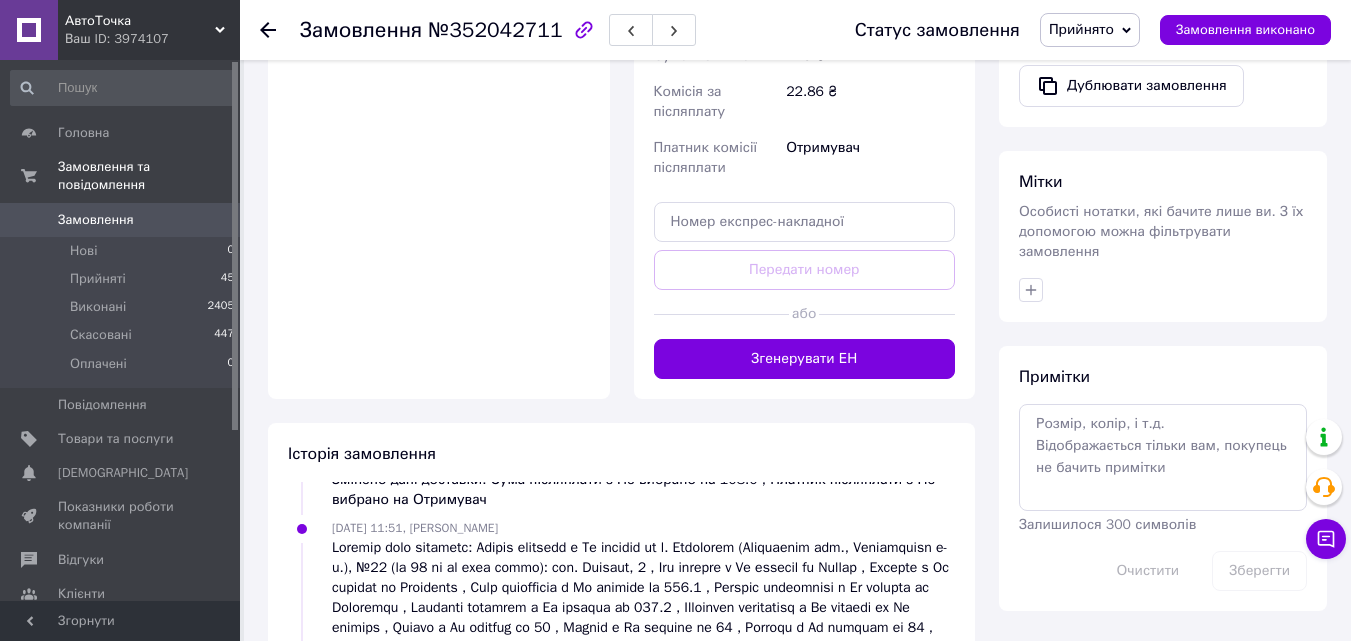 click on "Згенерувати ЕН" at bounding box center (805, 359) 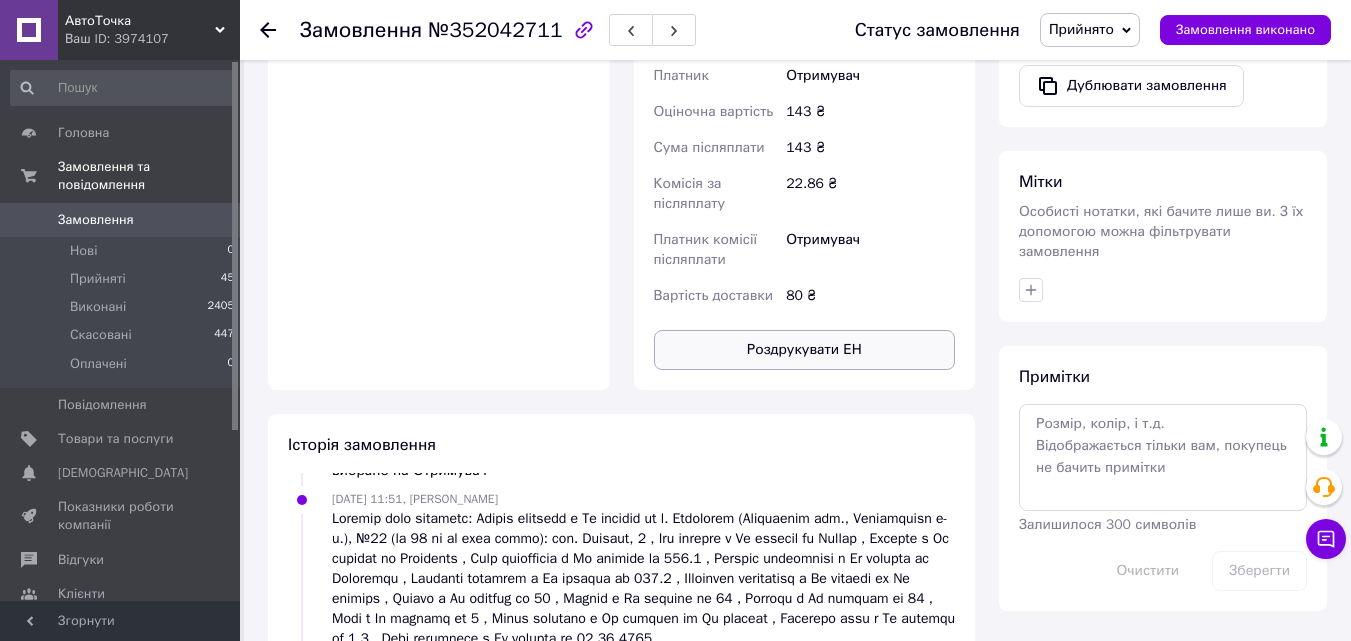 scroll, scrollTop: 196, scrollLeft: 0, axis: vertical 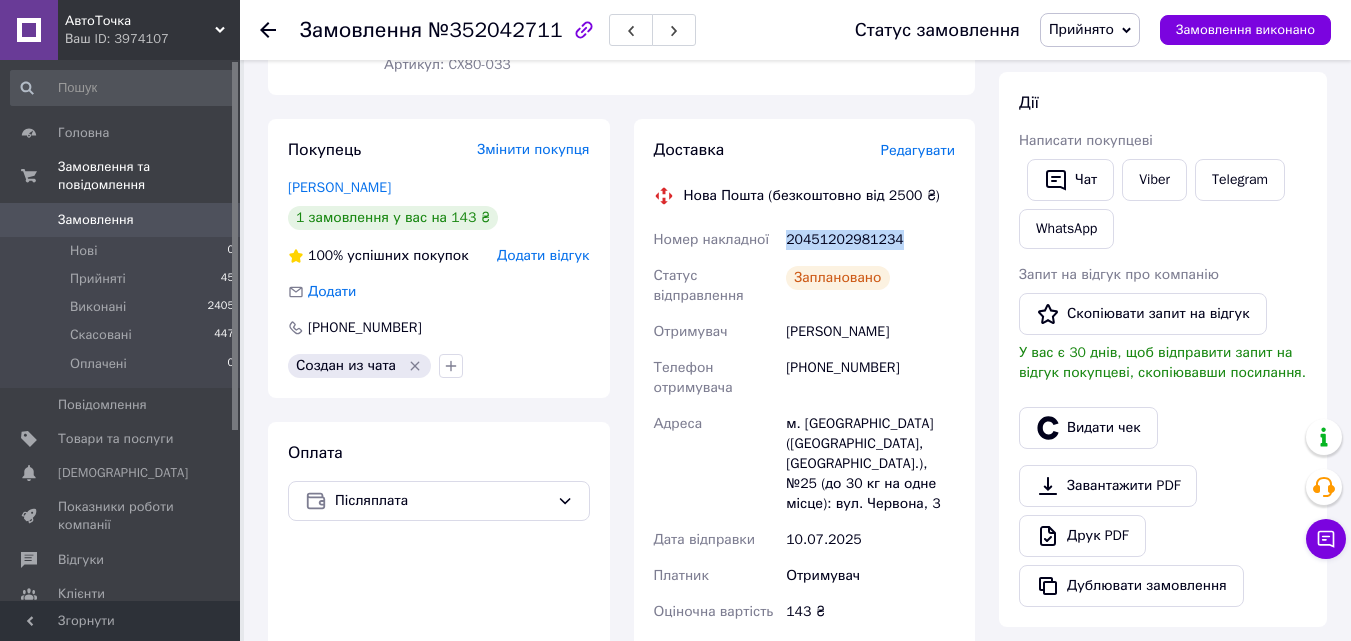 drag, startPoint x: 839, startPoint y: 243, endPoint x: 785, endPoint y: 240, distance: 54.08327 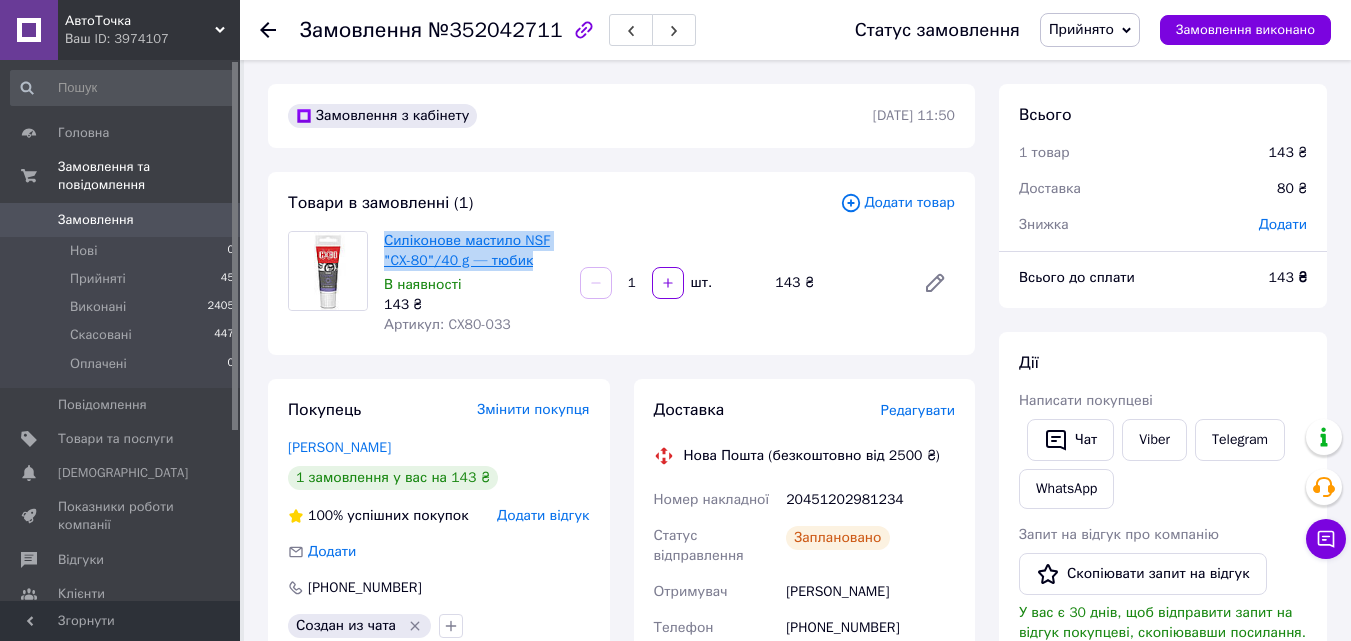 drag, startPoint x: 531, startPoint y: 266, endPoint x: 386, endPoint y: 242, distance: 146.9728 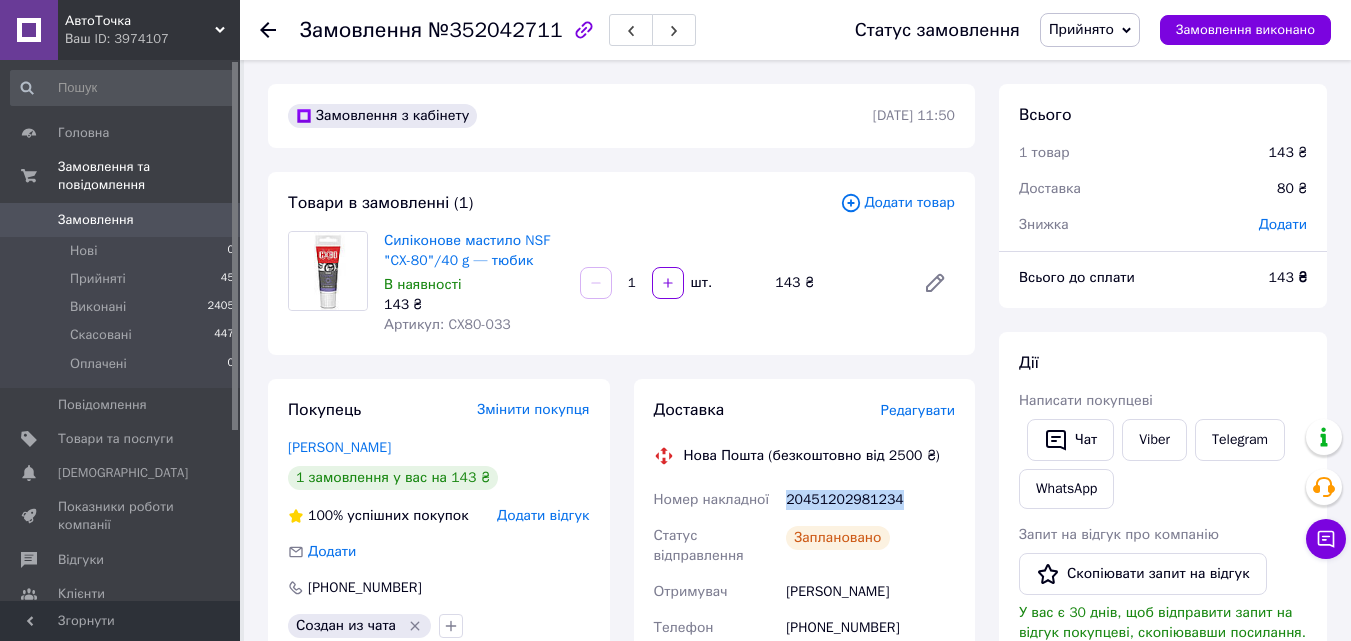 drag, startPoint x: 893, startPoint y: 500, endPoint x: 787, endPoint y: 498, distance: 106.01887 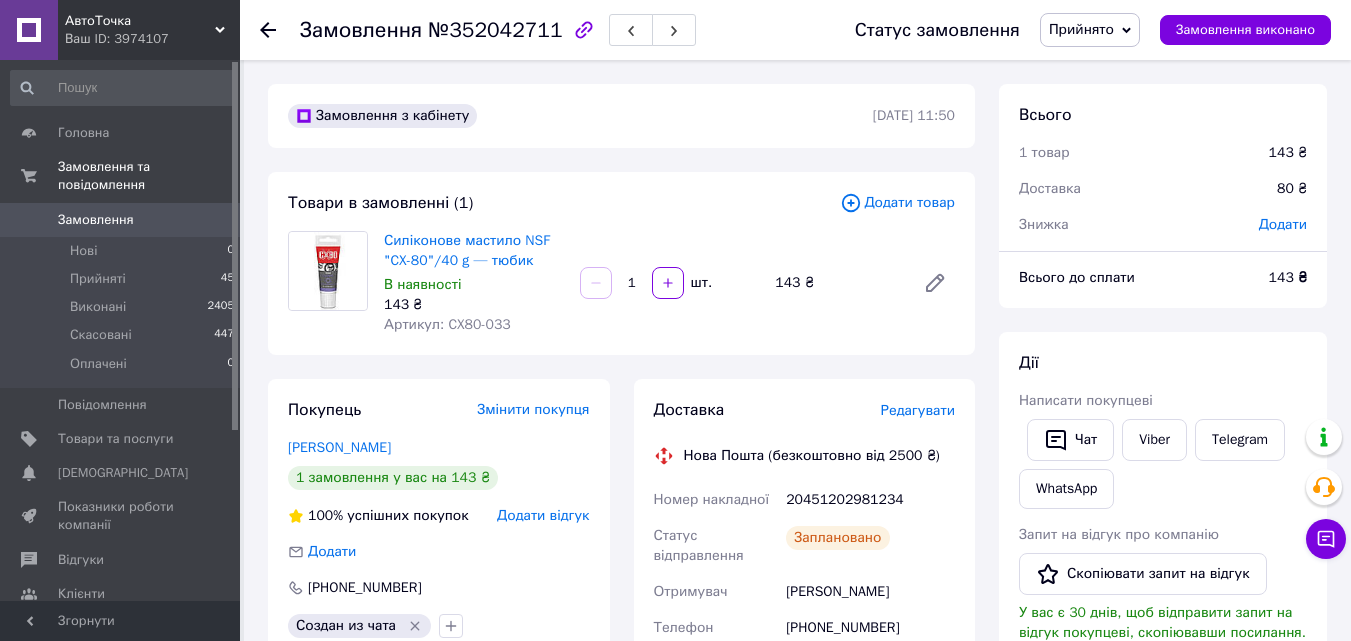 click on "Доставка Редагувати Нова Пошта (безкоштовно від 2500 ₴) Номер накладної 20451202981234 Статус відправлення Заплановано Отримувач сергей костиков Телефон отримувача +380689271095 Адреса м. Запоріжжя (Запорізька обл., Запорізький р-н.), №25 (до 30 кг на одне місце): вул. Червона, 3 Дата відправки 10.07.2025 Платник Отримувач Оціночна вартість 143 ₴ Сума післяплати 143 ₴ Комісія за післяплату 22.86 ₴ Платник комісії післяплати Отримувач Вартість доставки 80 ₴ Роздрукувати ЕН Платник Отримувач Відправник Прізвище отримувача сергей Ім'я отримувача костиков По батькові отримувача 143" at bounding box center [805, 764] 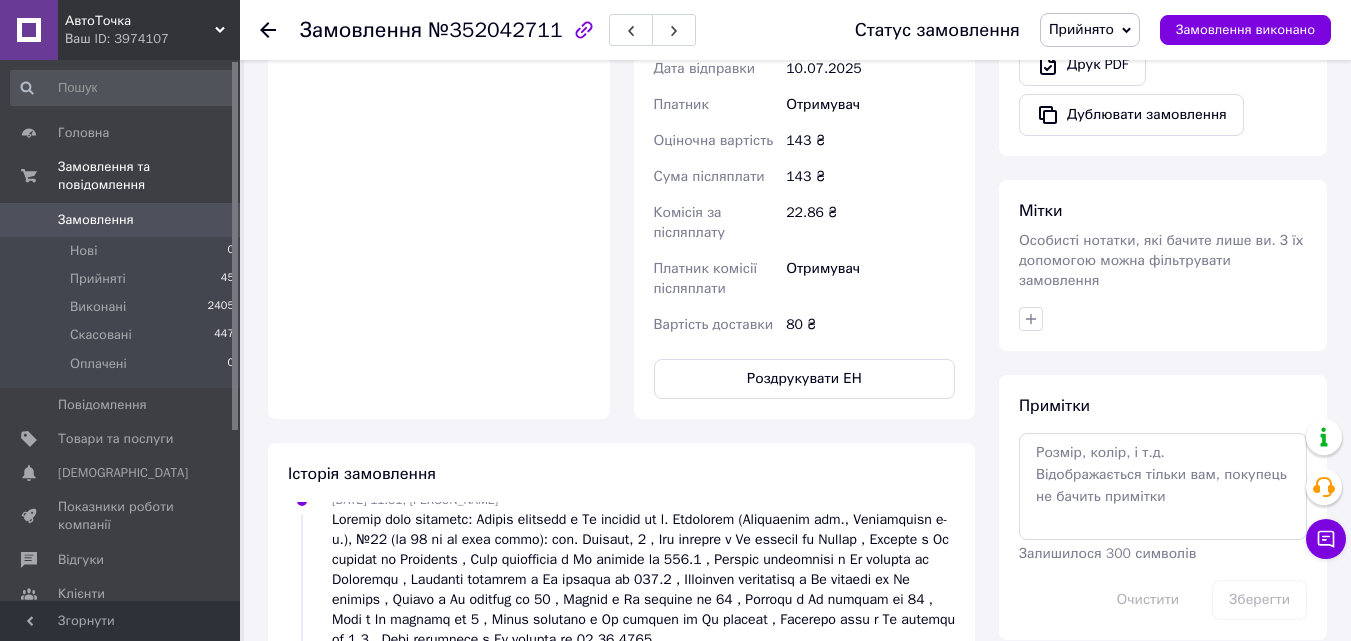 scroll, scrollTop: 900, scrollLeft: 0, axis: vertical 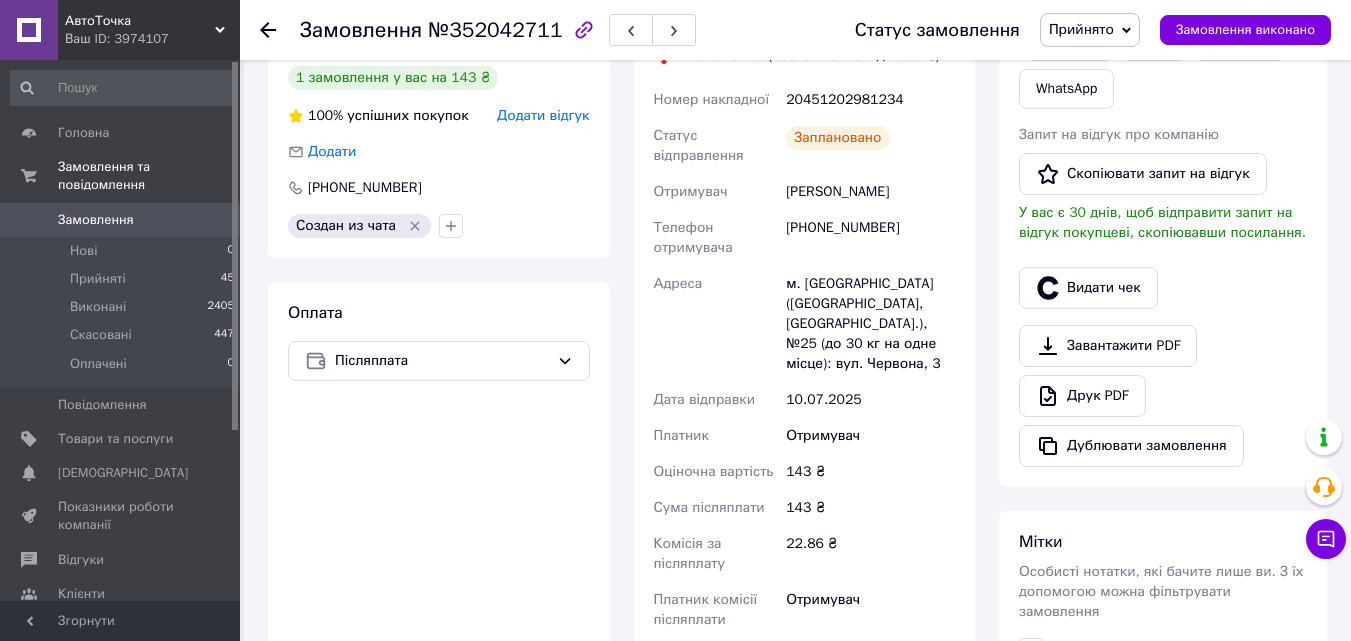 click on "Замовлення" at bounding box center (96, 220) 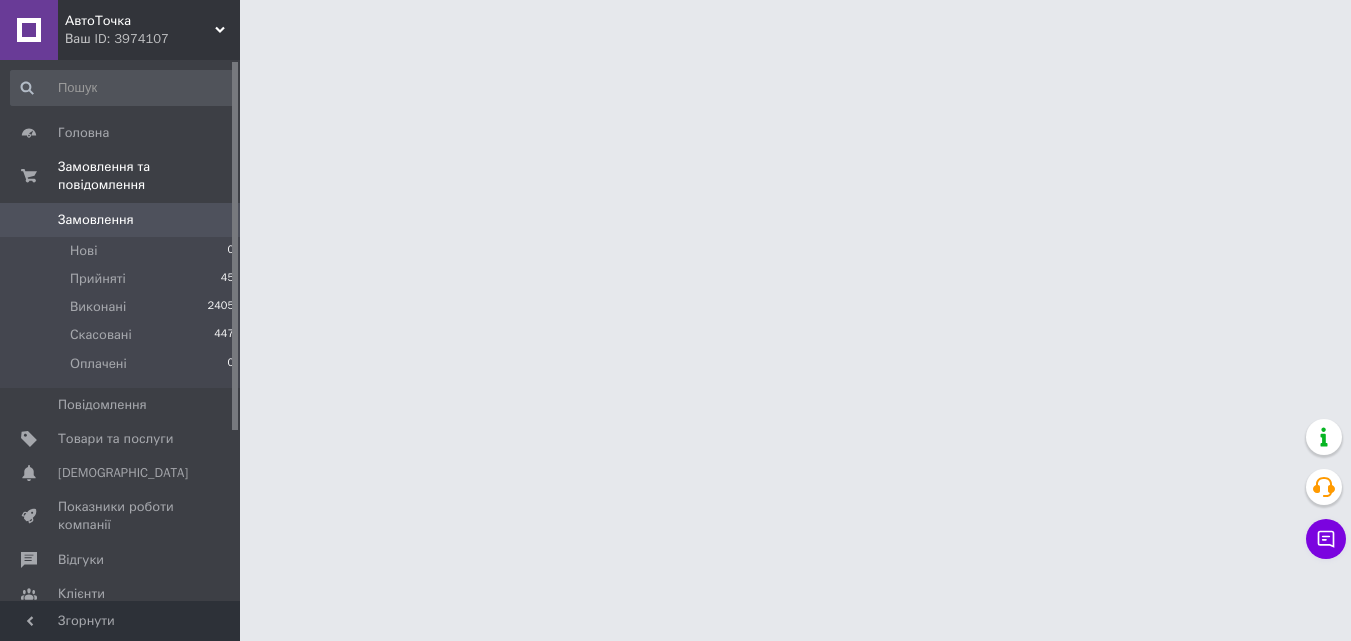 scroll, scrollTop: 0, scrollLeft: 0, axis: both 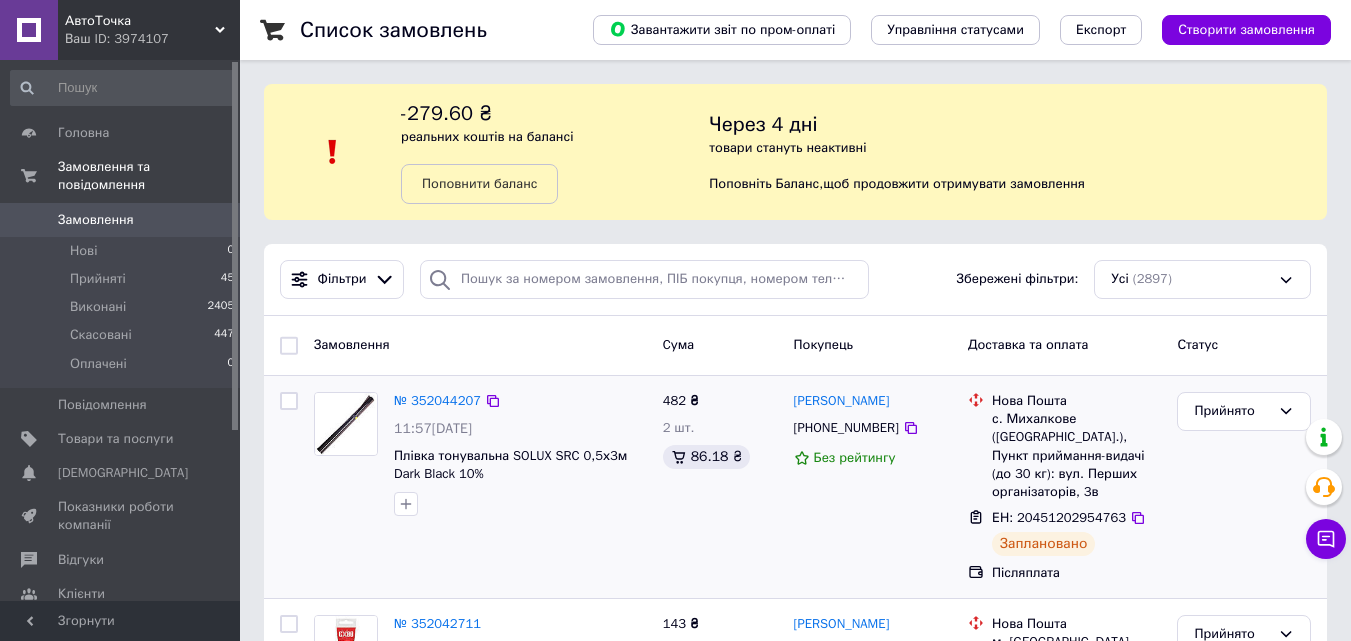 click on "№ 352044207 11:57, 10.07.2025 Плівка тонувальна SOLUX SRC 0,5х3м Dark Black 10% 482 ₴ 2 шт. 86.18 ₴ Ринат Мидриган +380988926579 Без рейтингу Нова Пошта с. Михалкове (Чернівецька обл.), Пункт приймання-видачі (до 30 кг): вул. Перших організаторів, 3в ЕН: 20451202954763 Заплановано Післяплата Прийнято" at bounding box center (795, 487) 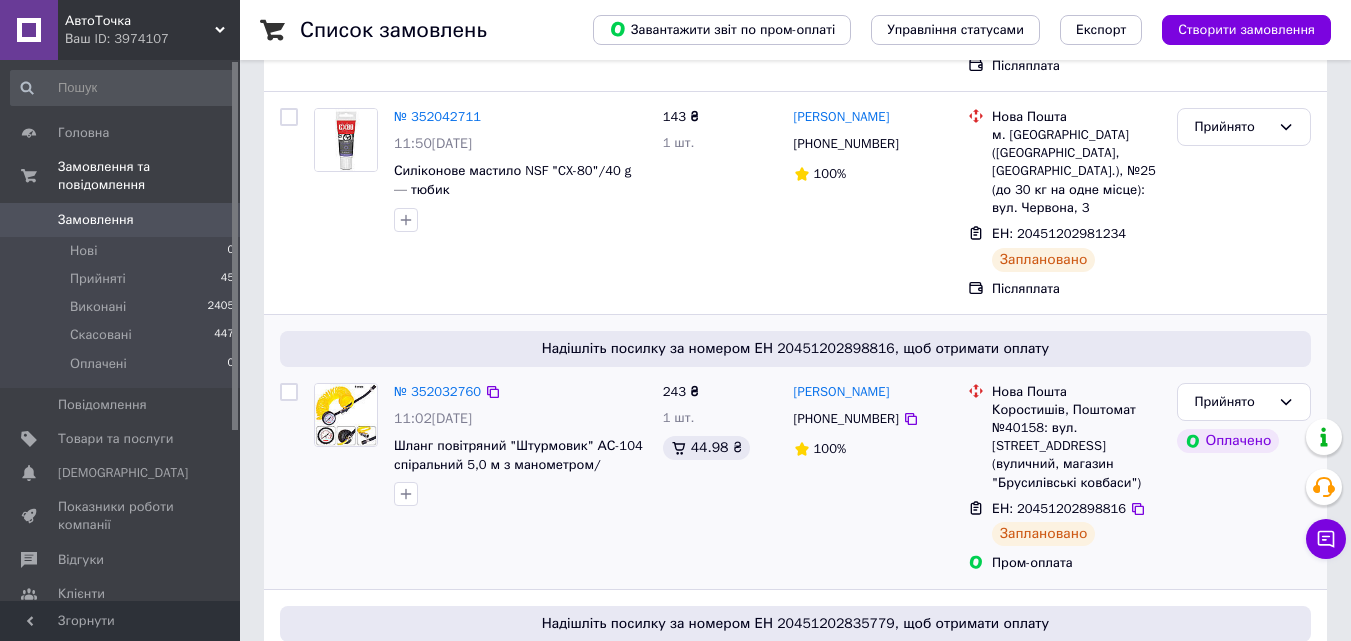 scroll, scrollTop: 700, scrollLeft: 0, axis: vertical 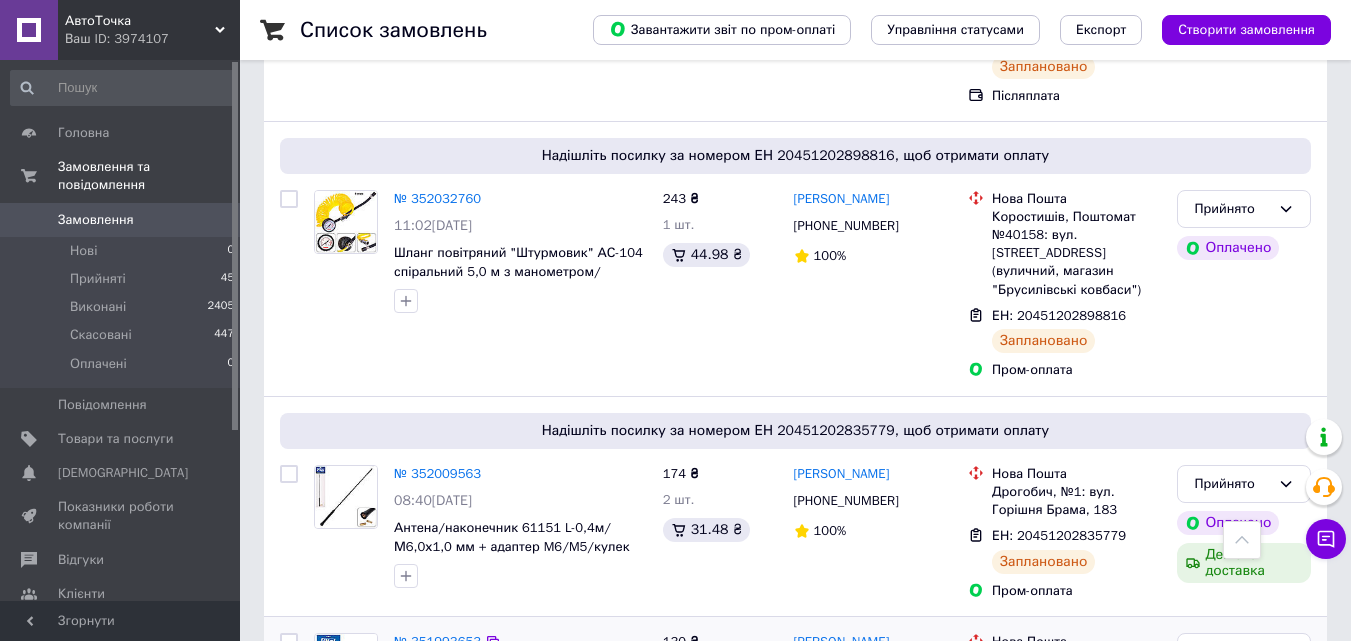 click on "Прийняті" at bounding box center (98, 279) 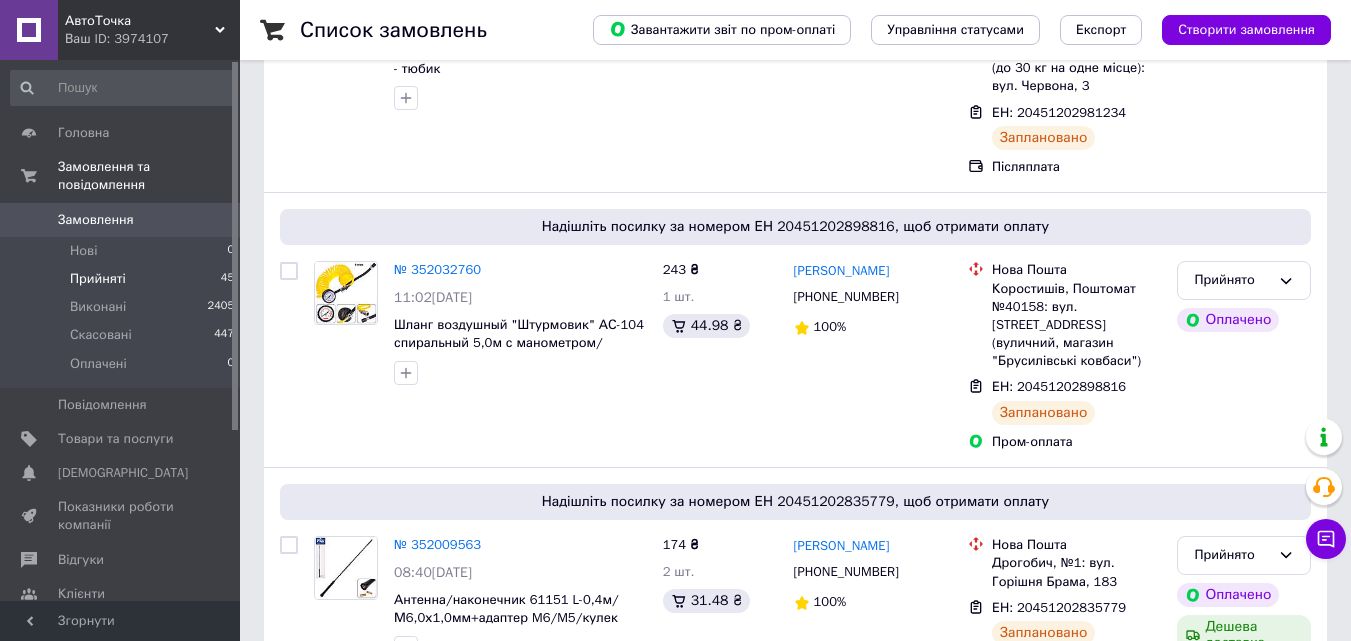 scroll, scrollTop: 0, scrollLeft: 0, axis: both 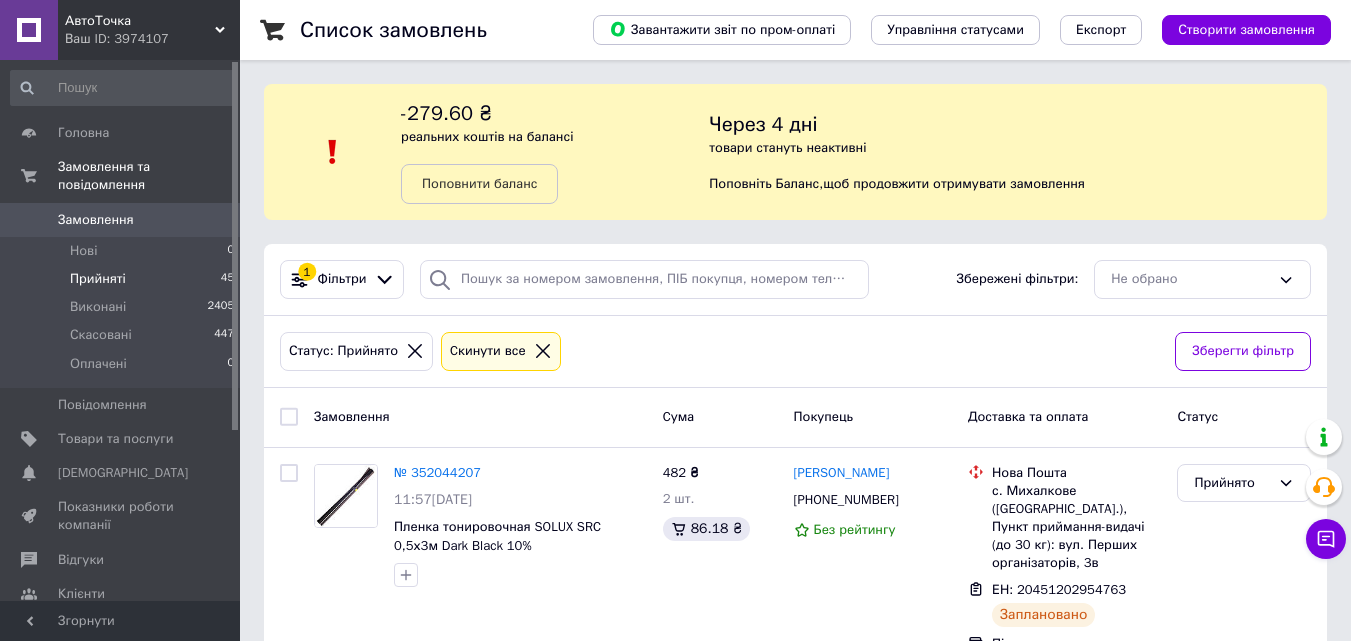 click on "Список замовлень   Завантажити звіт по пром-оплаті Управління статусами Експорт Створити замовлення -279.60 ₴ реальних коштів на балансі Поповнити баланс Через 4 дні товари стануть неактивні Поповніть Баланс ,  щоб продовжити отримувати замовлення 1 Фільтри Збережені фільтри: Не обрано Статус: Прийнято Cкинути все Зберегти фільтр Замовлення Cума Покупець Доставка та оплата Статус № 352044207 11:57, 10.07.2025 Пленка тонировочная SOLUX SRC 0,5х3м Dark Black 10% 482 ₴ 2 шт. 86.18 ₴ Ринат Мидриган +380988926579 Без рейтингу Нова Пошта ЕН: 20451202954763 Заплановано Післяплата Прийнято № 352042711 143 ₴" at bounding box center (795, 4884) 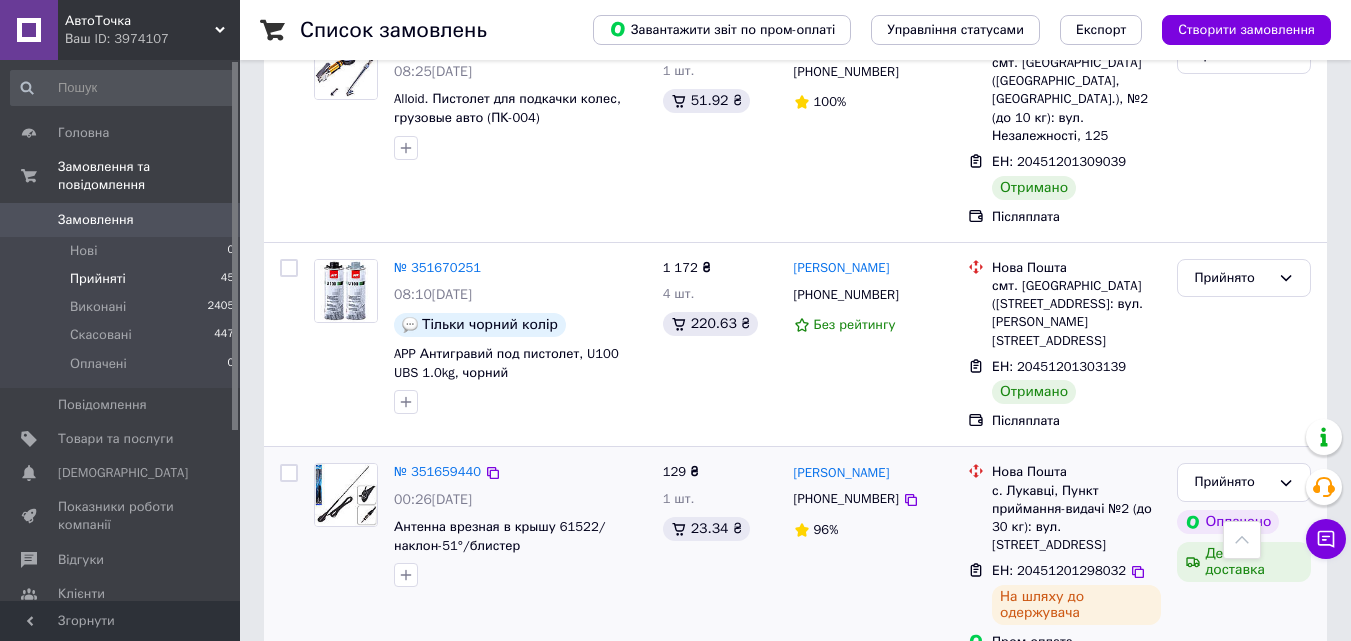 scroll, scrollTop: 3900, scrollLeft: 0, axis: vertical 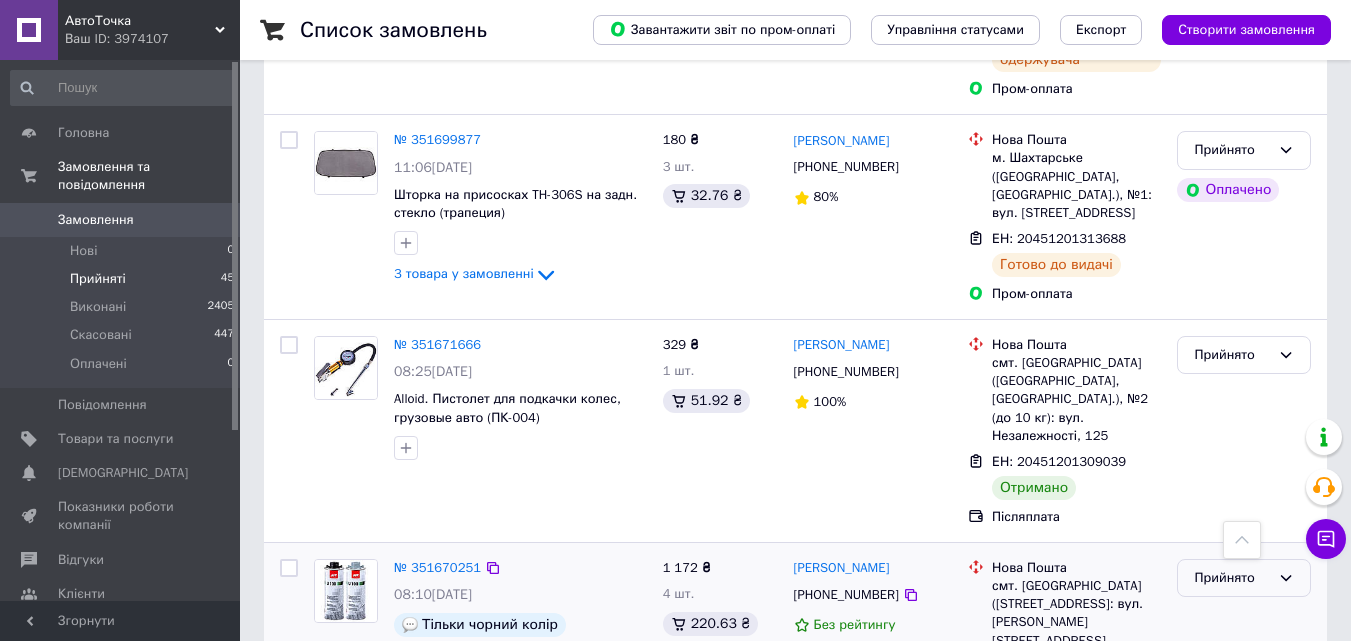 click on "Прийнято" at bounding box center [1232, 578] 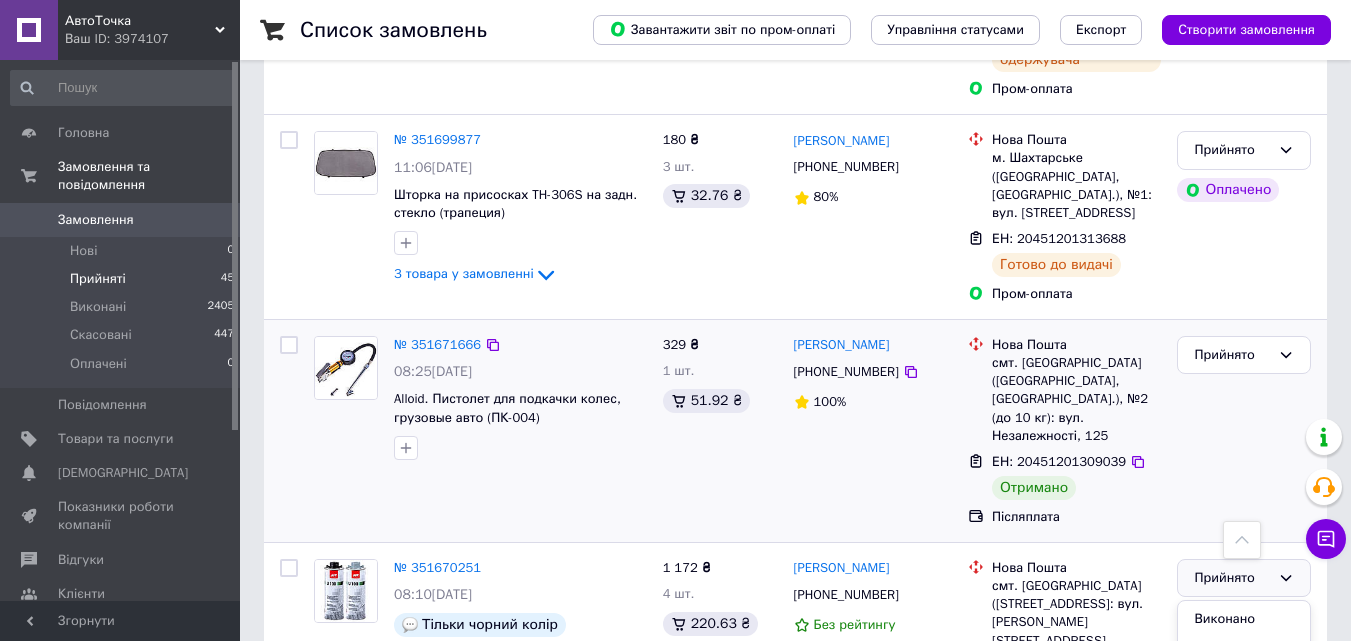 drag, startPoint x: 1225, startPoint y: 363, endPoint x: 1271, endPoint y: 275, distance: 99.29753 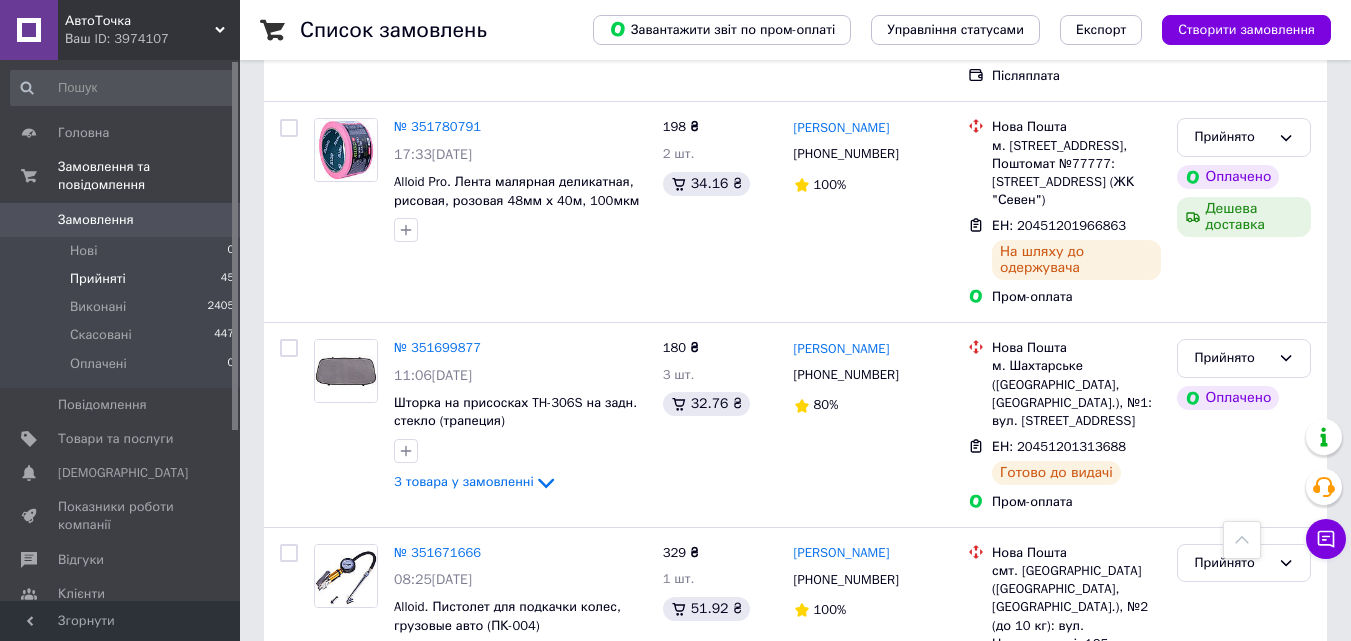 scroll, scrollTop: 3900, scrollLeft: 0, axis: vertical 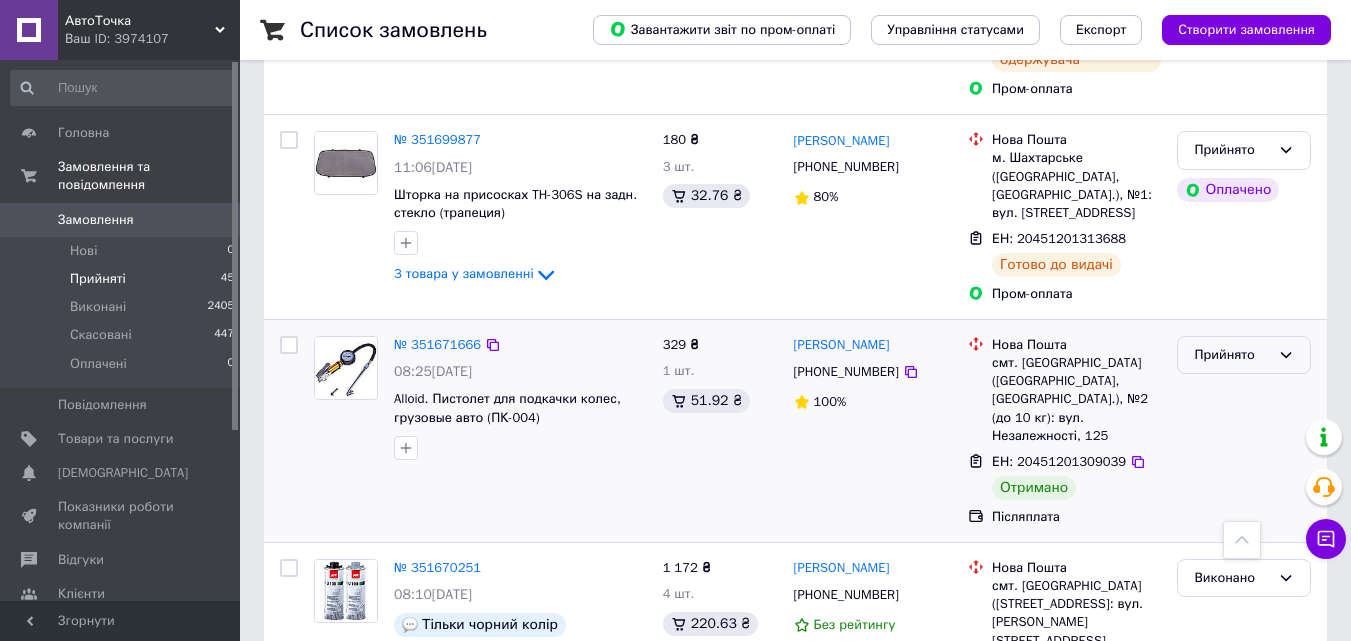 click on "Прийнято" at bounding box center (1244, 355) 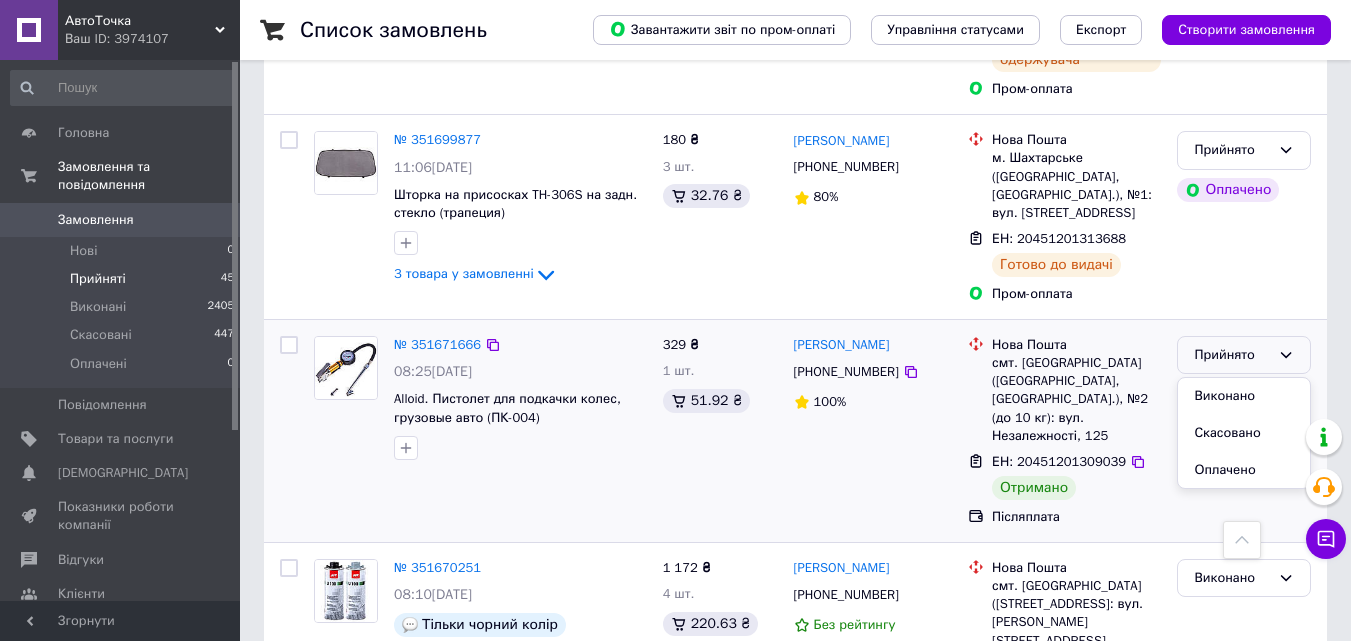 click on "Виконано" at bounding box center [1244, 396] 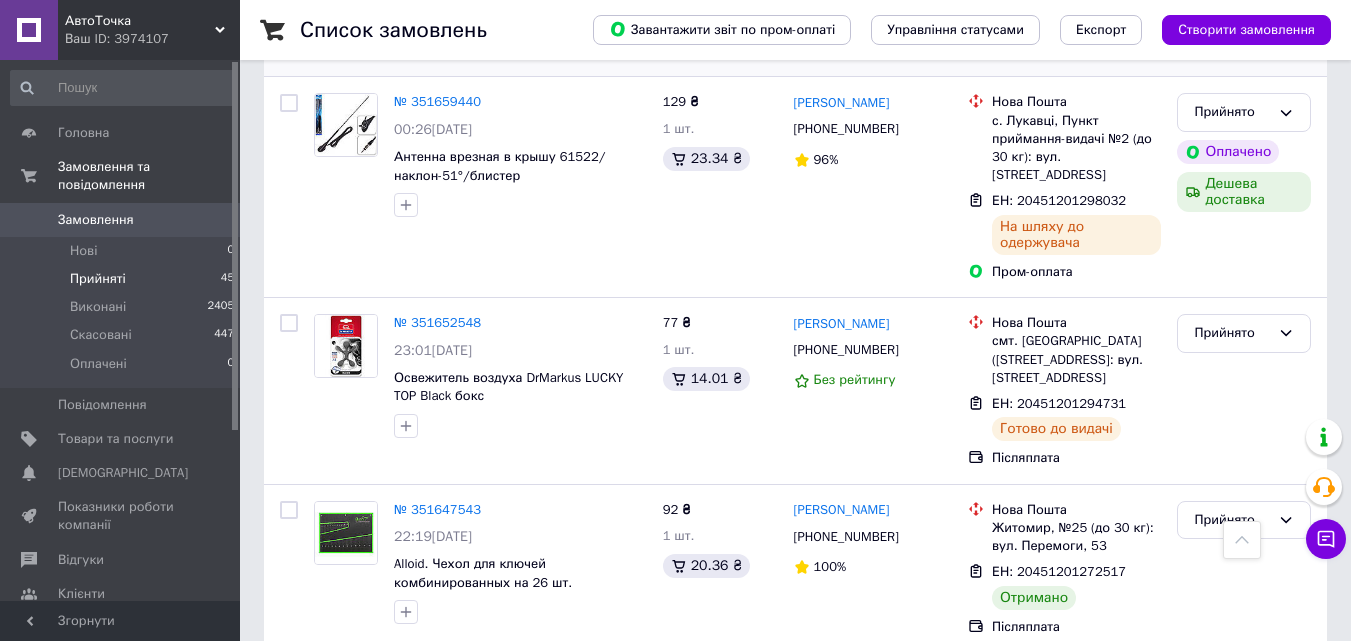 scroll, scrollTop: 4600, scrollLeft: 0, axis: vertical 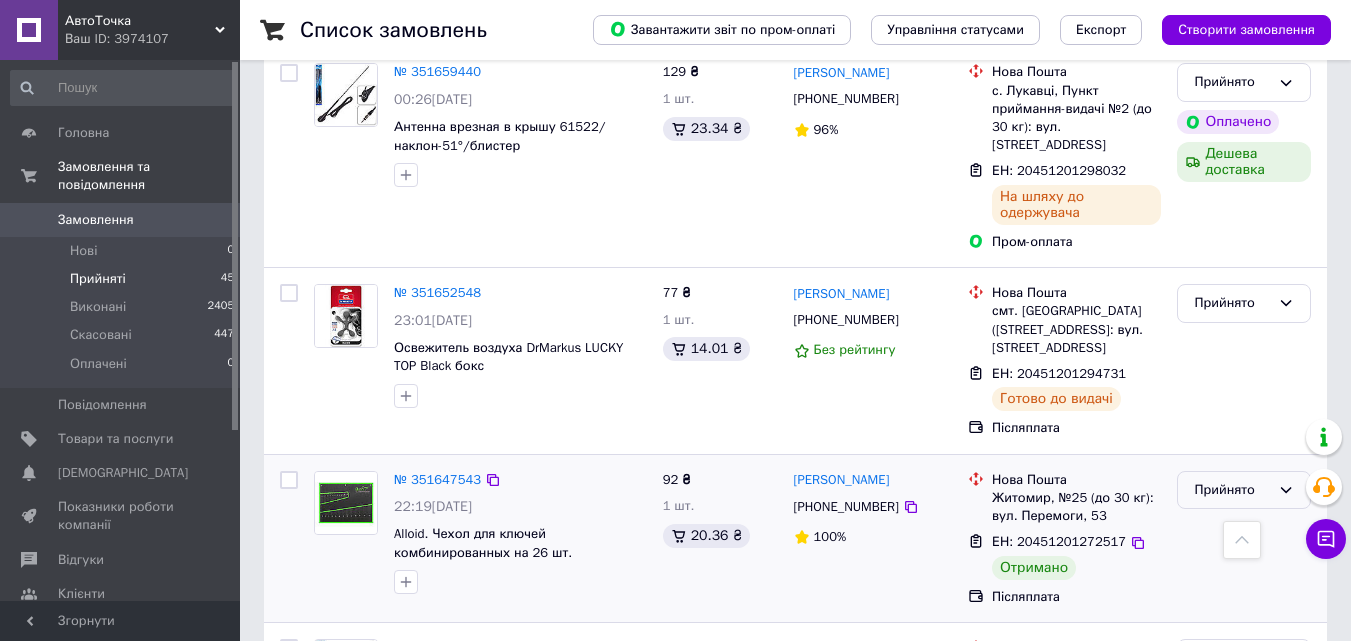 click on "Прийнято" at bounding box center (1244, 490) 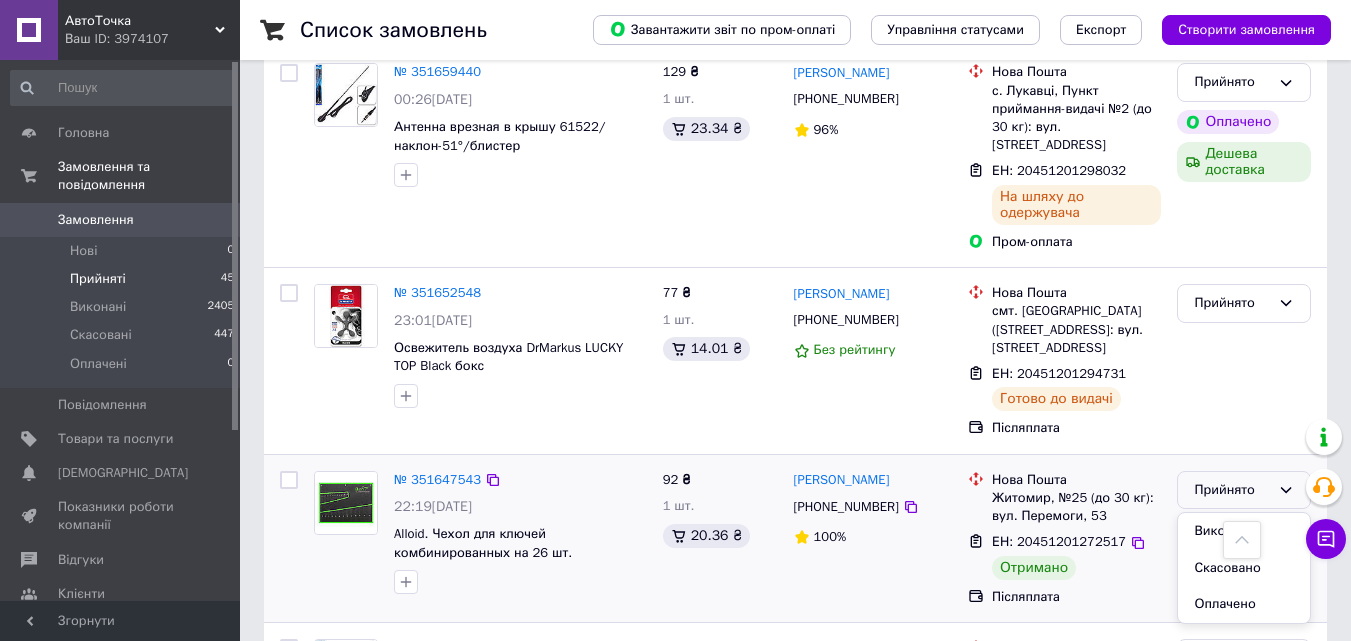 click on "Виконано" at bounding box center (1244, 531) 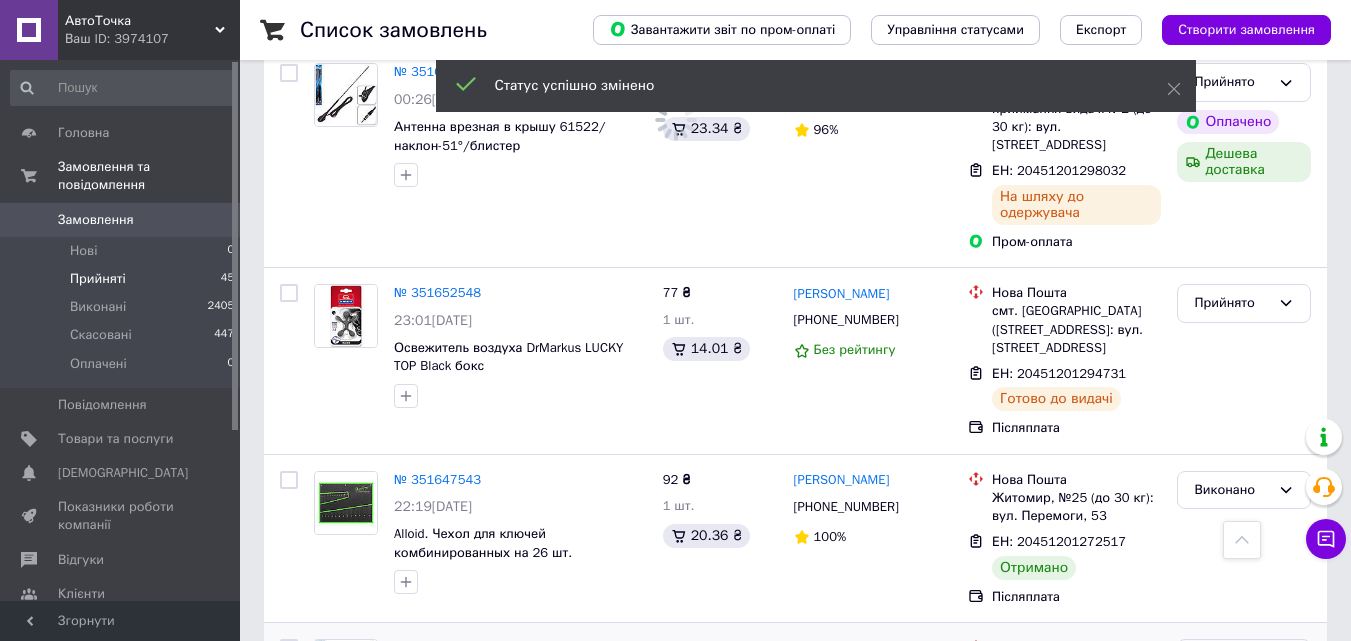 click on "Прийнято" at bounding box center [1244, 658] 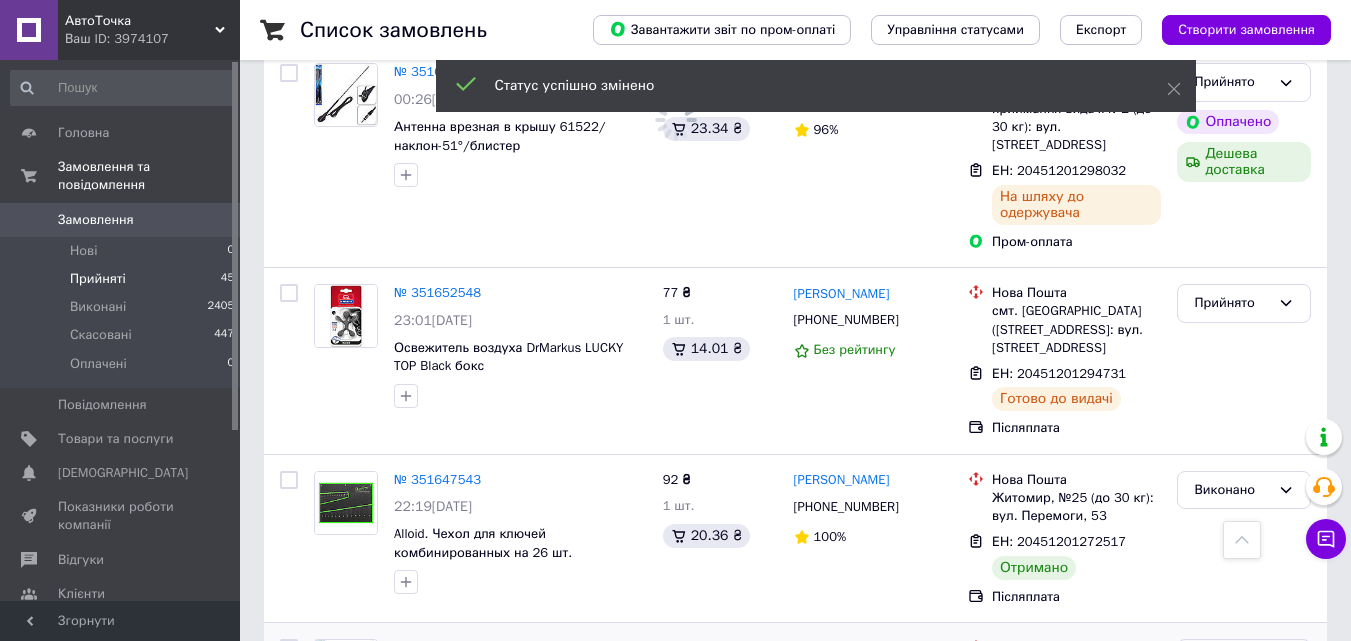 click on "Виконано" at bounding box center (1244, 700) 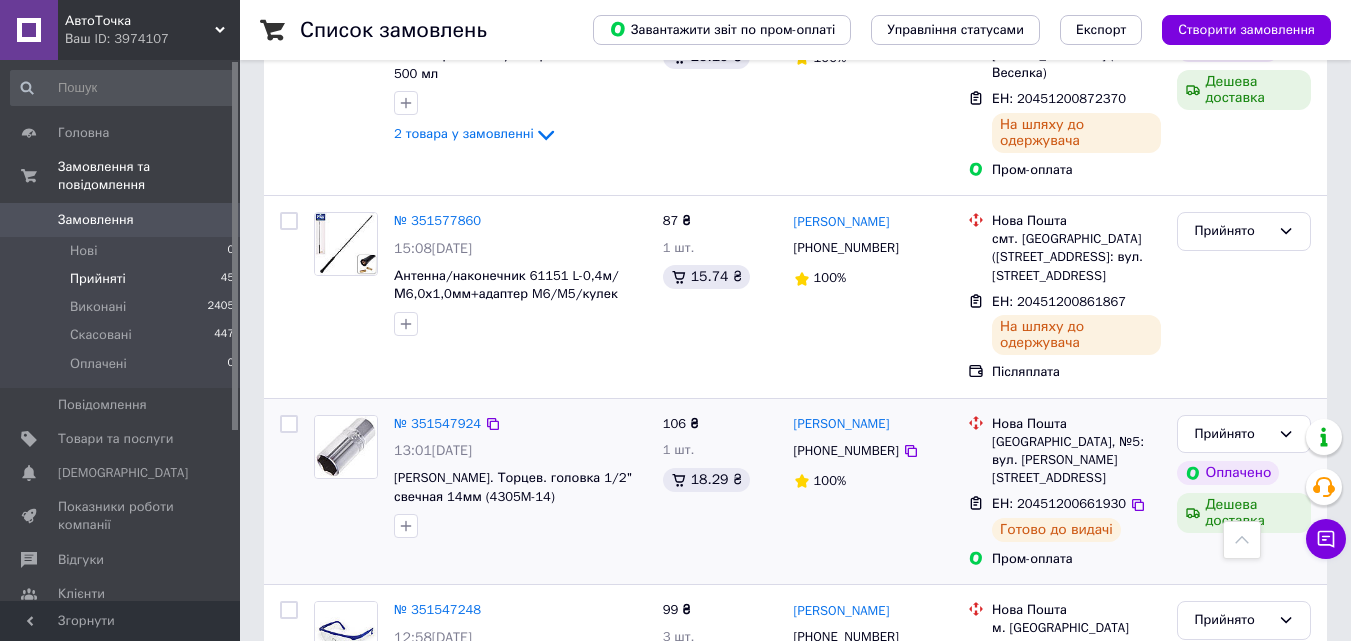scroll, scrollTop: 5700, scrollLeft: 0, axis: vertical 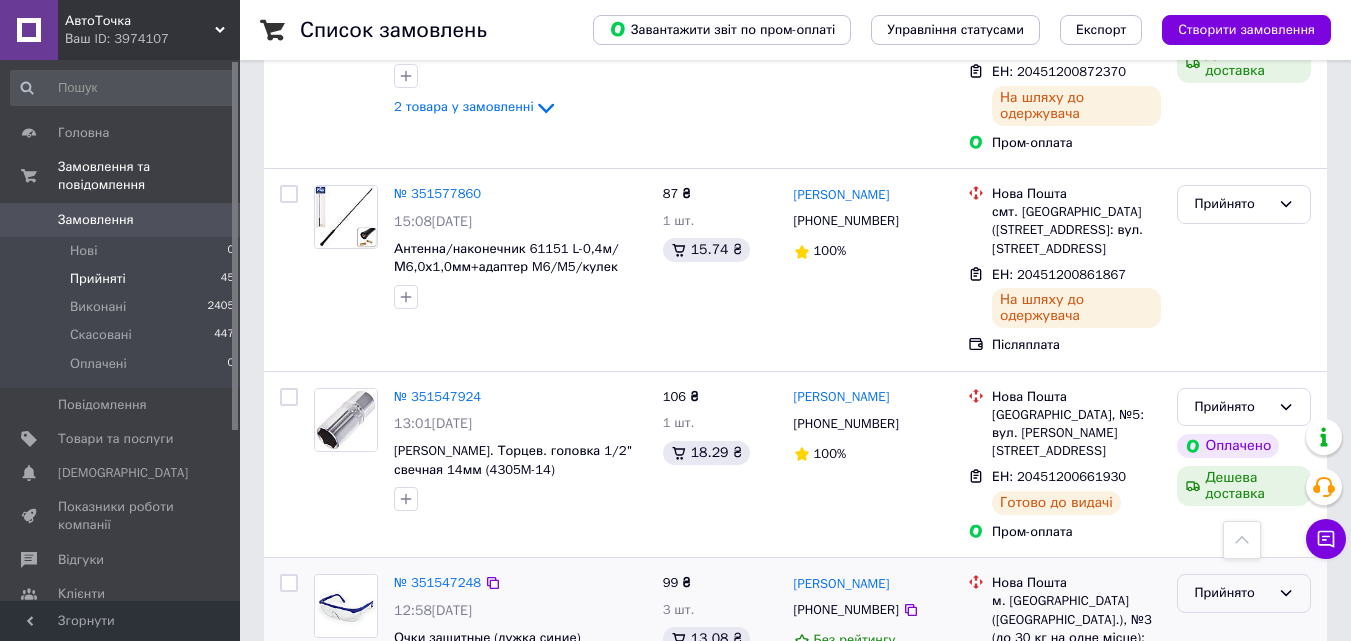 click on "Прийнято" at bounding box center (1232, 593) 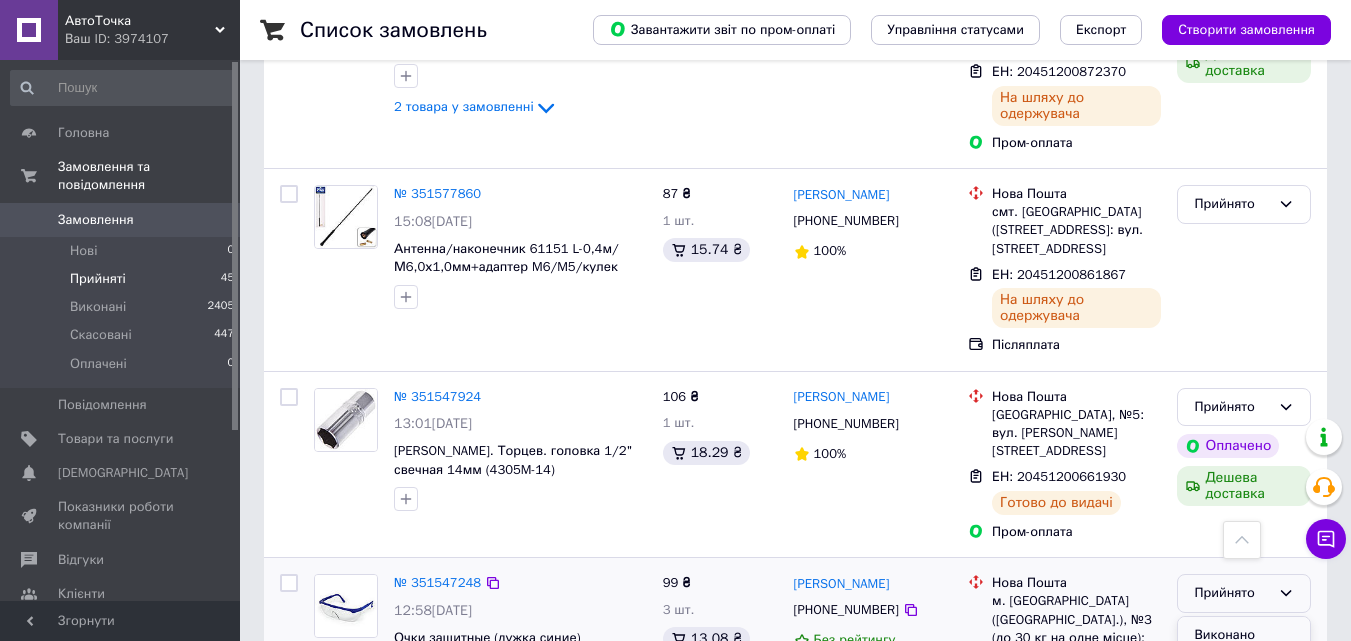 click on "Виконано" at bounding box center (1244, 635) 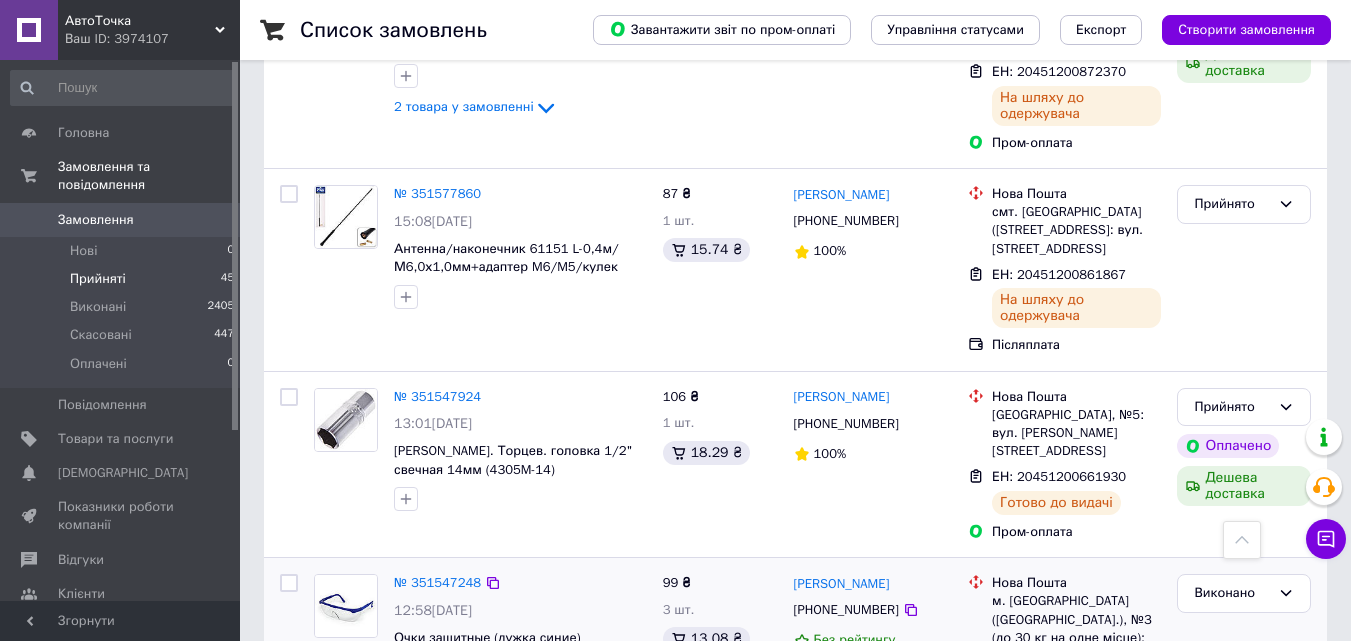 click on "Прийнято" at bounding box center [1232, 798] 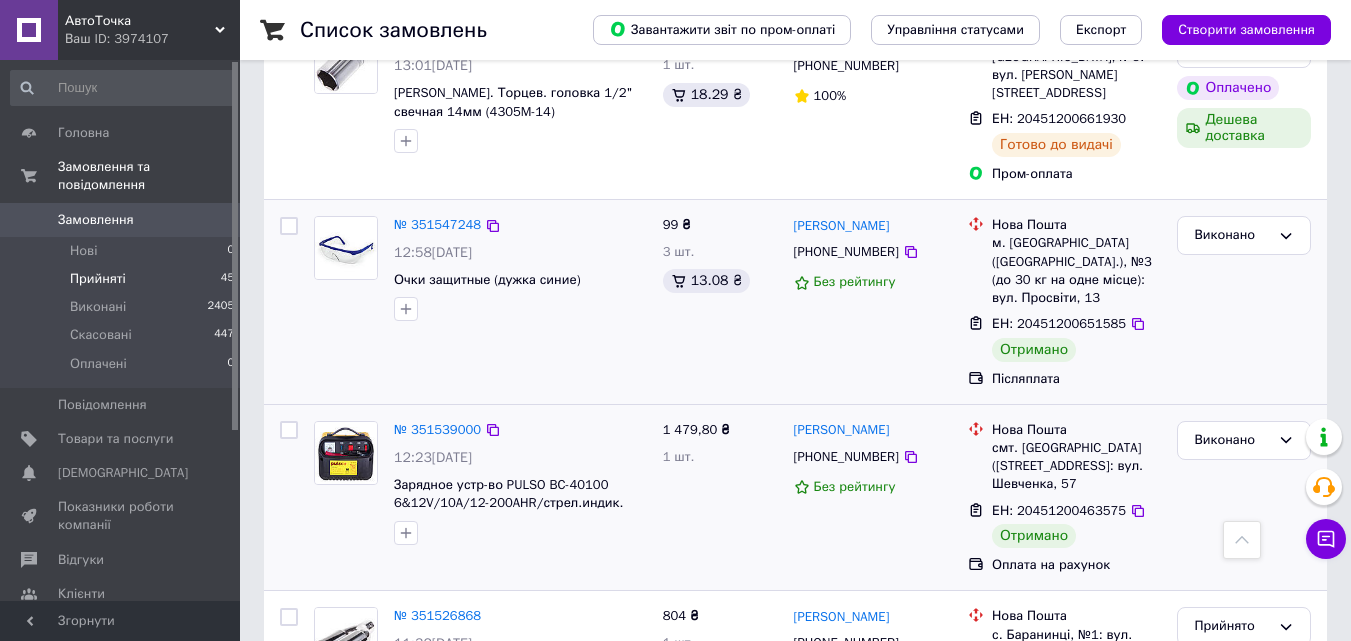 scroll, scrollTop: 5539, scrollLeft: 0, axis: vertical 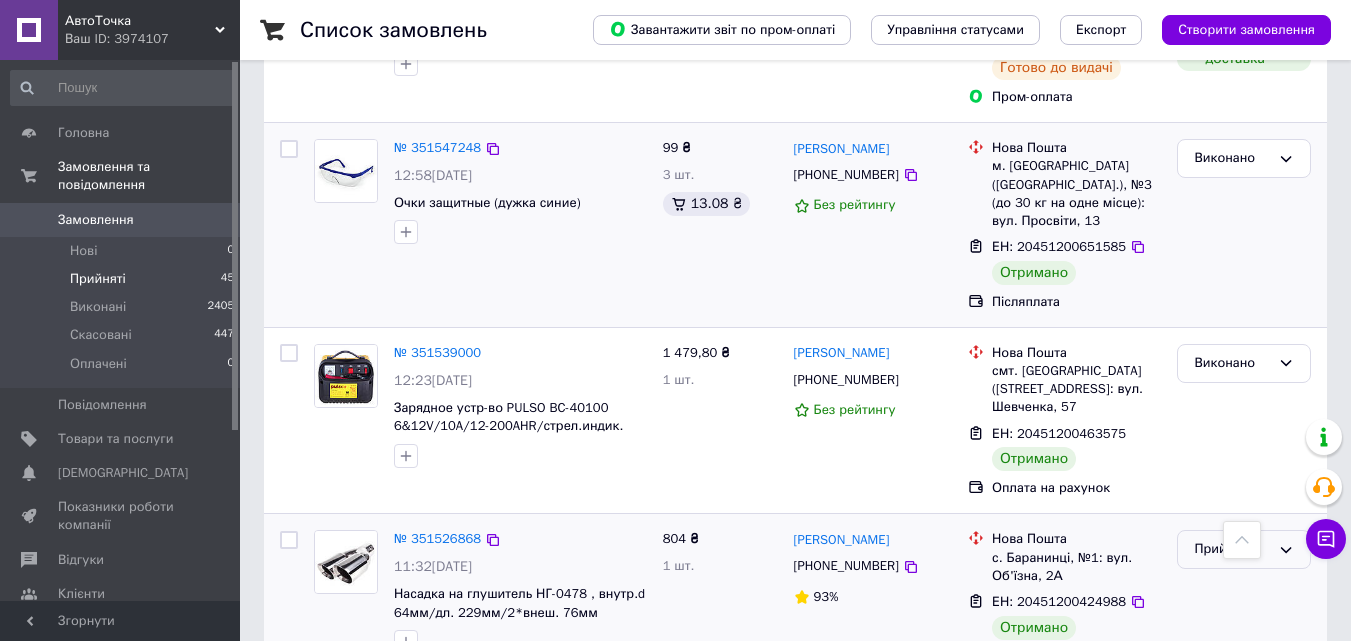 click on "Прийнято" at bounding box center [1232, 549] 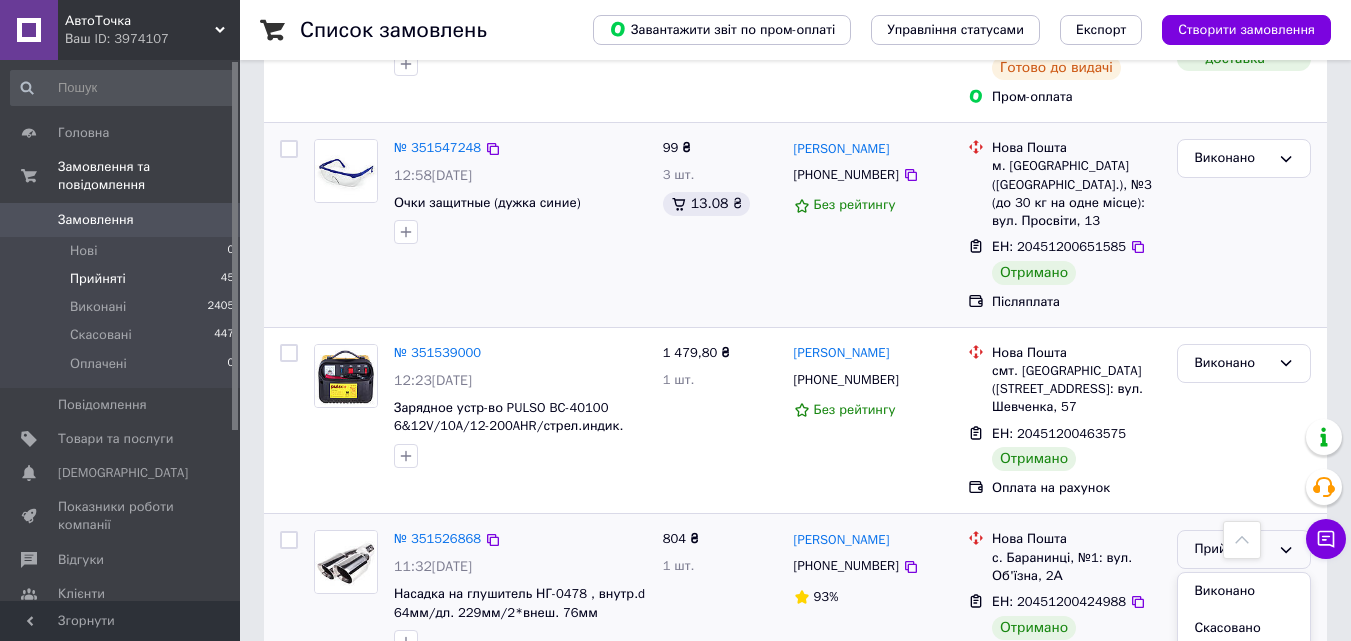 click on "Виконано" at bounding box center (1244, 591) 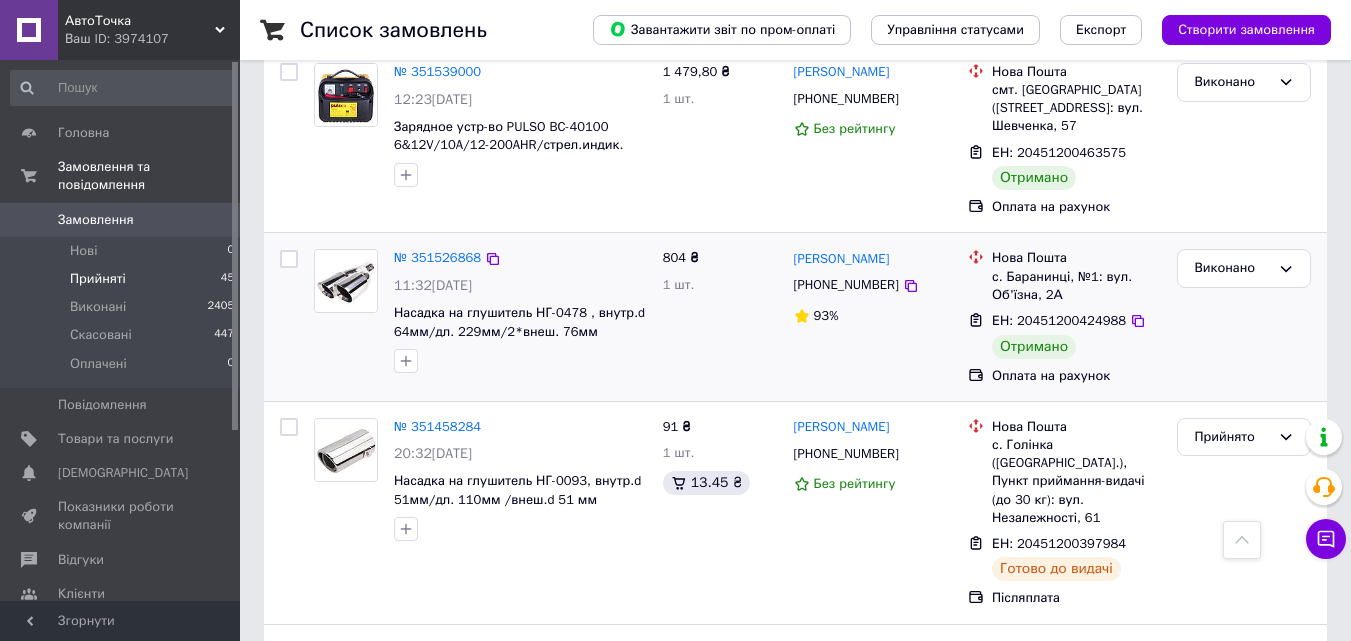 scroll, scrollTop: 5839, scrollLeft: 0, axis: vertical 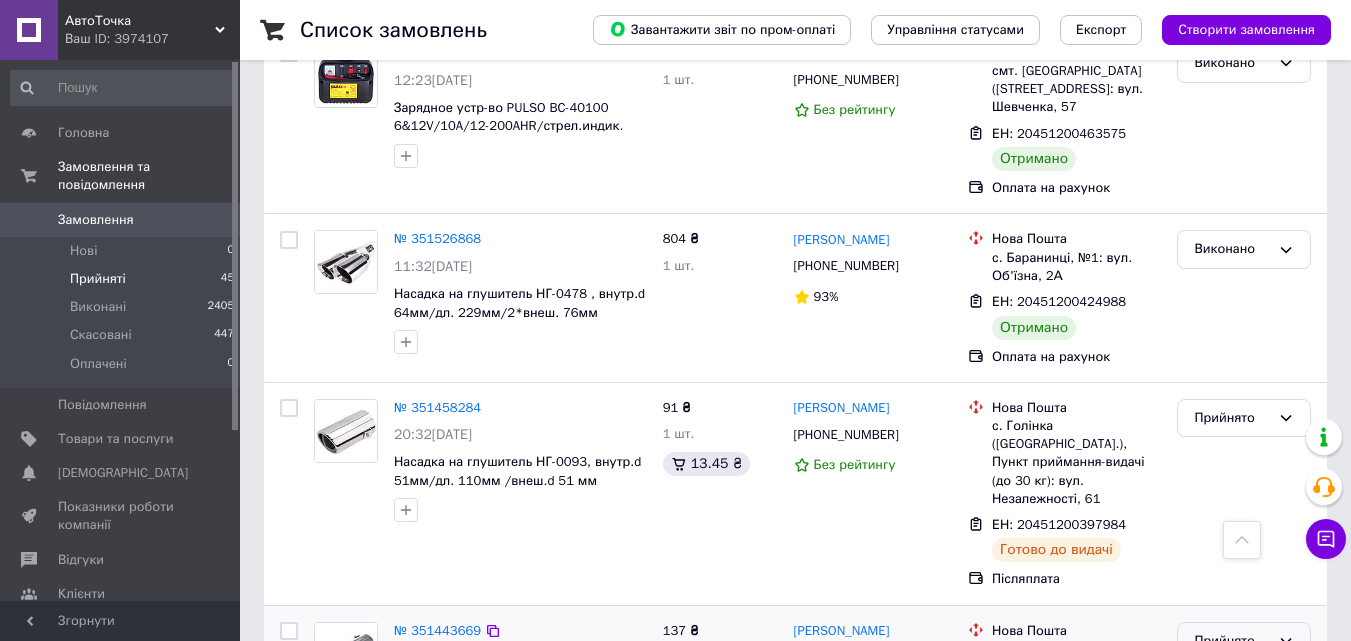click on "Прийнято" at bounding box center [1232, 641] 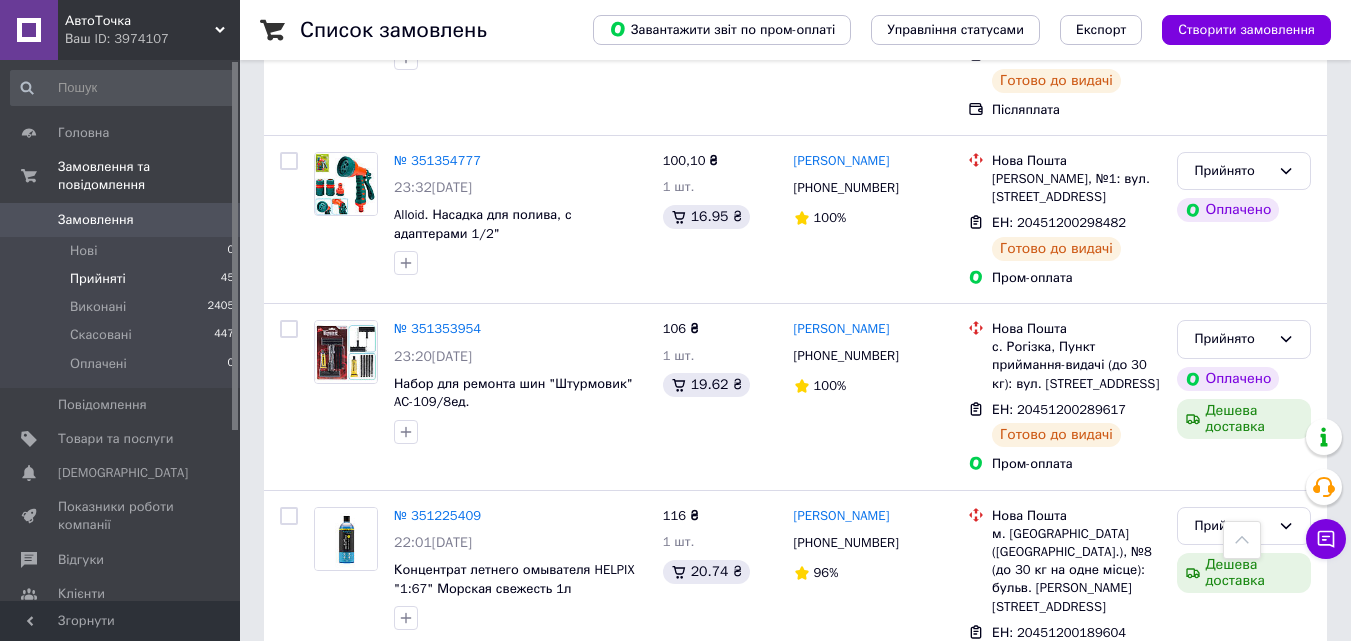 scroll, scrollTop: 7139, scrollLeft: 0, axis: vertical 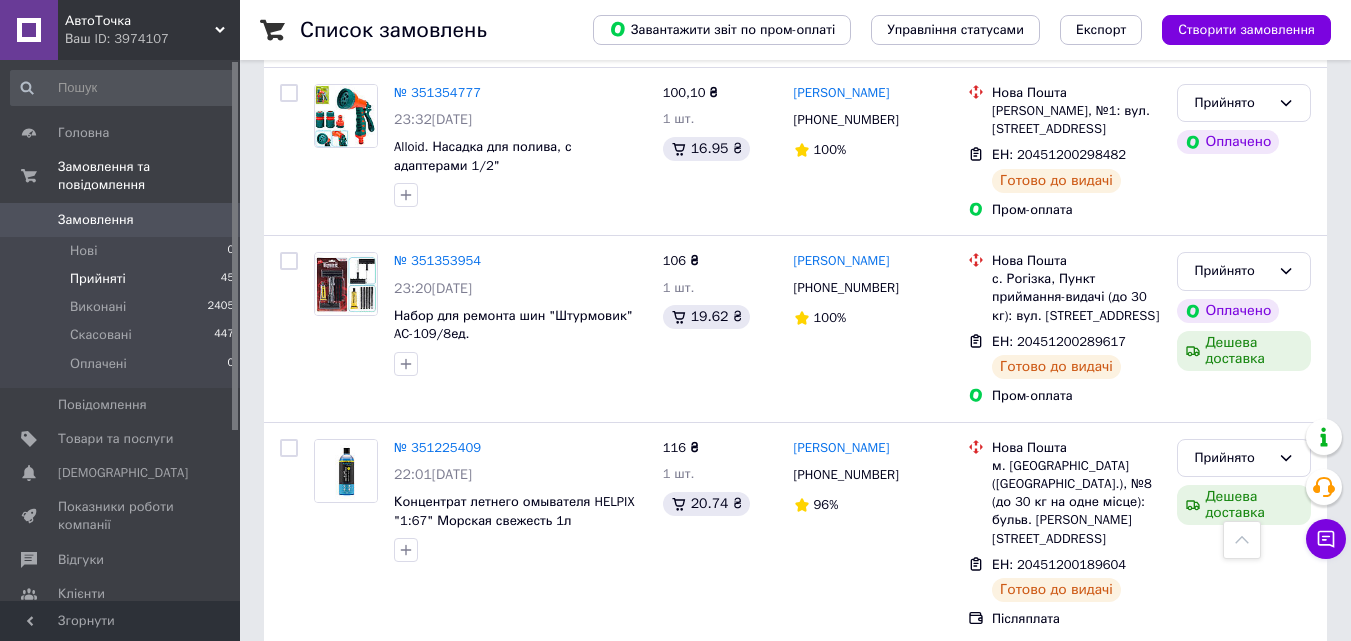 click on "Прийнято" at bounding box center [1244, 680] 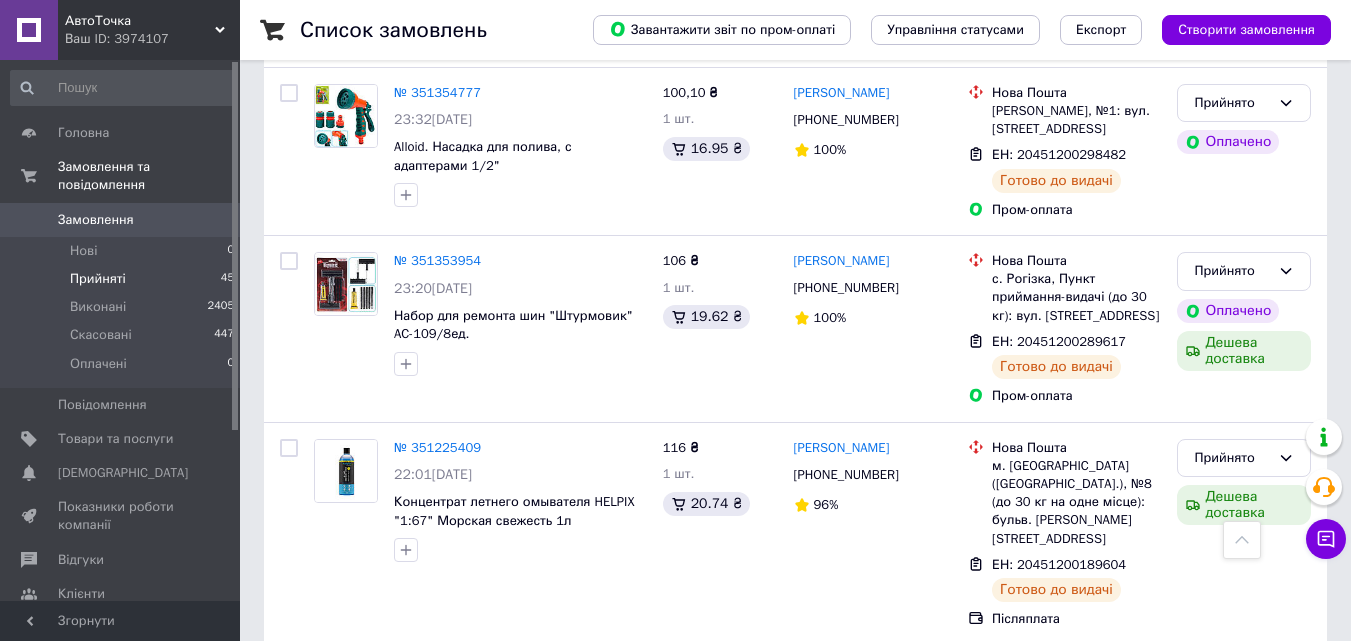 click on "Виконано" at bounding box center [1244, 722] 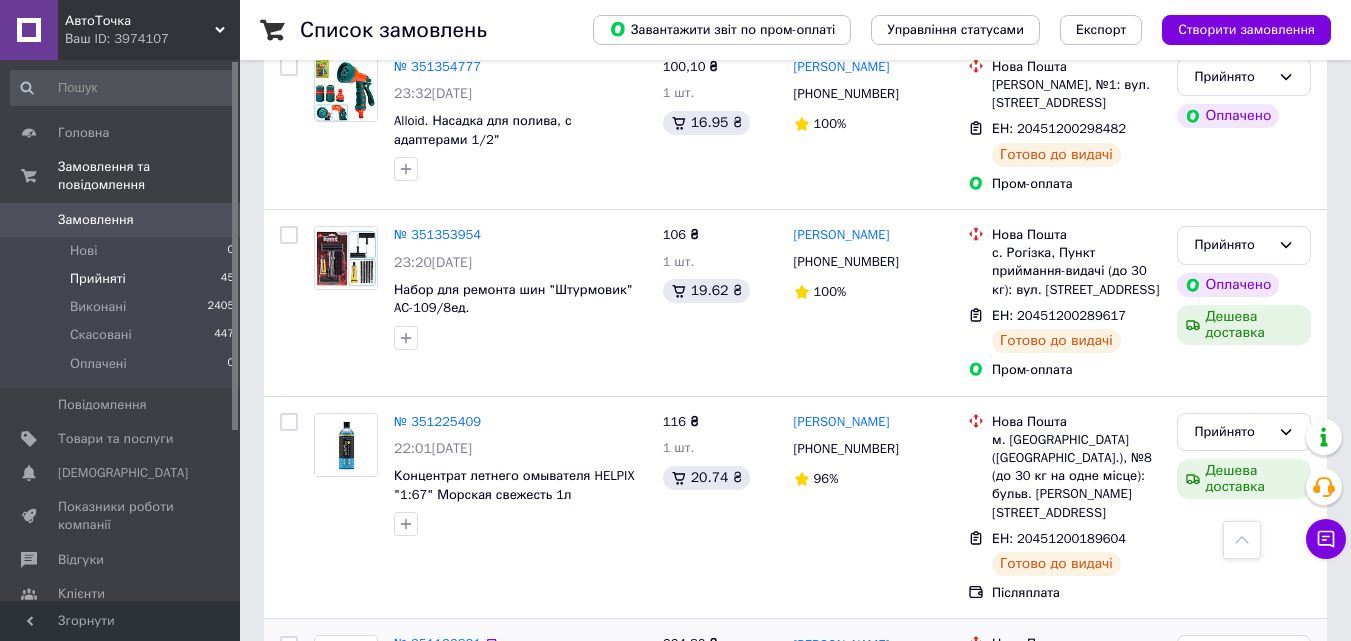 scroll, scrollTop: 7169, scrollLeft: 0, axis: vertical 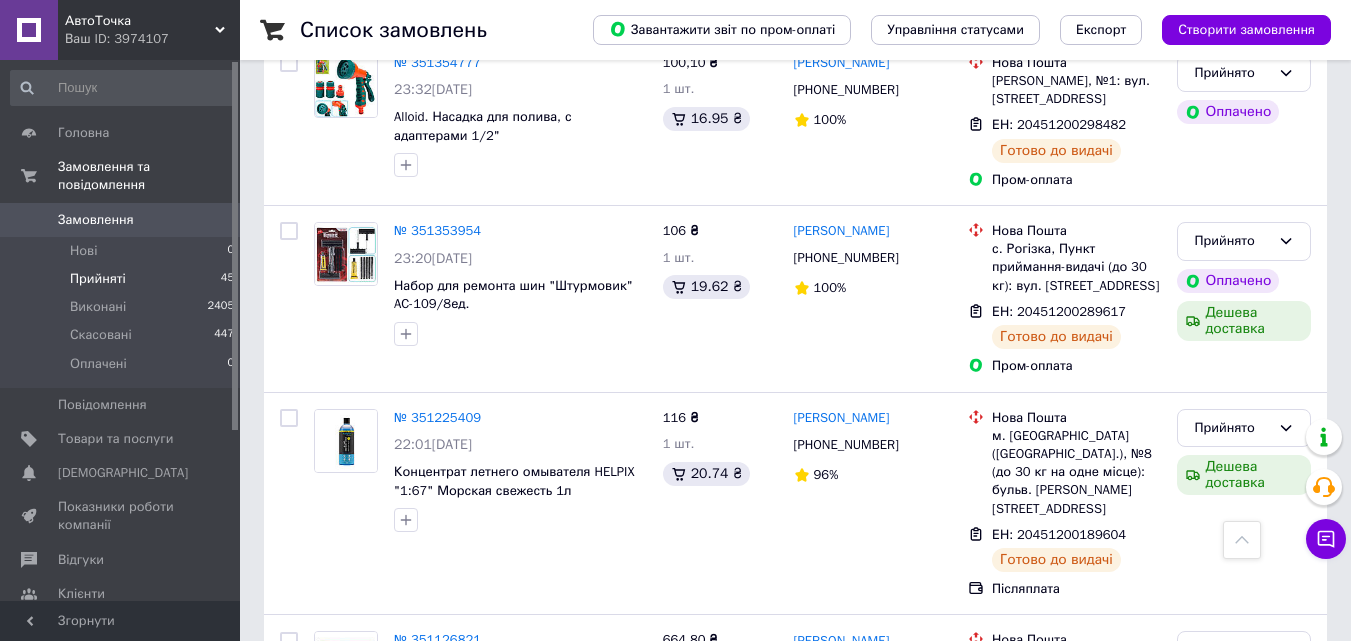 click on "Замовлення 0" at bounding box center [123, 220] 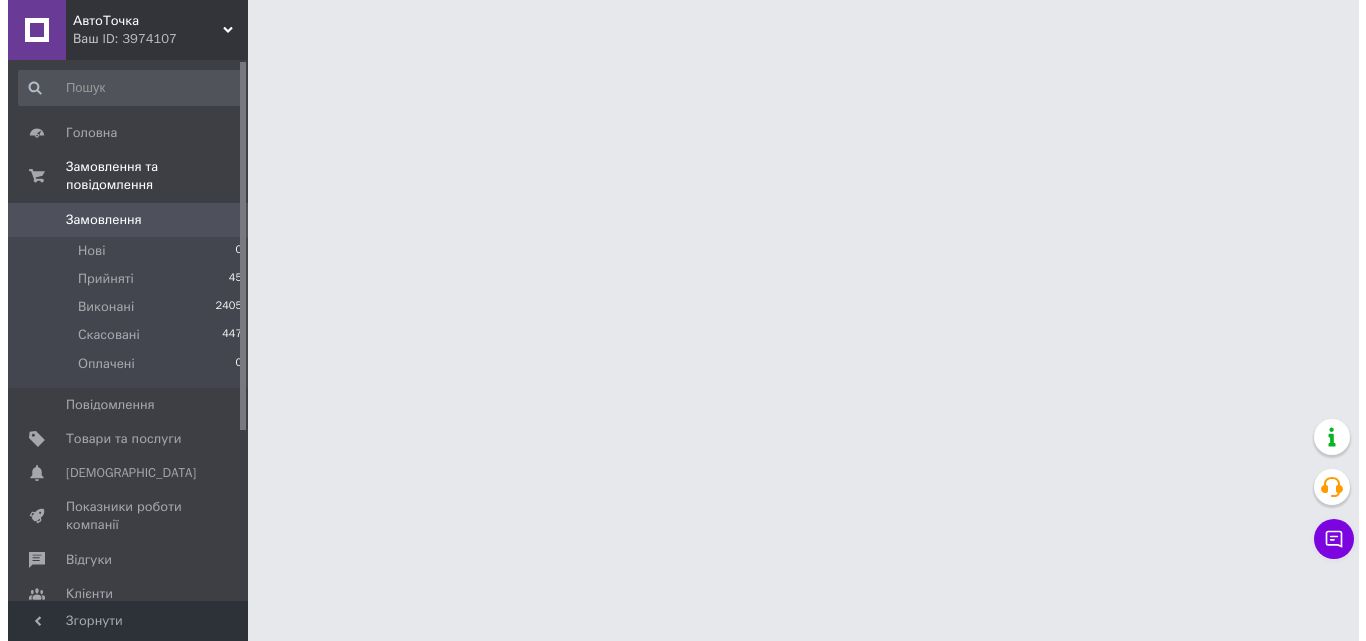 scroll, scrollTop: 0, scrollLeft: 0, axis: both 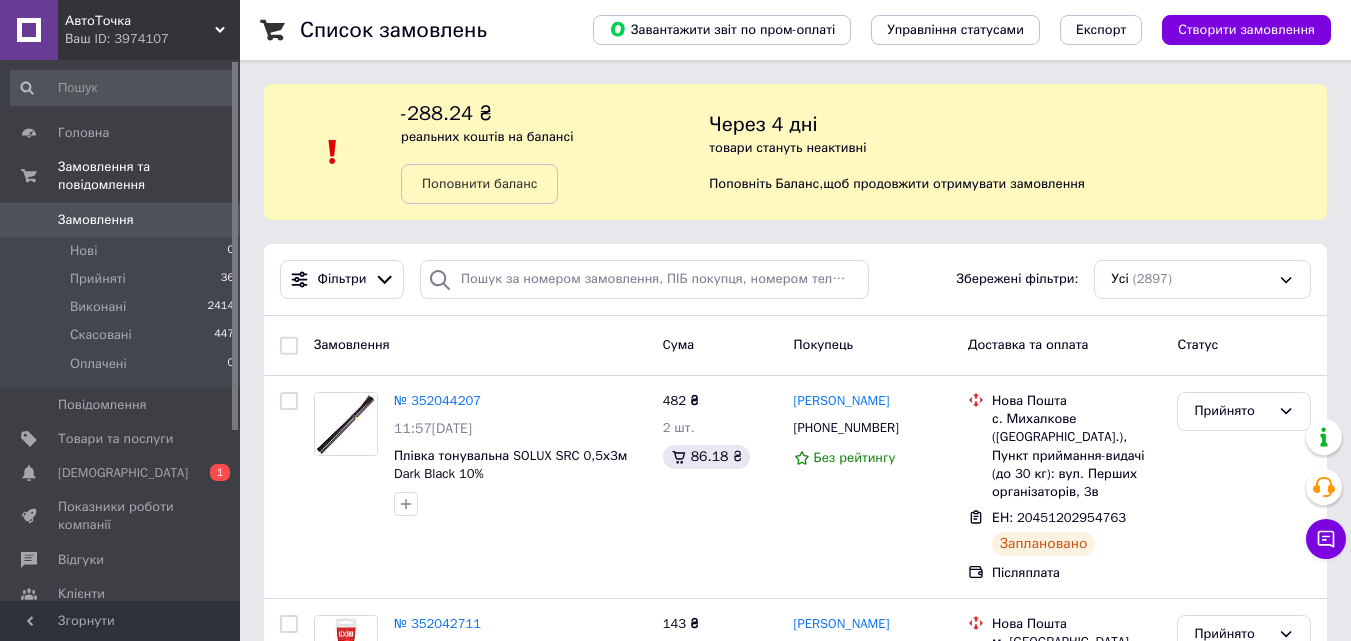 click on "[DEMOGRAPHIC_DATA]" at bounding box center (121, 473) 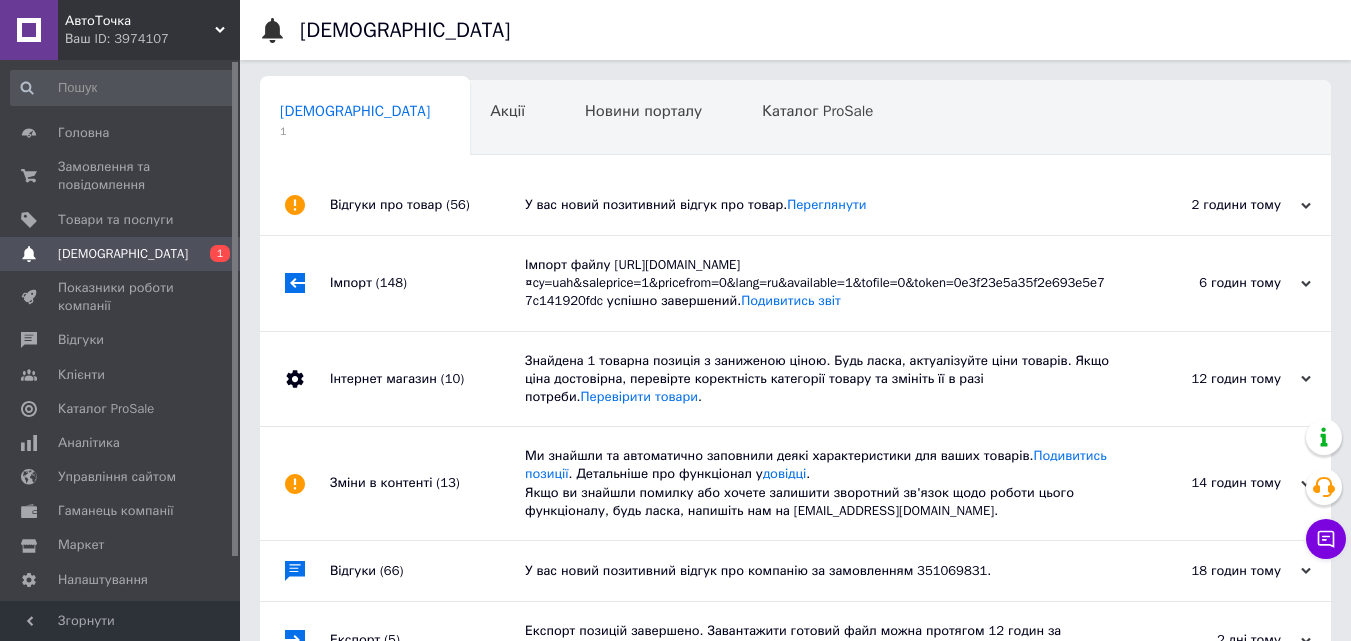 click on "У вас новий позитивний відгук про товар.  Переглянути" at bounding box center [818, 205] 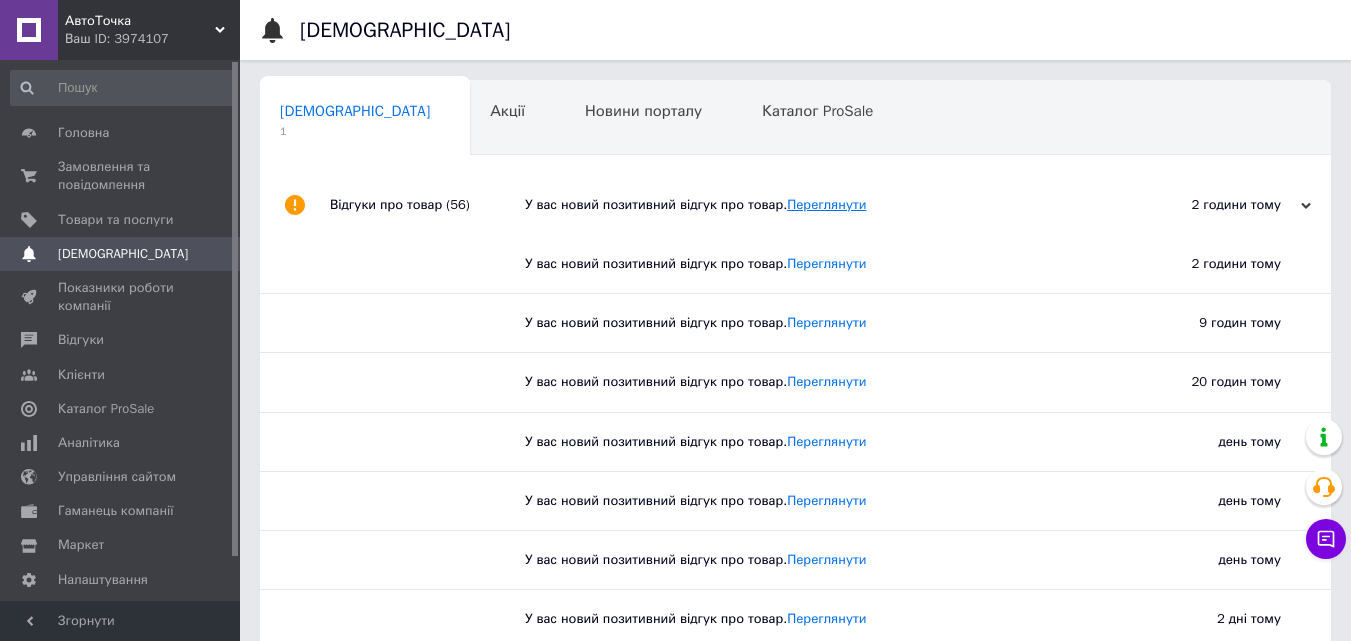 click on "Переглянути" at bounding box center [826, 204] 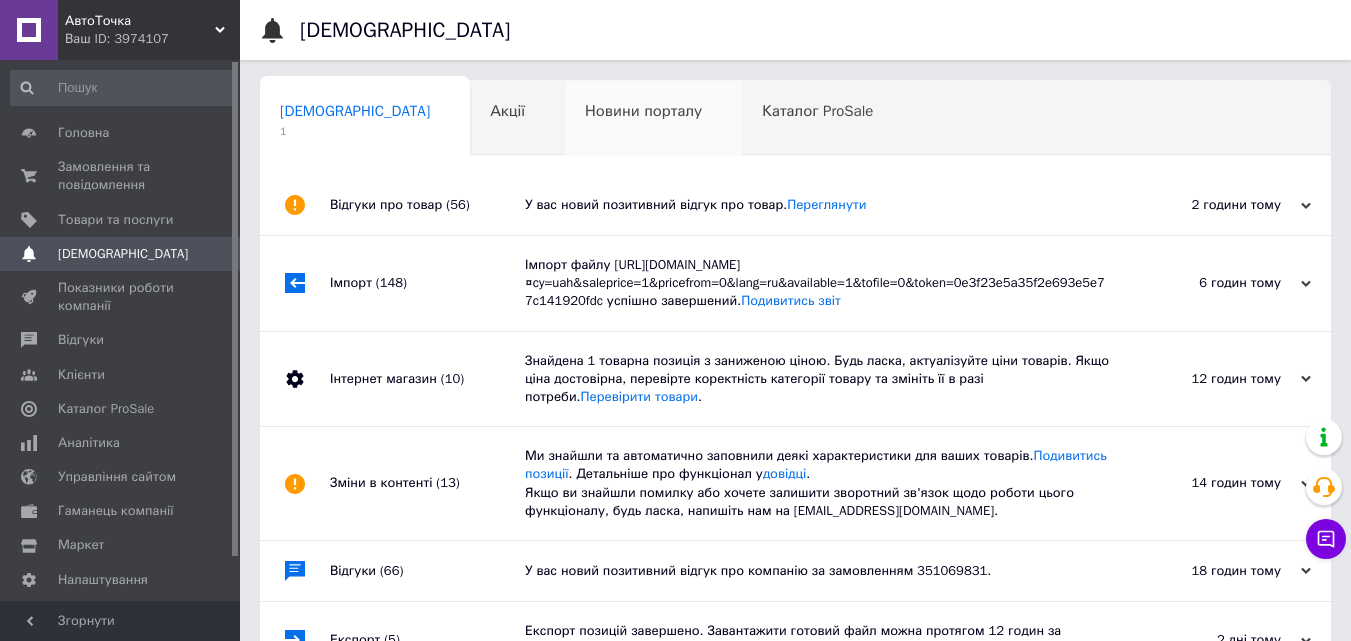 click on "Новини порталу 0" at bounding box center (653, 119) 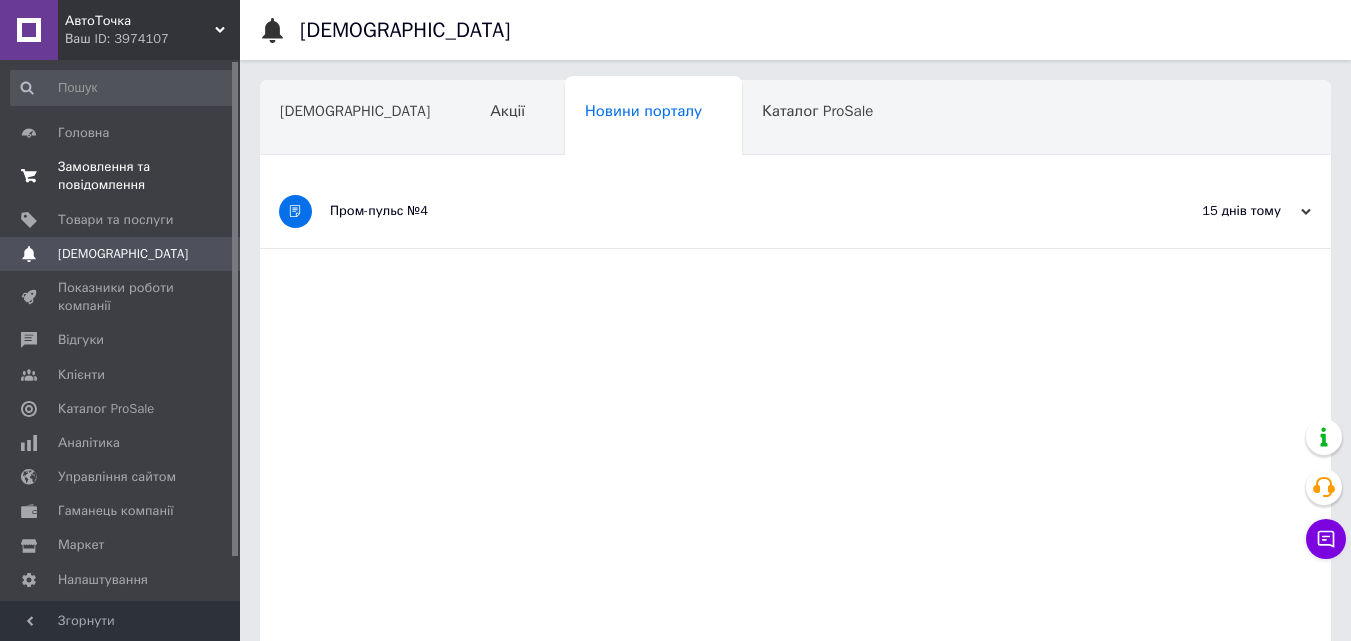 click on "Замовлення та повідомлення" at bounding box center (121, 176) 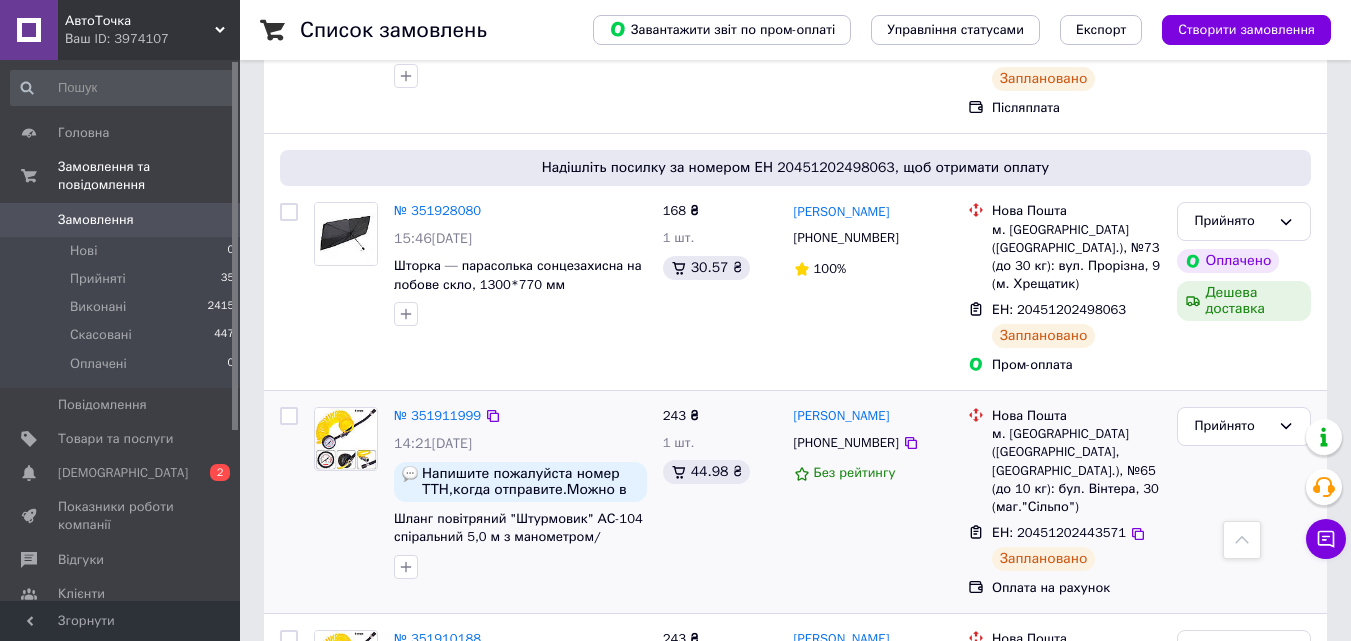 scroll, scrollTop: 2000, scrollLeft: 0, axis: vertical 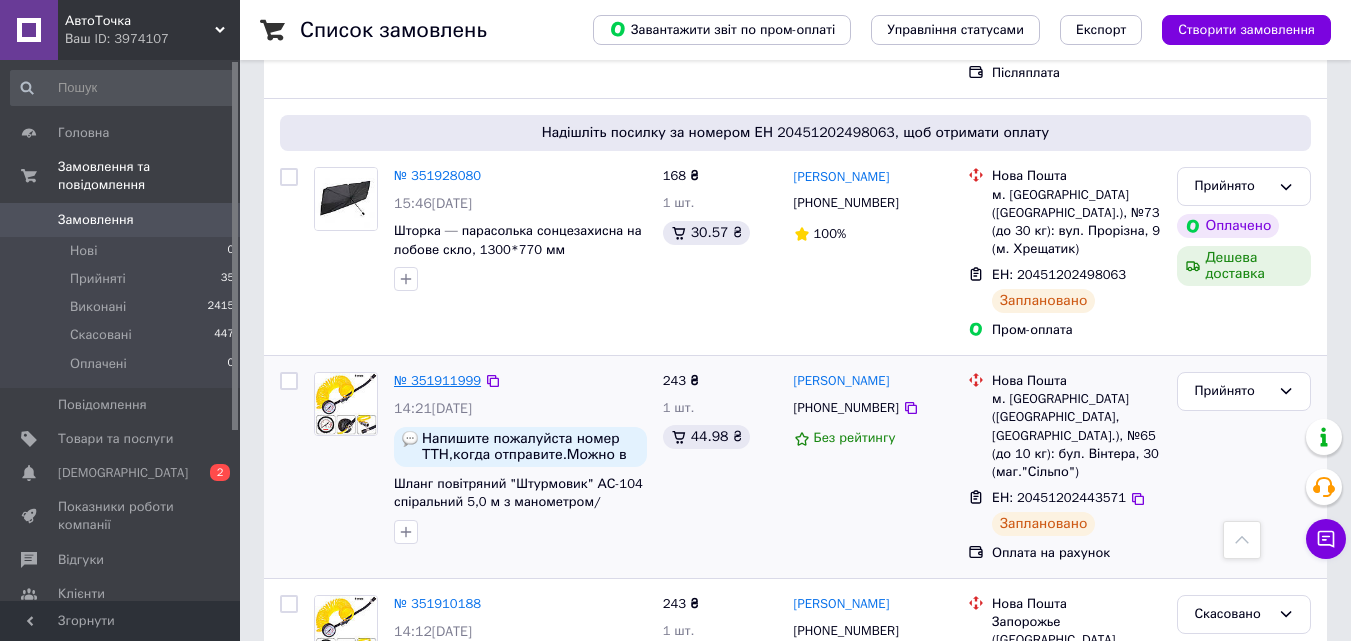 click on "№ 351911999" at bounding box center (437, 380) 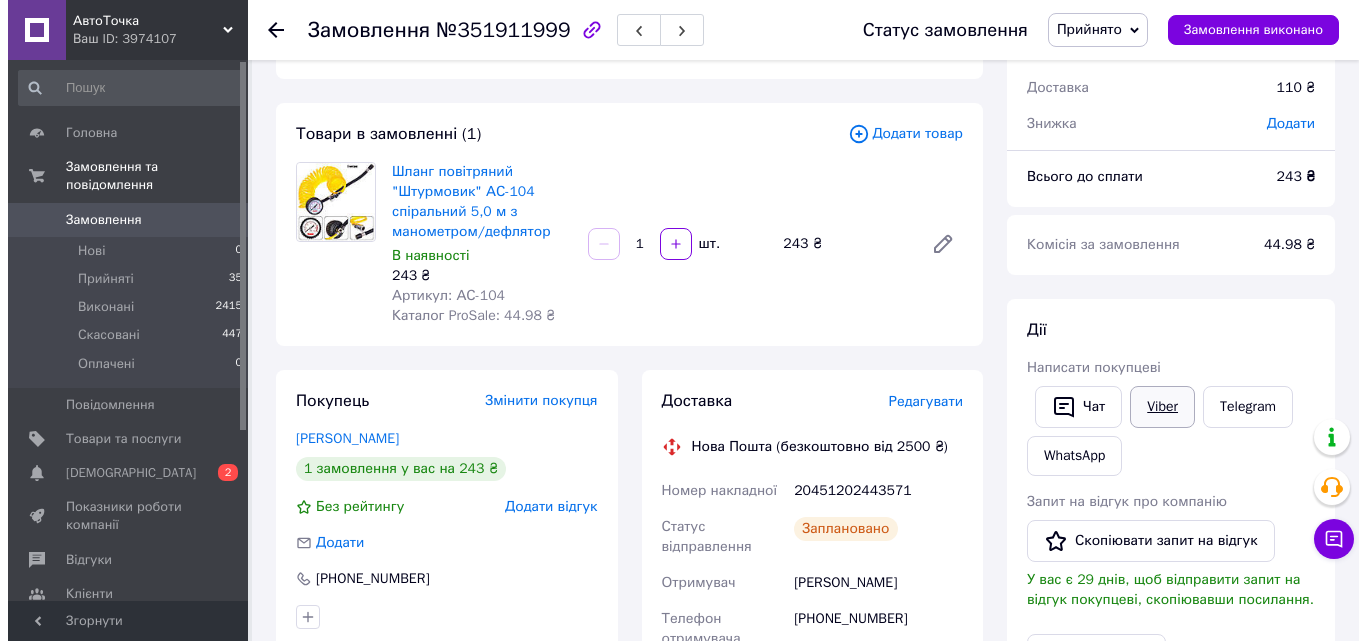 scroll, scrollTop: 300, scrollLeft: 0, axis: vertical 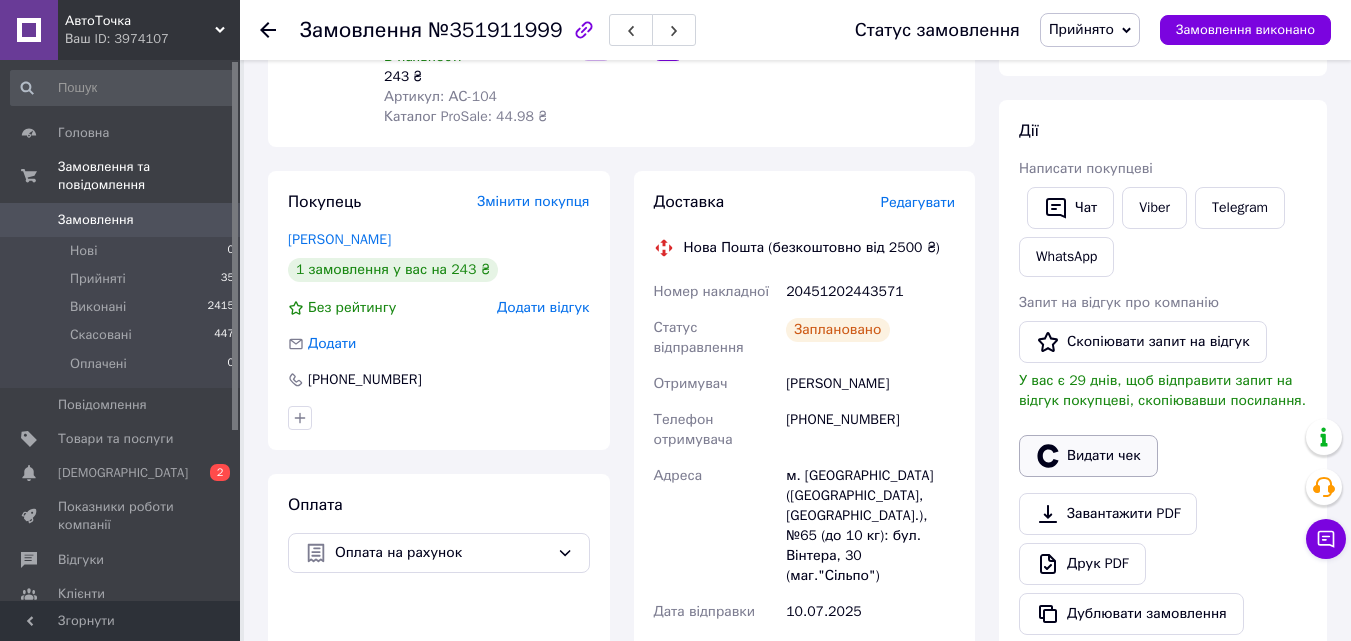 click on "Видати чек" at bounding box center (1088, 456) 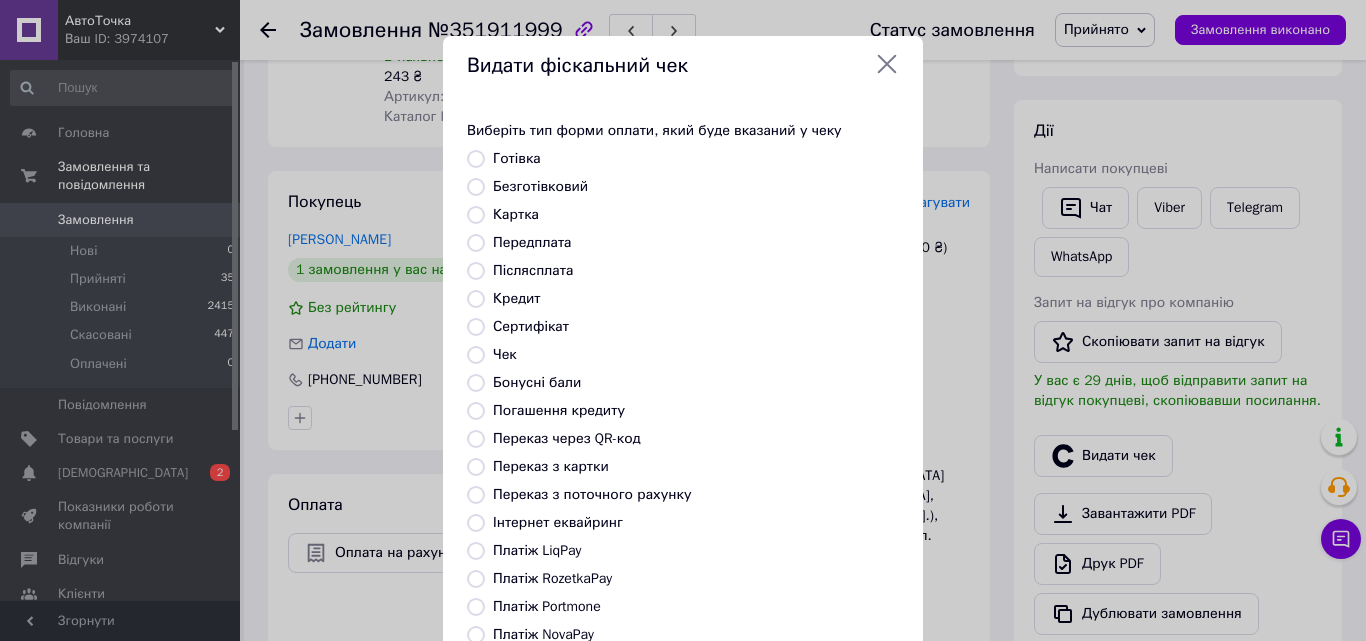 click on "Безготівковий" at bounding box center [540, 186] 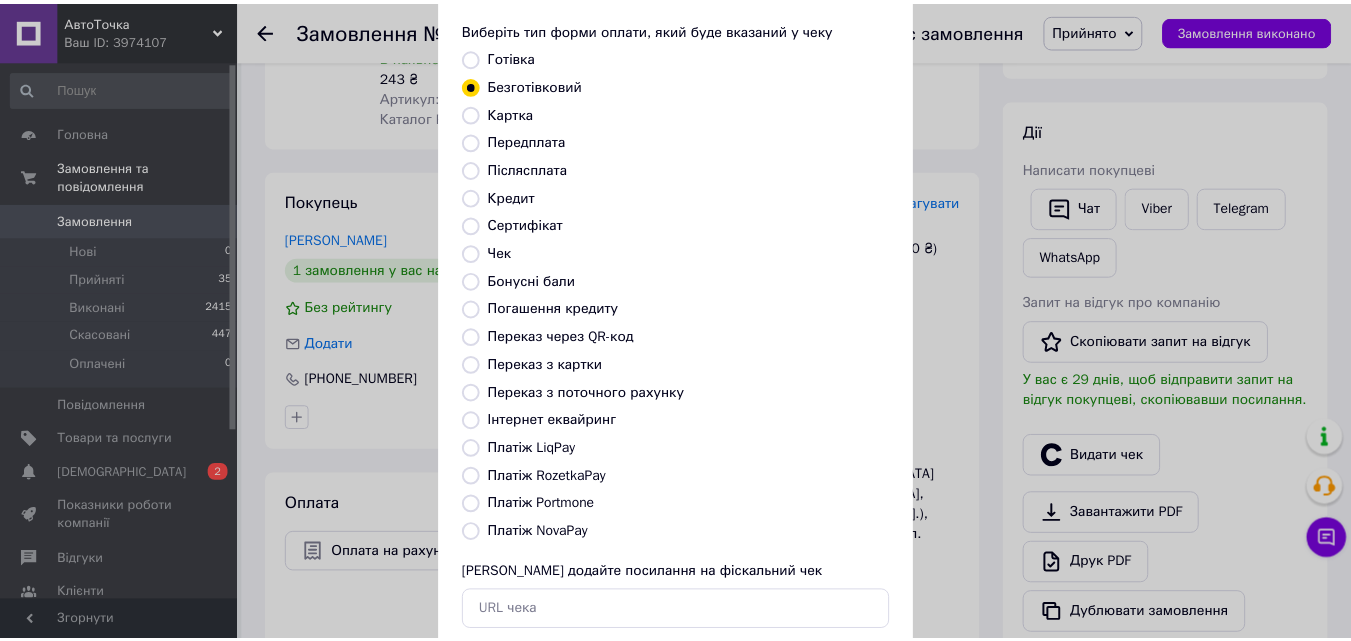 scroll, scrollTop: 218, scrollLeft: 0, axis: vertical 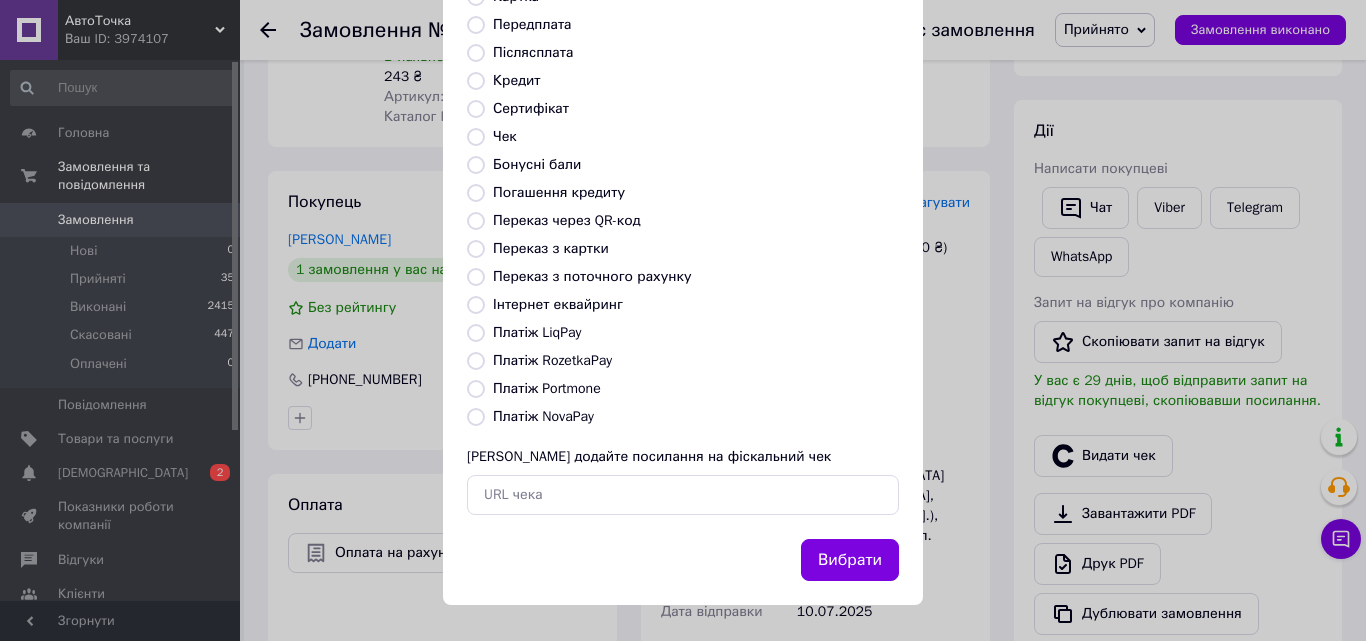 click on "Вибрати" at bounding box center [850, 560] 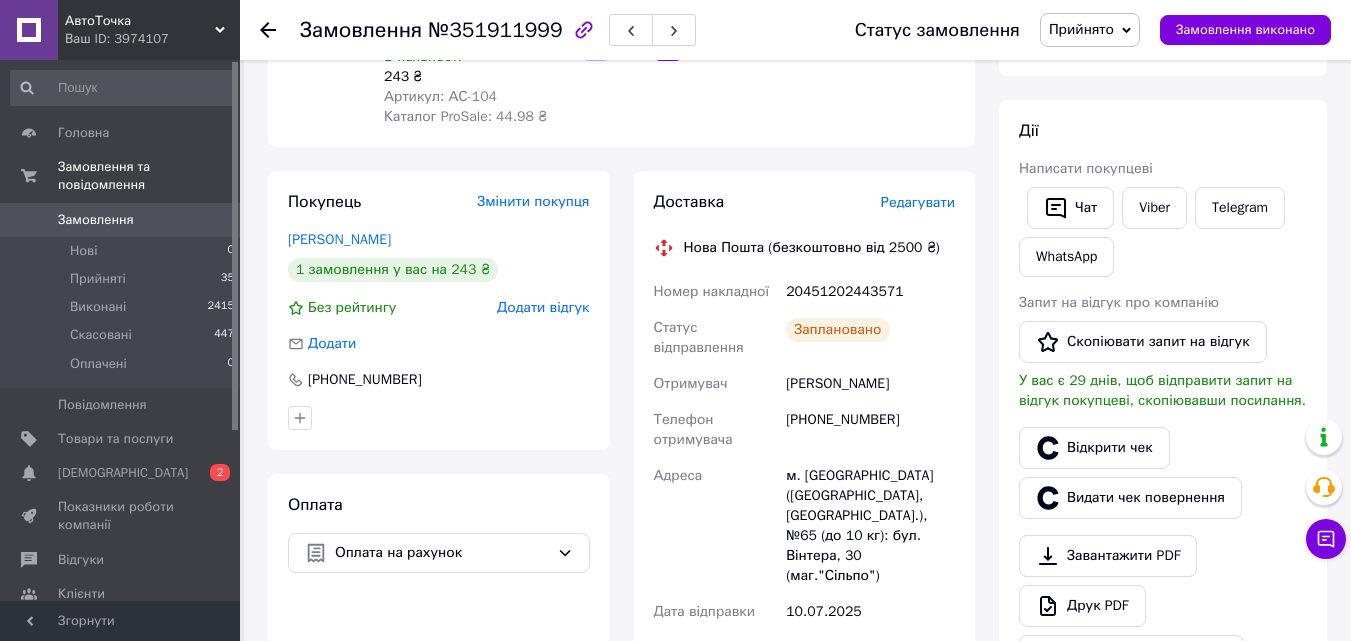 click on "[DEMOGRAPHIC_DATA]" at bounding box center [123, 473] 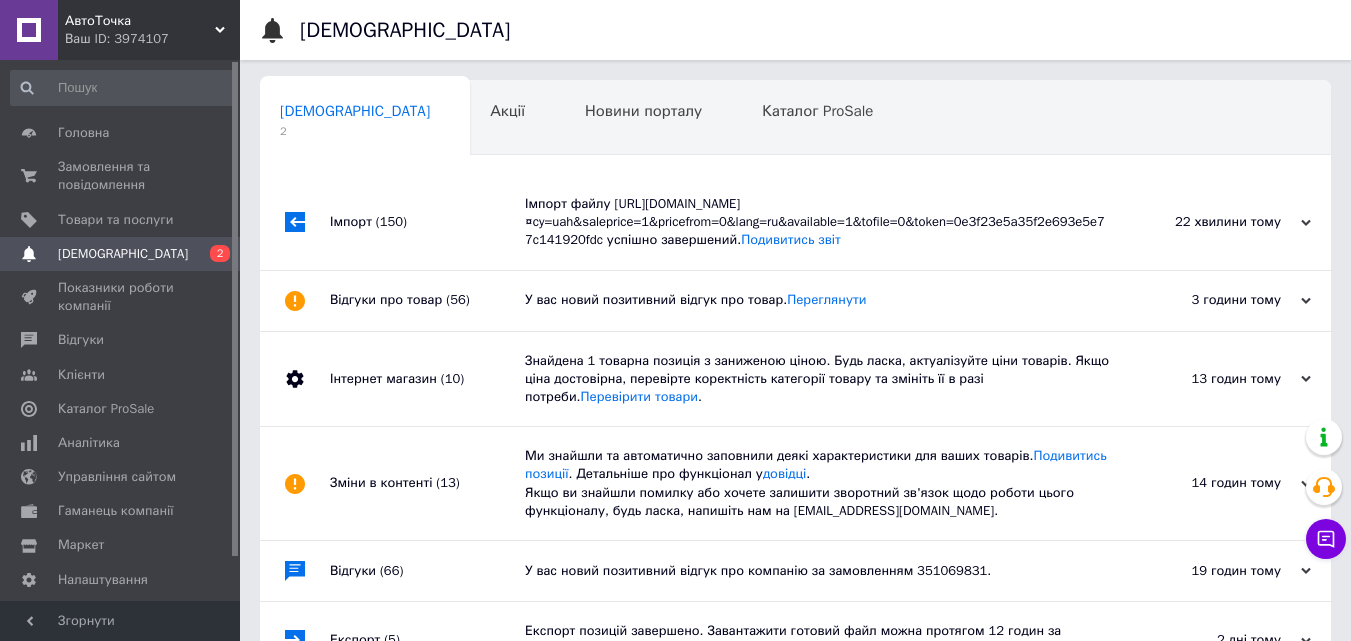 click on "Імпорт файлу [URL][DOMAIN_NAME]¤cy=uah&saleprice=1&pricefrom=0&lang=ru&available=1&tofile=0&token=0e3f23e5a35f2e693e5e77c141920fdc успішно завершений.  Подивитись звіт" at bounding box center (818, 222) 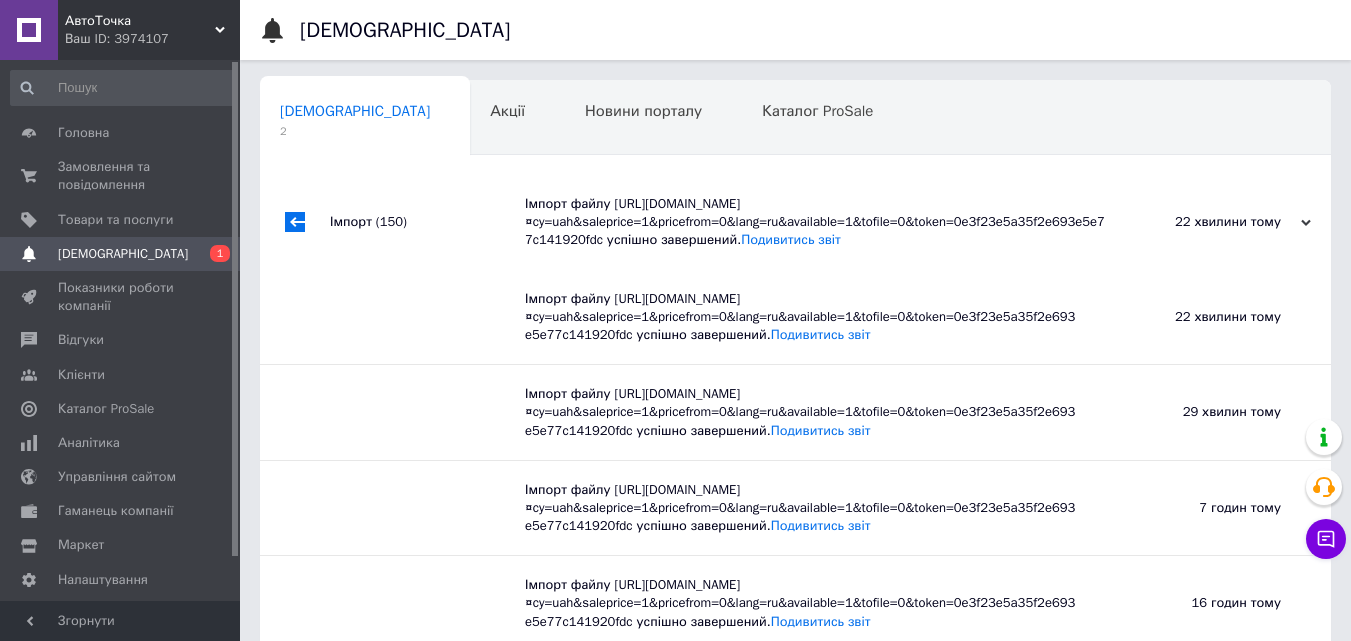 click at bounding box center [295, 412] 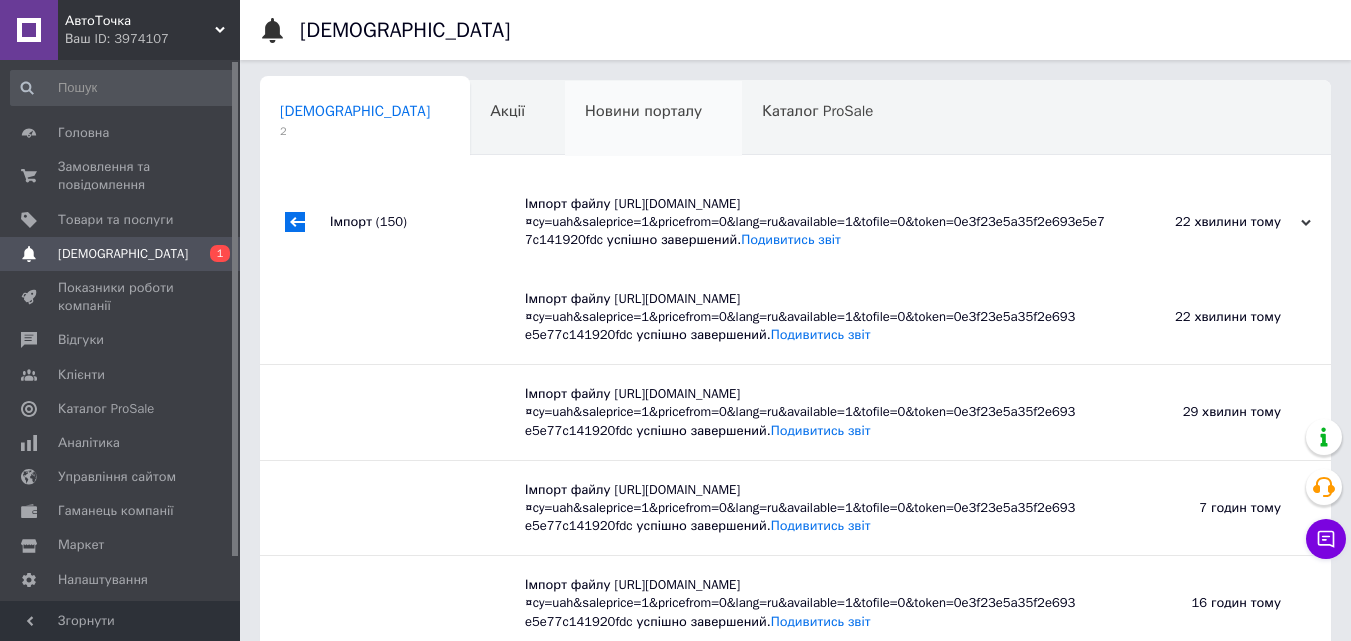 click on "Новини порталу" at bounding box center [643, 111] 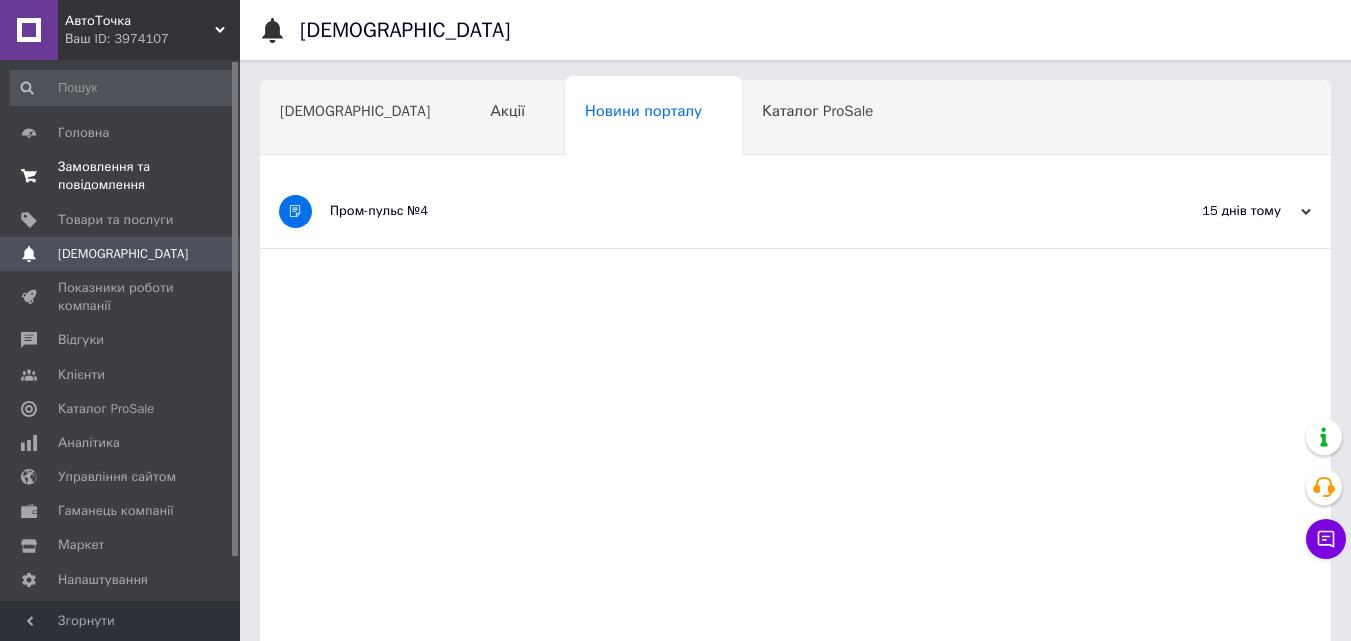 click on "Замовлення та повідомлення" at bounding box center (121, 176) 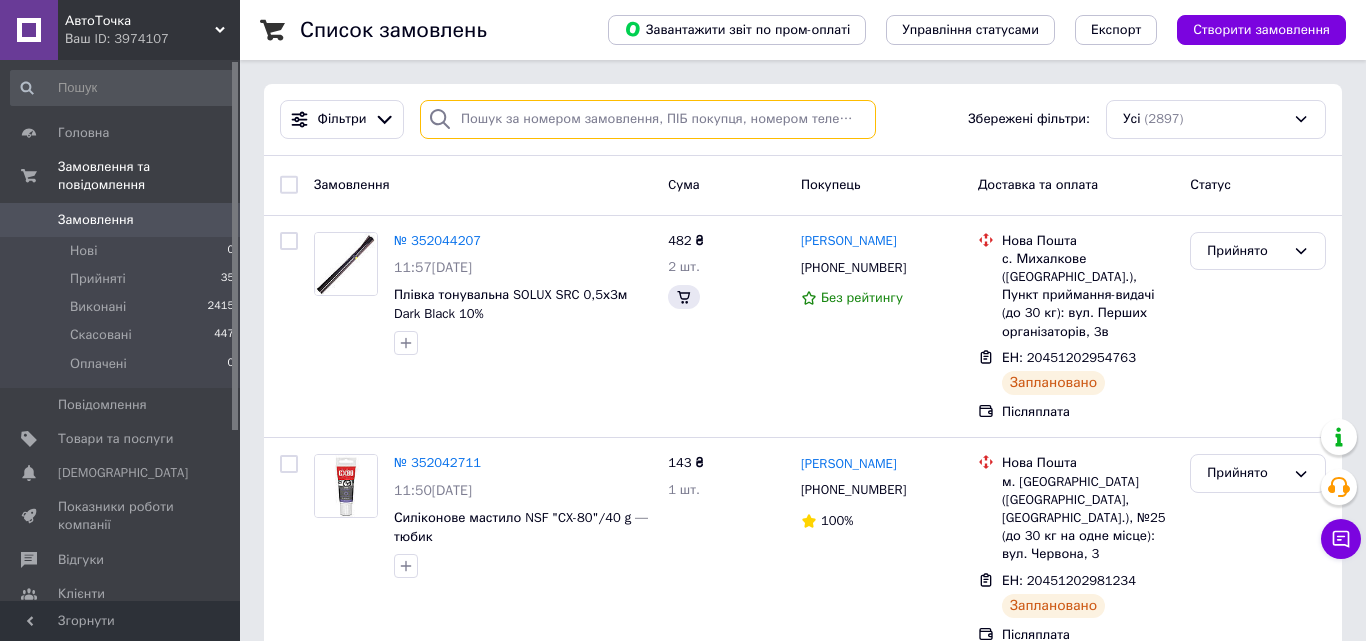 click at bounding box center [648, 119] 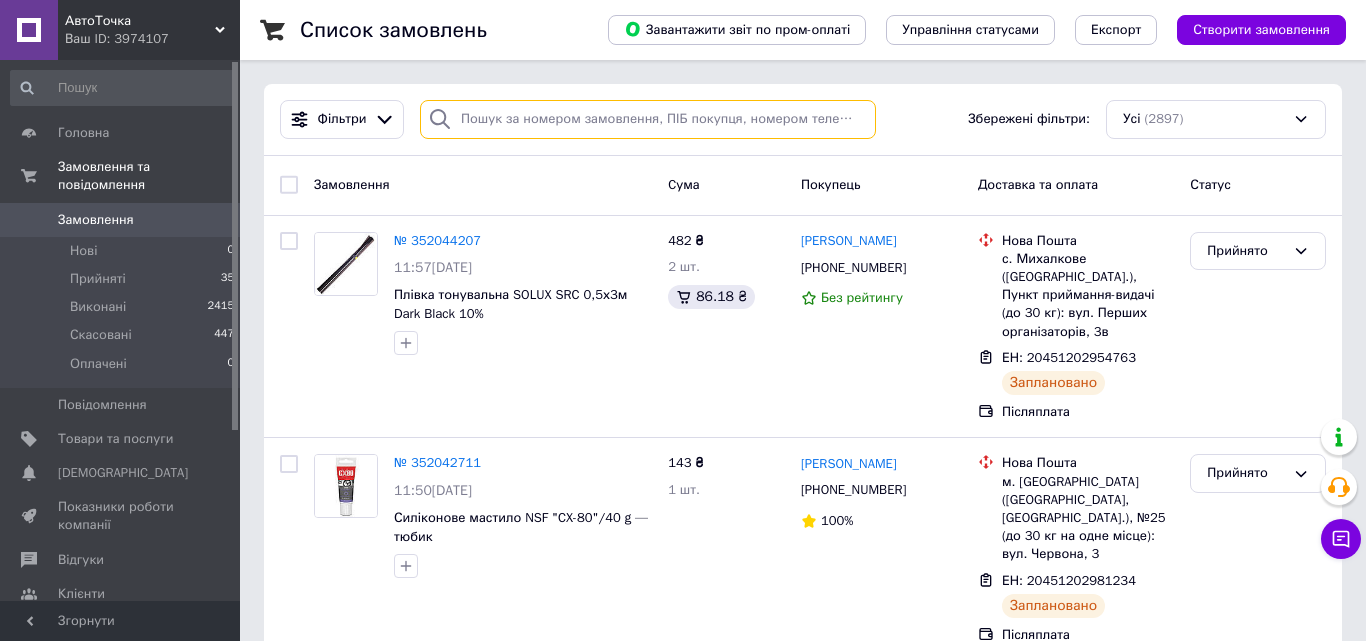 paste on "Пром/[PERSON_NAME]" 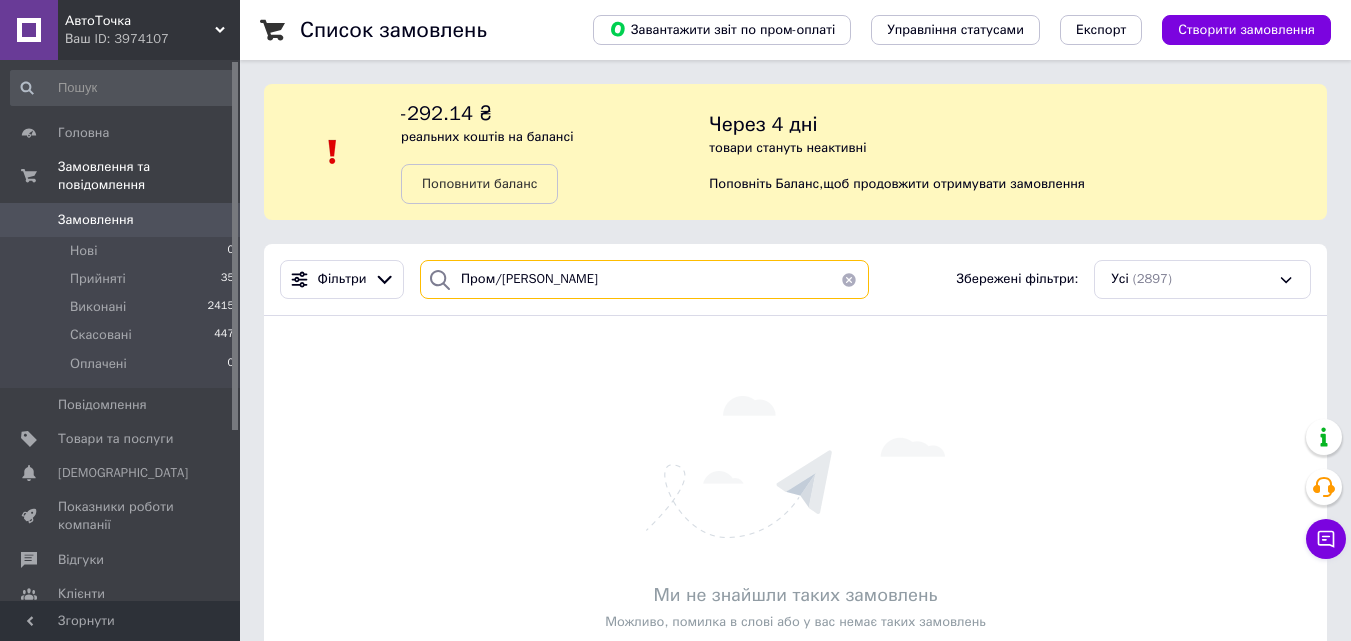 drag, startPoint x: 588, startPoint y: 279, endPoint x: 328, endPoint y: 255, distance: 261.10535 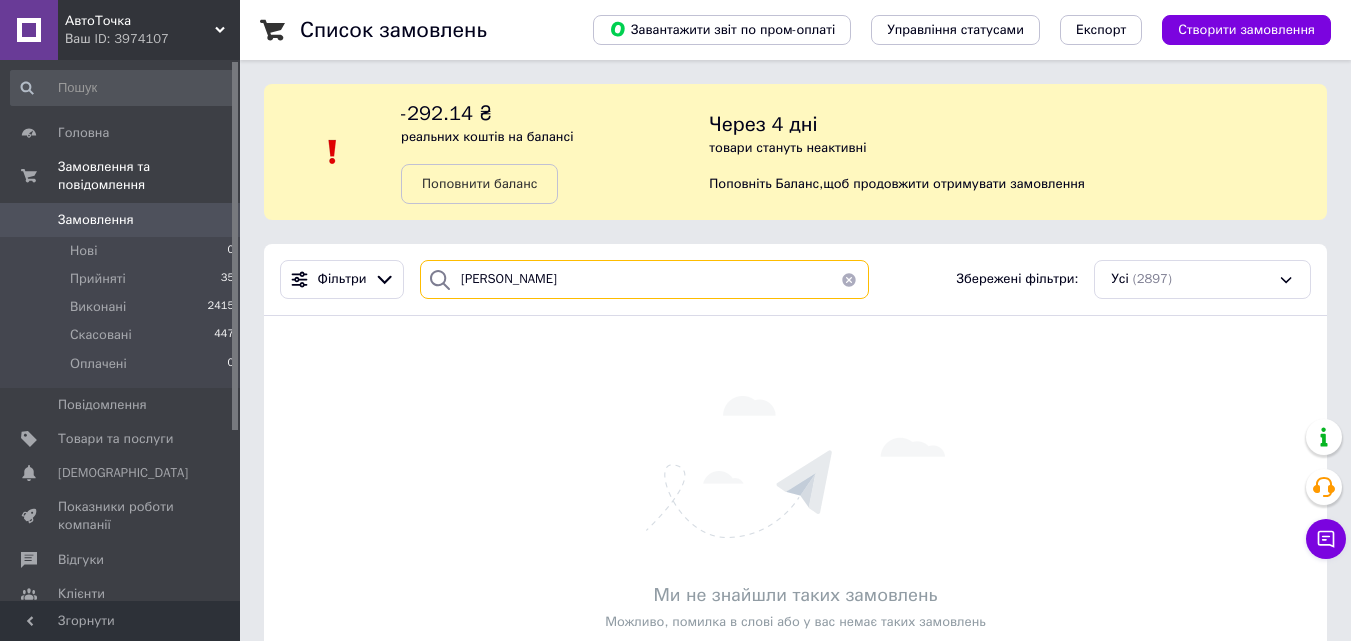 type on "[PERSON_NAME]" 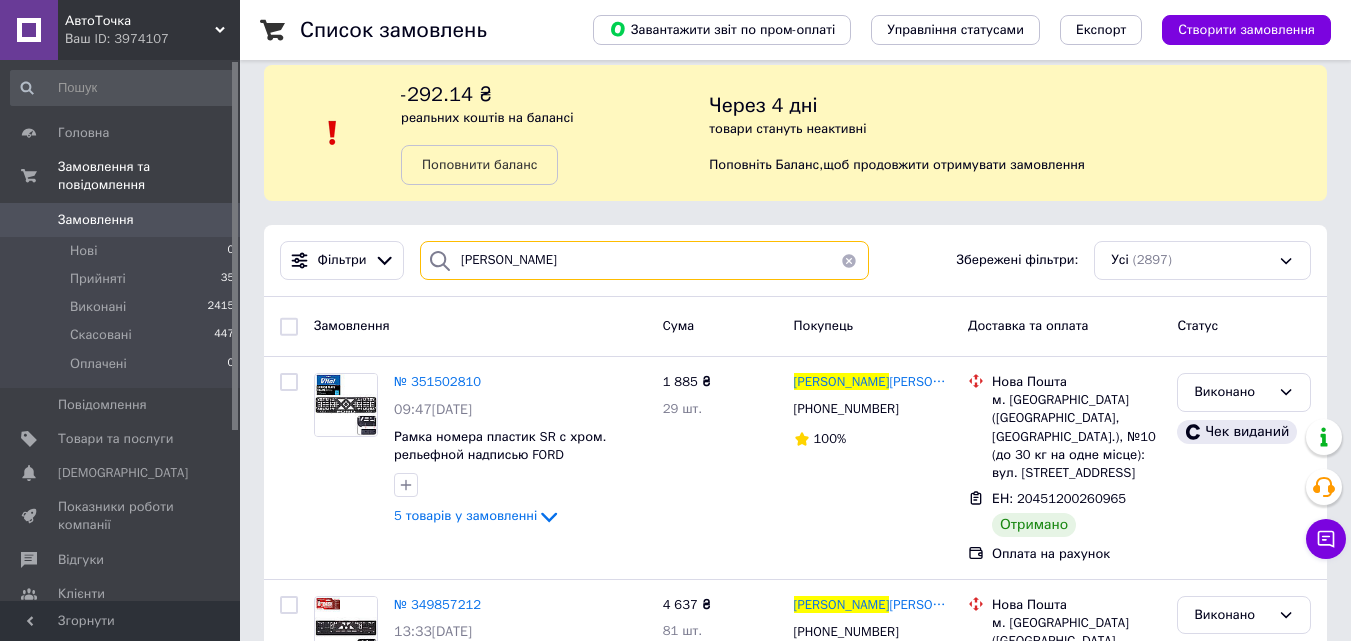 scroll, scrollTop: 0, scrollLeft: 0, axis: both 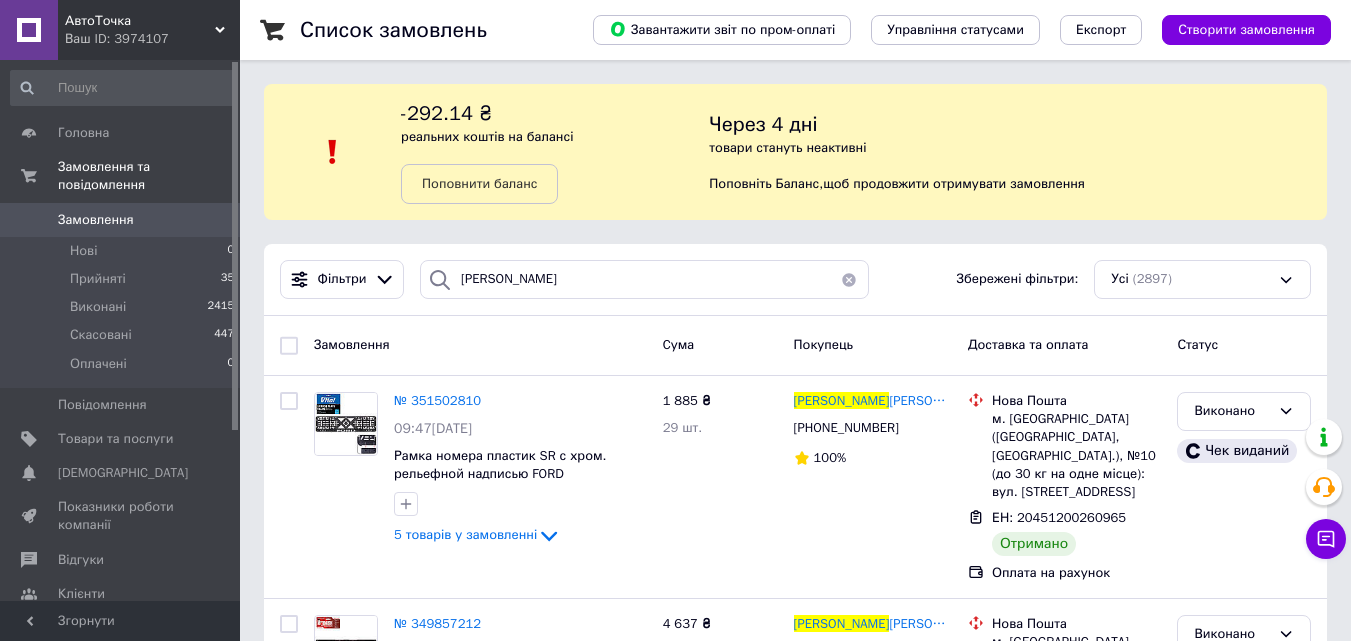 click at bounding box center [849, 279] 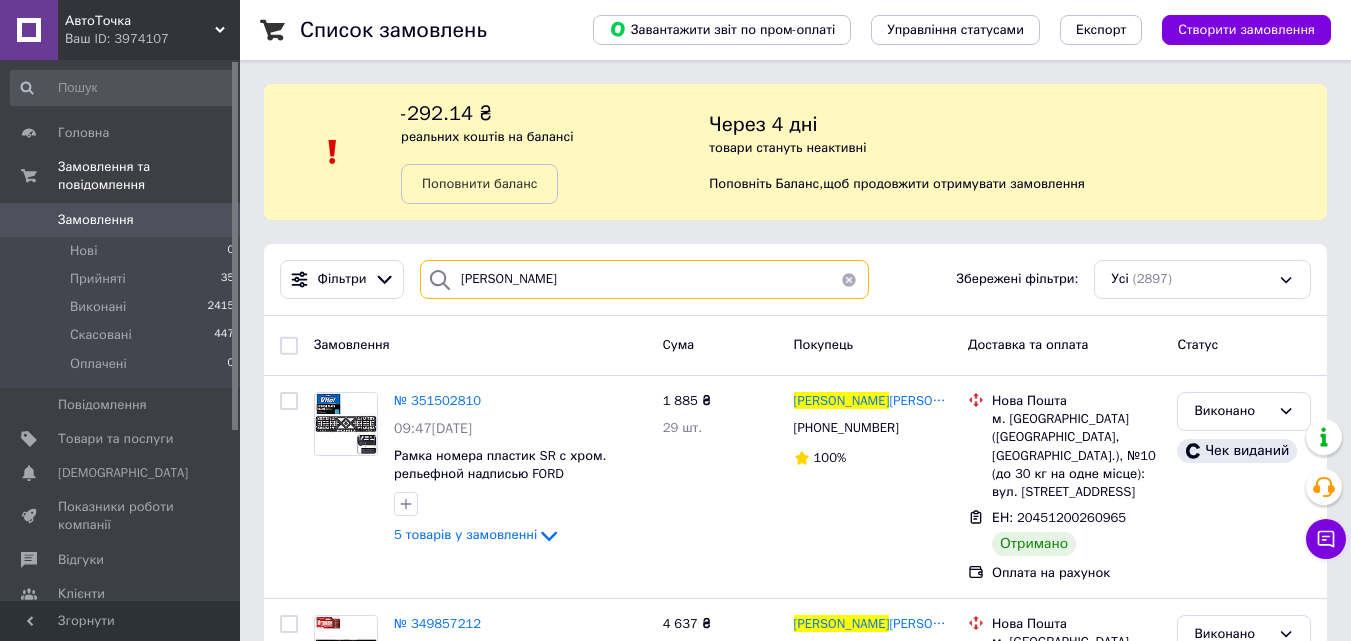 type 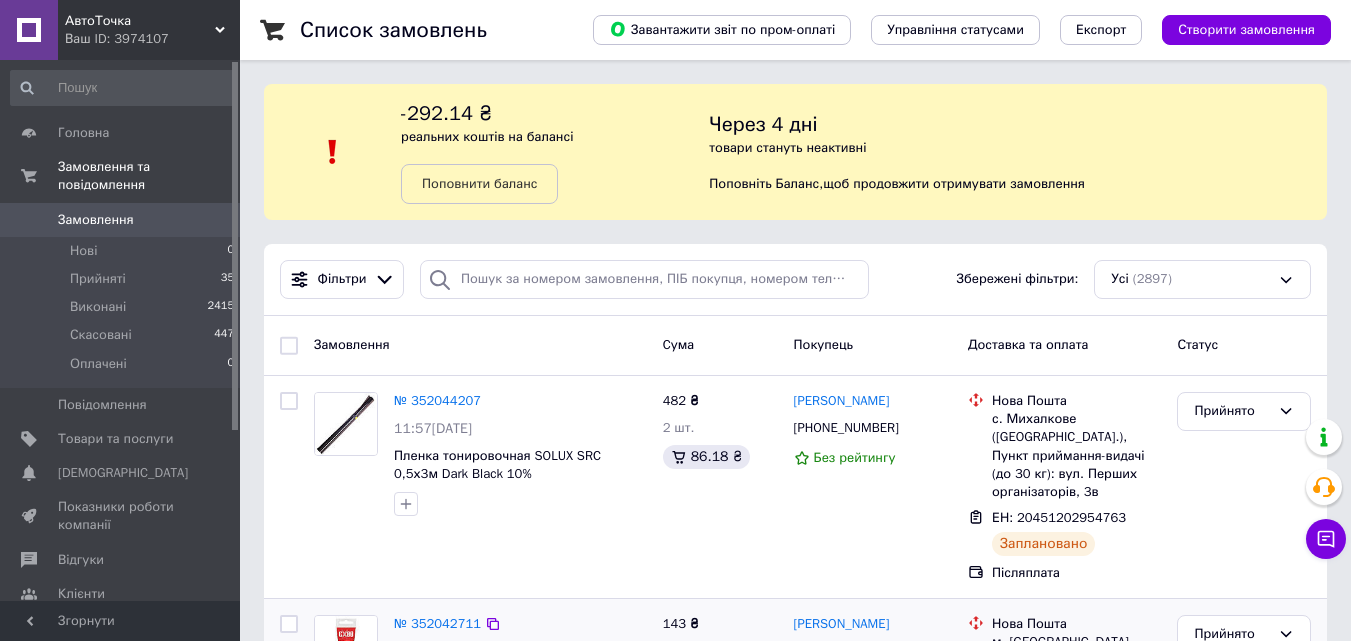 click on "№ 352042711 11:50[DATE] Силиконовая смазка NSF "CX-80" / 40 g - тюбик 143 ₴ 1 шт. [PERSON_NAME] [PHONE_NUMBER] 100% Нова Пошта м. [GEOGRAPHIC_DATA] ([GEOGRAPHIC_DATA], [GEOGRAPHIC_DATA].), №25 (до 30 кг на одне місце): вул. Червона, 3 ЕН: 20451202981234 Заплановано Післяплата Прийнято" at bounding box center (795, 710) 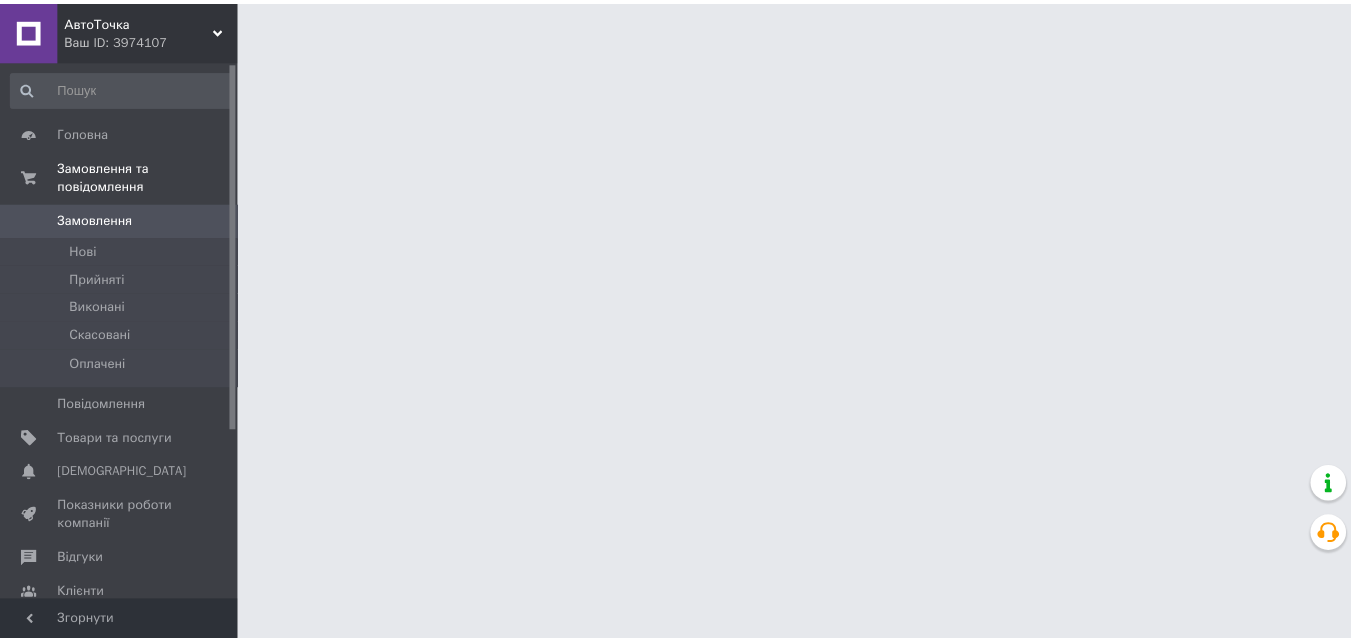 scroll, scrollTop: 0, scrollLeft: 0, axis: both 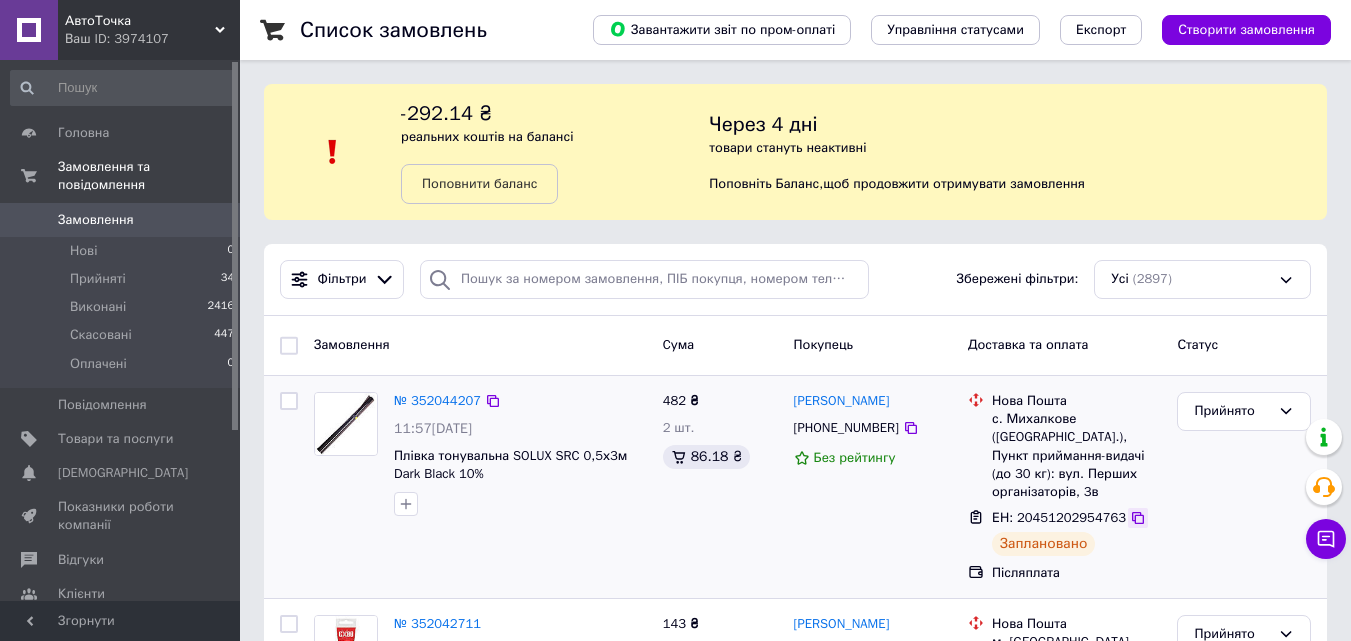 click 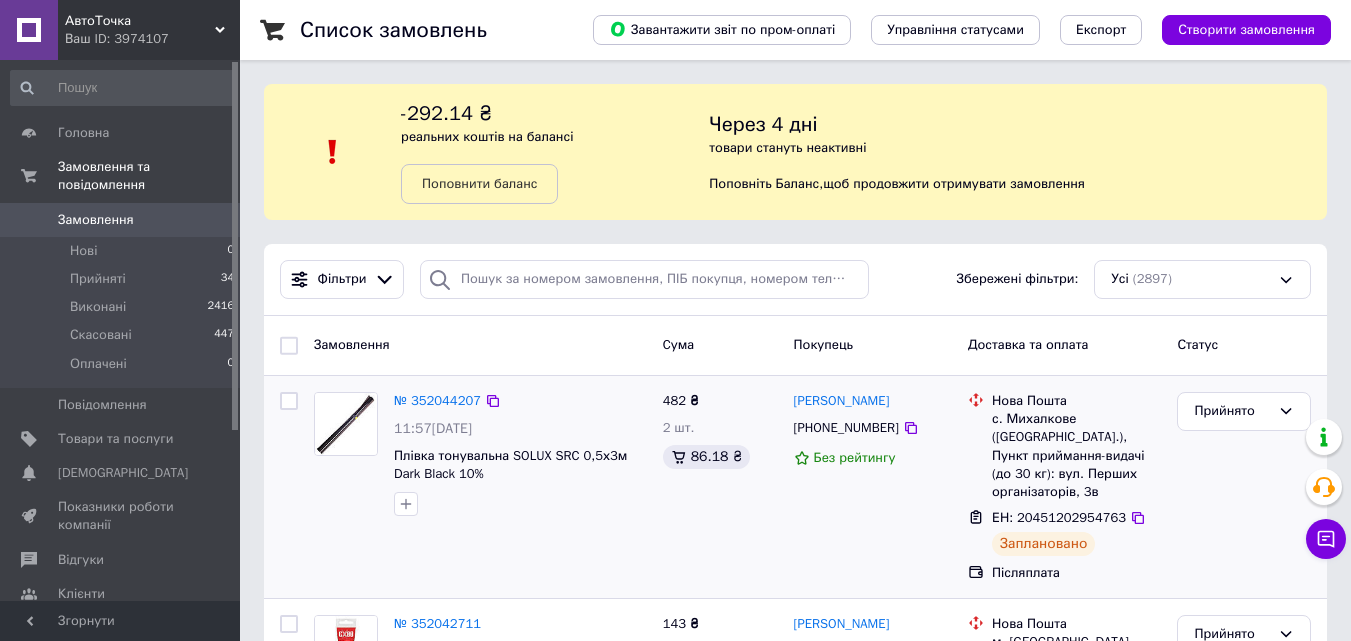 click on "№ 352044207 11:57, 10.07.2025 Плівка тонувальна SOLUX SRC 0,5х3м Dark Black 10% 482 ₴ 2 шт. 86.18 ₴ Ринат Мидриган +380988926579 Без рейтингу Нова Пошта с. Михалкове (Чернівецька обл.), Пункт приймання-видачі (до 30 кг): вул. Перших організаторів, 3в ЕН: 20451202954763 Заплановано Післяплата Прийнято" at bounding box center (795, 487) 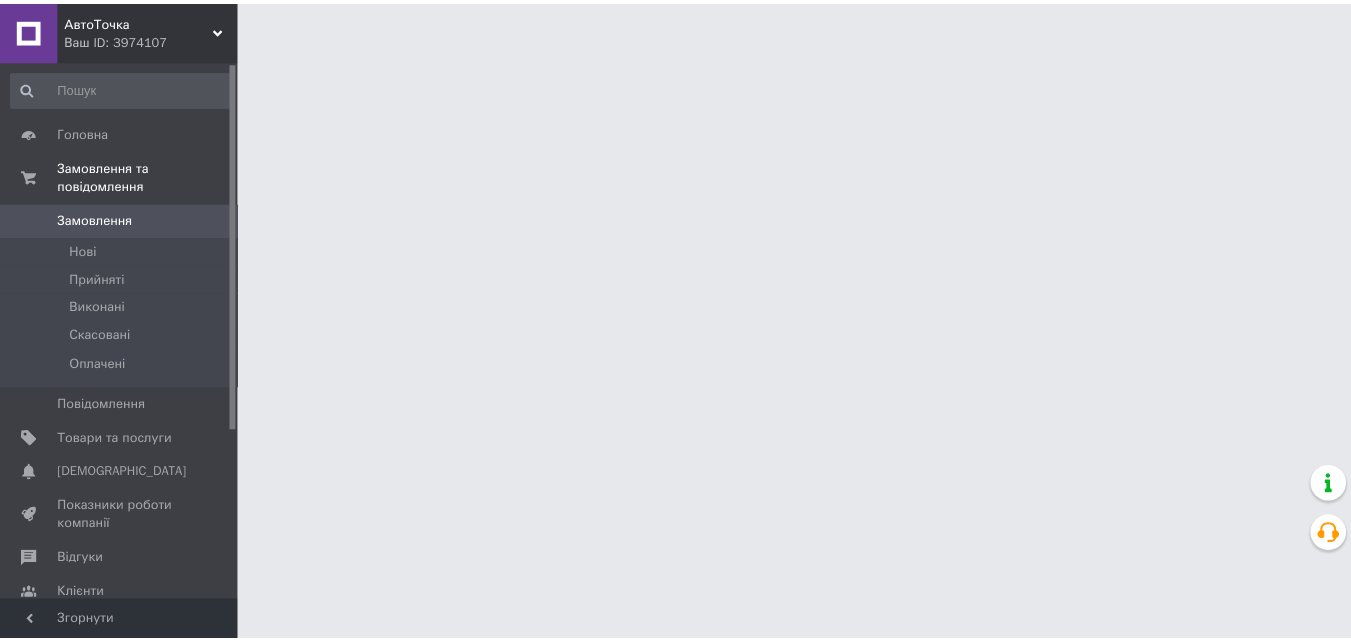 scroll, scrollTop: 0, scrollLeft: 0, axis: both 